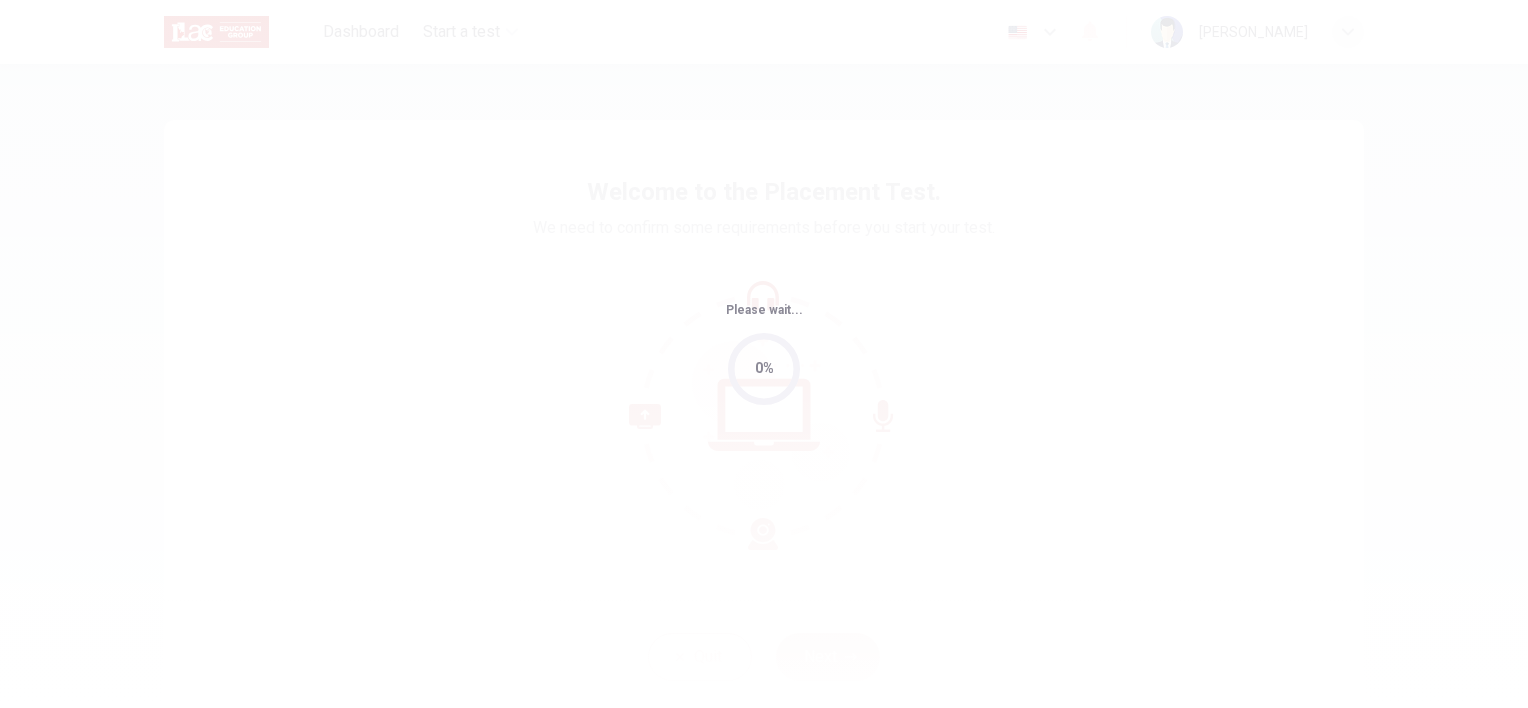 scroll, scrollTop: 0, scrollLeft: 0, axis: both 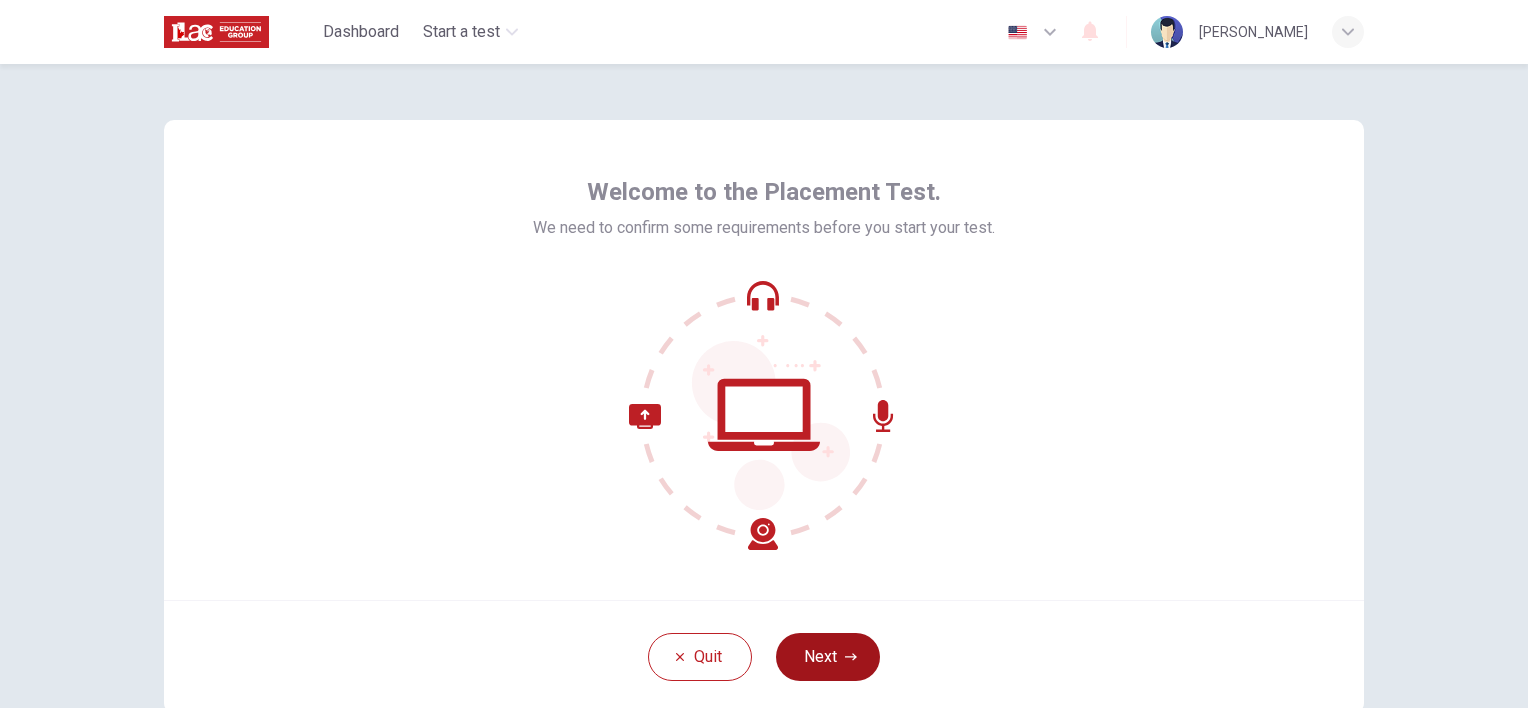 click on "Next" at bounding box center (828, 657) 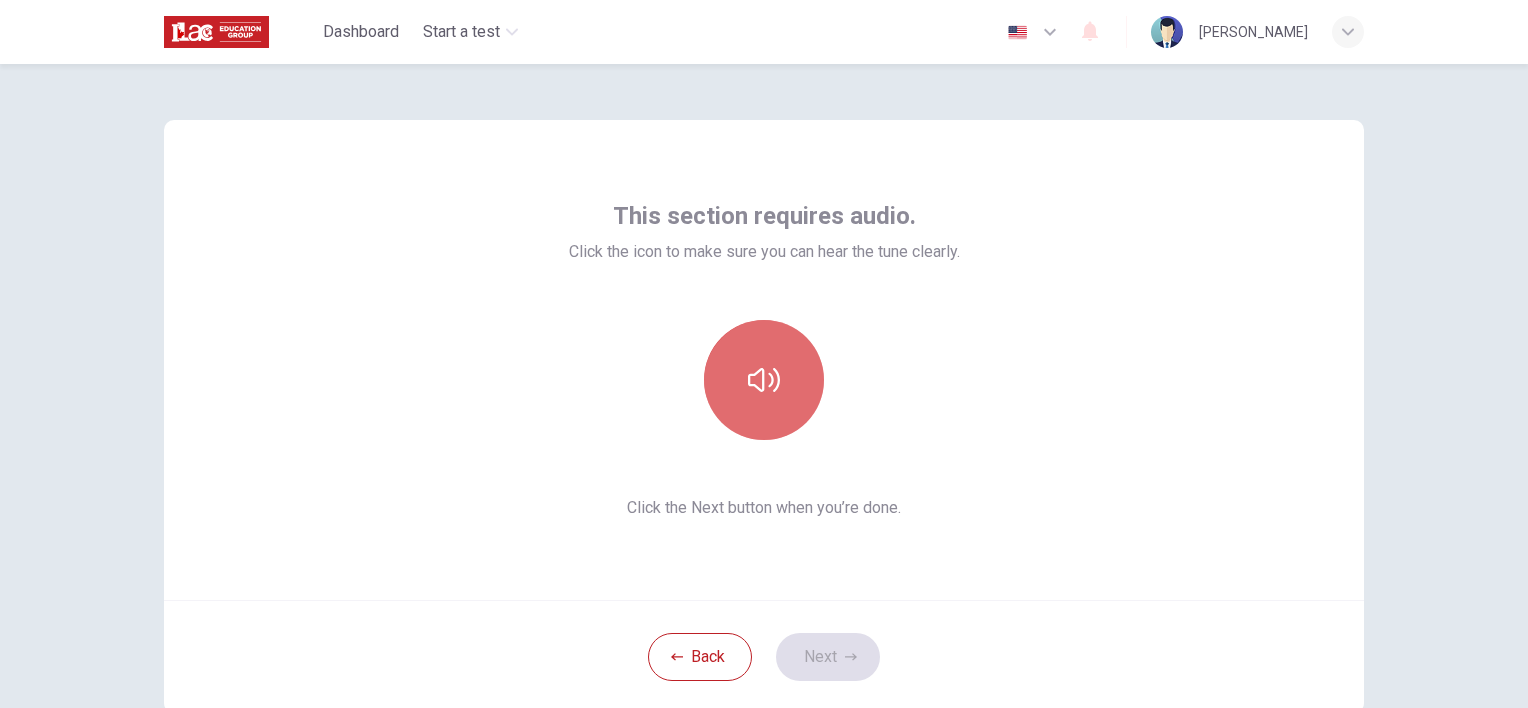 click 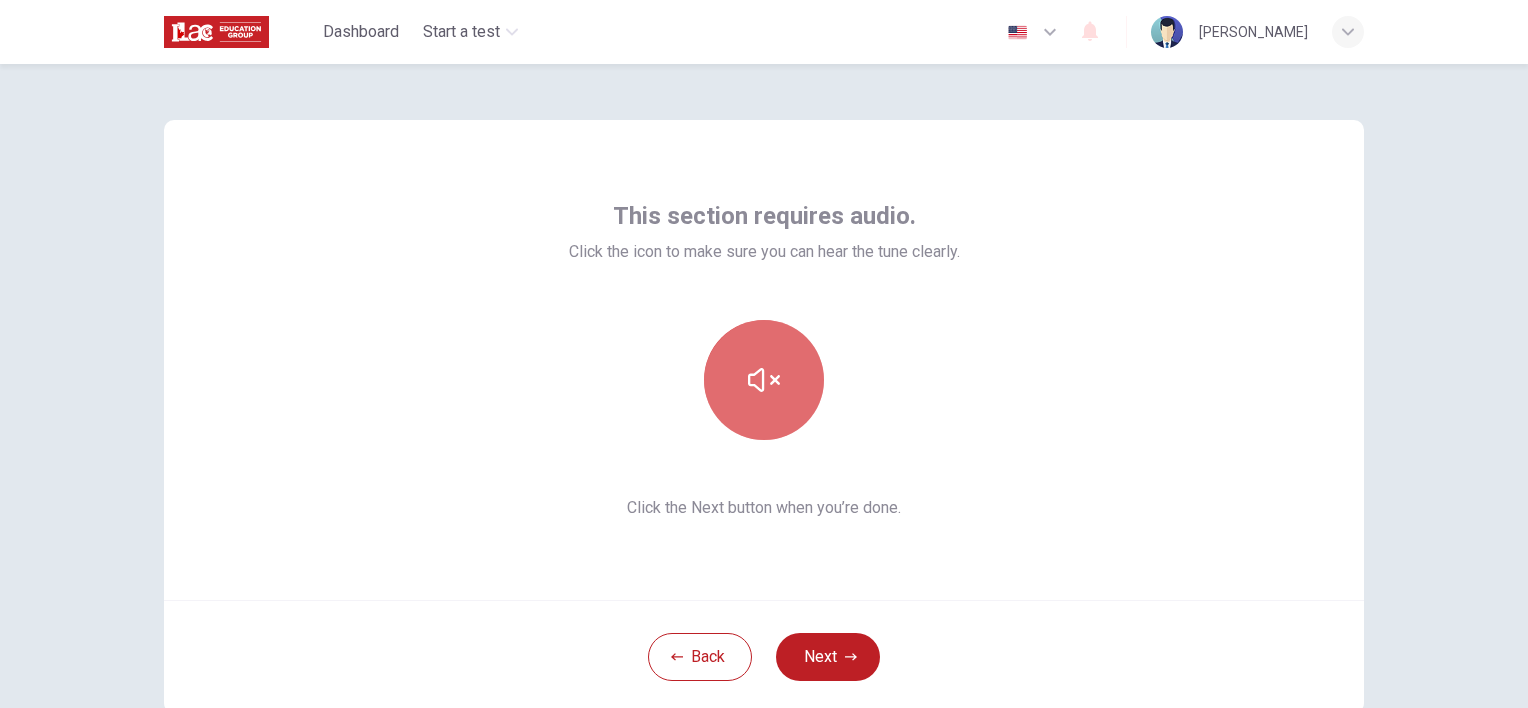 click 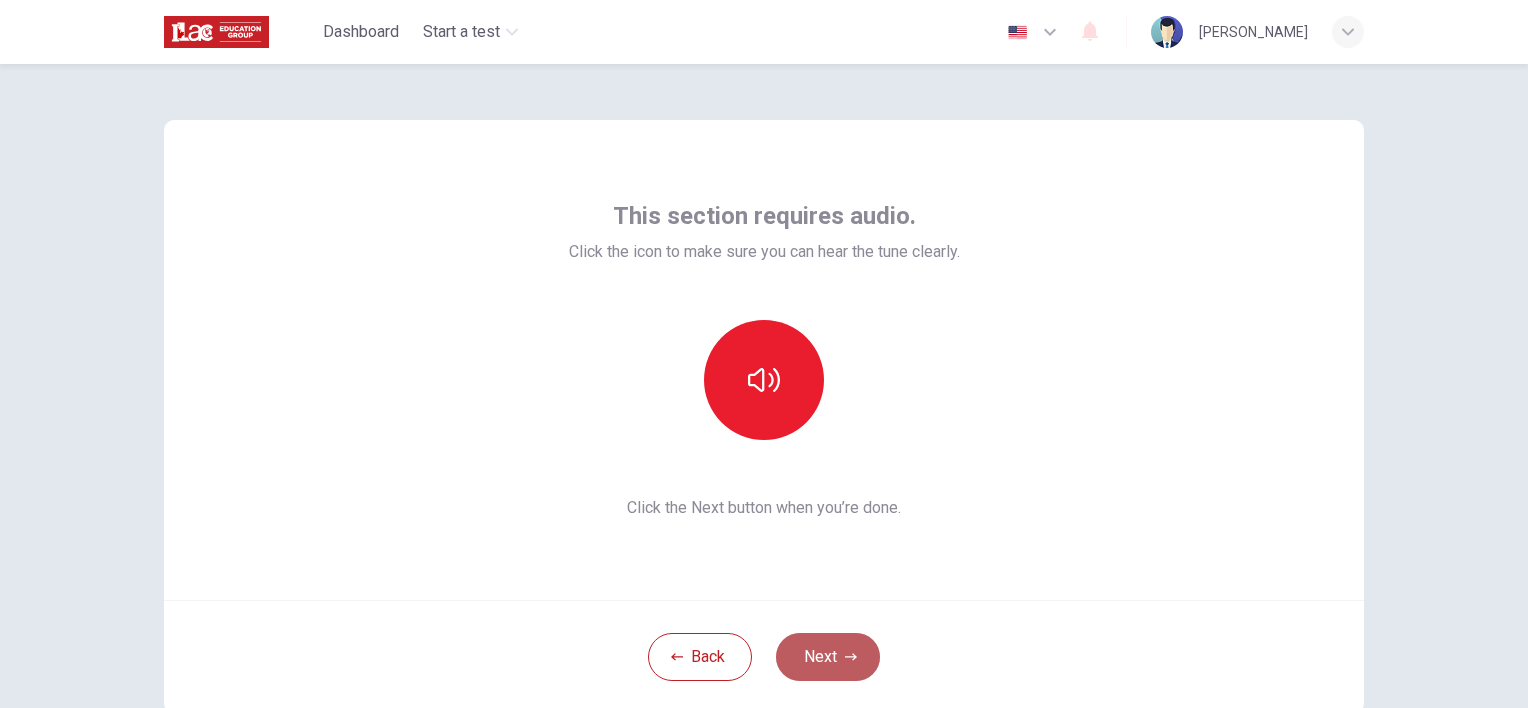 click on "Next" at bounding box center [828, 657] 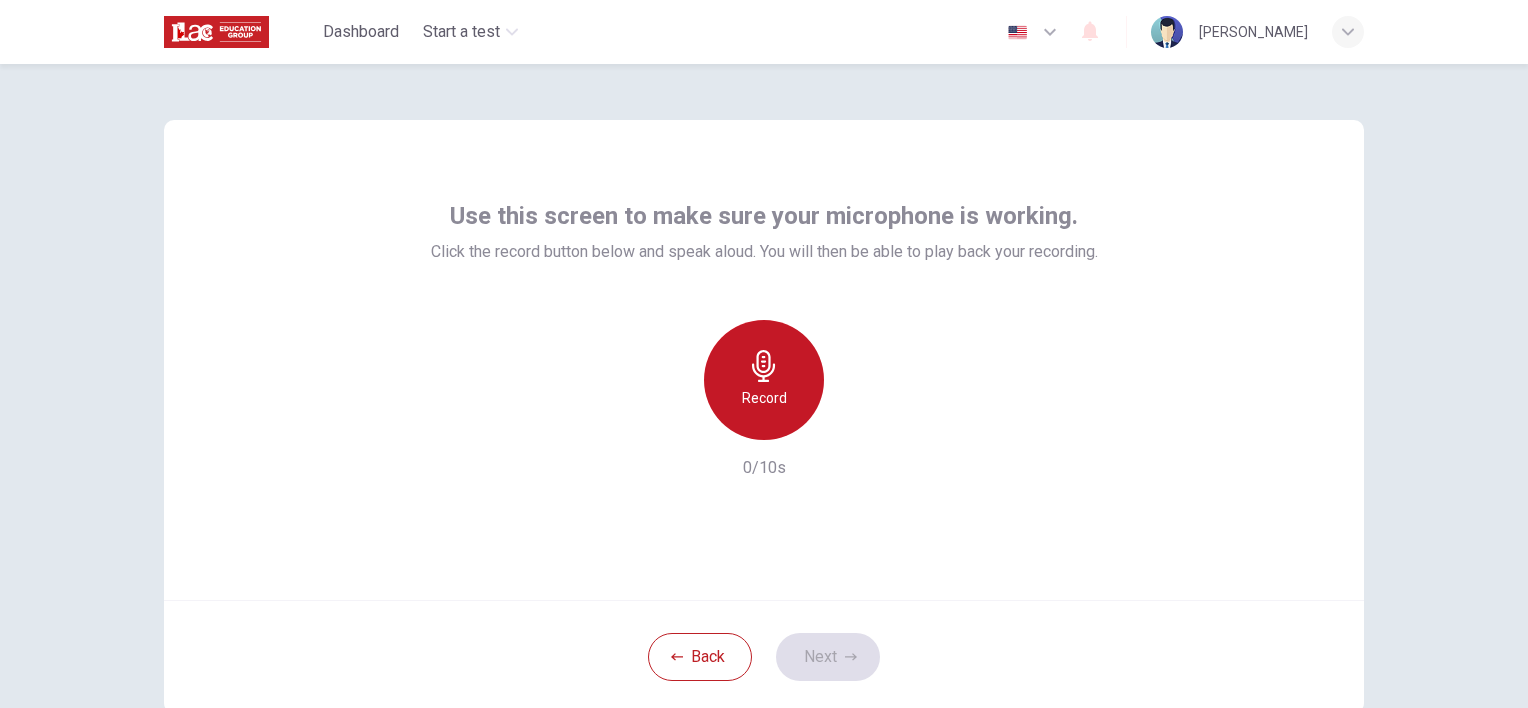 click on "Record" at bounding box center (764, 380) 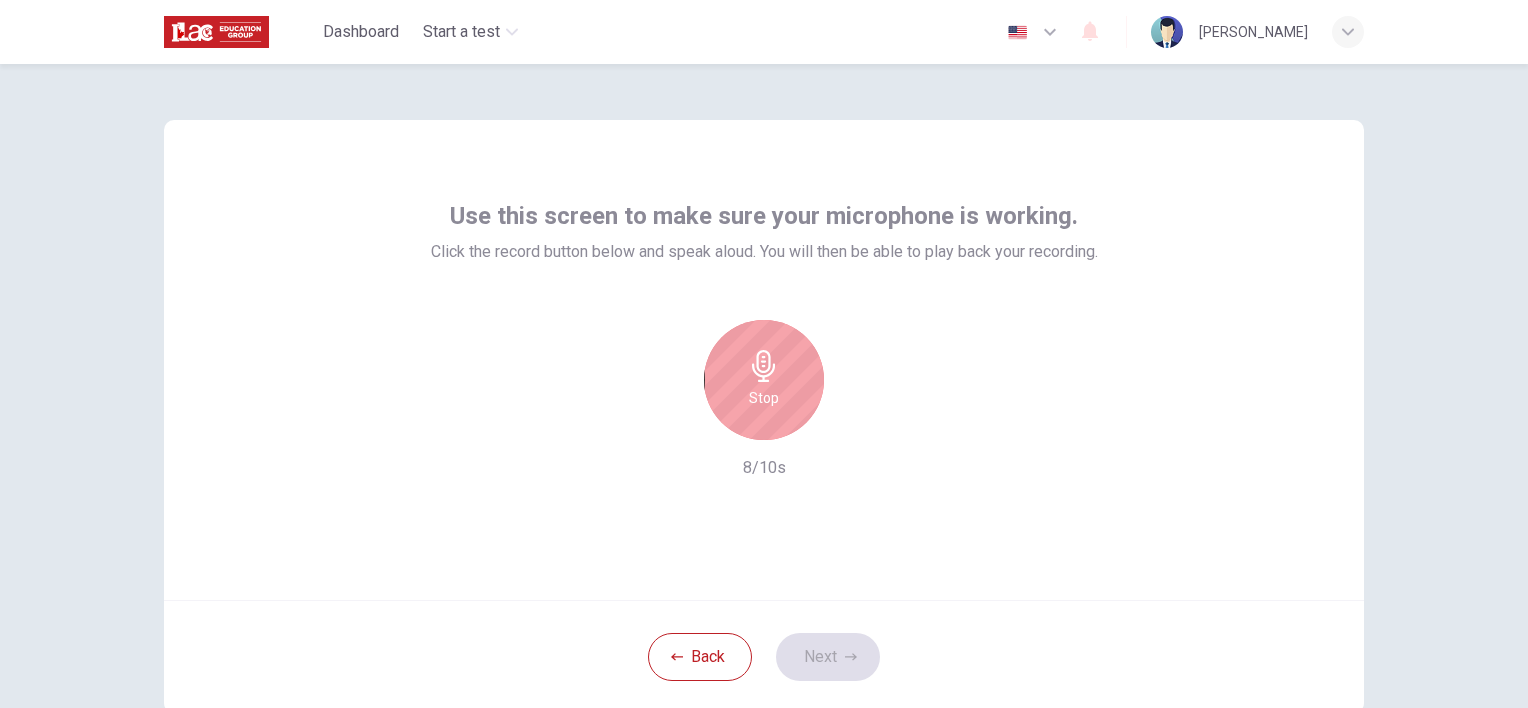 click on "Stop" at bounding box center [764, 380] 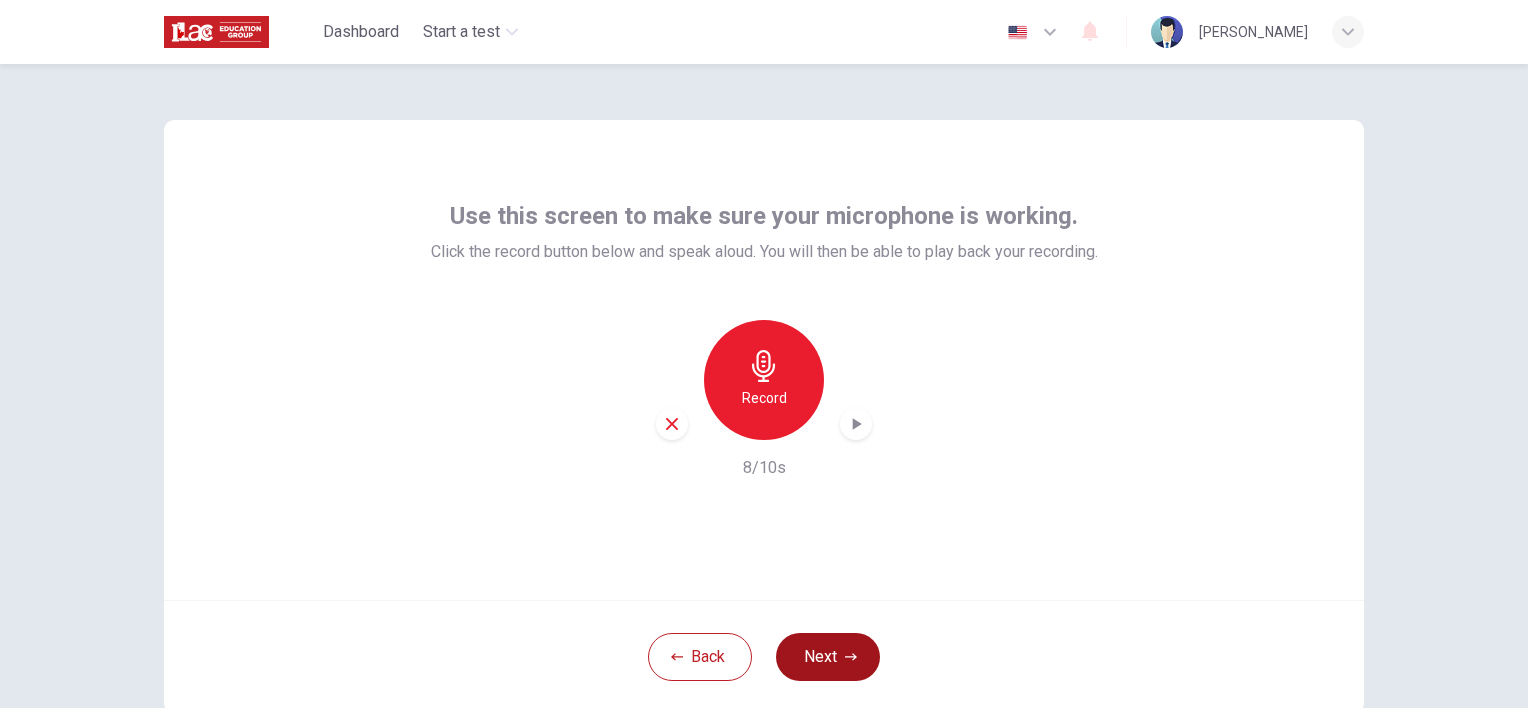 click on "Next" at bounding box center [828, 657] 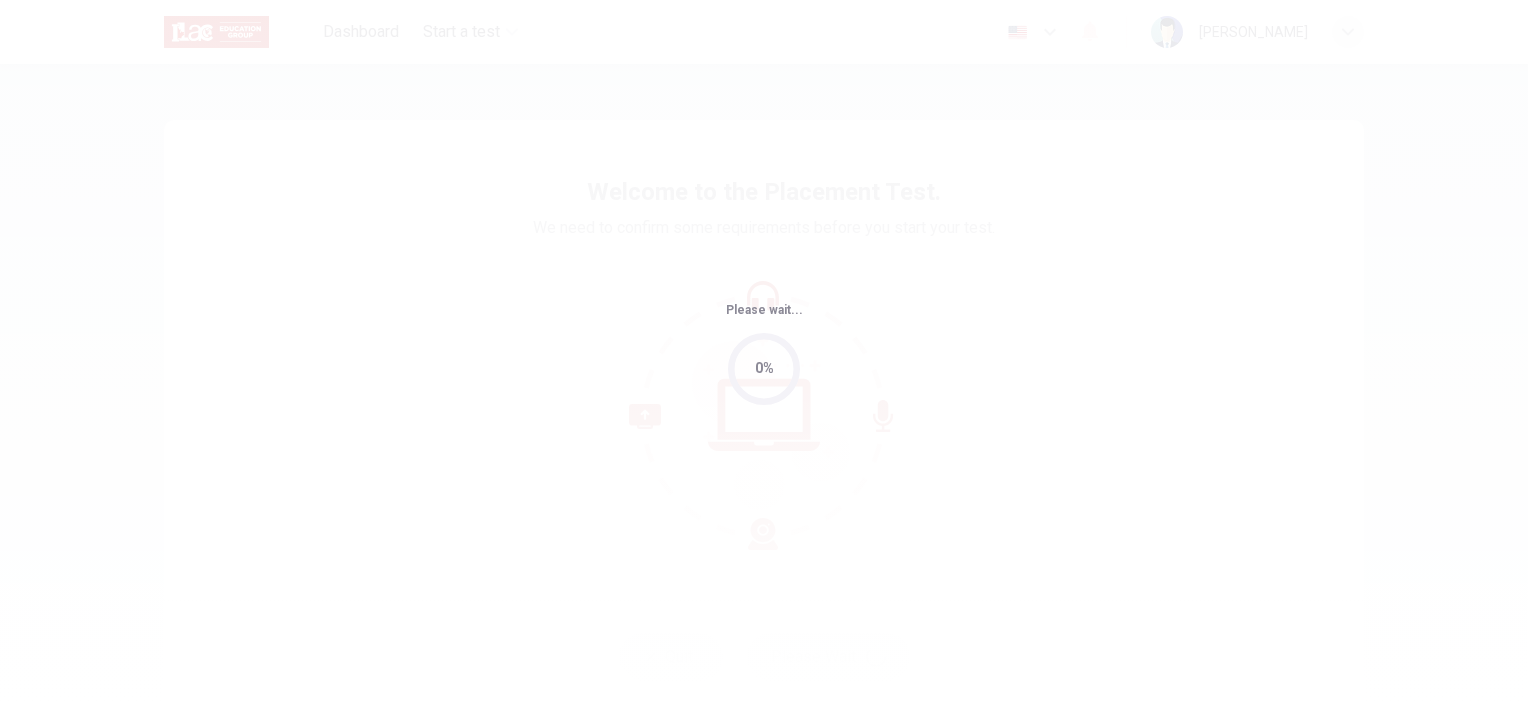 scroll, scrollTop: 0, scrollLeft: 0, axis: both 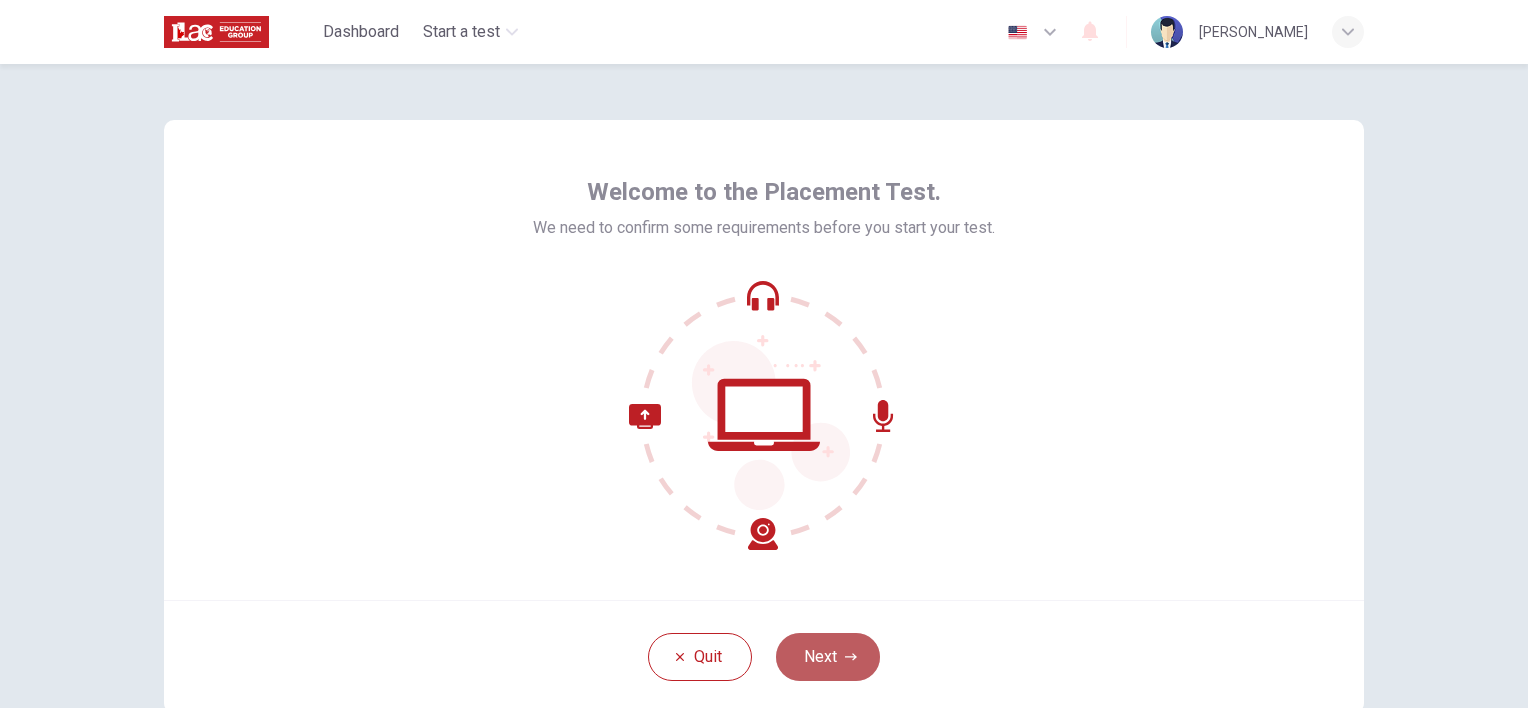 click on "Next" at bounding box center (828, 657) 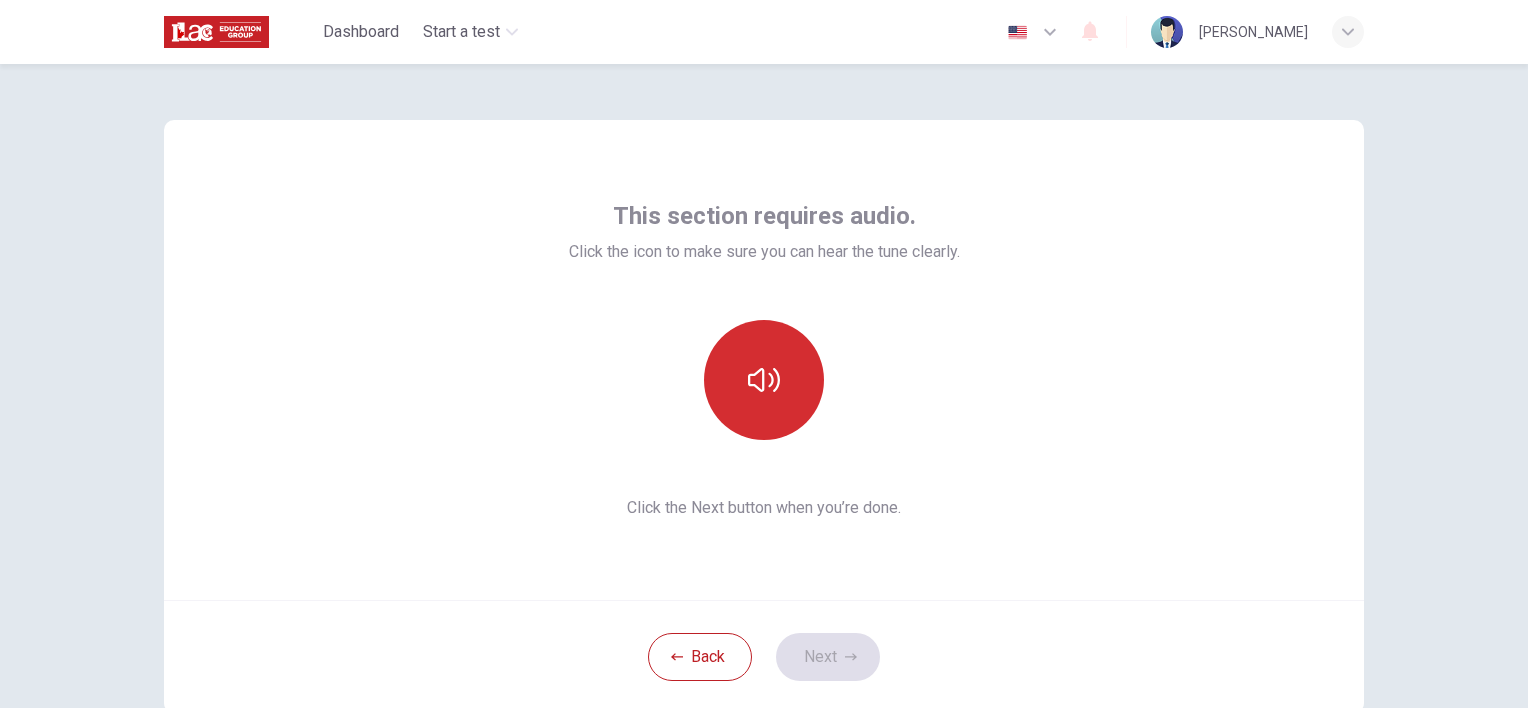 click 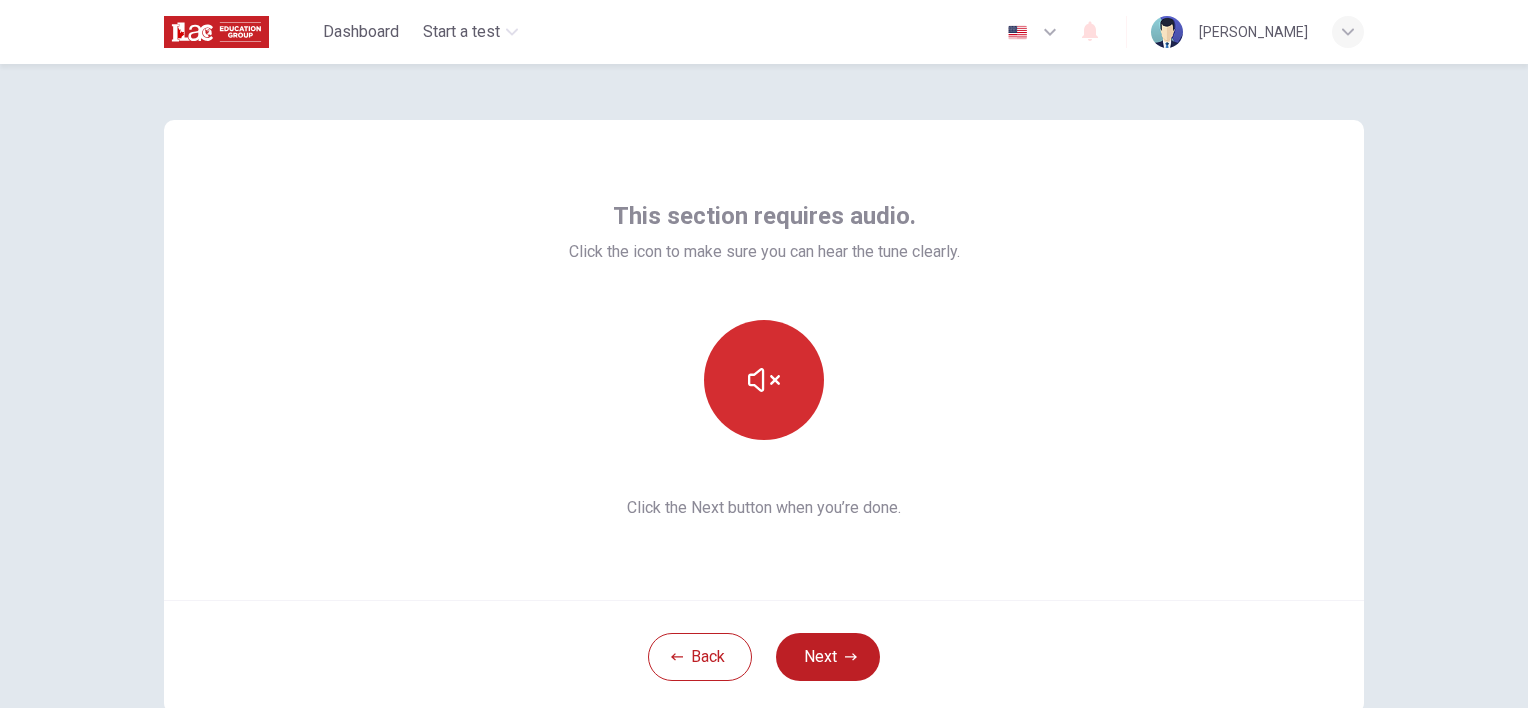 click 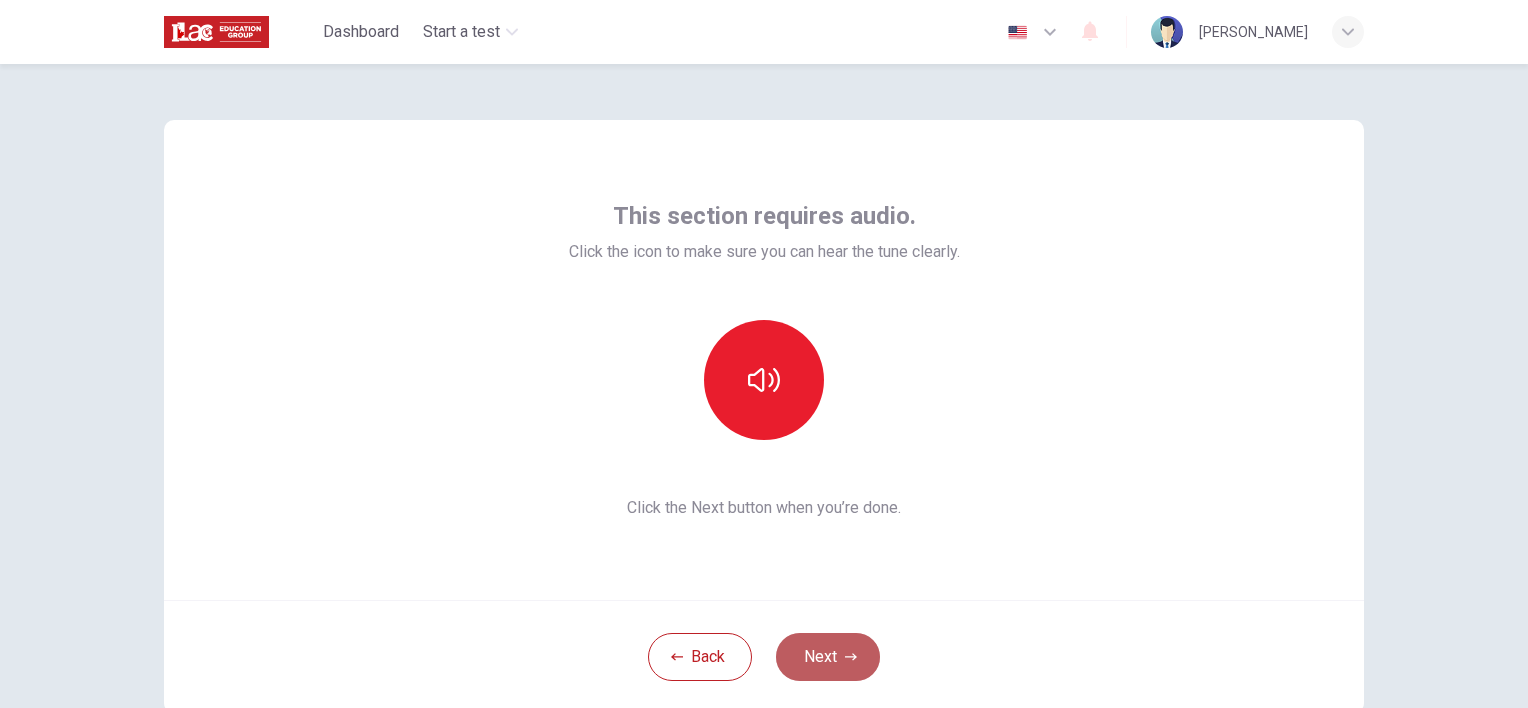 click on "Next" at bounding box center [828, 657] 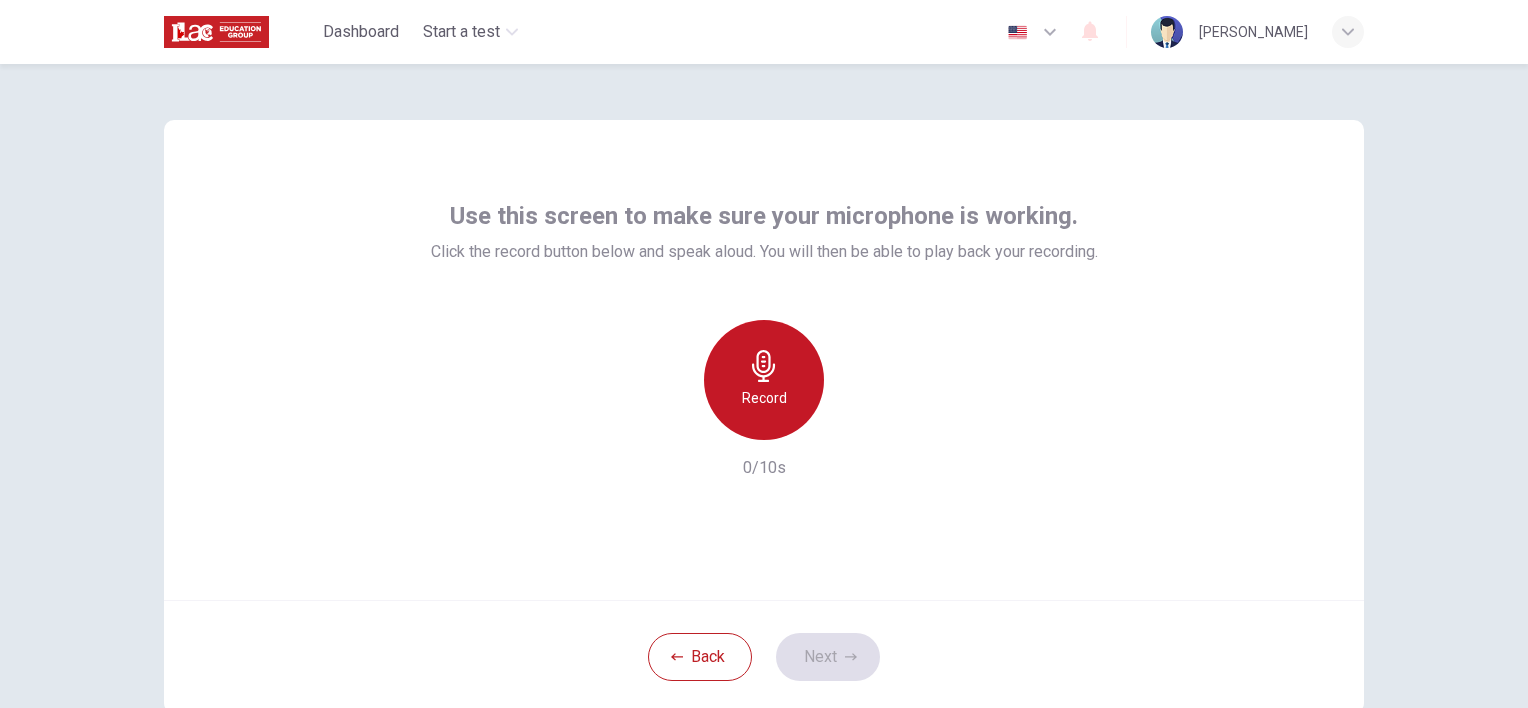 click 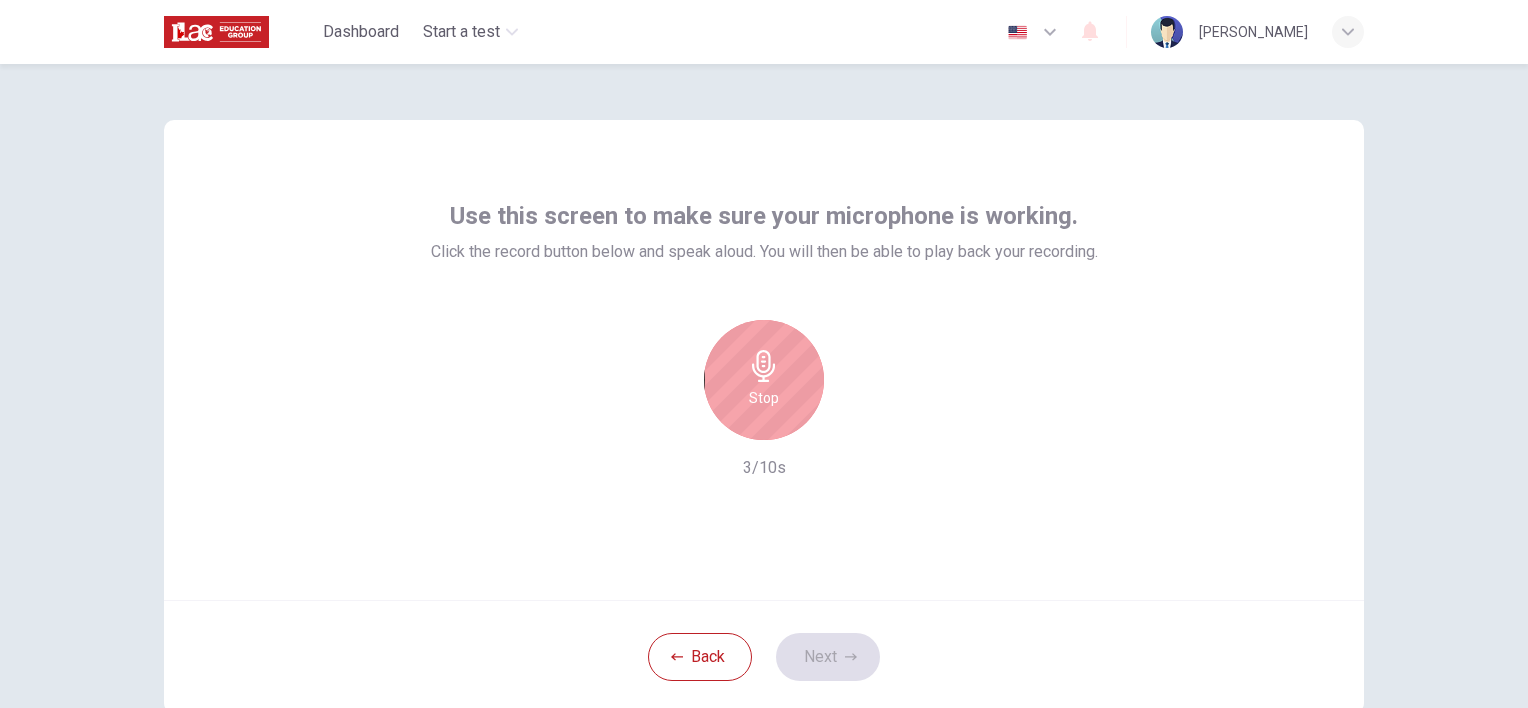click on "Stop" at bounding box center (764, 398) 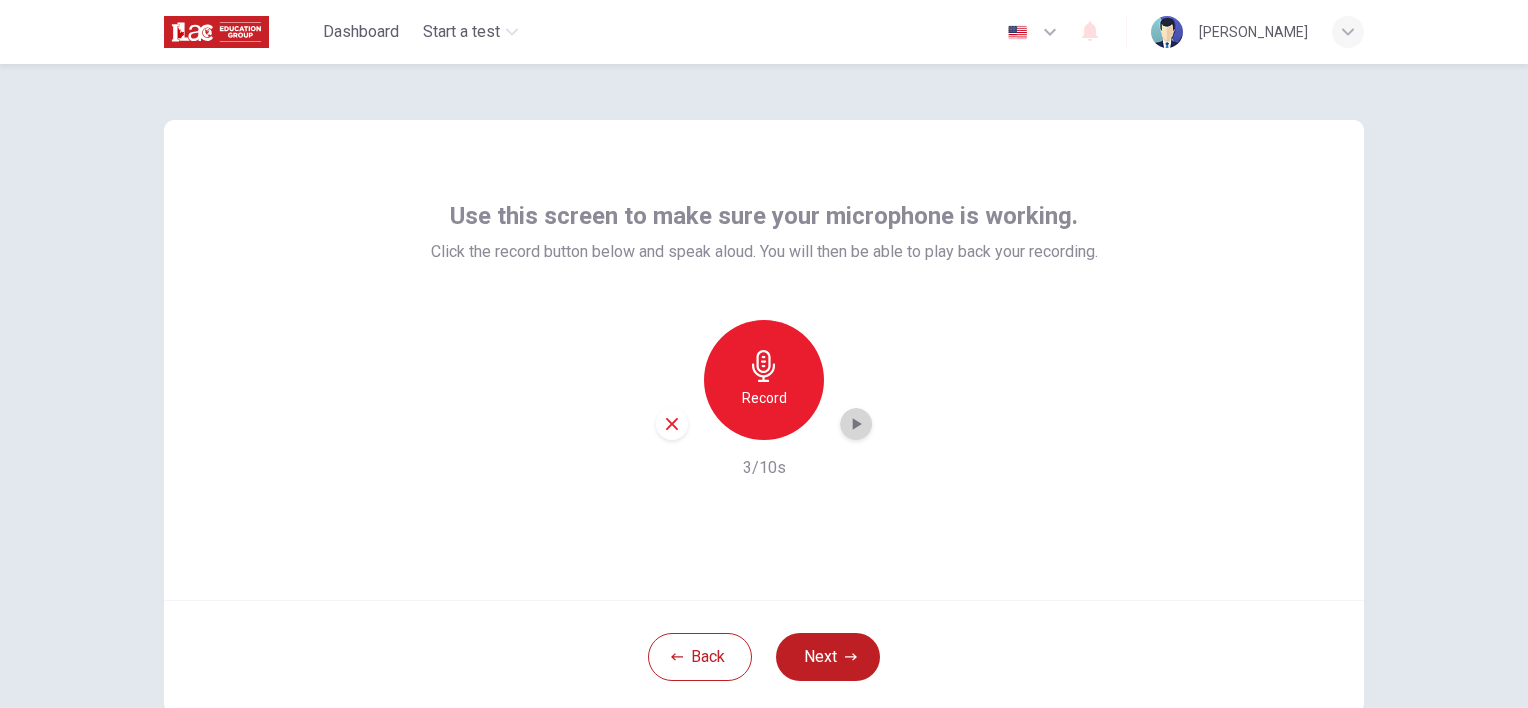 click 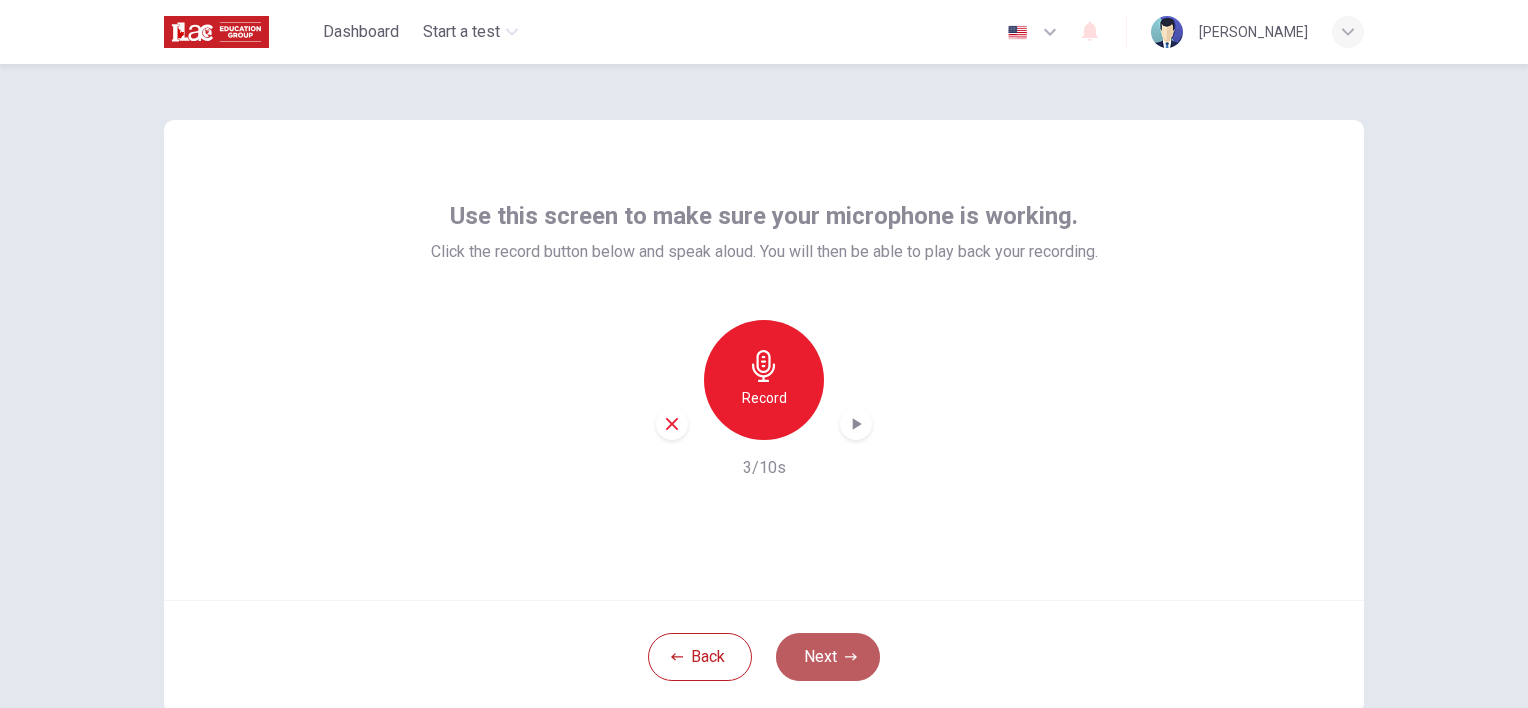 click on "Next" at bounding box center [828, 657] 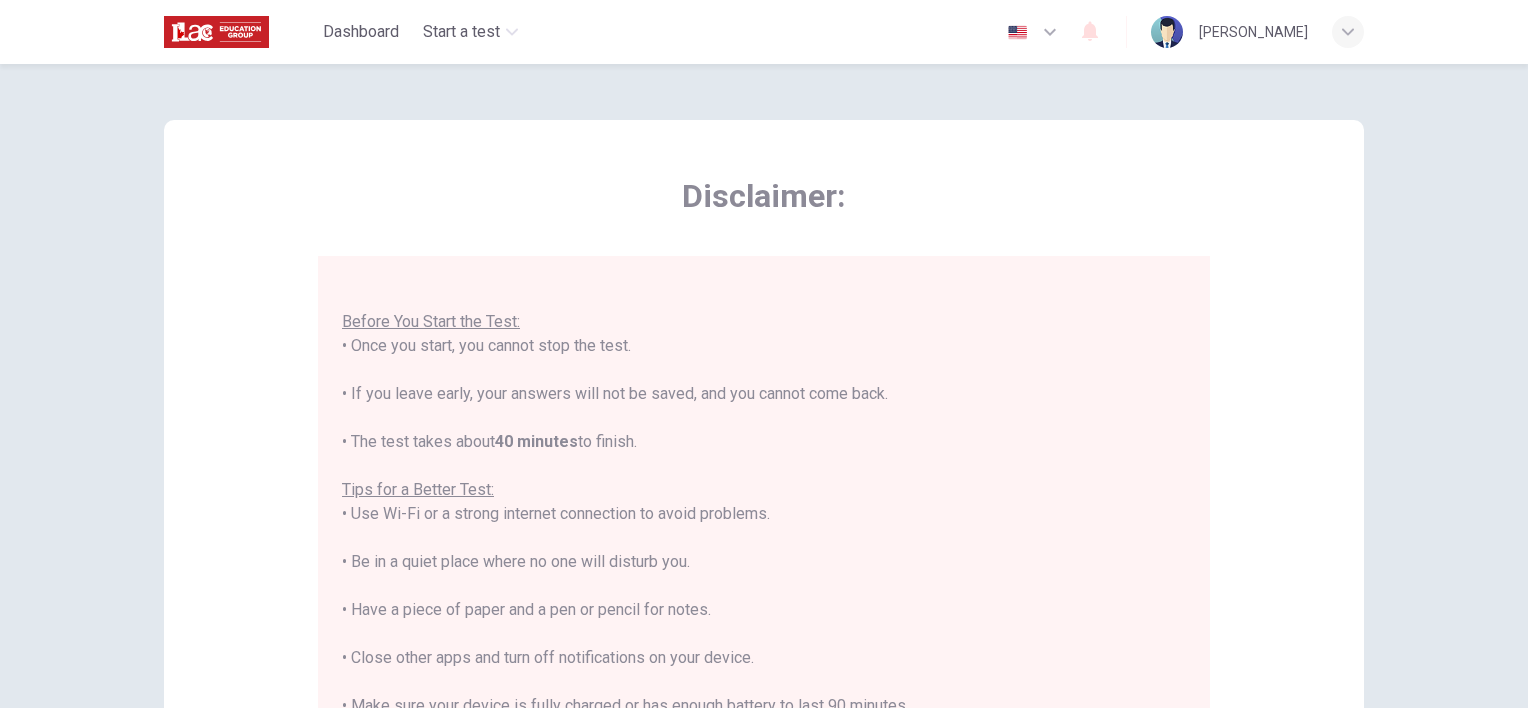 scroll, scrollTop: 23, scrollLeft: 0, axis: vertical 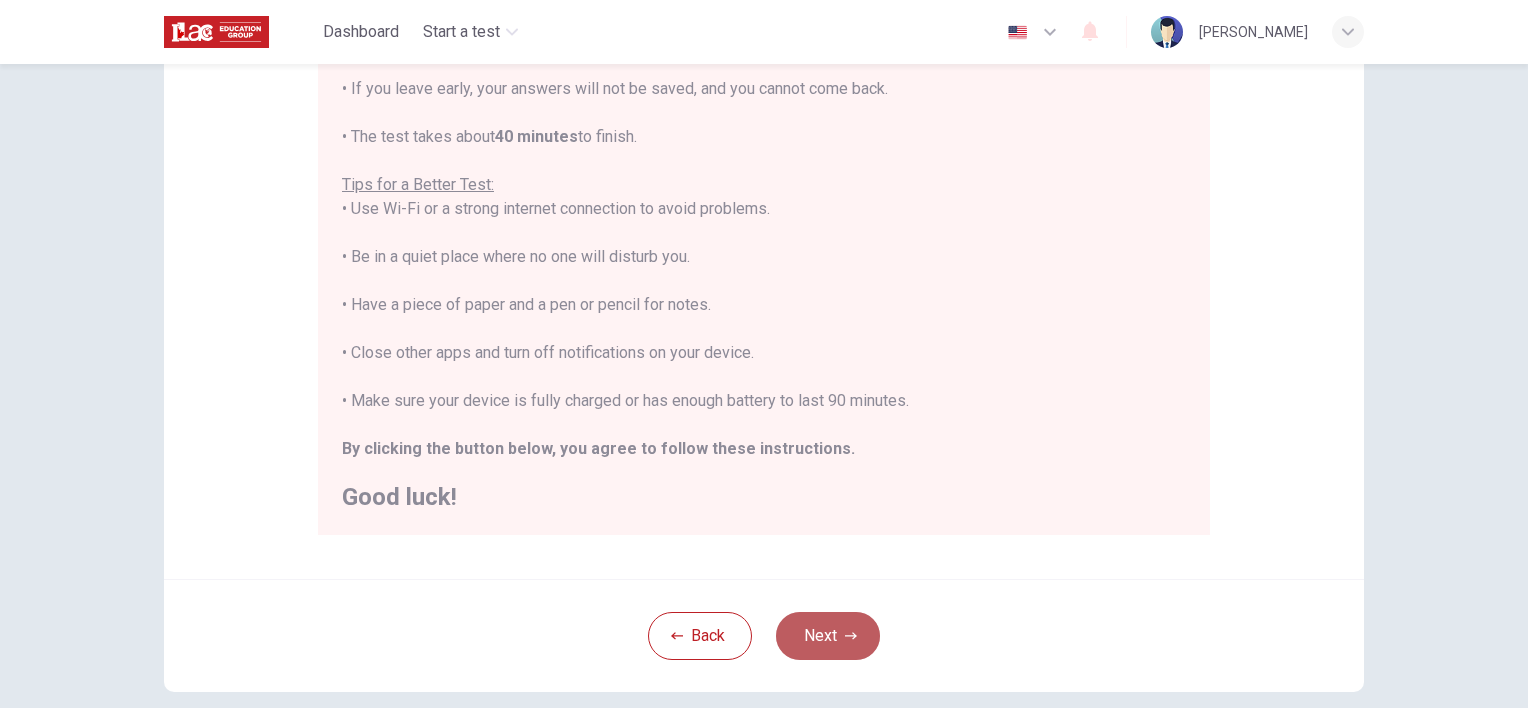 click on "Next" at bounding box center (828, 636) 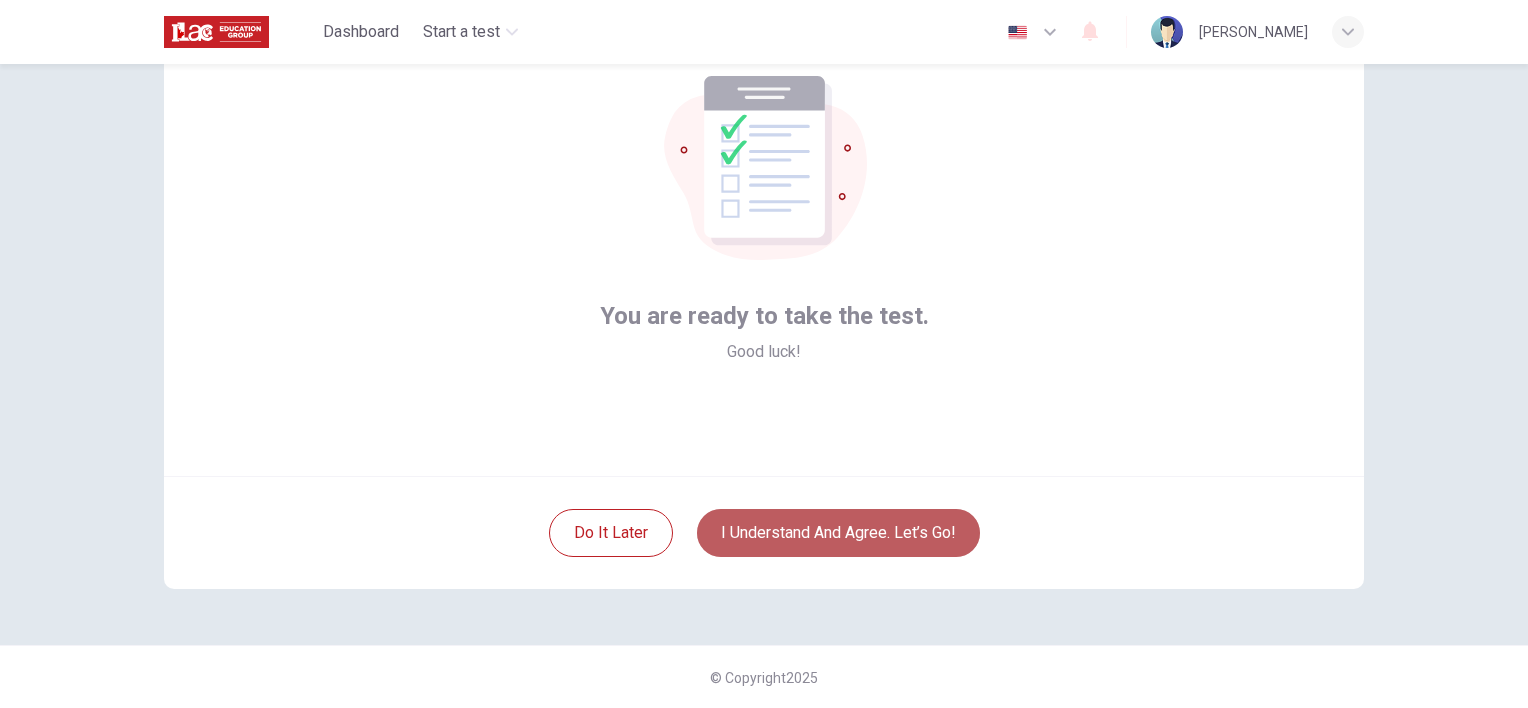 click on "I understand and agree. Let’s go!" at bounding box center [838, 533] 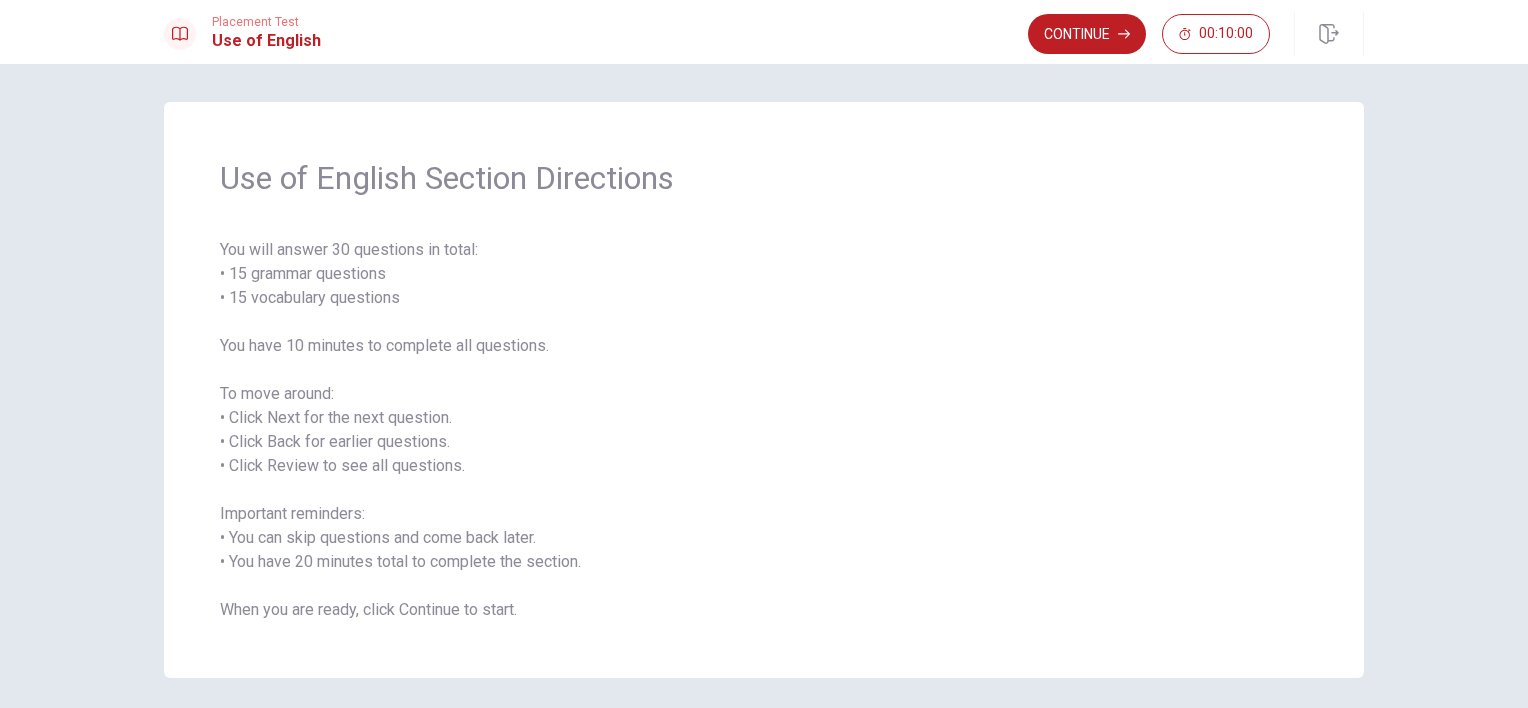 scroll, scrollTop: 0, scrollLeft: 0, axis: both 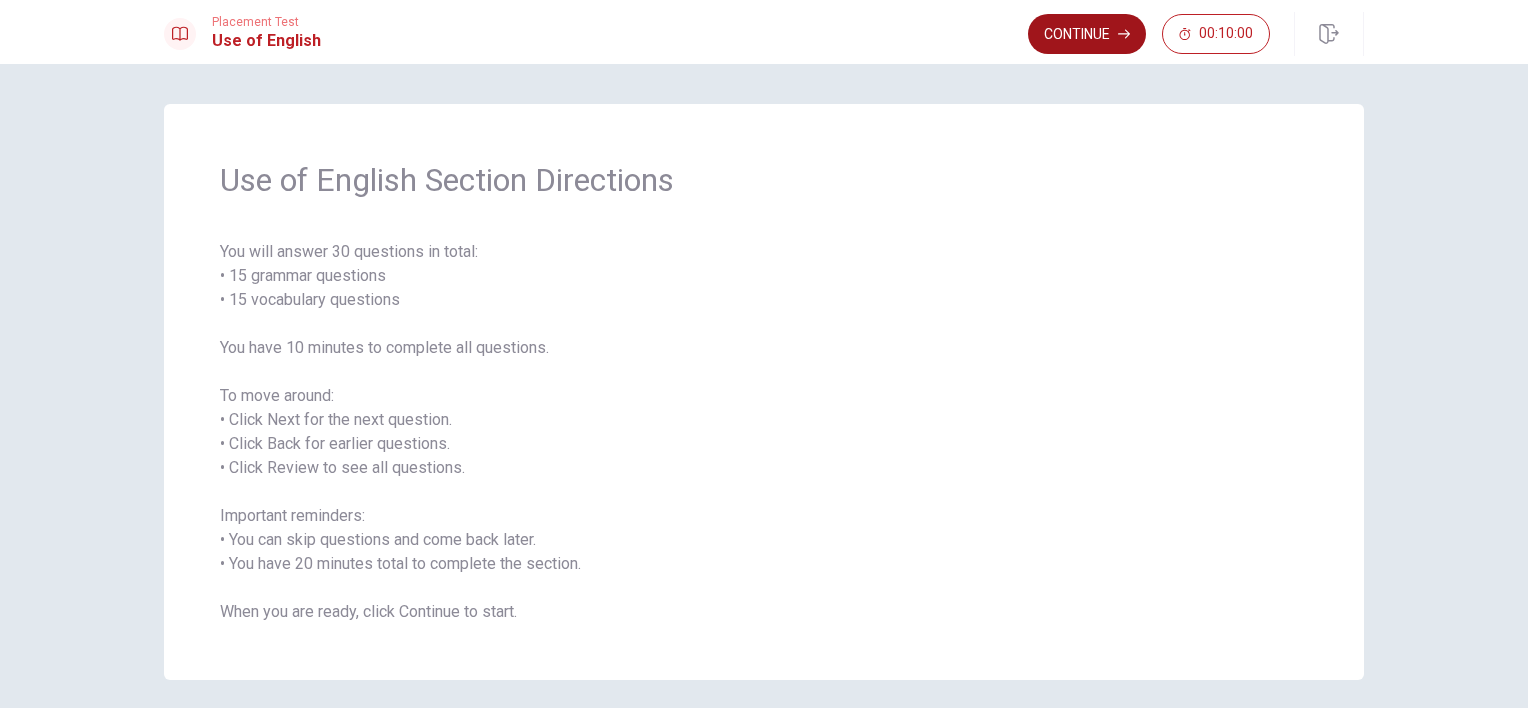 click on "Continue" at bounding box center (1087, 34) 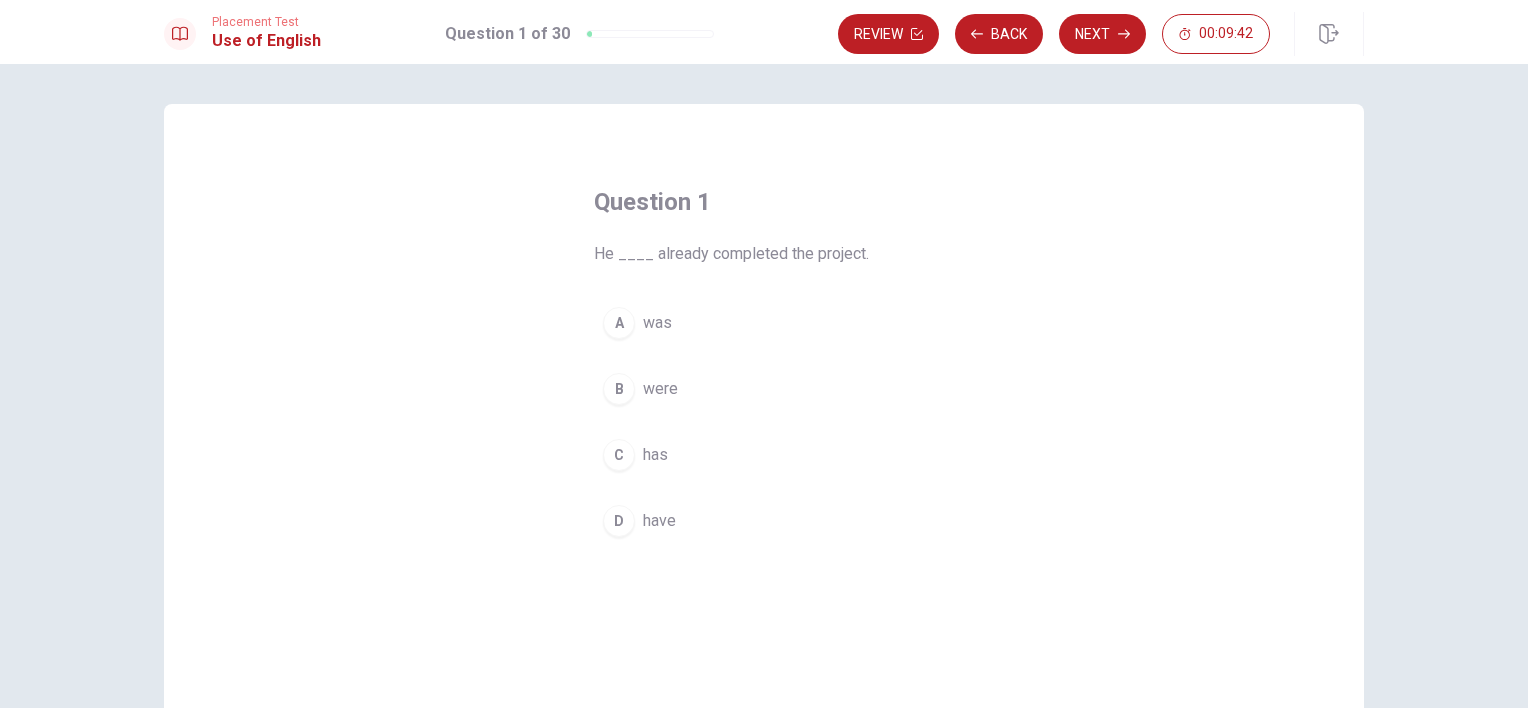 click on "has" at bounding box center [655, 455] 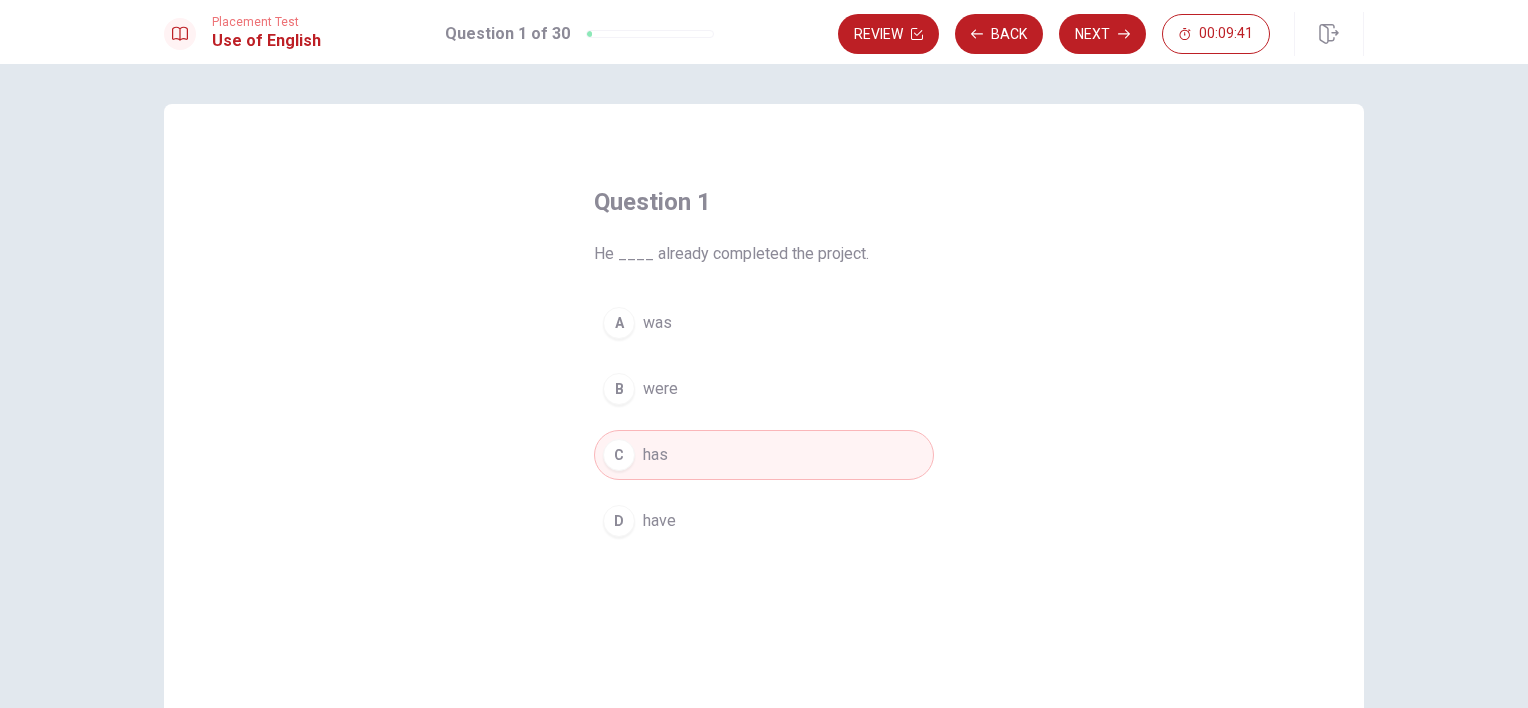 click on "C has" at bounding box center [764, 455] 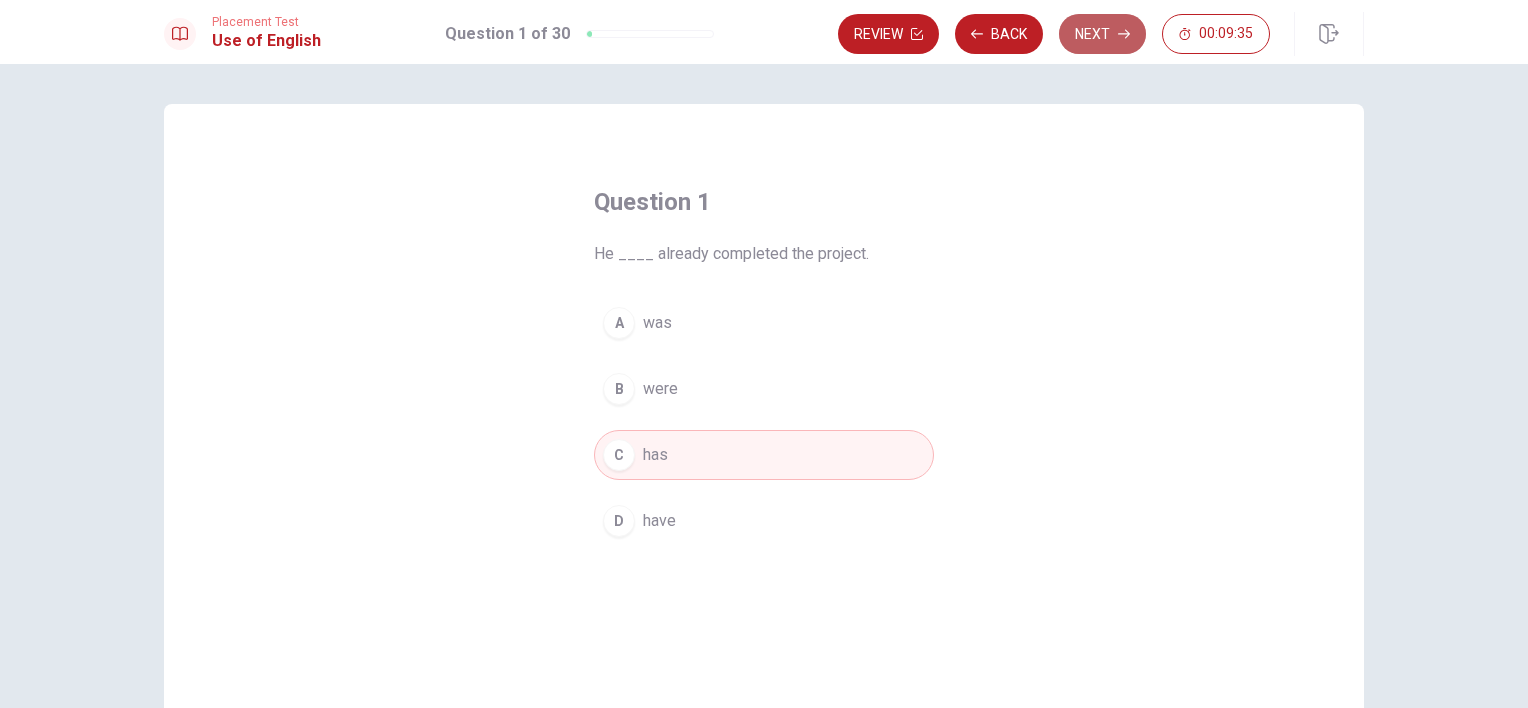 click on "Next" at bounding box center [1102, 34] 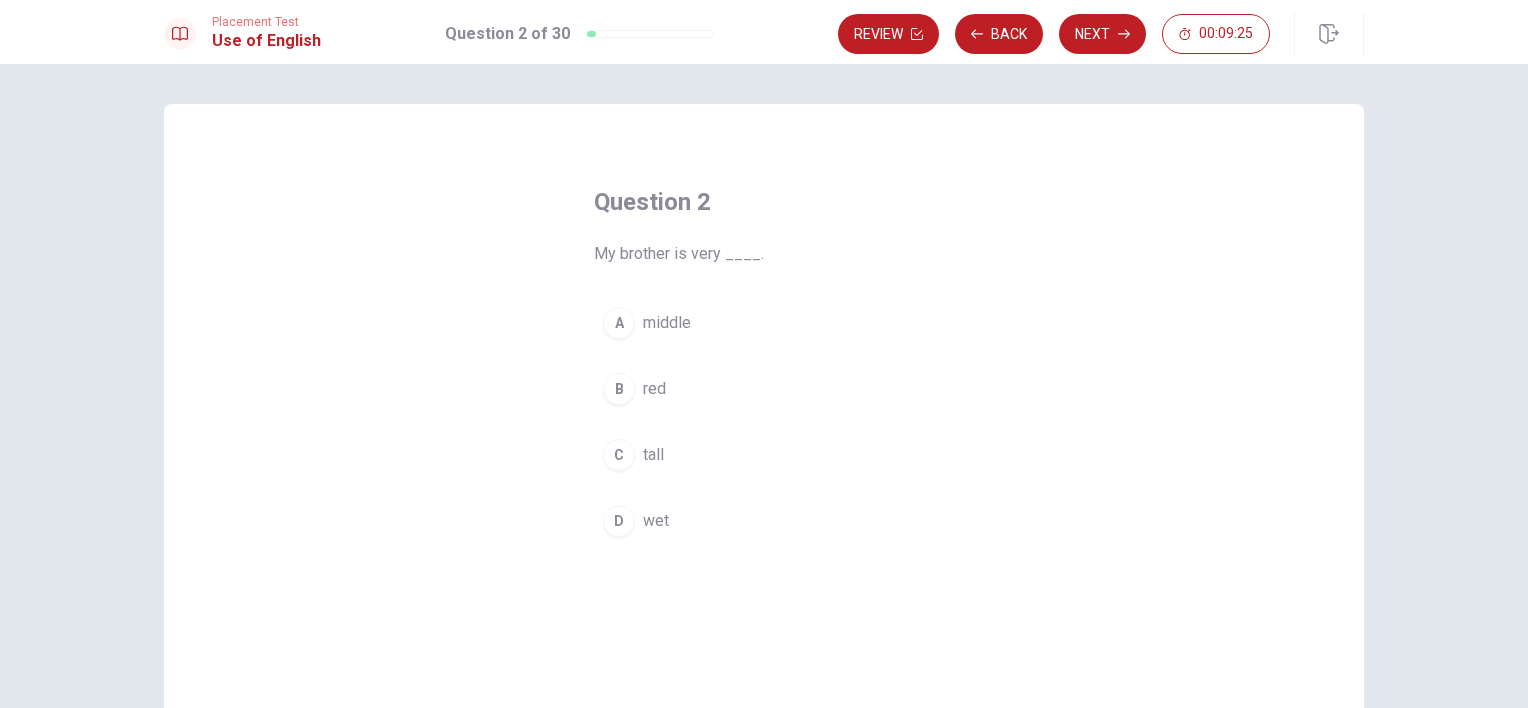 click on "middle" at bounding box center [667, 323] 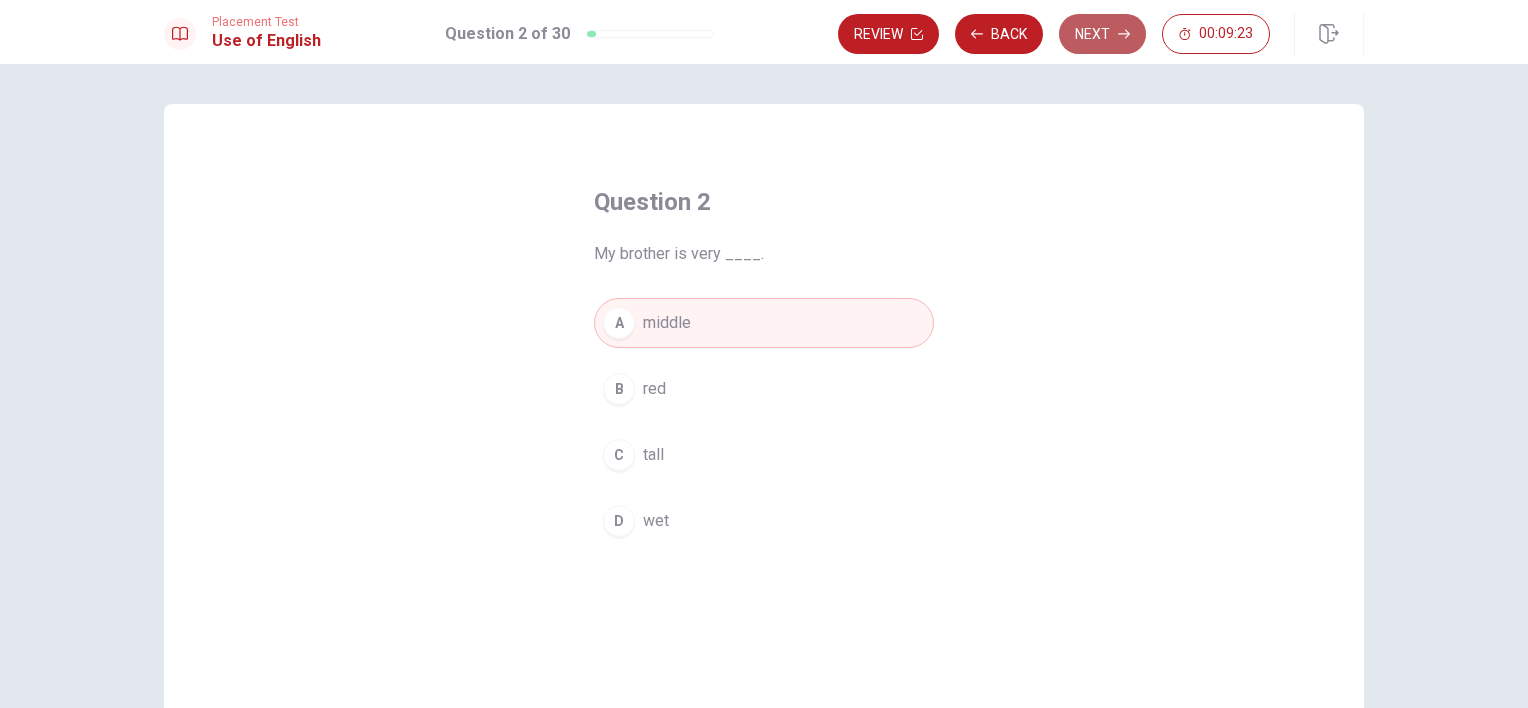 click on "Next" at bounding box center (1102, 34) 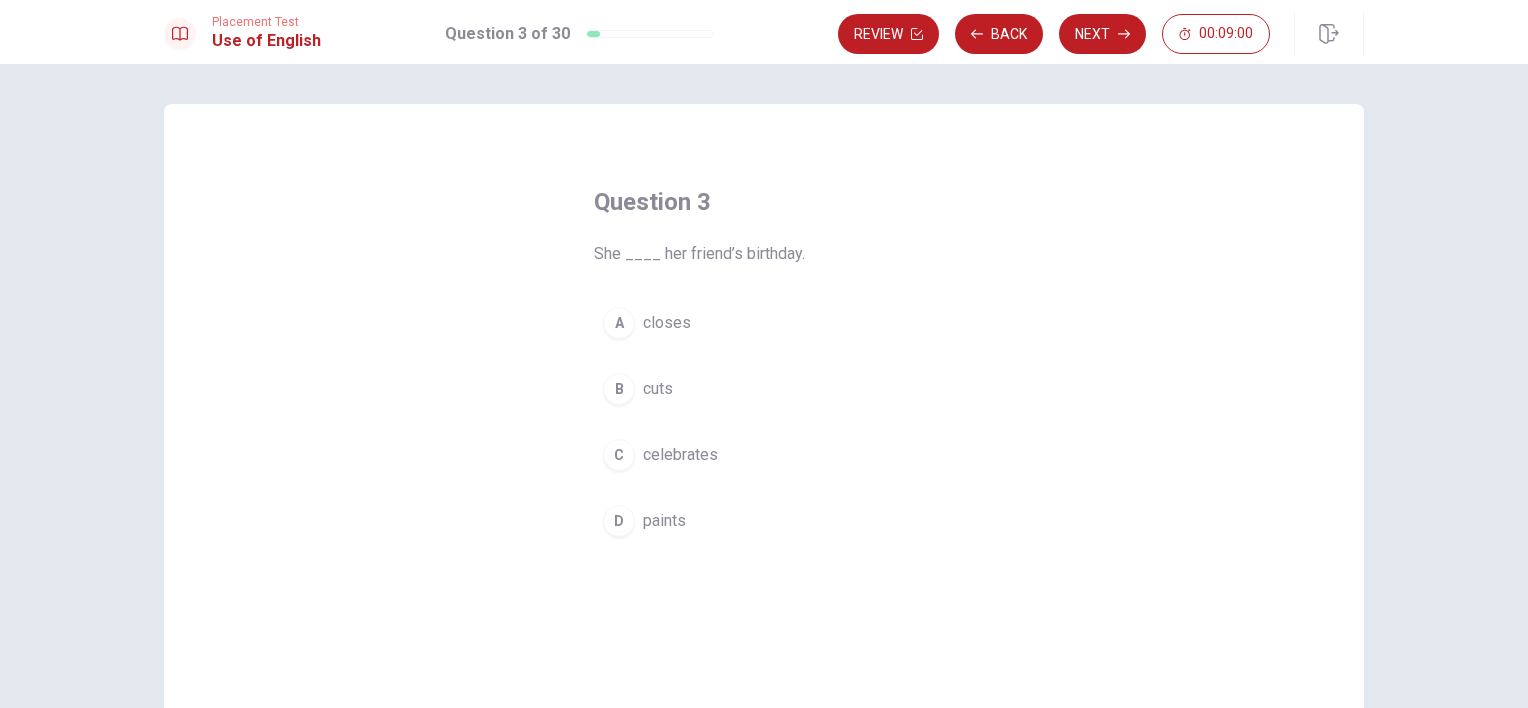 click on "celebrates" at bounding box center (680, 455) 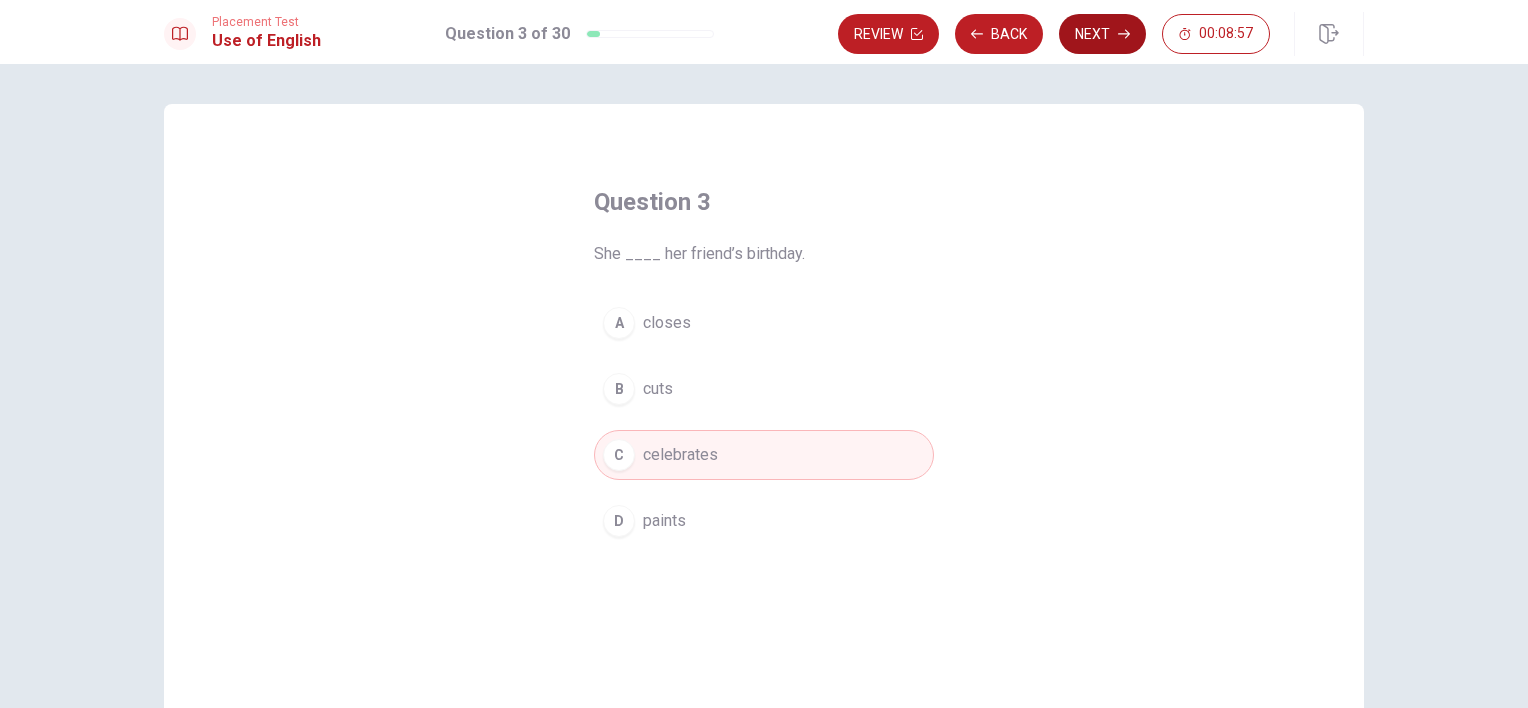 click on "Next" at bounding box center (1102, 34) 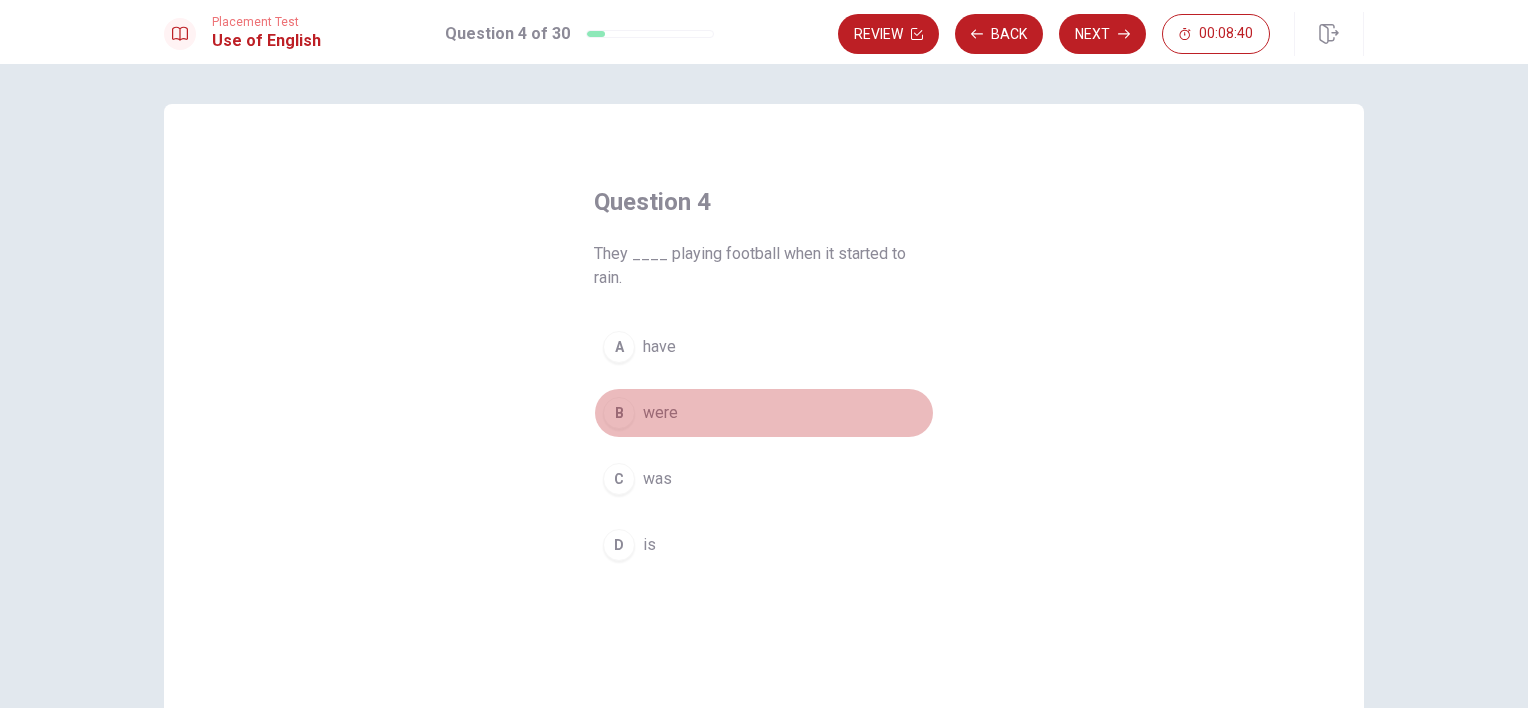 click on "were" at bounding box center [660, 413] 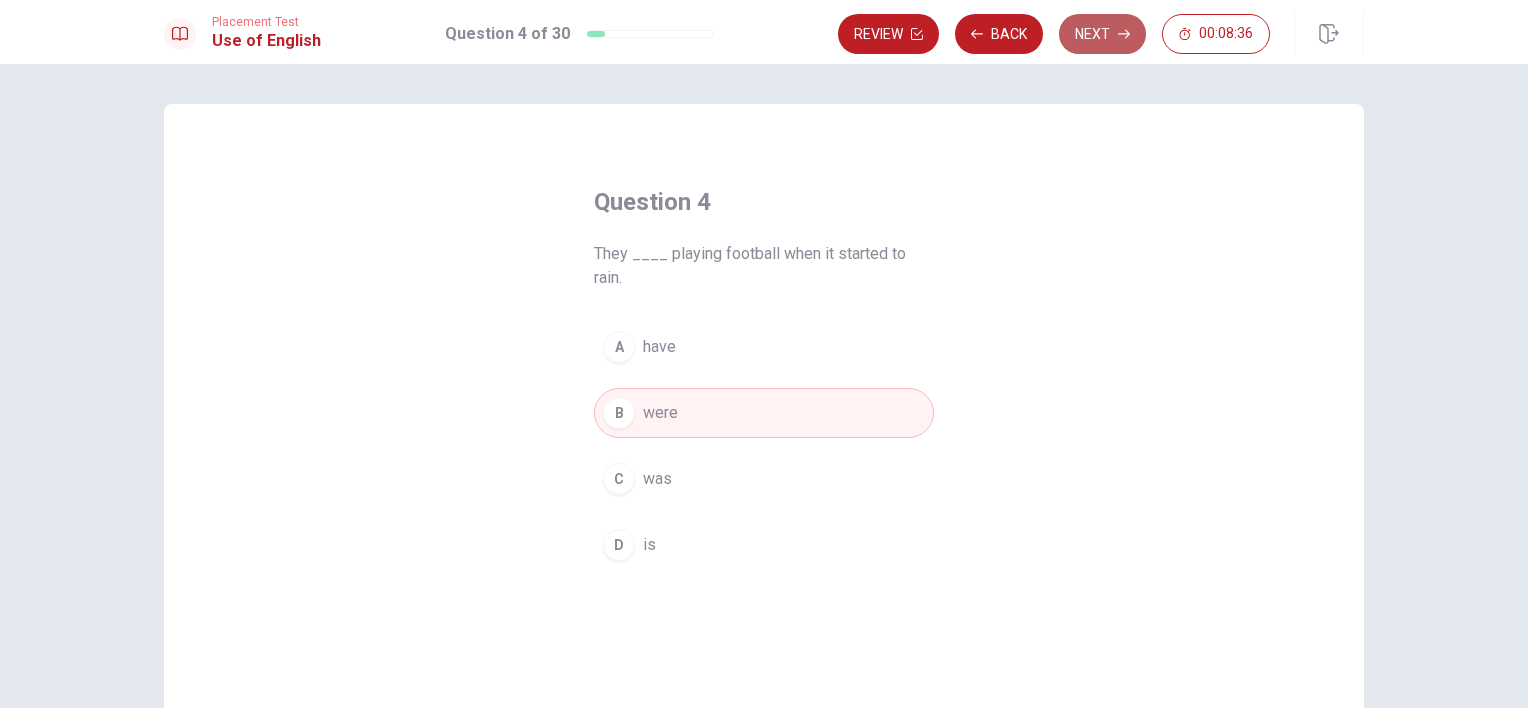 click on "Next" at bounding box center [1102, 34] 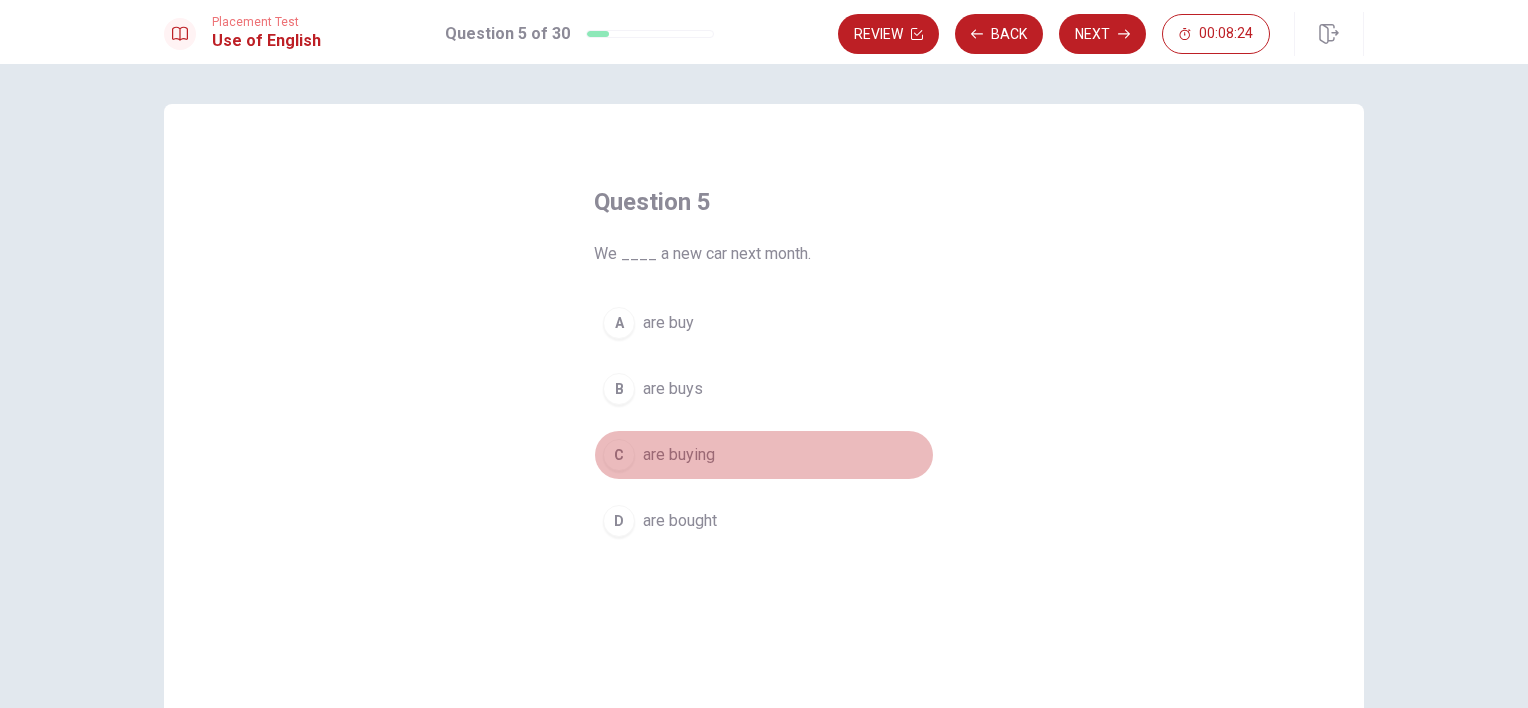 click on "are buying" at bounding box center [679, 455] 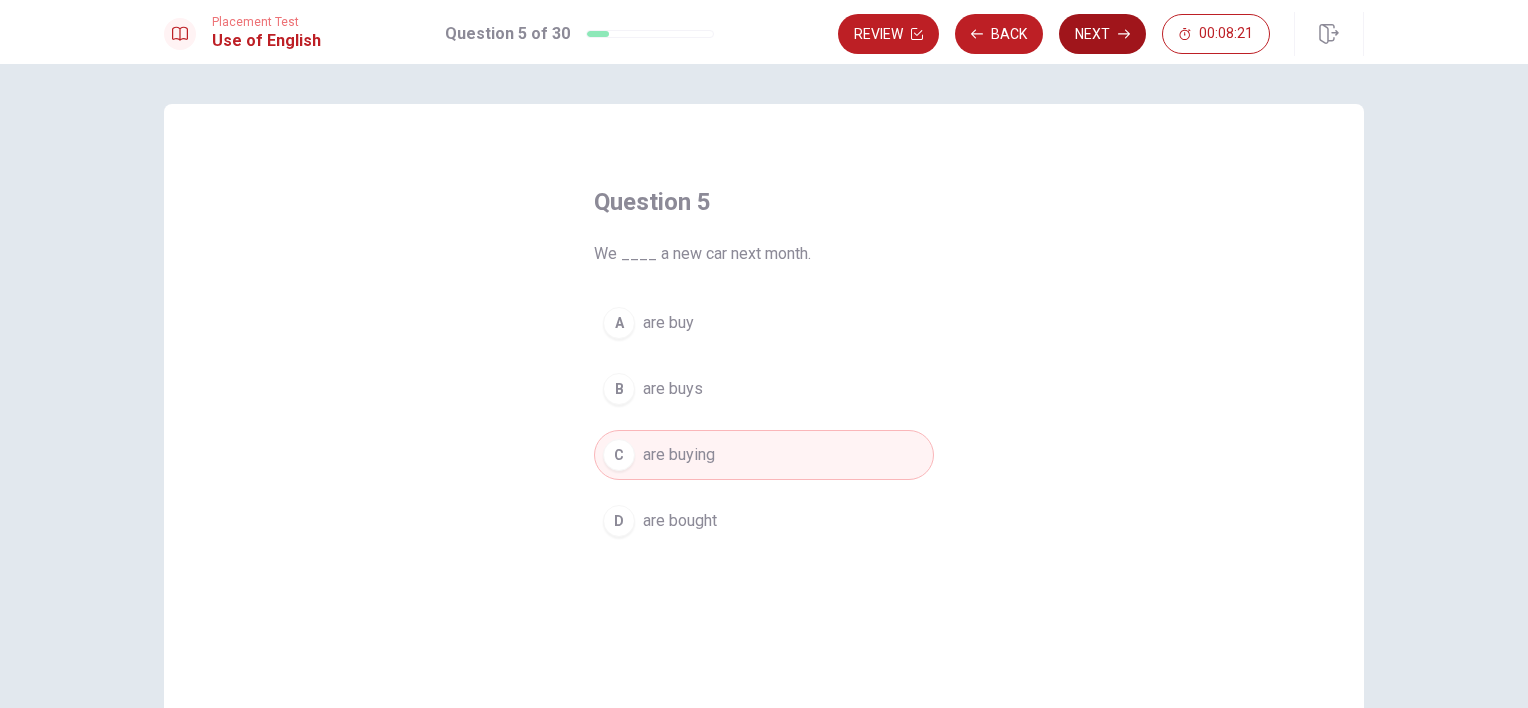 click on "Next" at bounding box center (1102, 34) 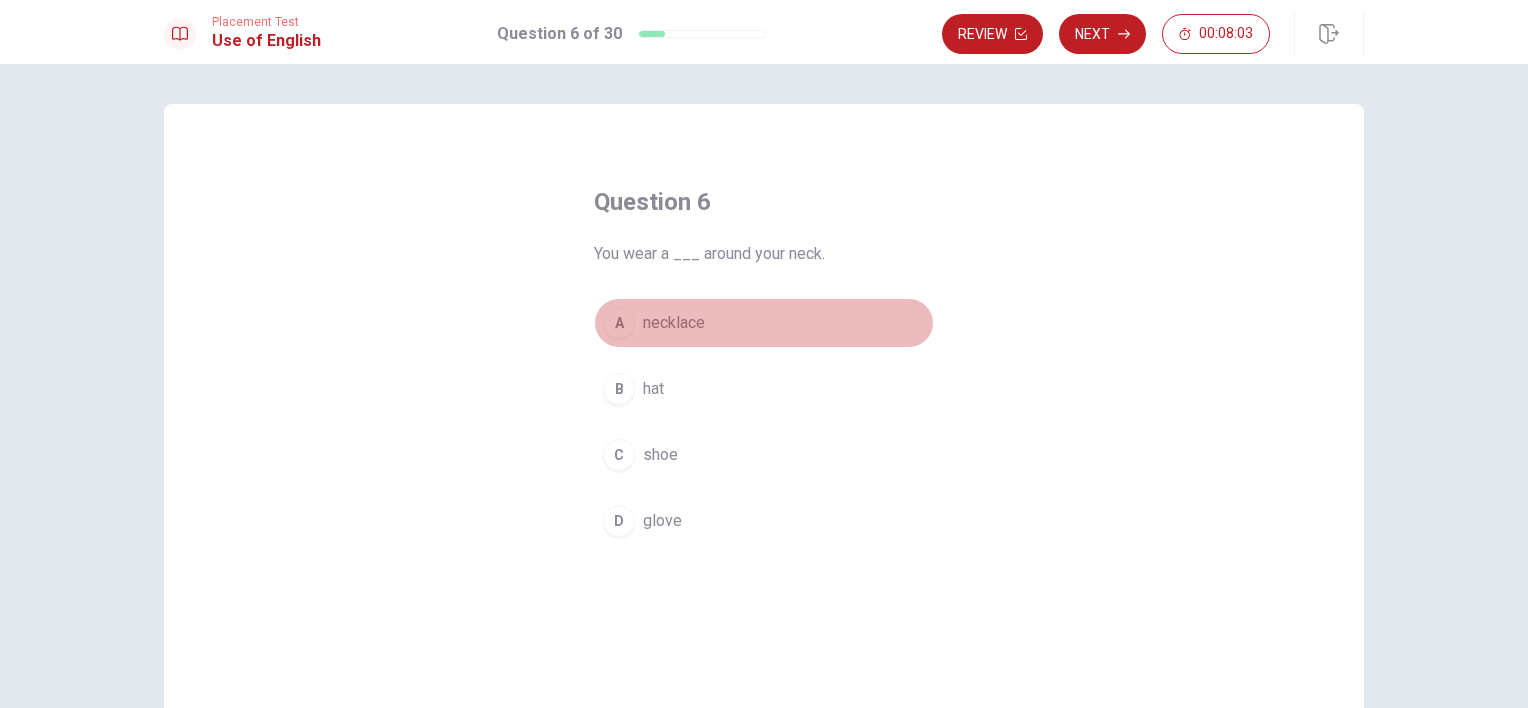 click on "necklace" at bounding box center [674, 323] 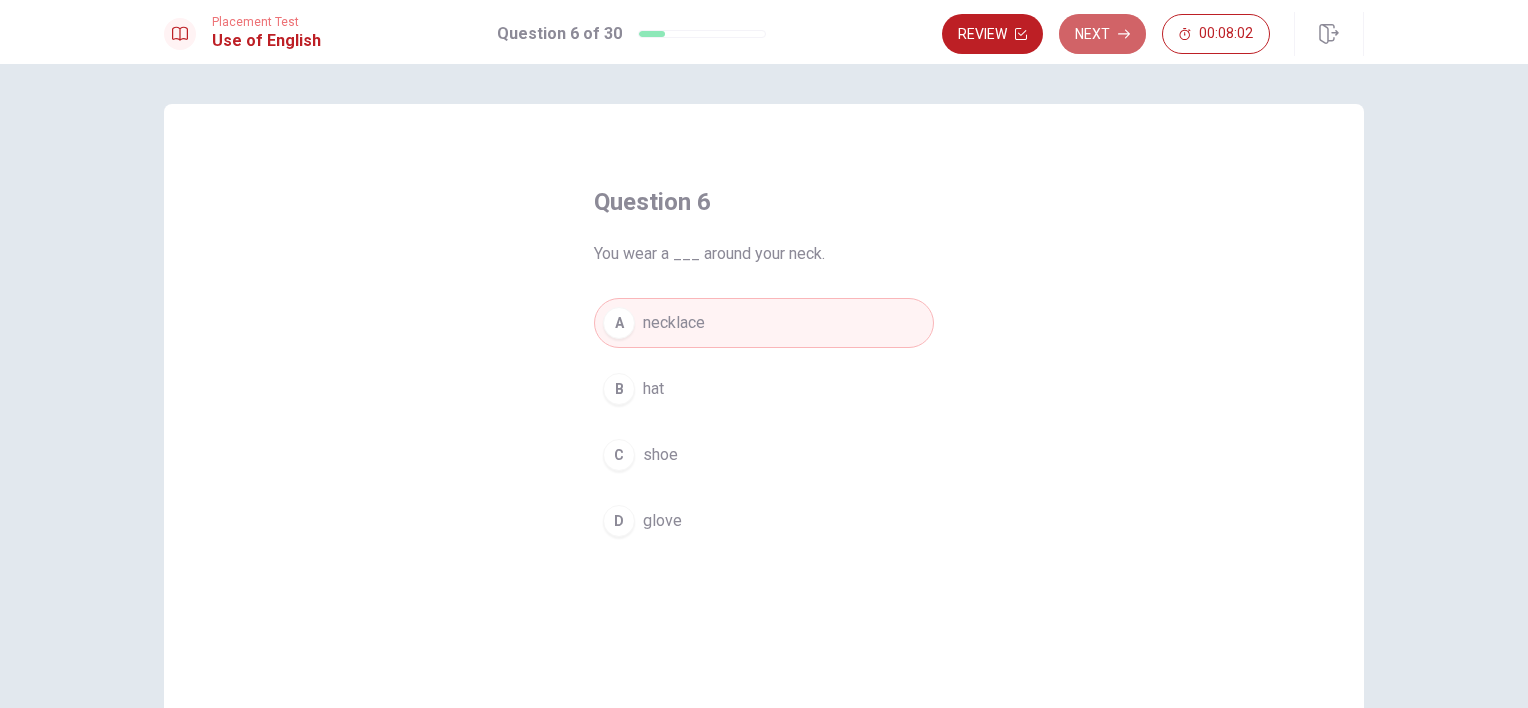 click 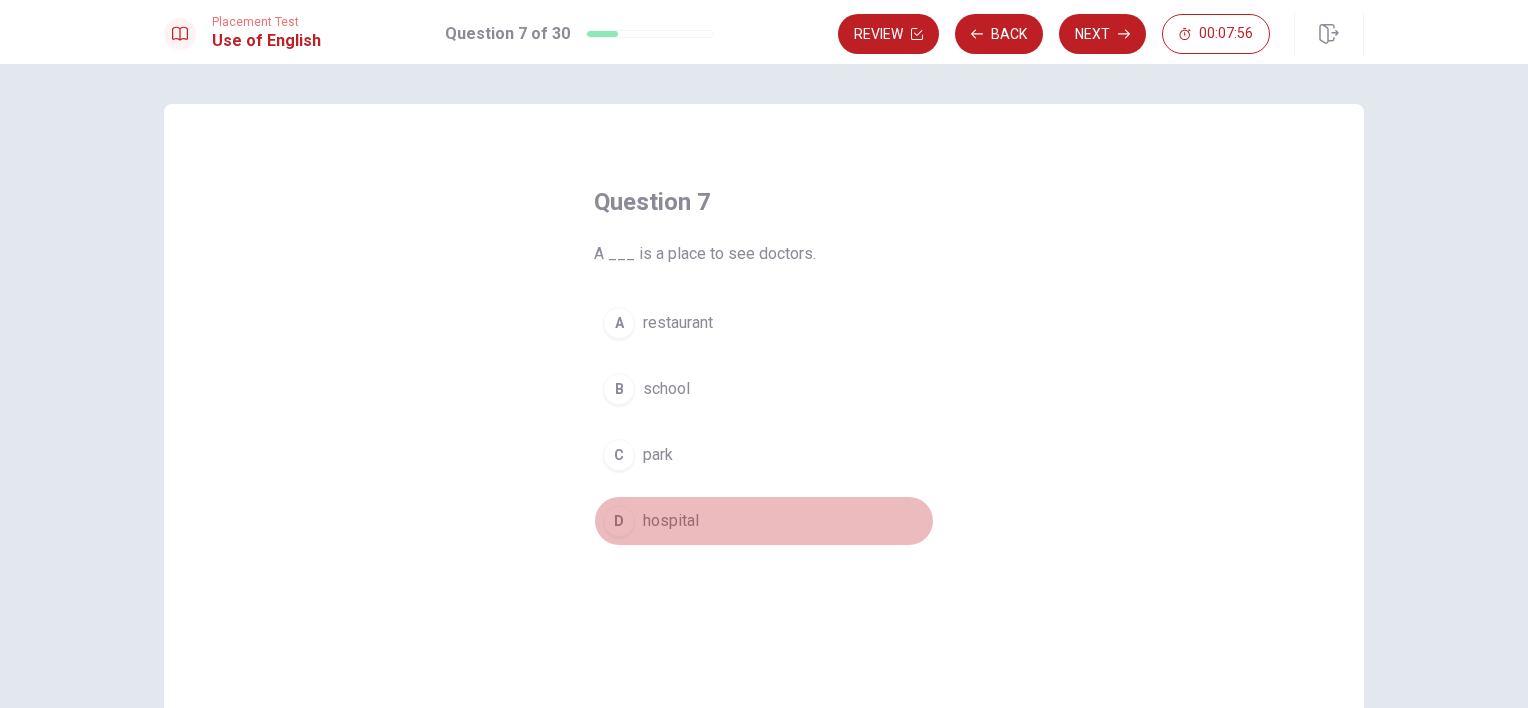 click on "hospital" at bounding box center [671, 521] 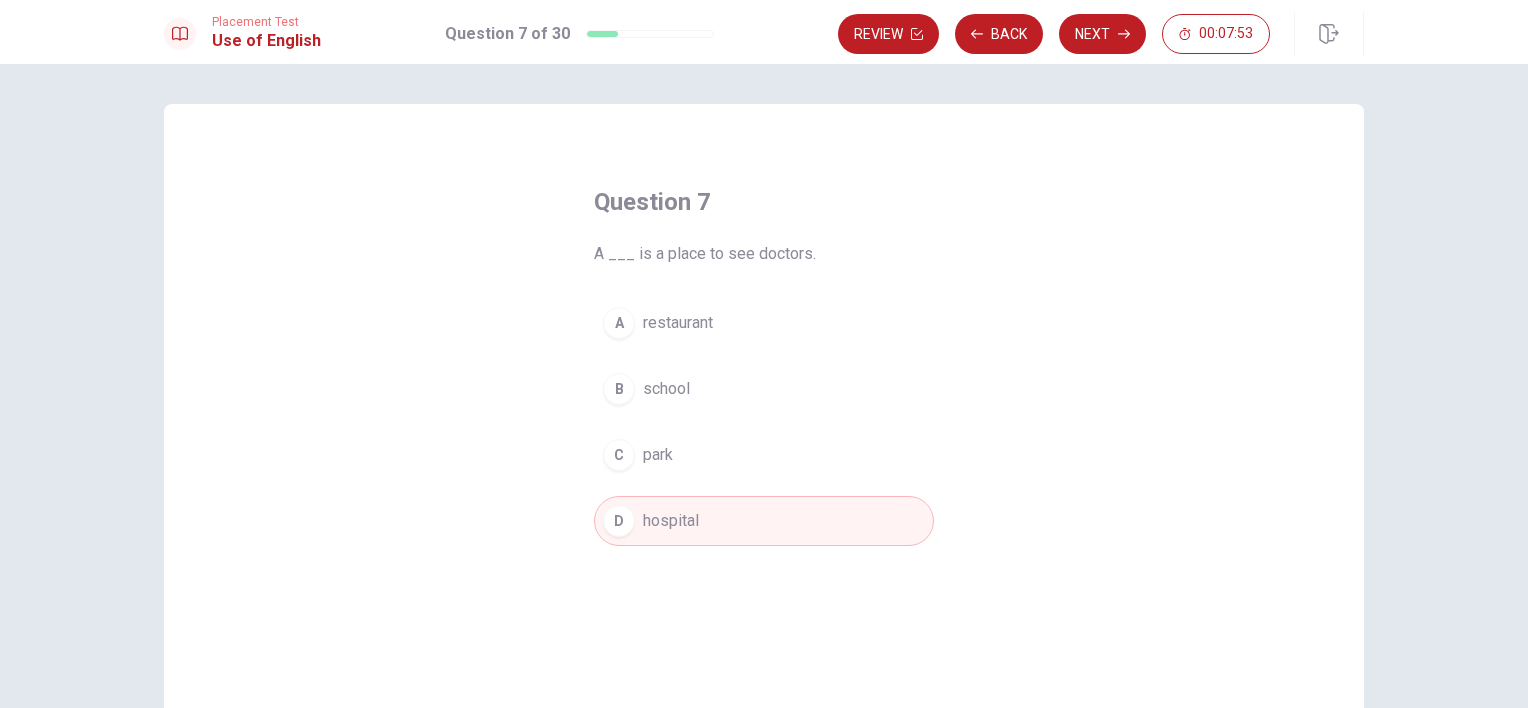 click on "Next" at bounding box center [1102, 34] 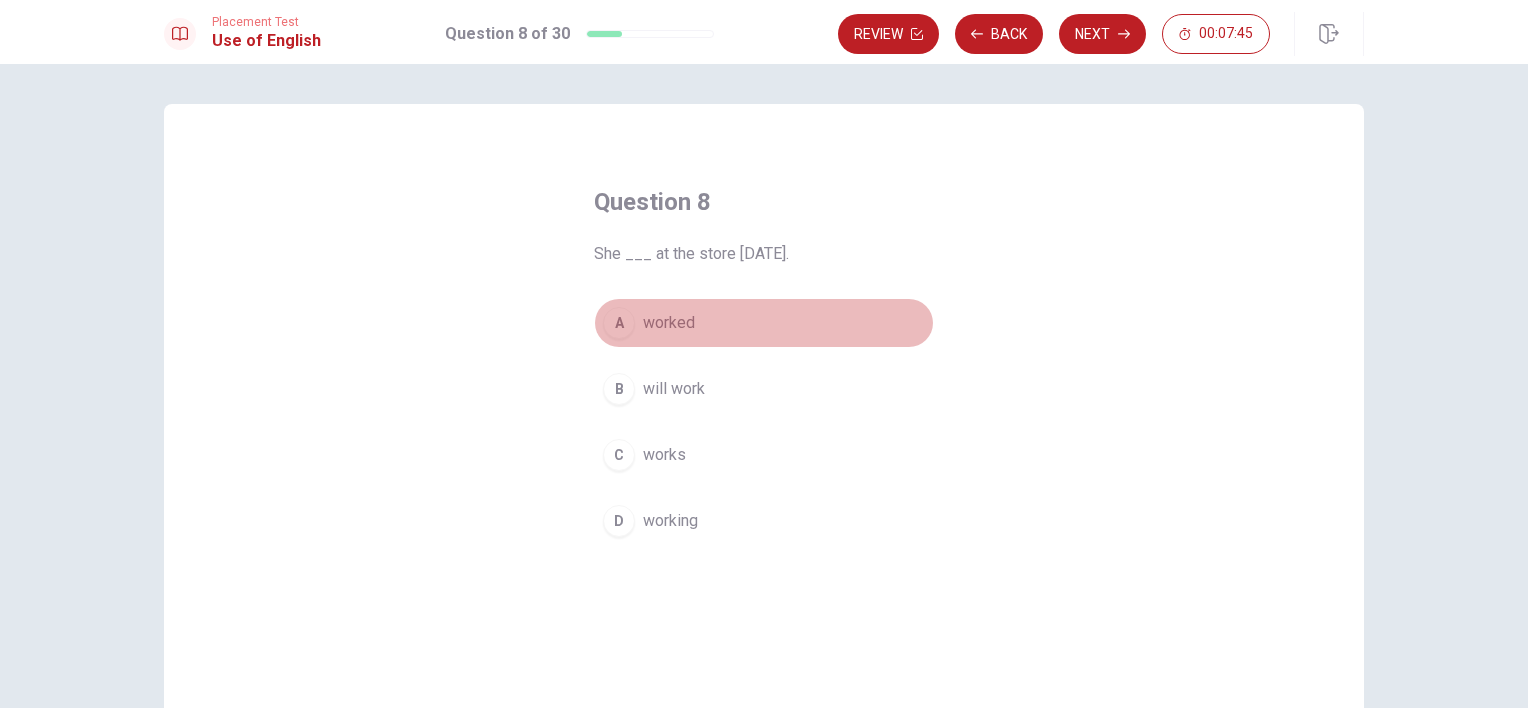 click on "worked" at bounding box center (669, 323) 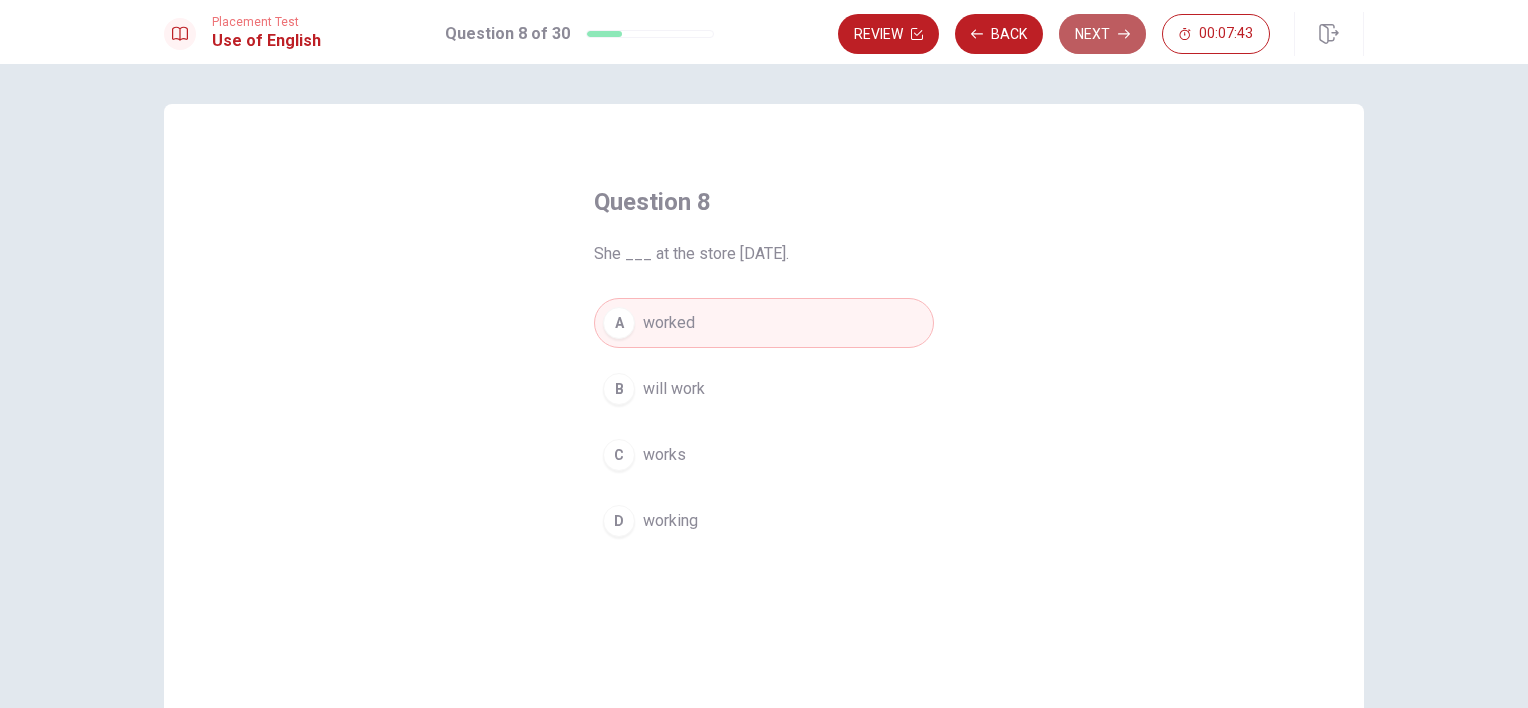 click 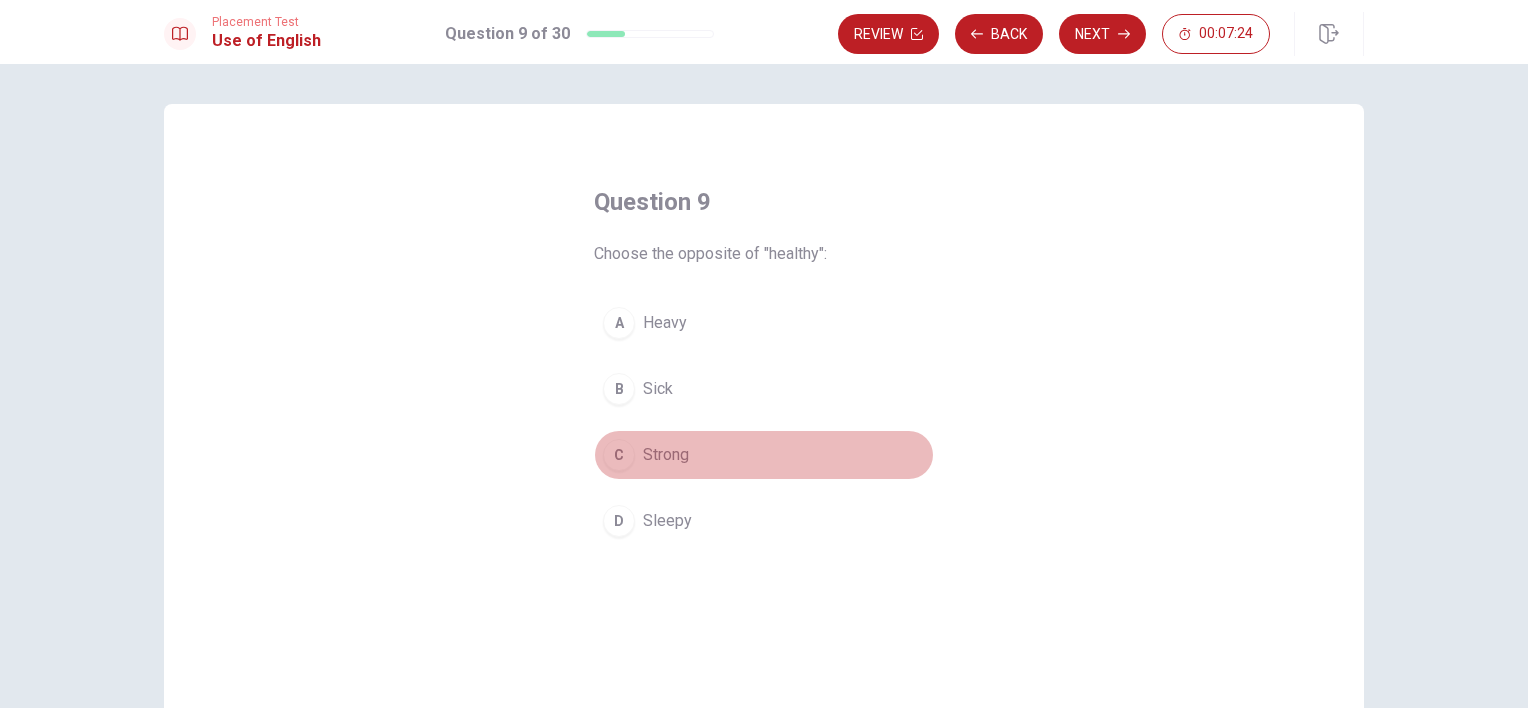 click on "Strong" at bounding box center (666, 455) 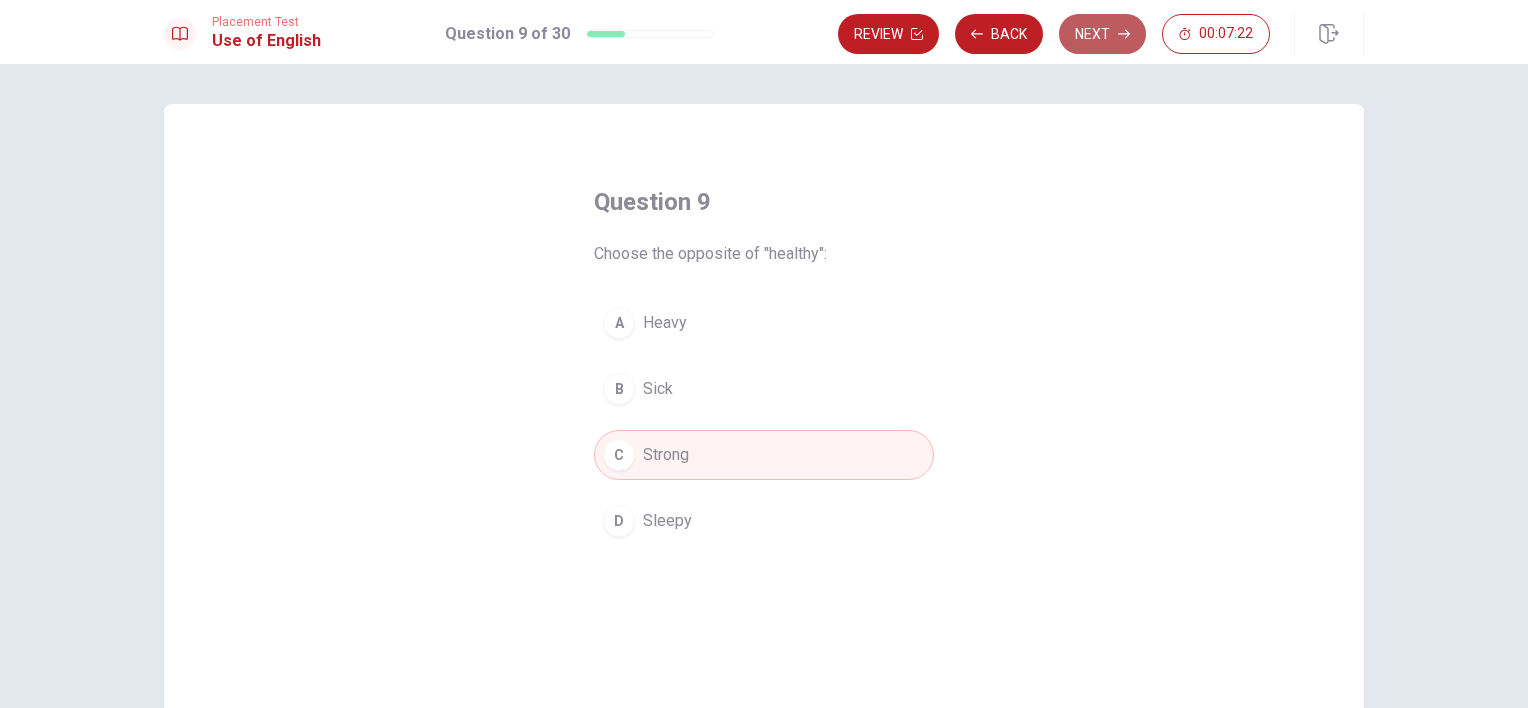 click on "Next" at bounding box center (1102, 34) 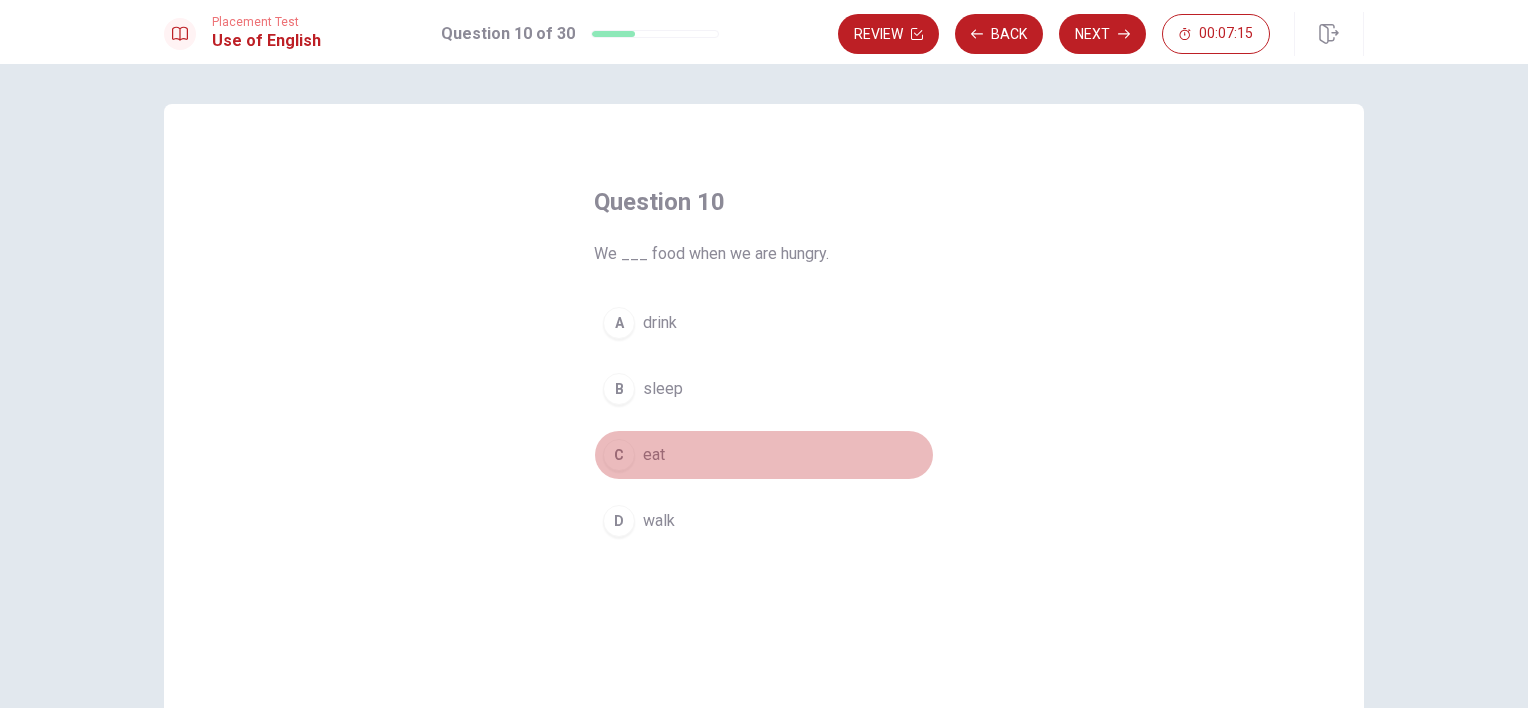 click on "eat" at bounding box center [654, 455] 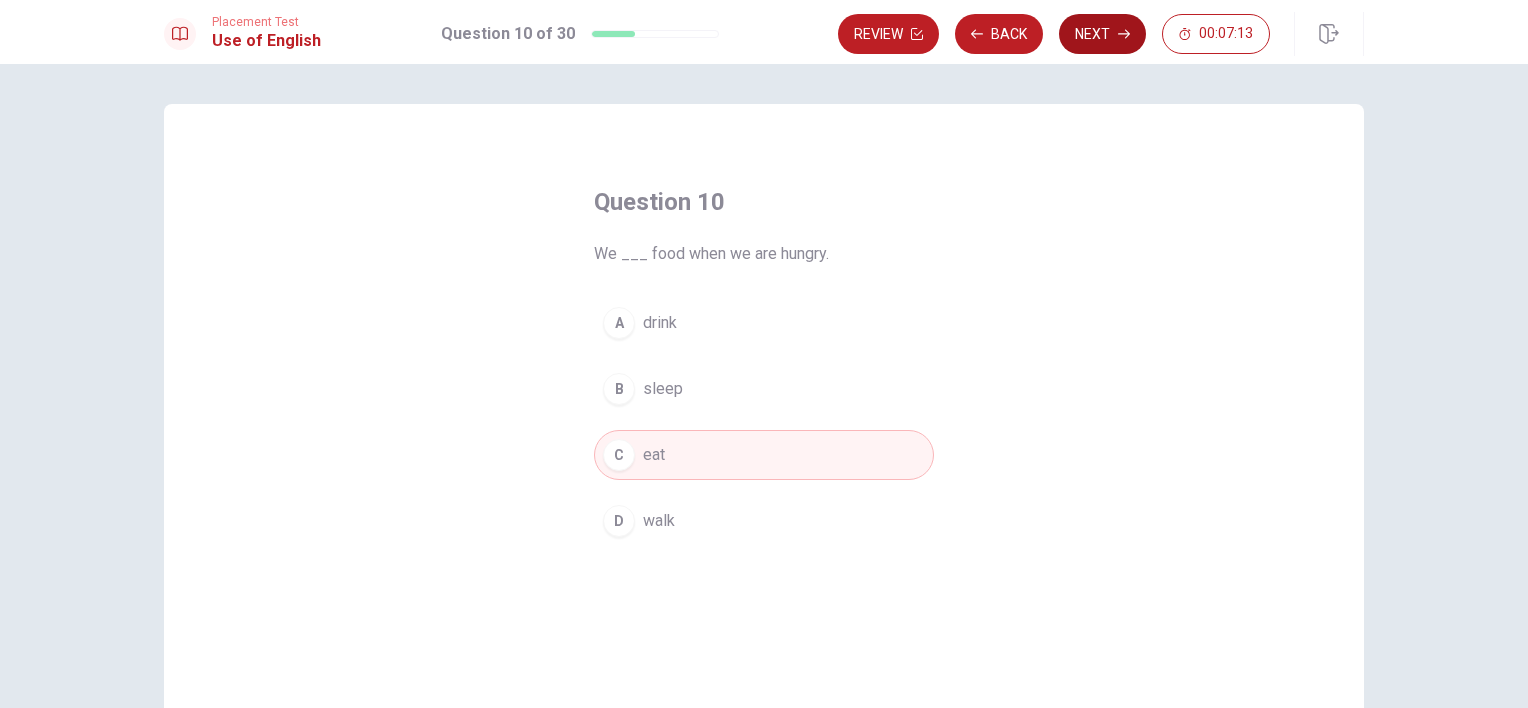 click on "Next" at bounding box center (1102, 34) 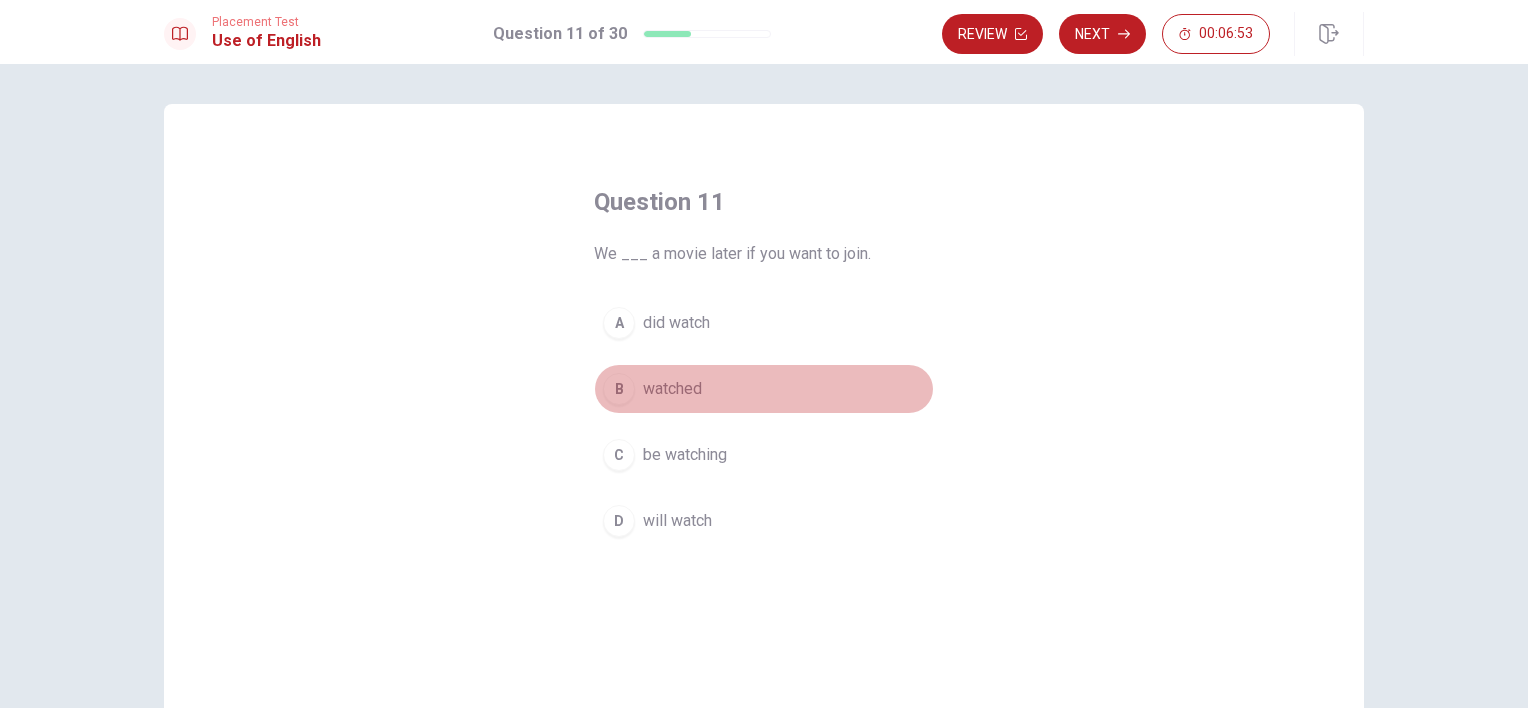 click on "watched" at bounding box center [672, 389] 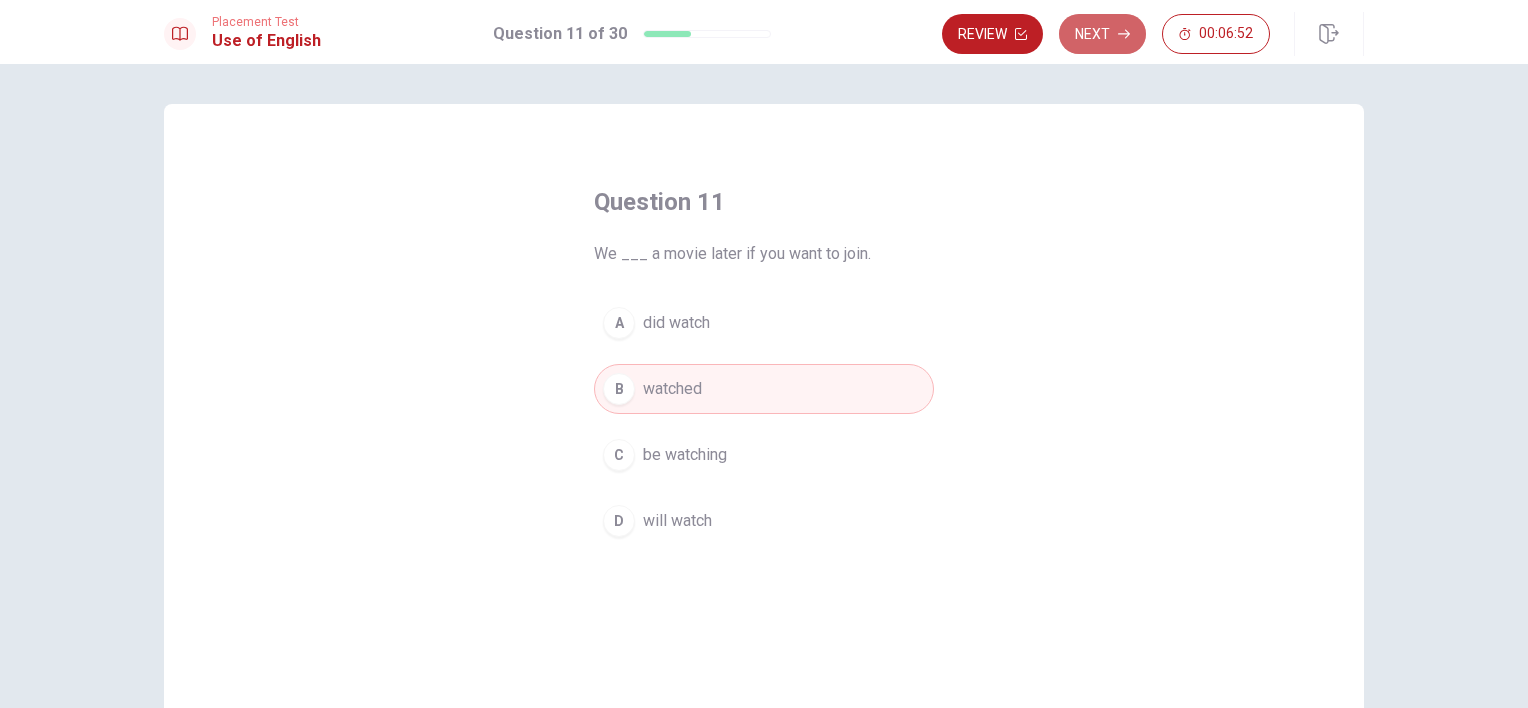 click on "Next" at bounding box center [1102, 34] 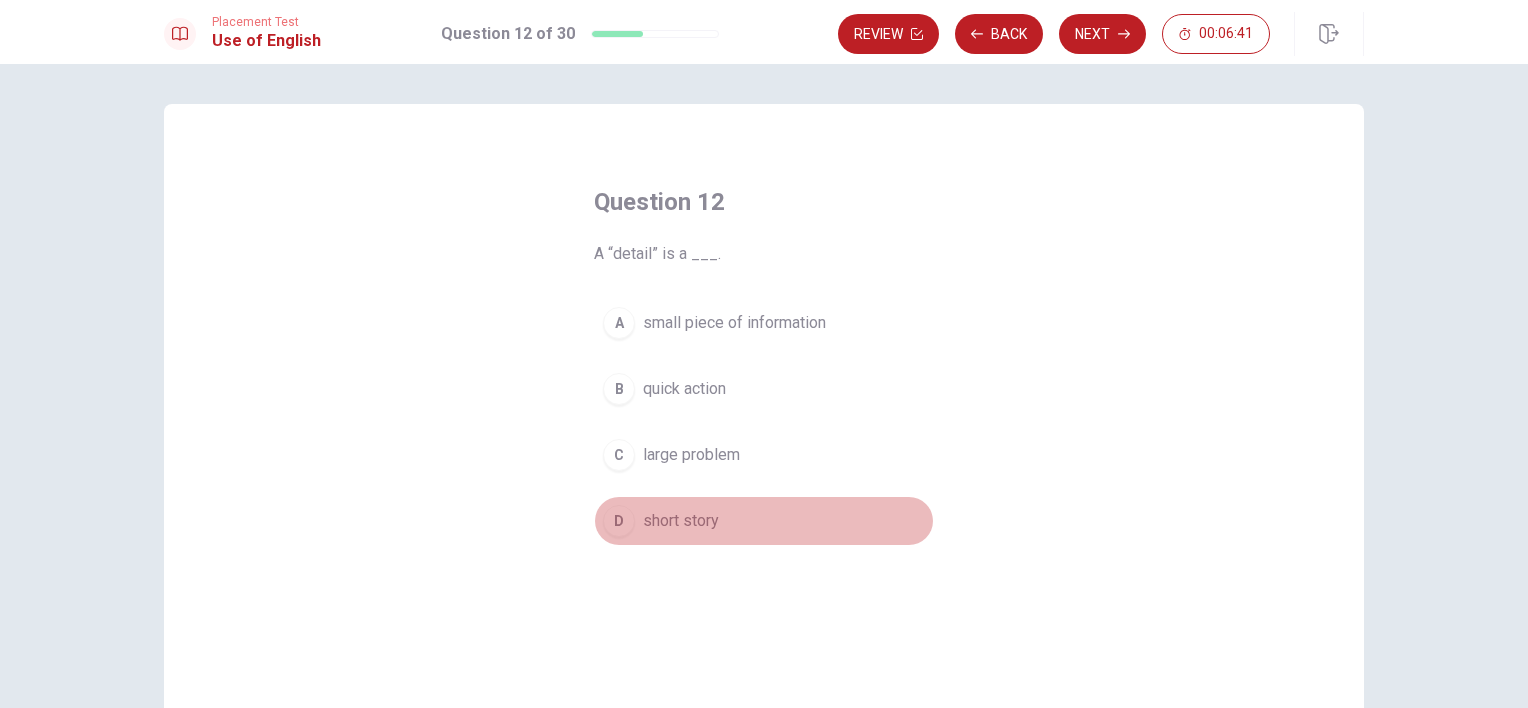 click on "short story" at bounding box center [681, 521] 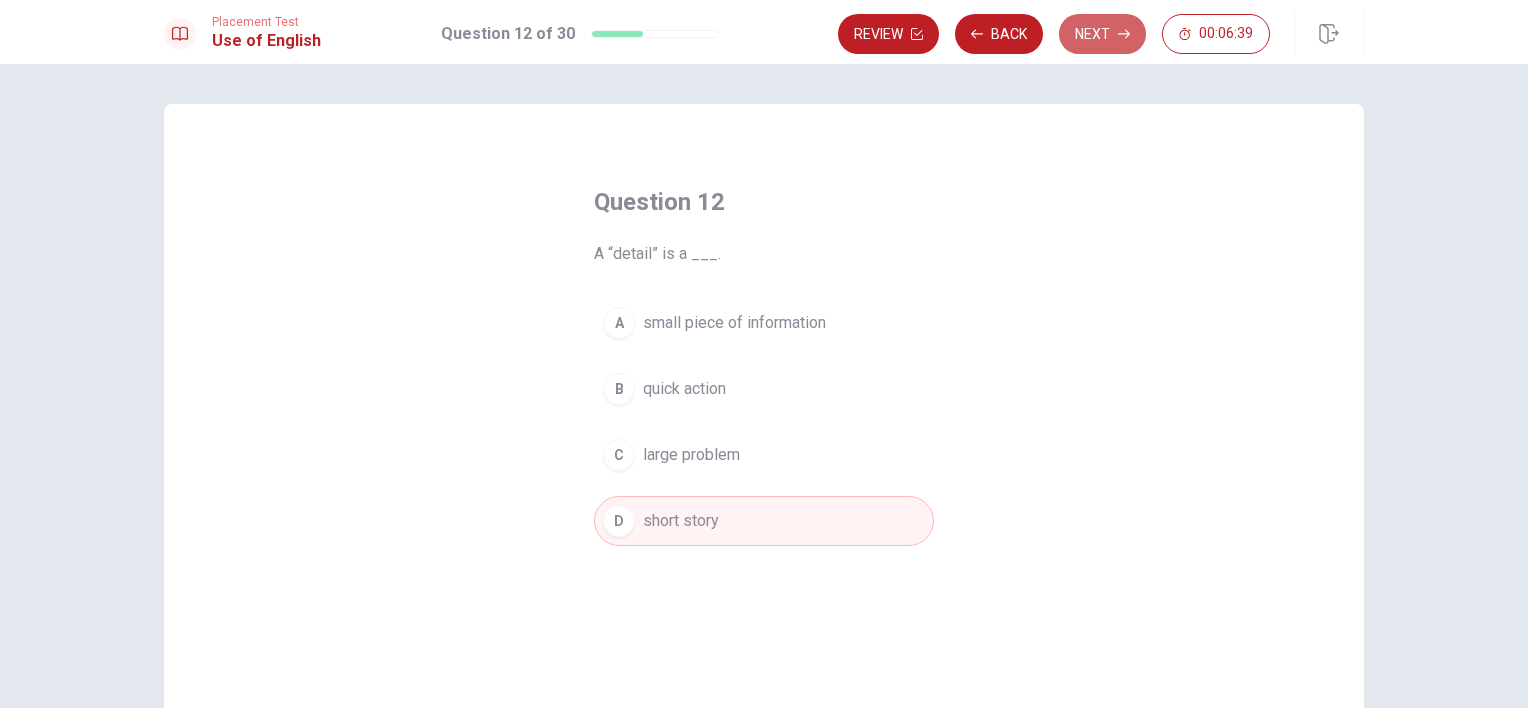 click on "Next" at bounding box center [1102, 34] 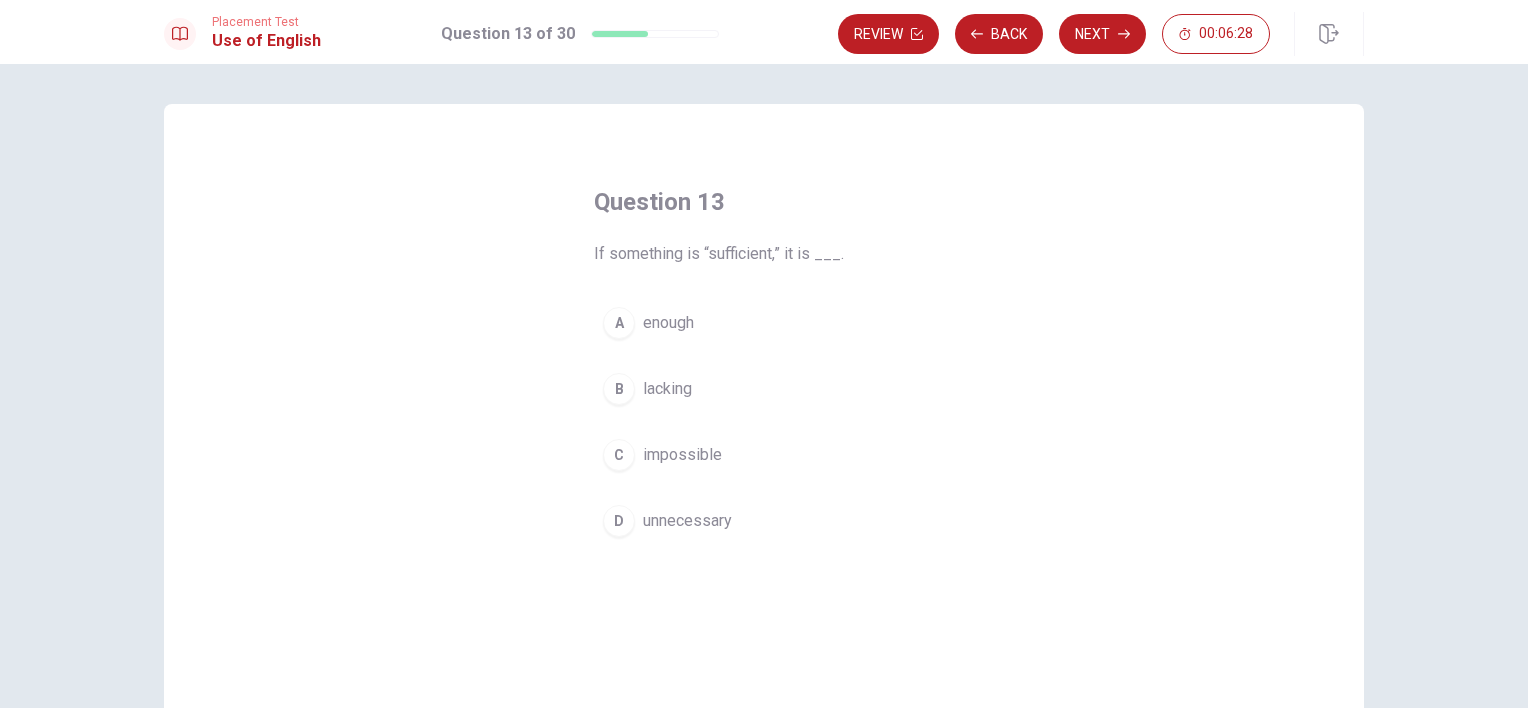 click on "impossible" at bounding box center (682, 455) 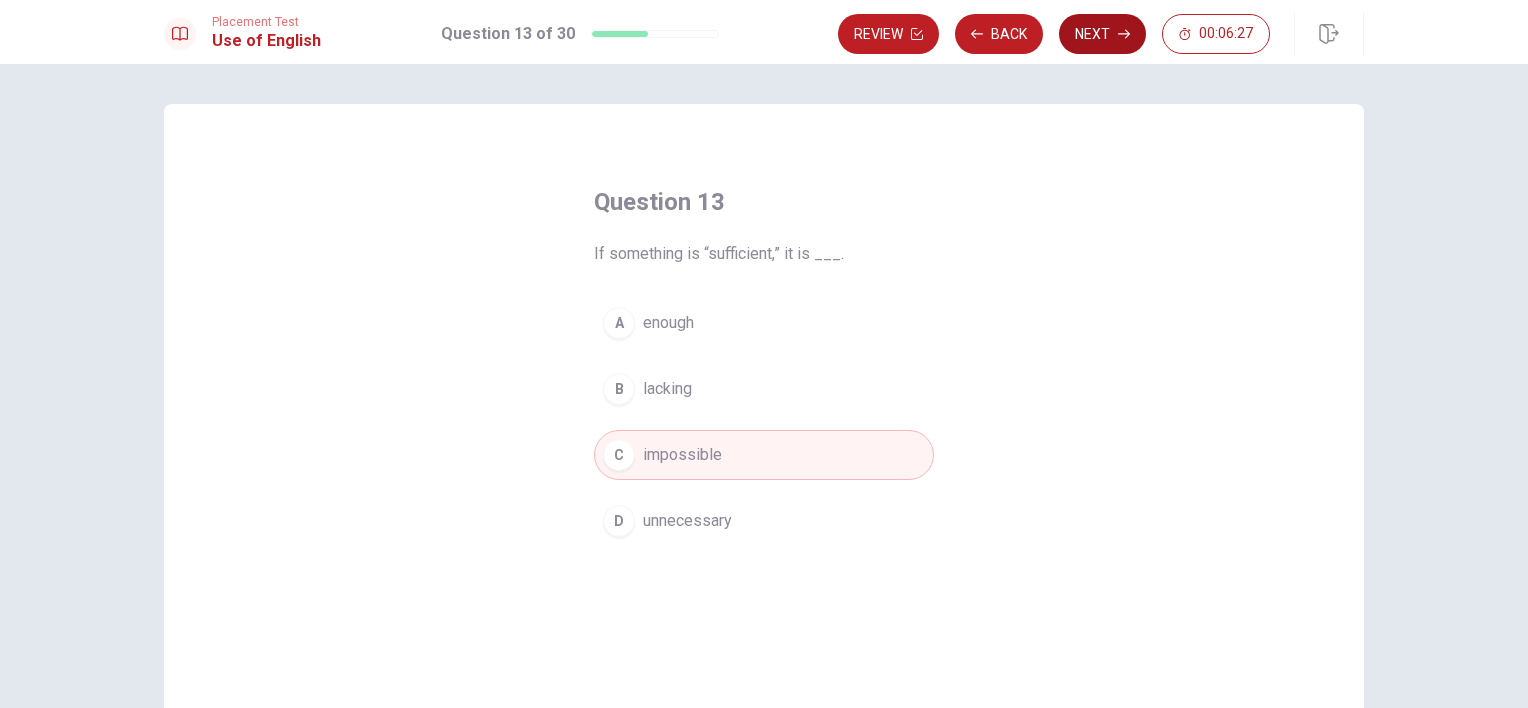 click on "Next" at bounding box center (1102, 34) 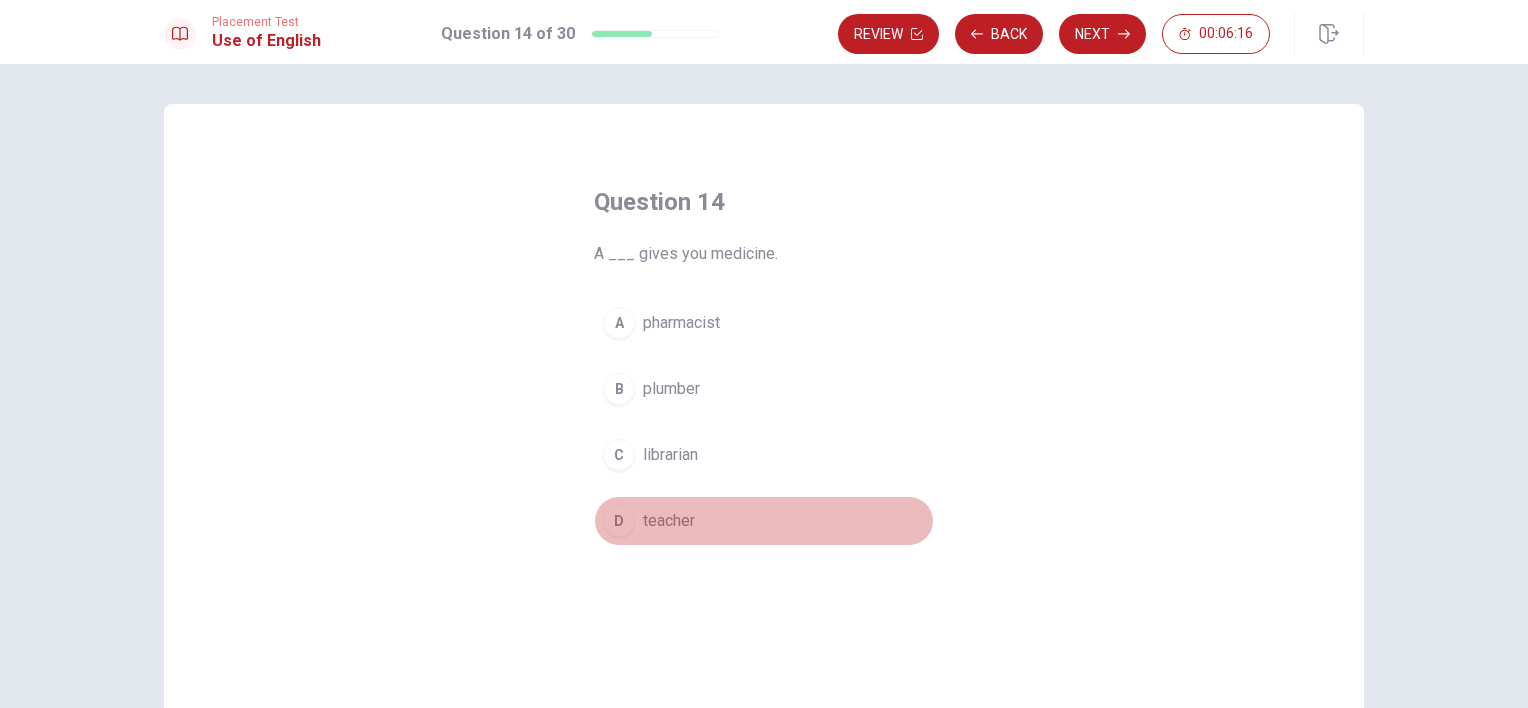 click on "teacher" at bounding box center [669, 521] 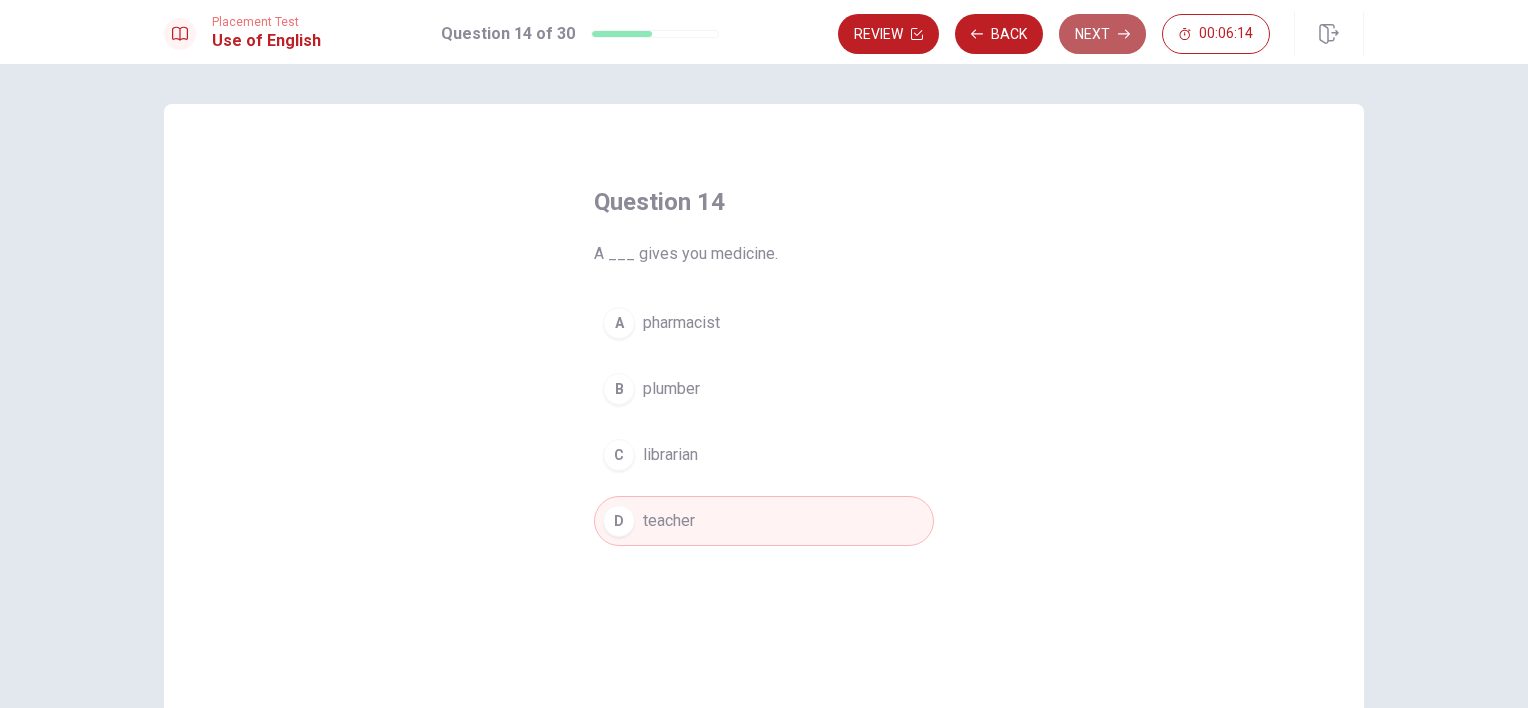 click on "Next" at bounding box center (1102, 34) 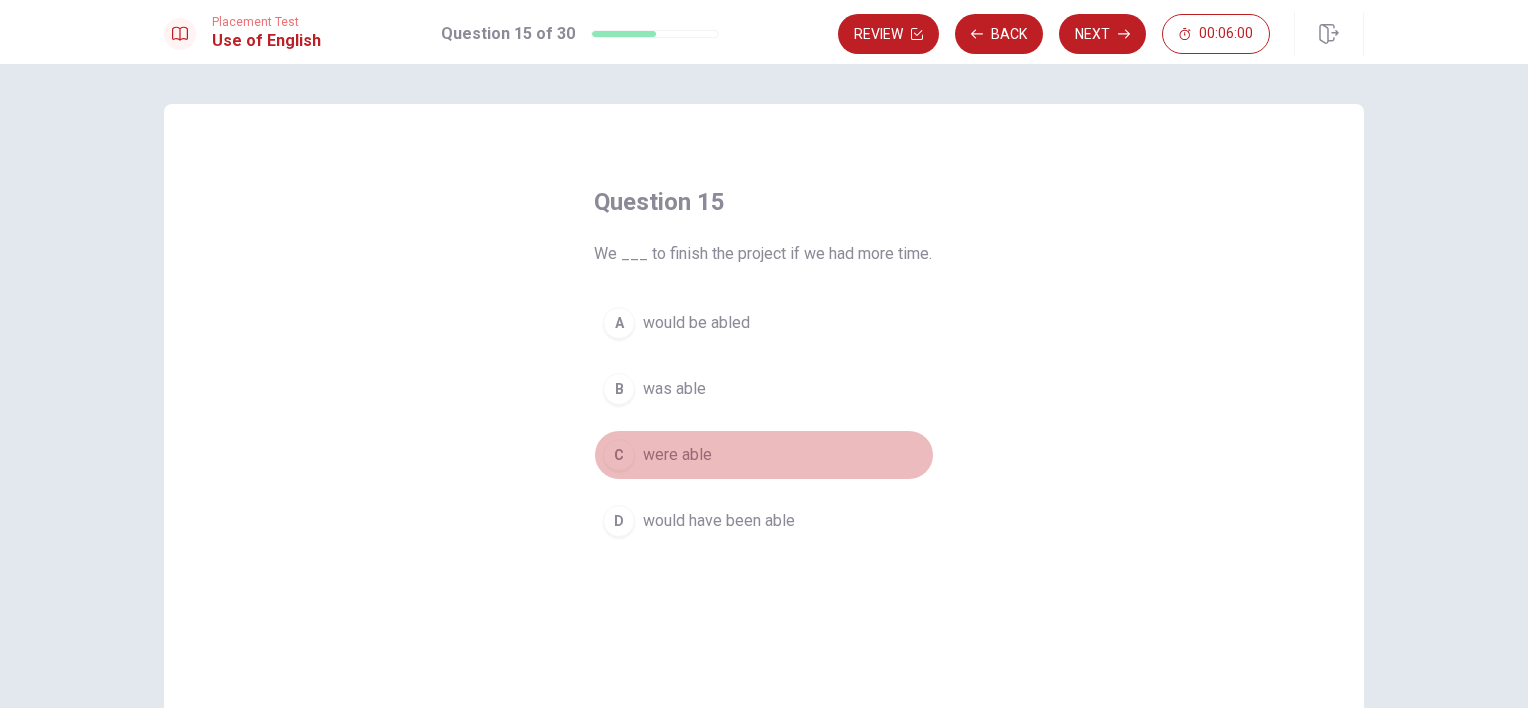 click on "were able" at bounding box center [677, 455] 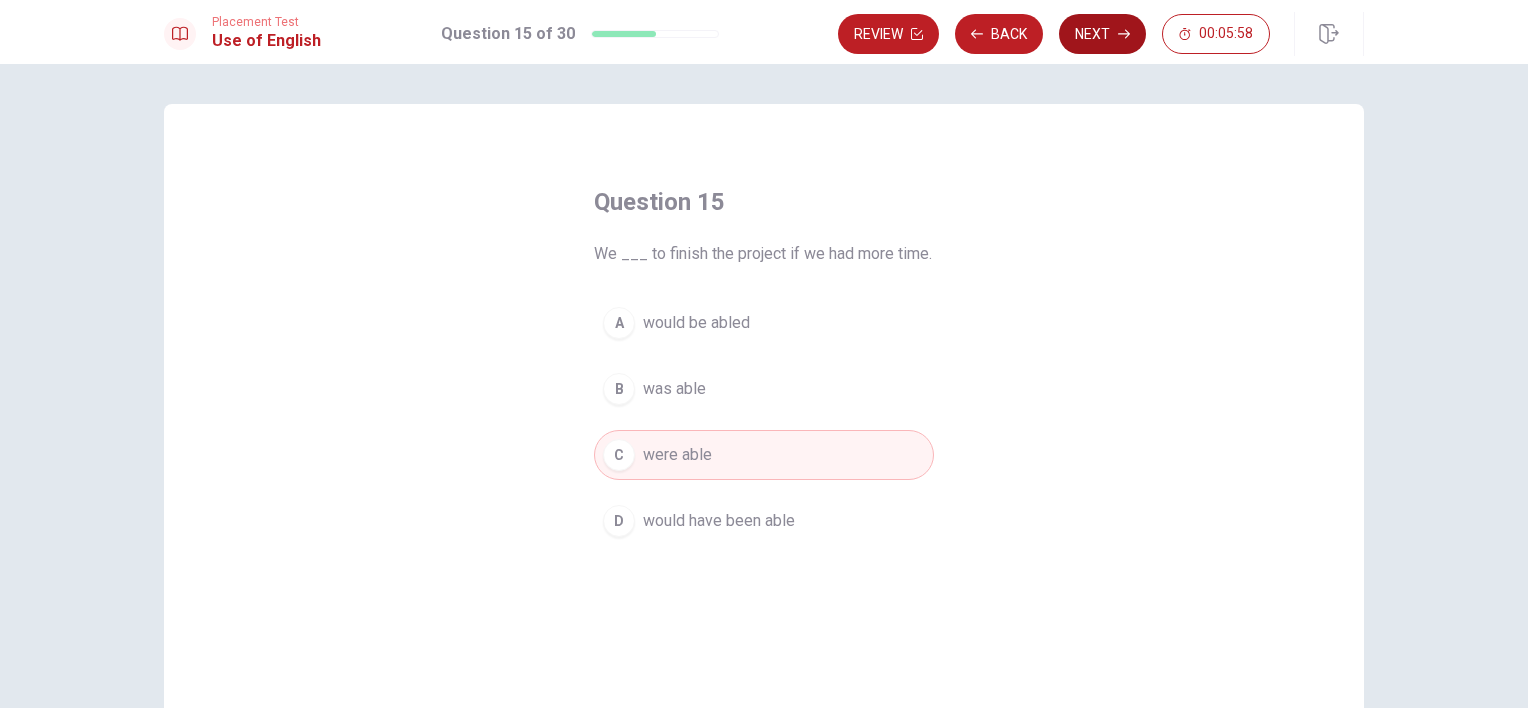 click on "Next" at bounding box center [1102, 34] 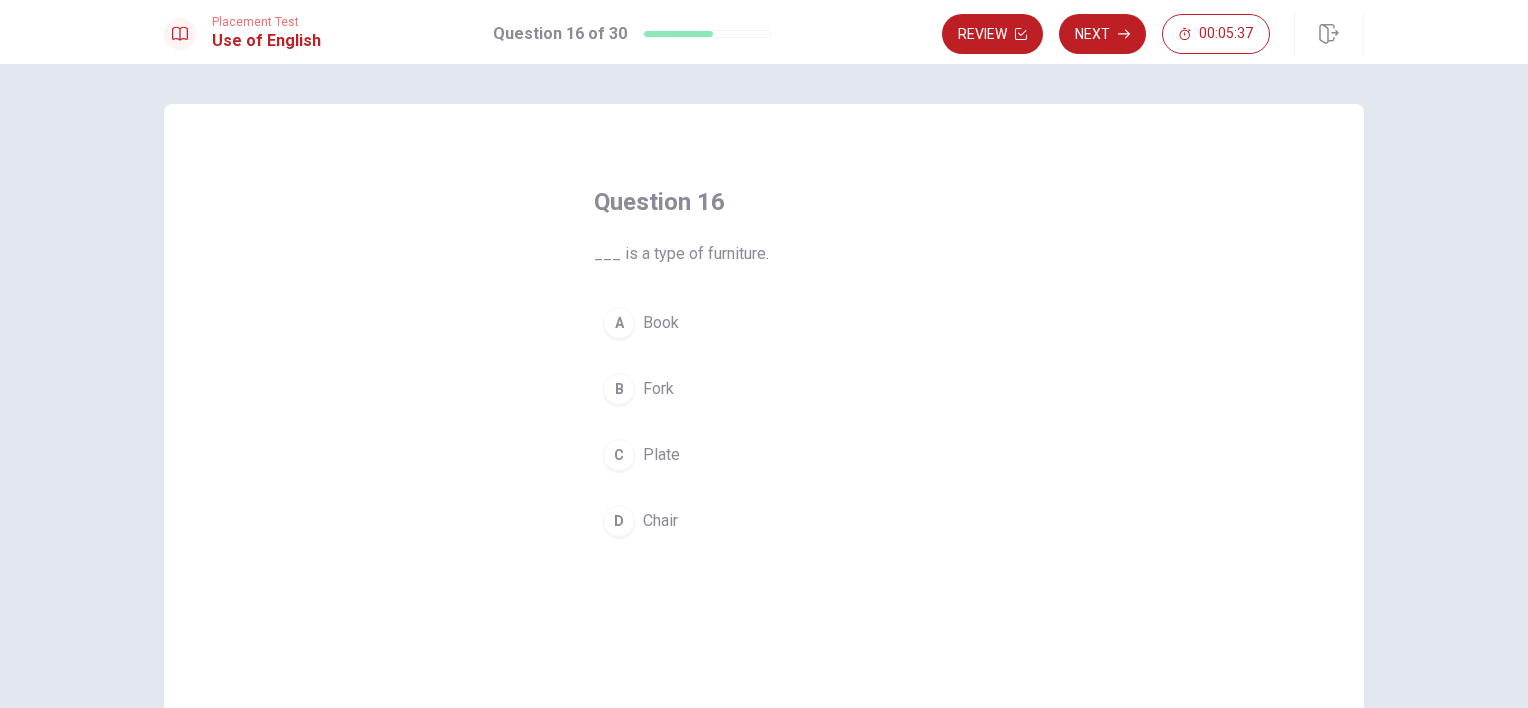 click on "Fork" at bounding box center [658, 389] 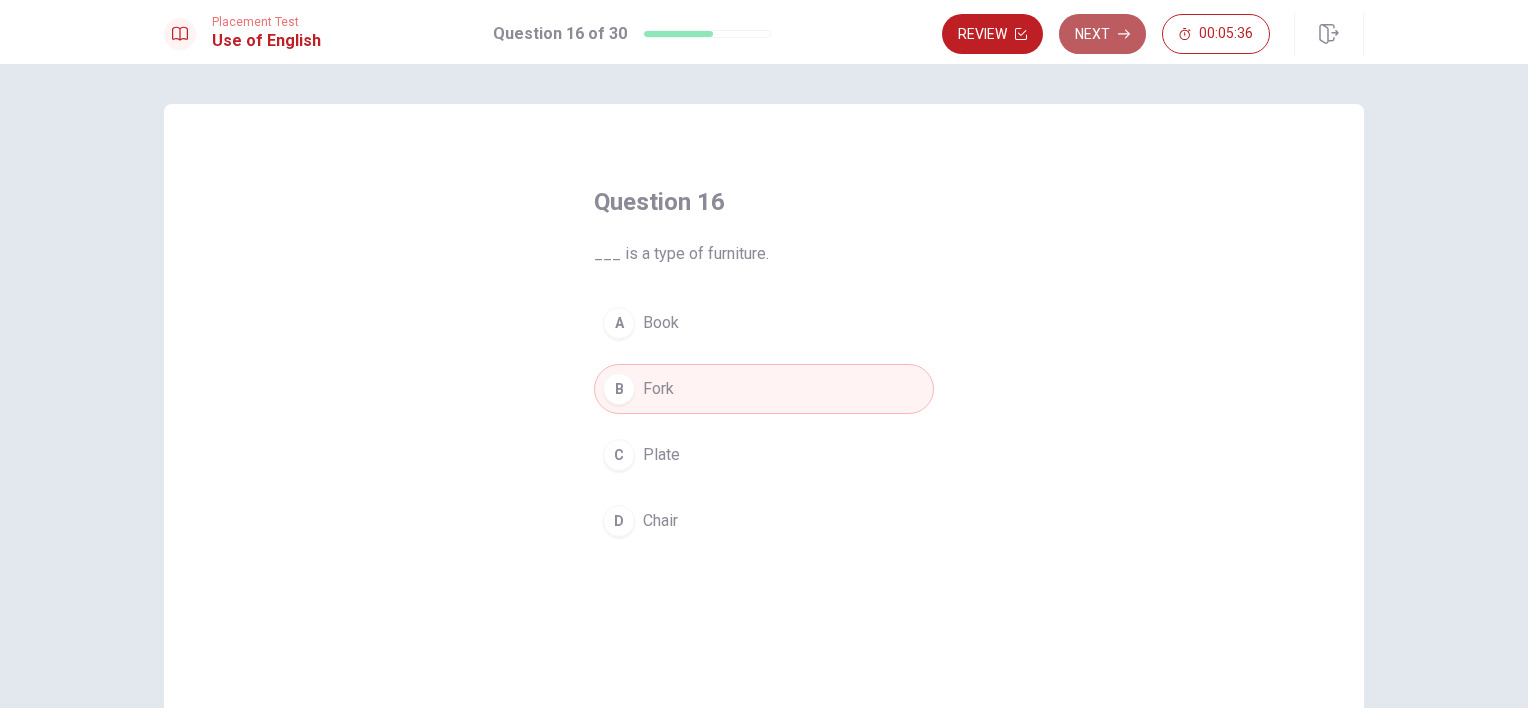 click on "Next" at bounding box center (1102, 34) 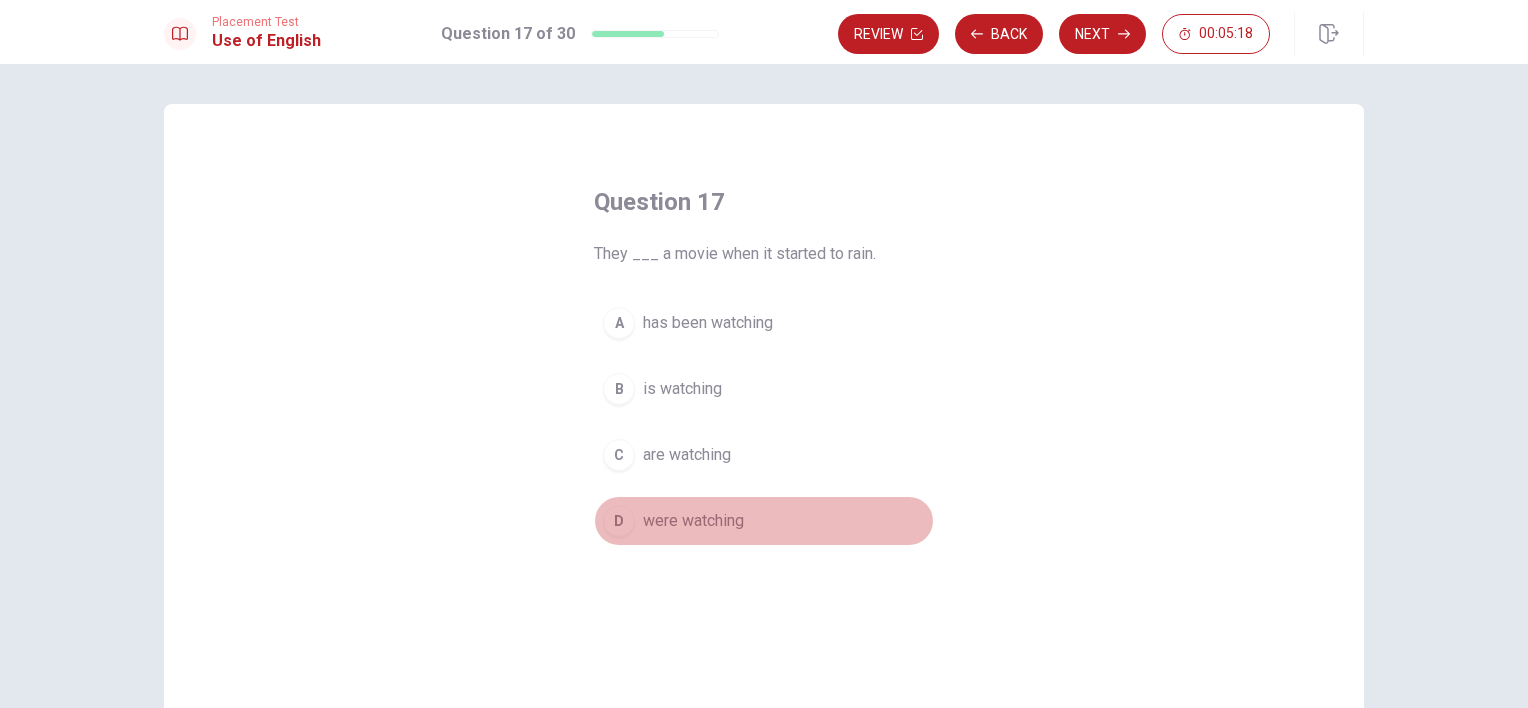 click on "were watching" at bounding box center [693, 521] 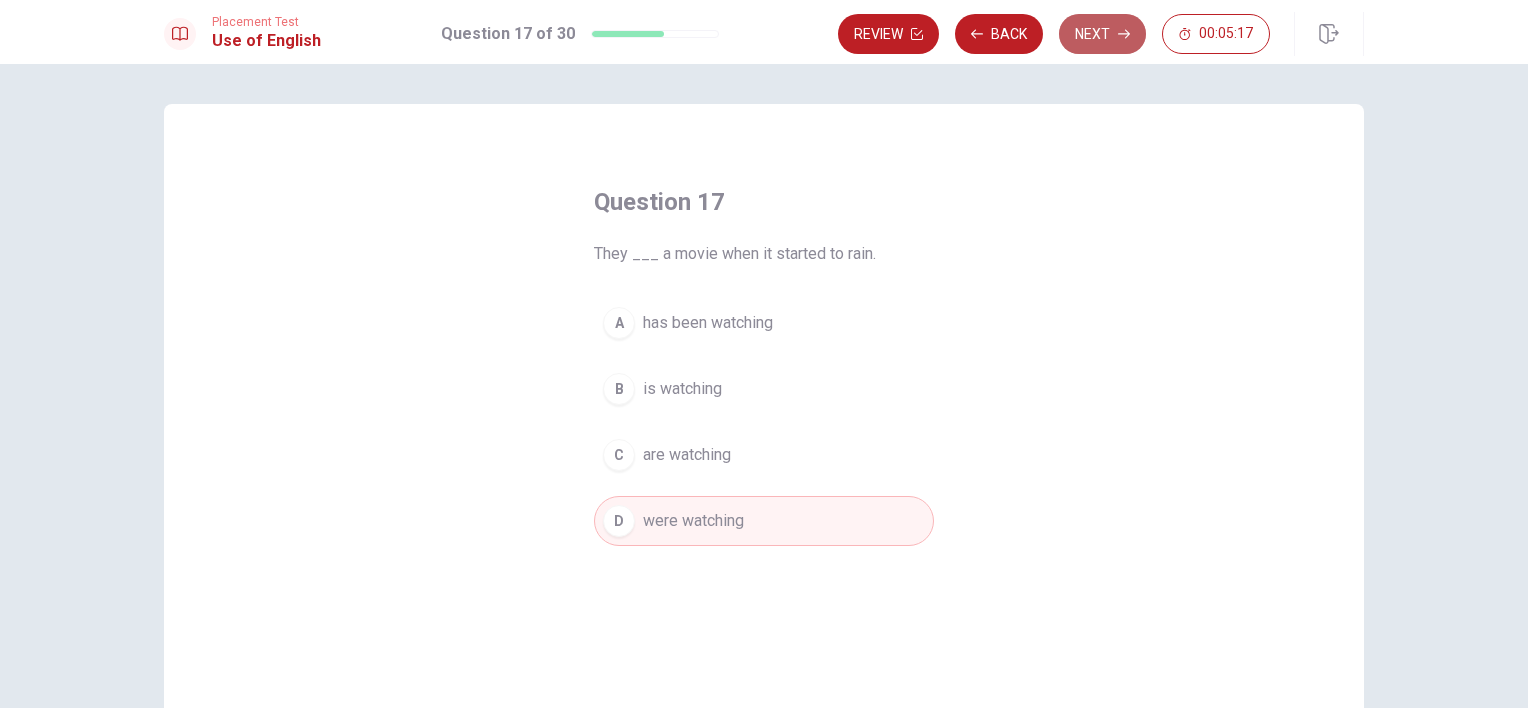 click on "Next" at bounding box center (1102, 34) 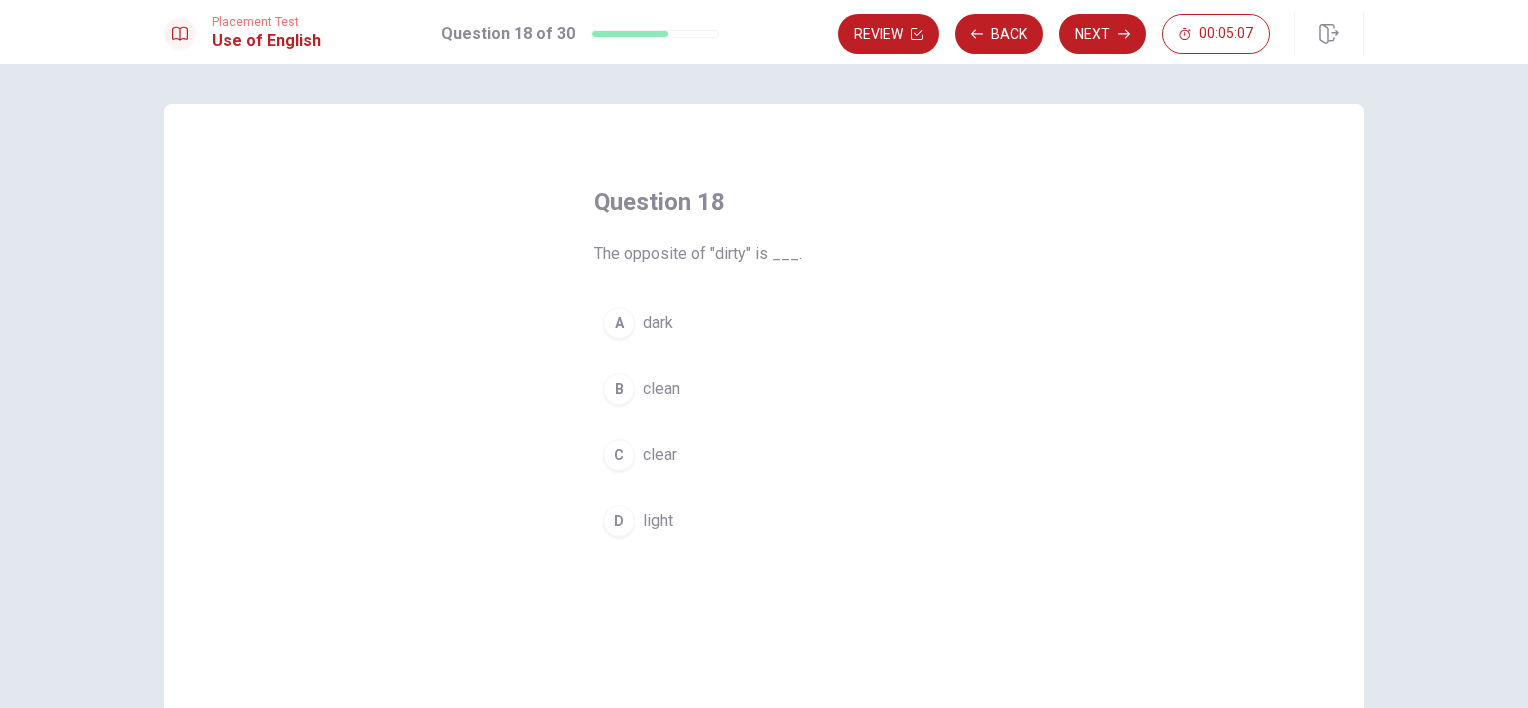 click on "dark" at bounding box center [658, 323] 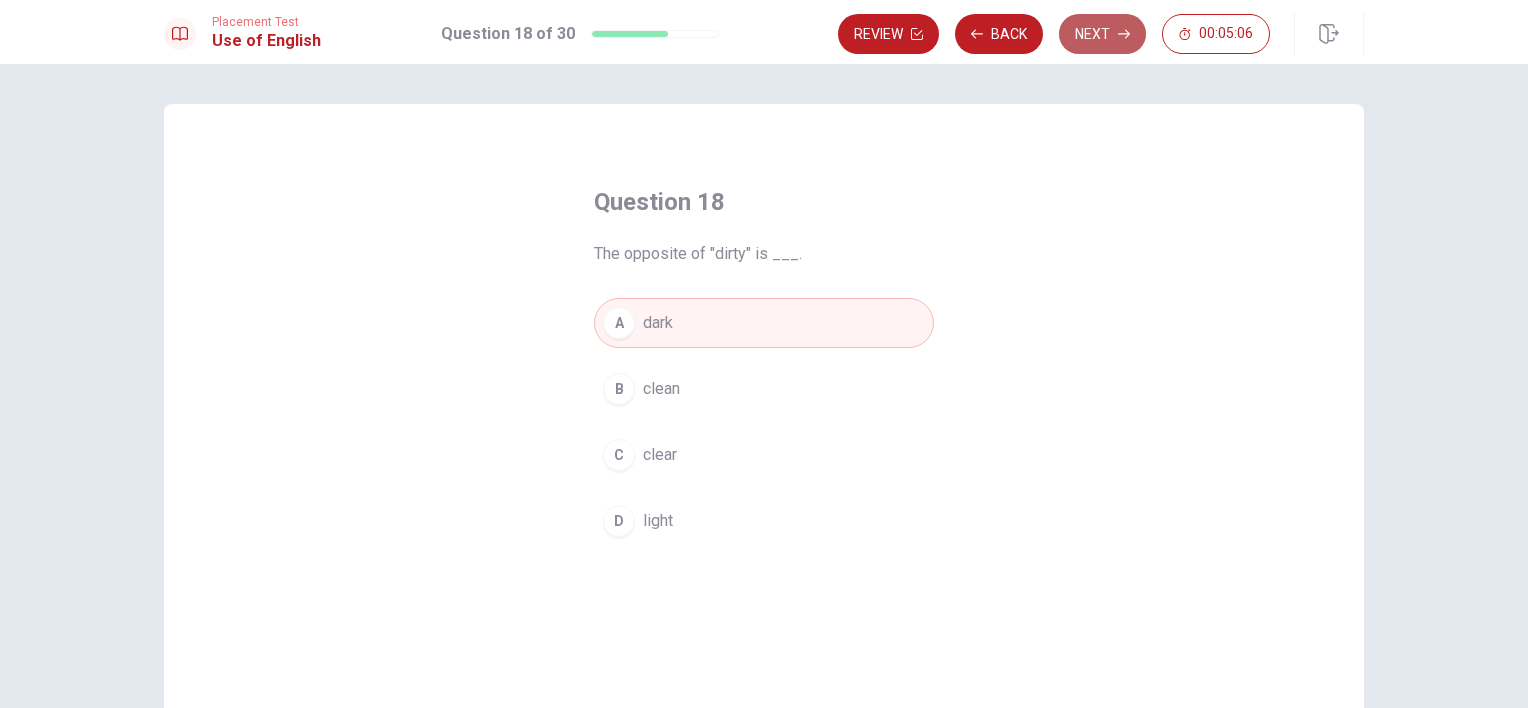 click on "Next" at bounding box center [1102, 34] 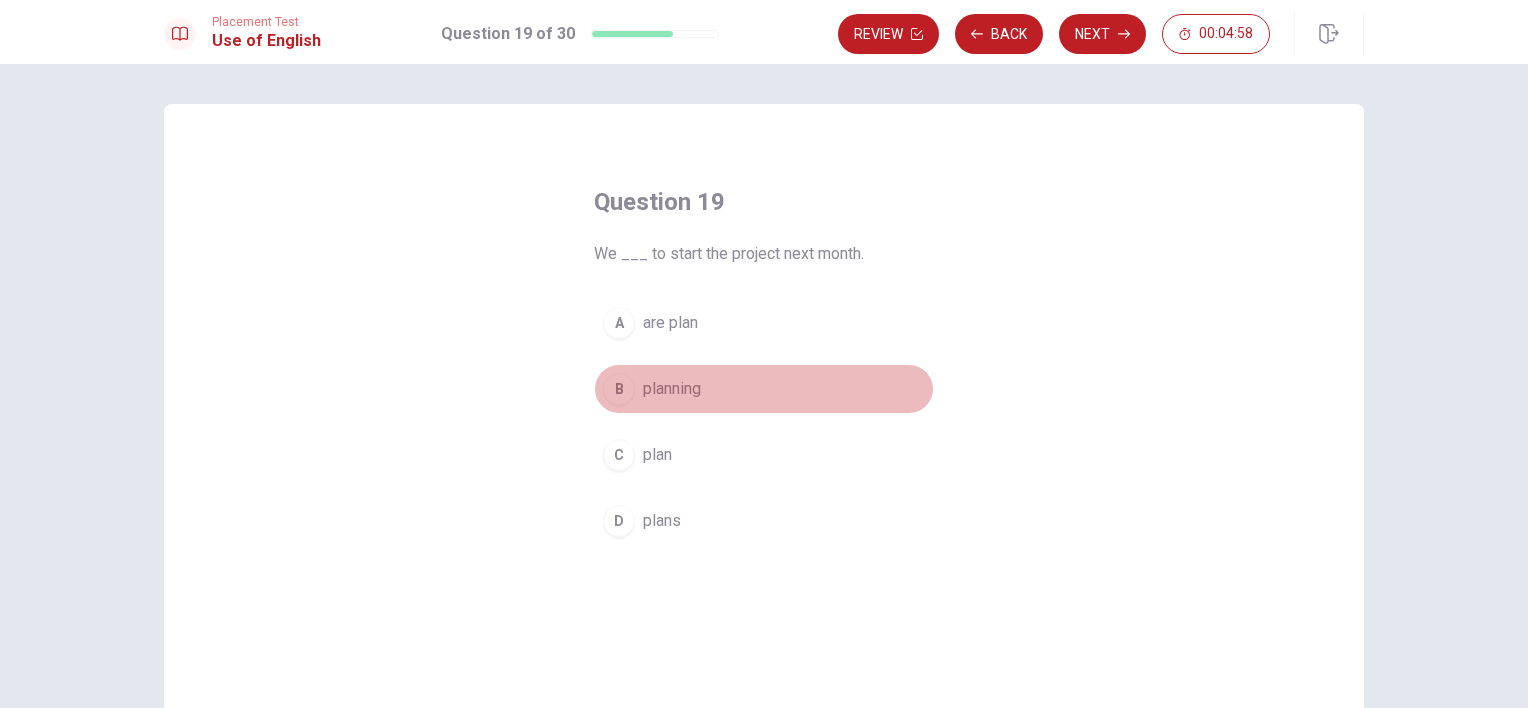 click on "planning" at bounding box center (672, 389) 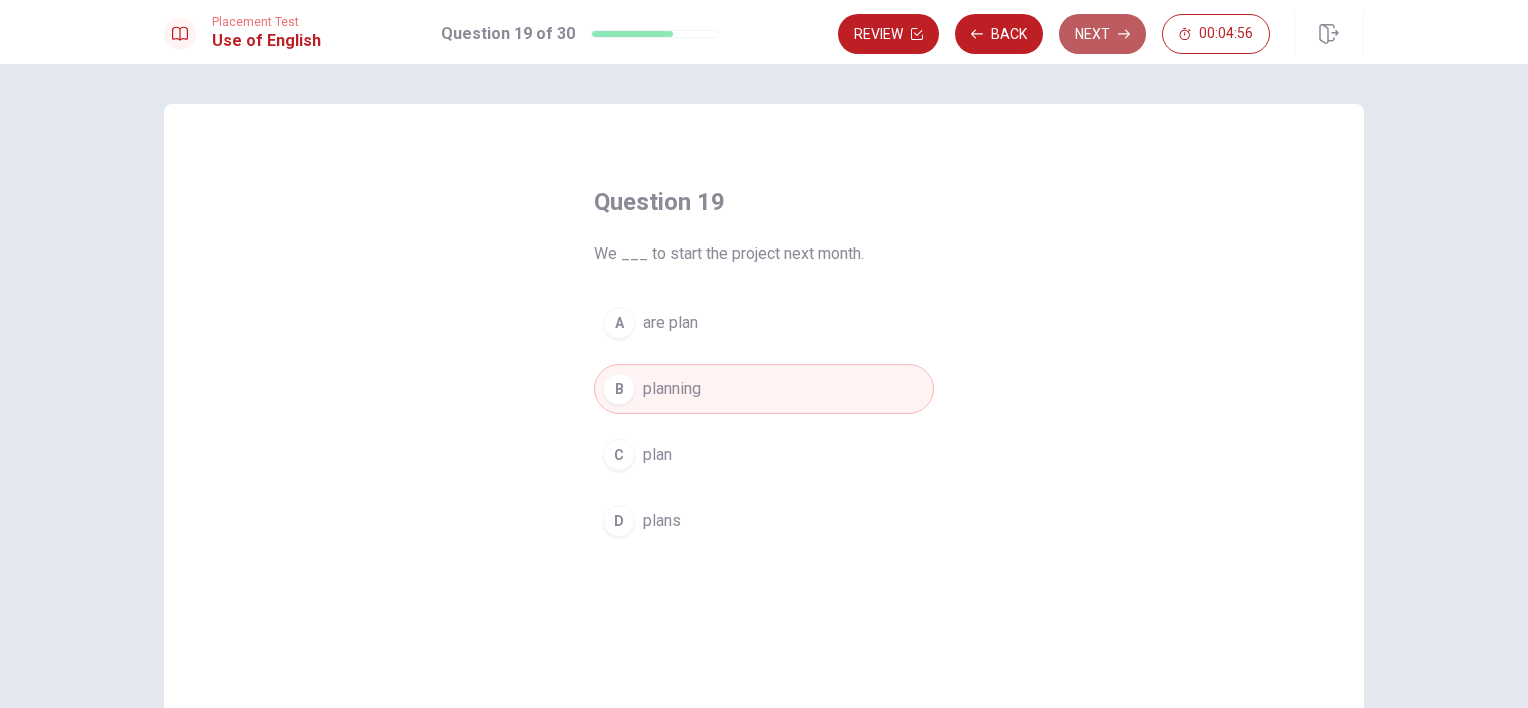 click on "Next" at bounding box center (1102, 34) 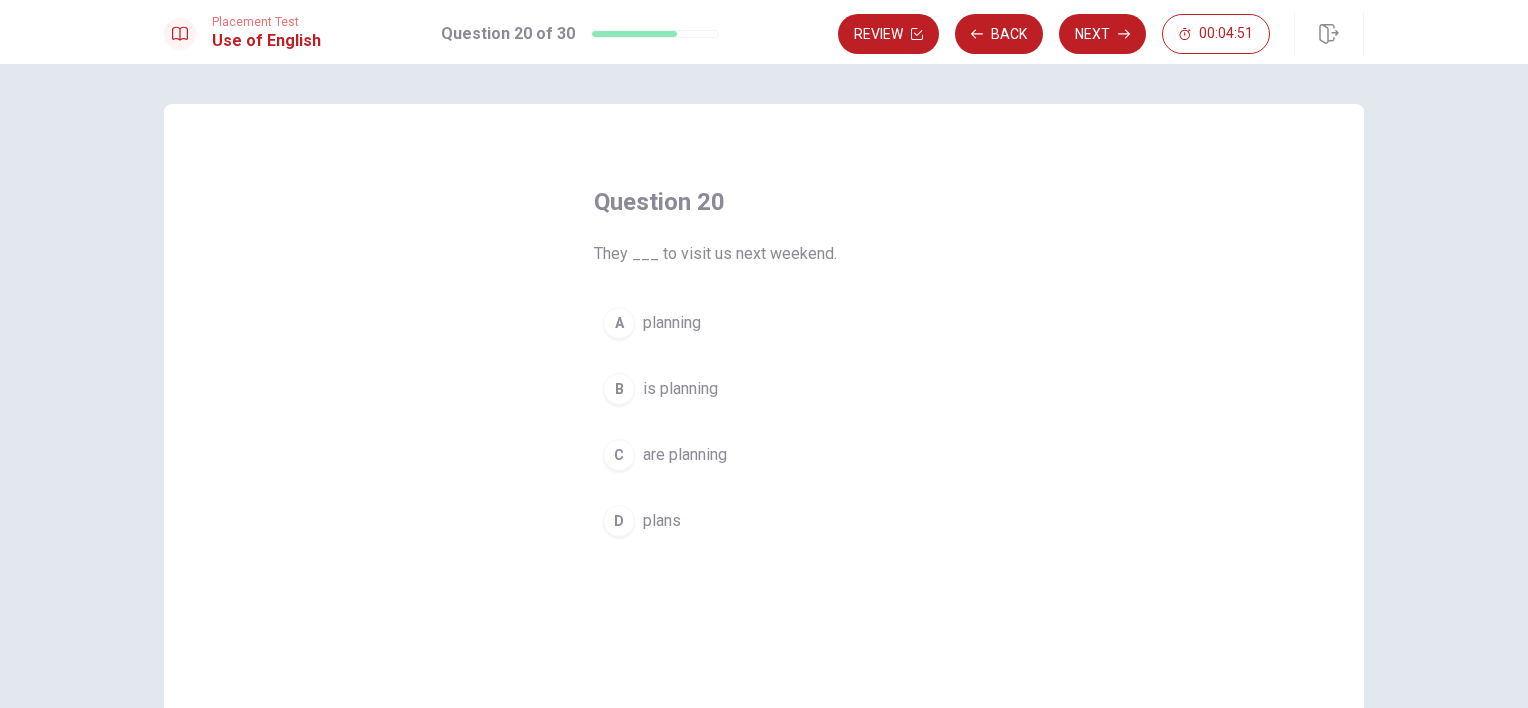 click on "are planning" at bounding box center [685, 455] 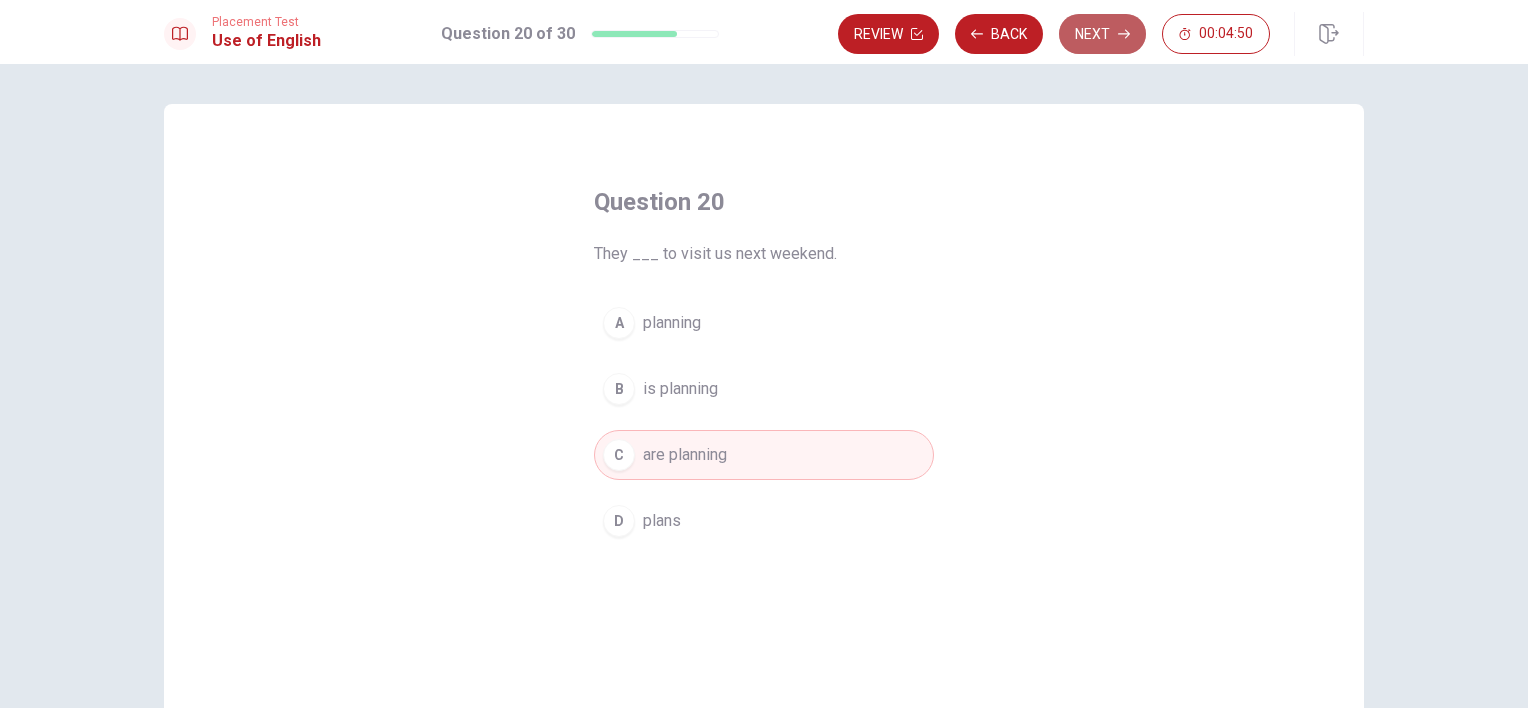 click on "Next" at bounding box center [1102, 34] 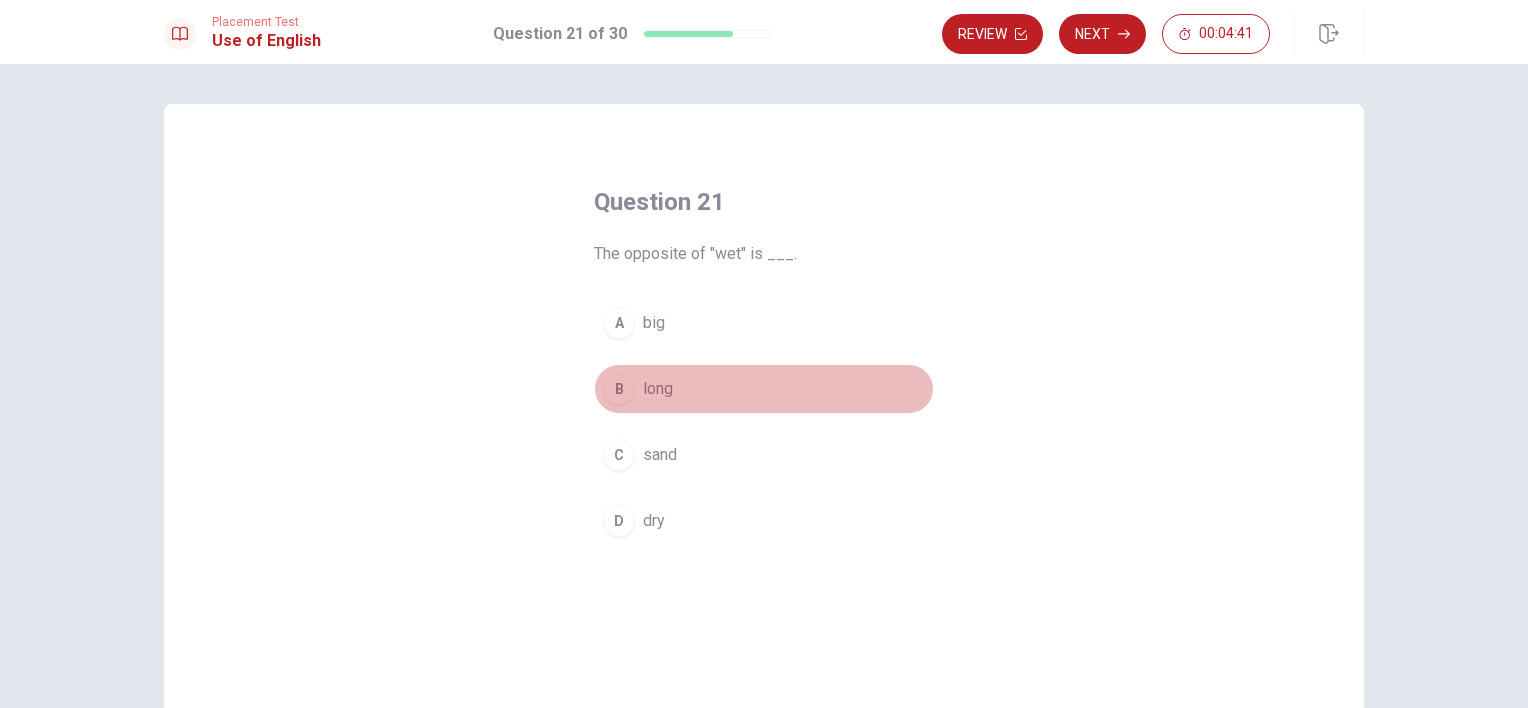 click on "long" at bounding box center [658, 389] 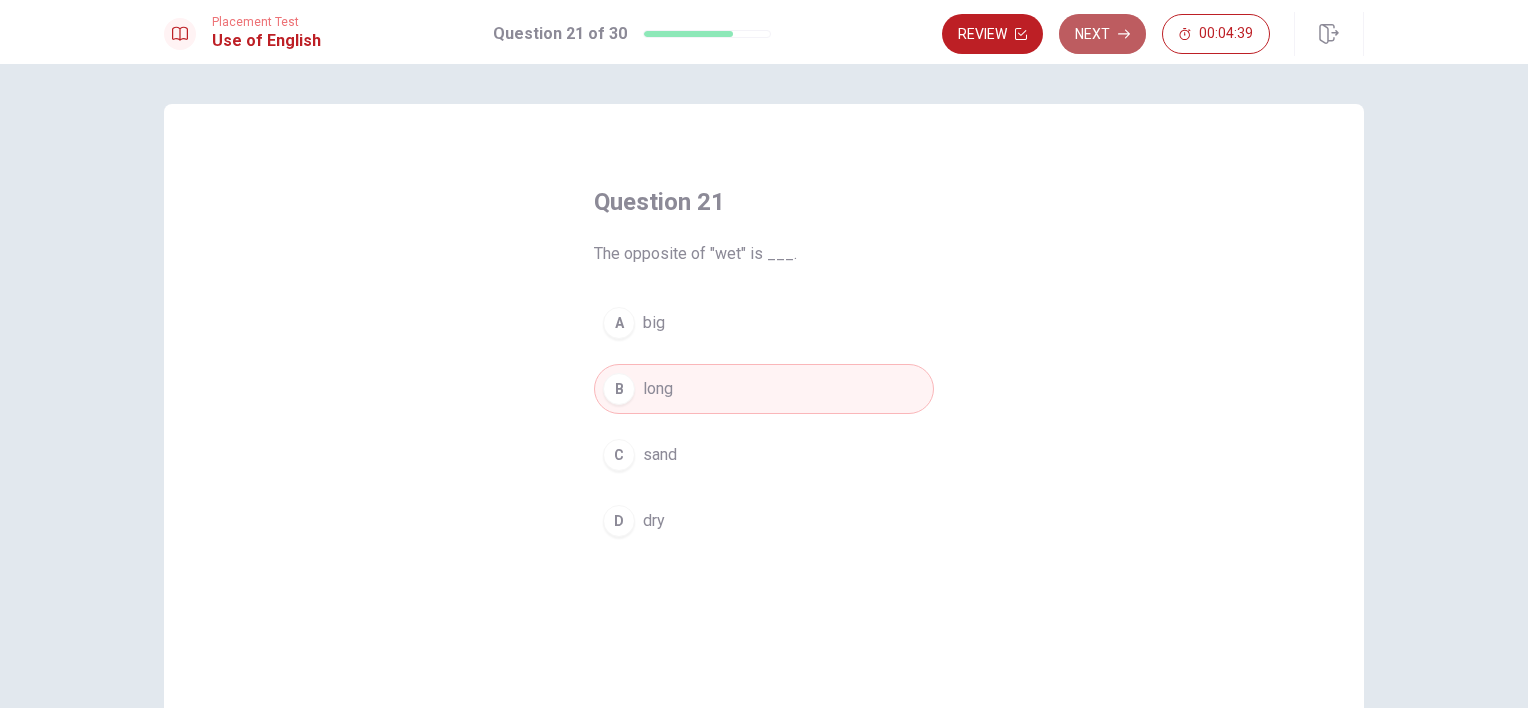 click on "Next" at bounding box center [1102, 34] 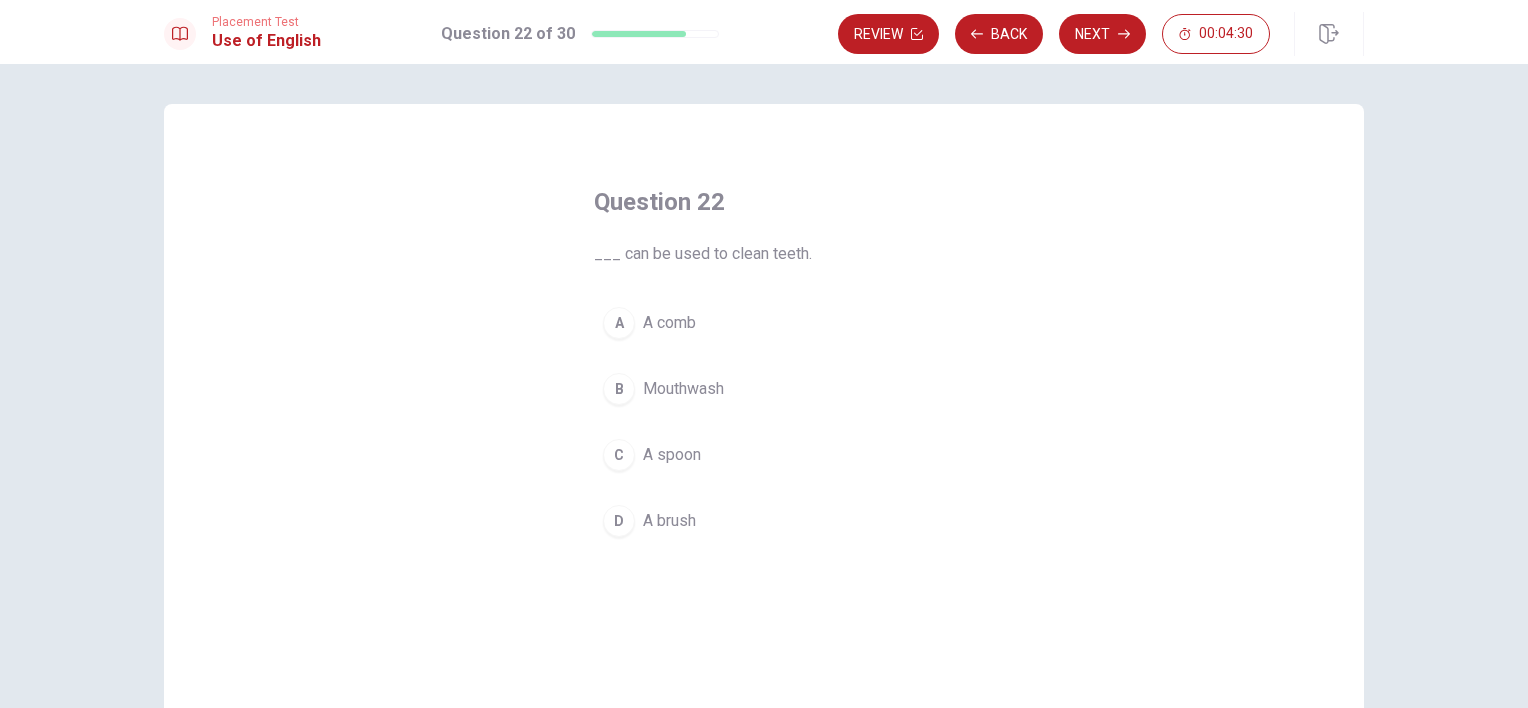 click on "C A spoon" at bounding box center (764, 455) 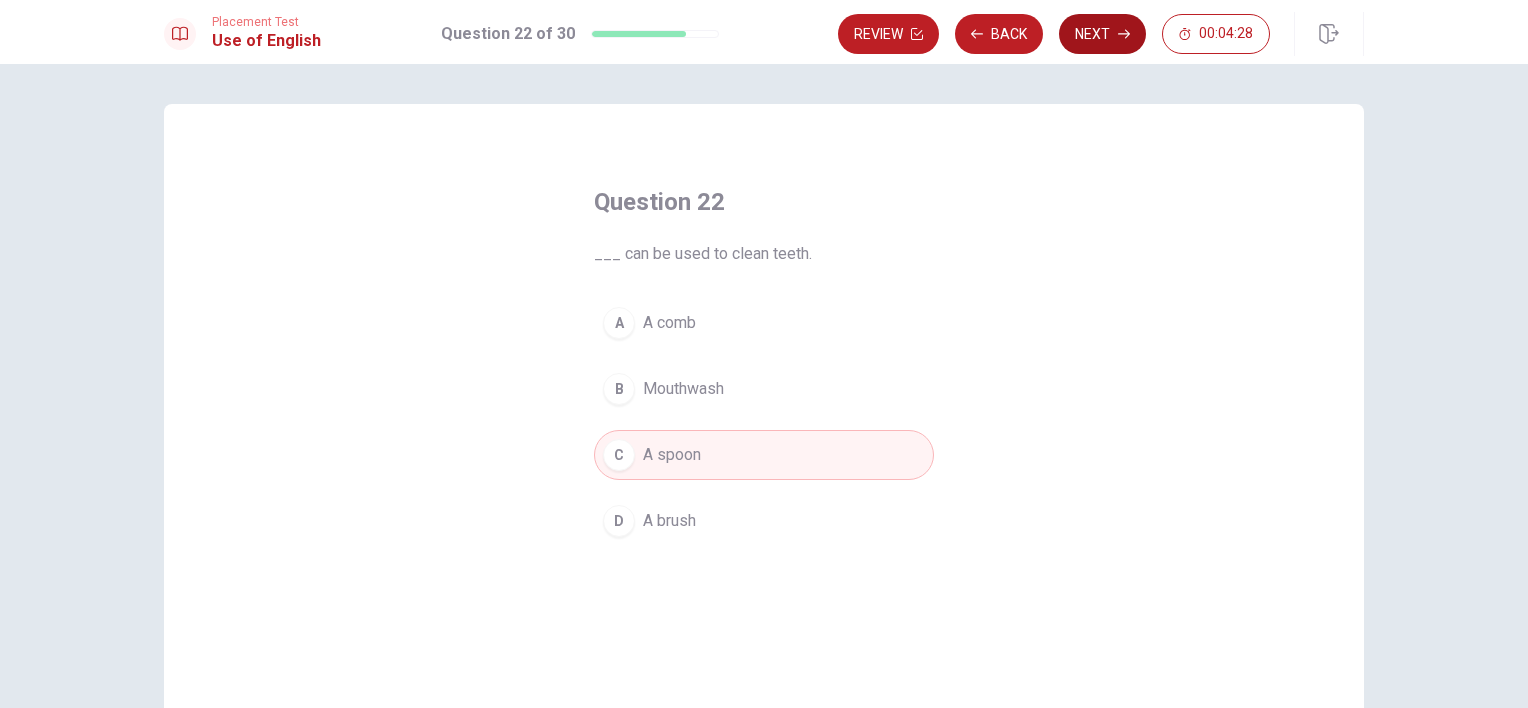 click on "Next" at bounding box center [1102, 34] 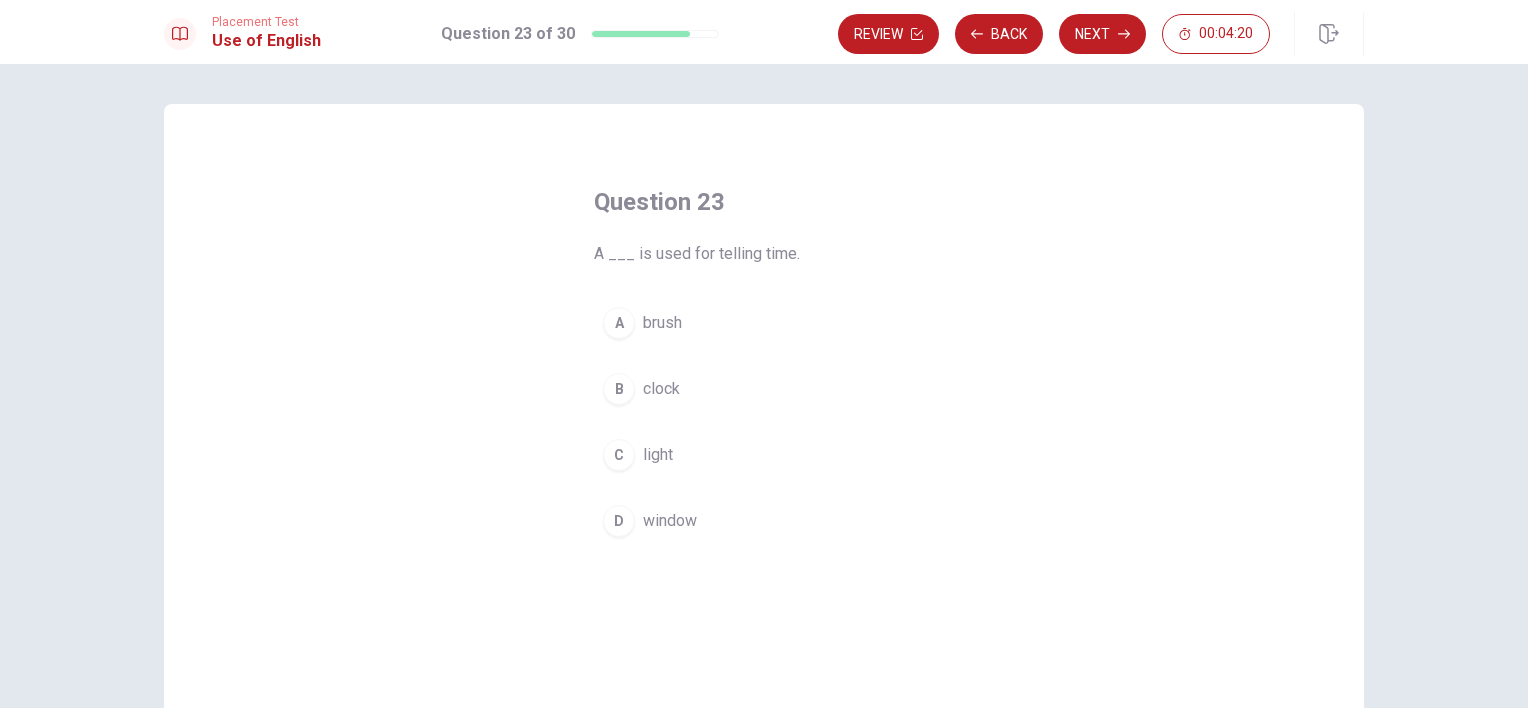 click on "clock" at bounding box center [661, 389] 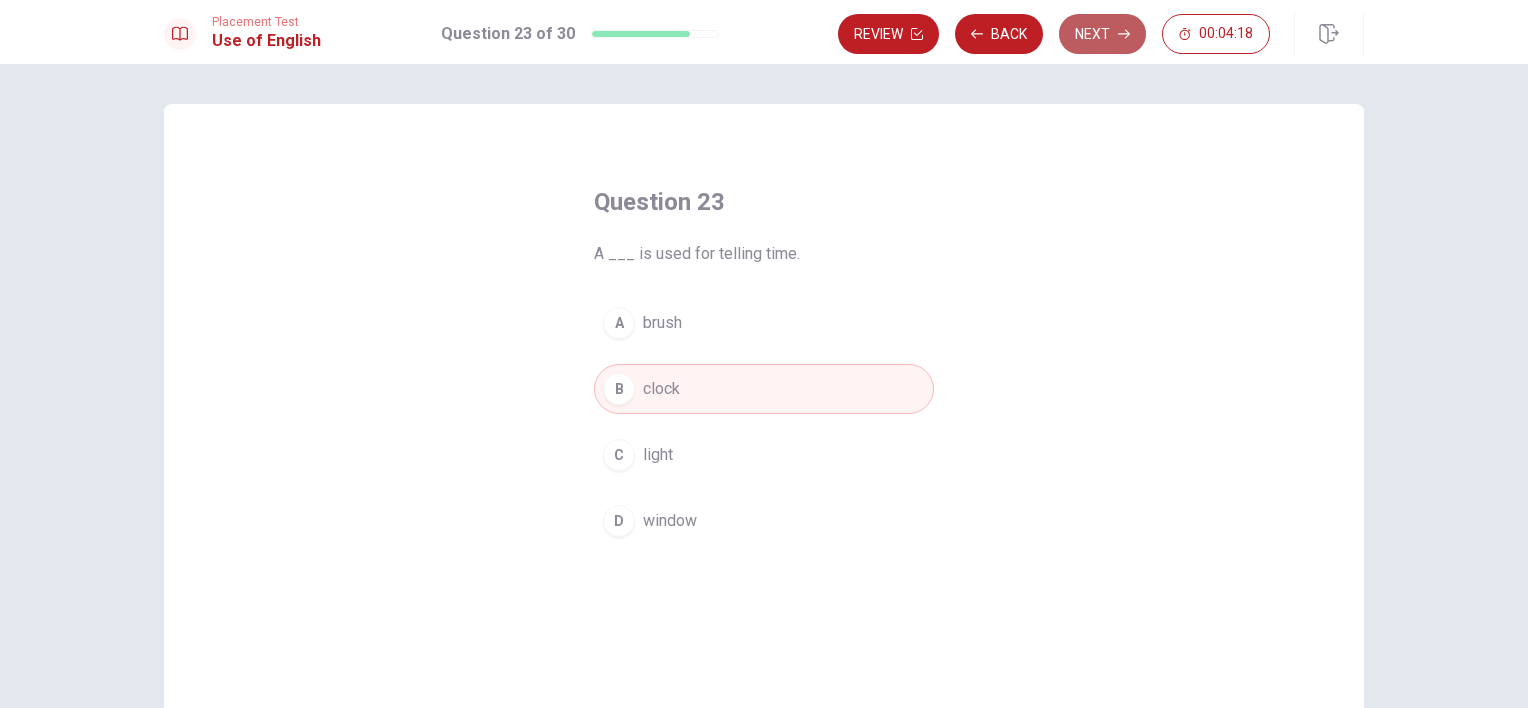 click on "Next" at bounding box center (1102, 34) 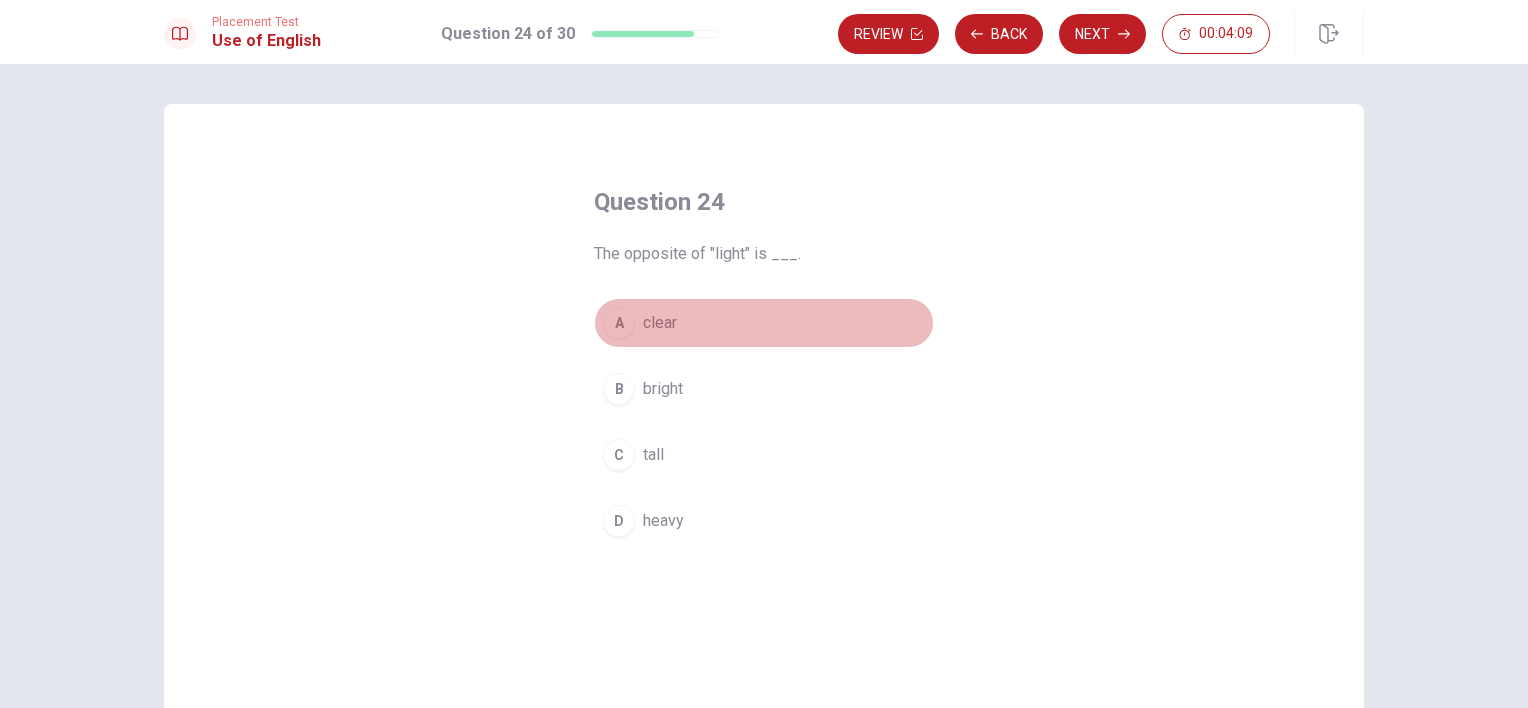 click on "clear" at bounding box center [660, 323] 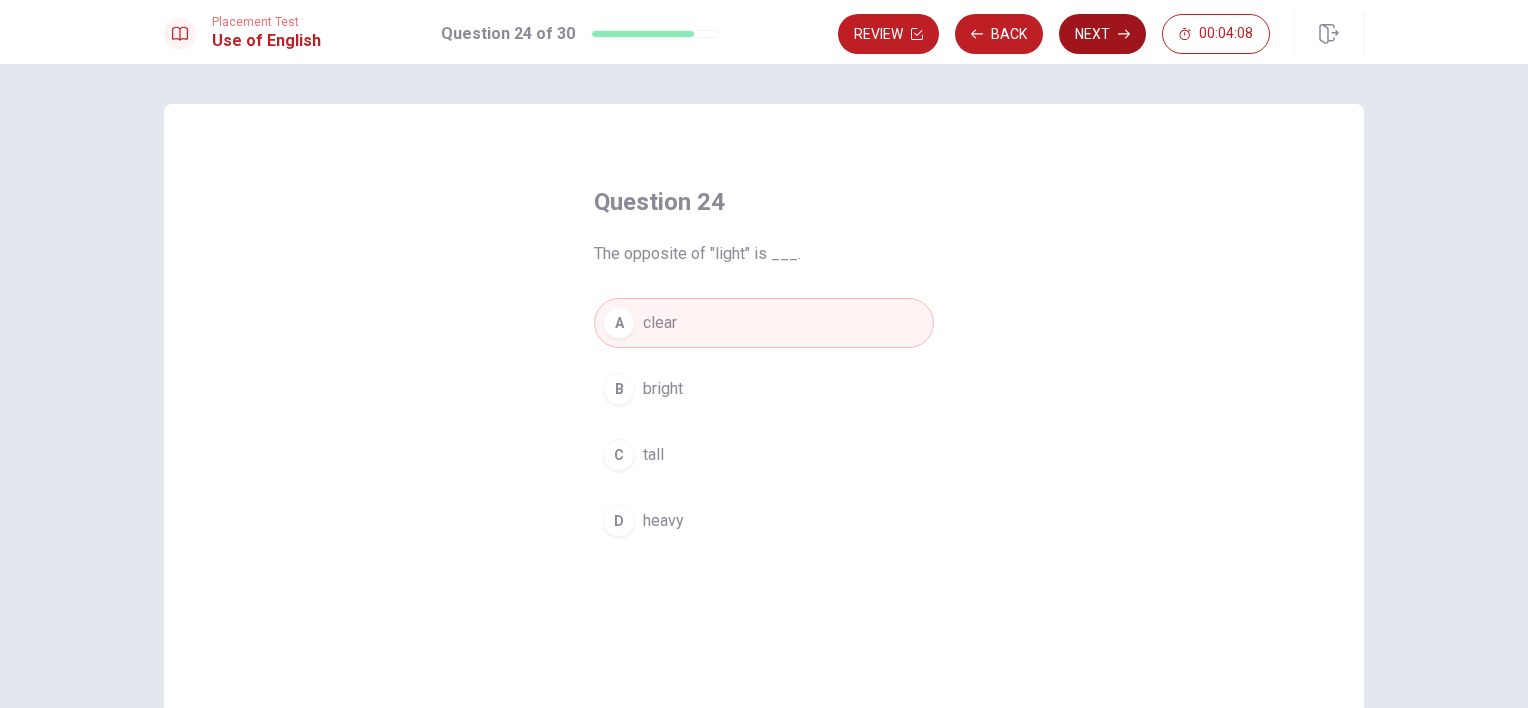 click on "Next" at bounding box center [1102, 34] 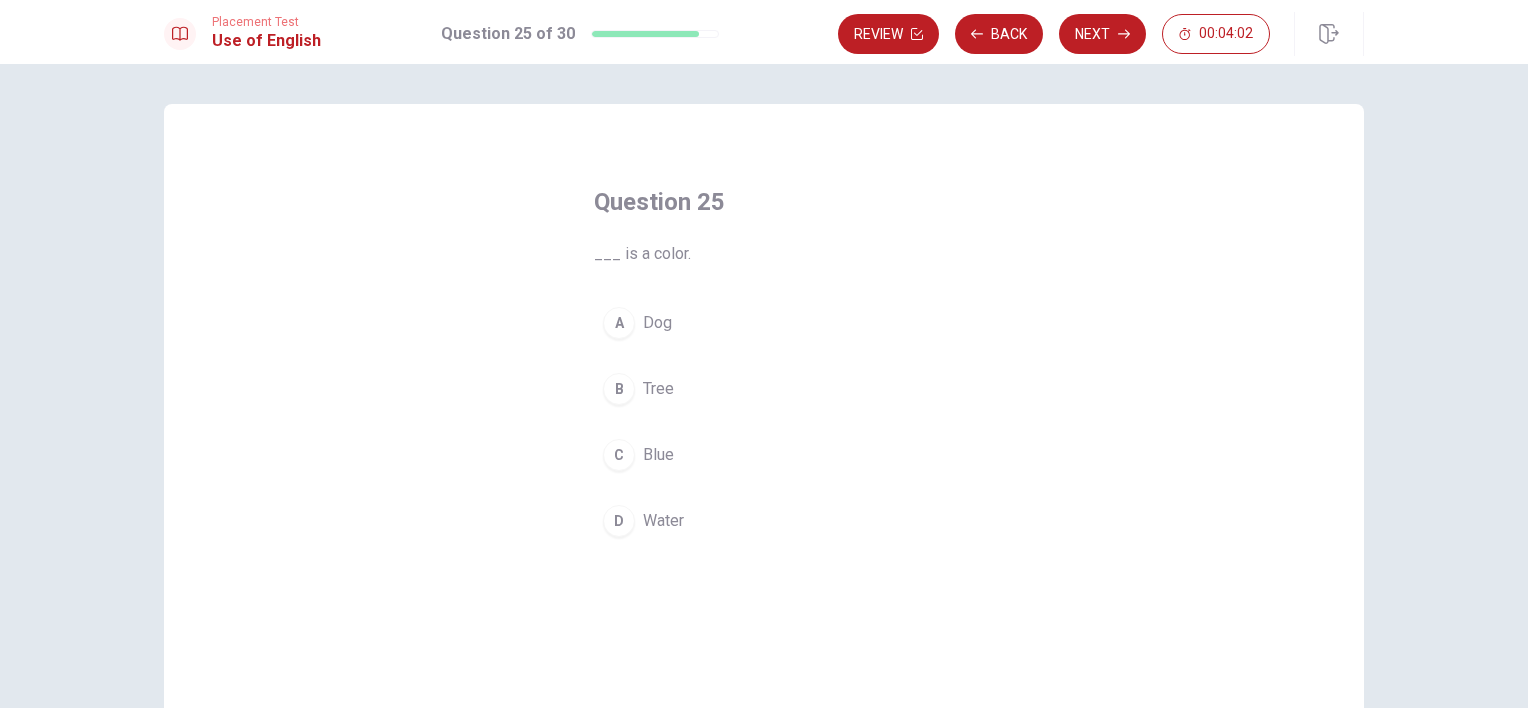 click on "Blue" at bounding box center (658, 455) 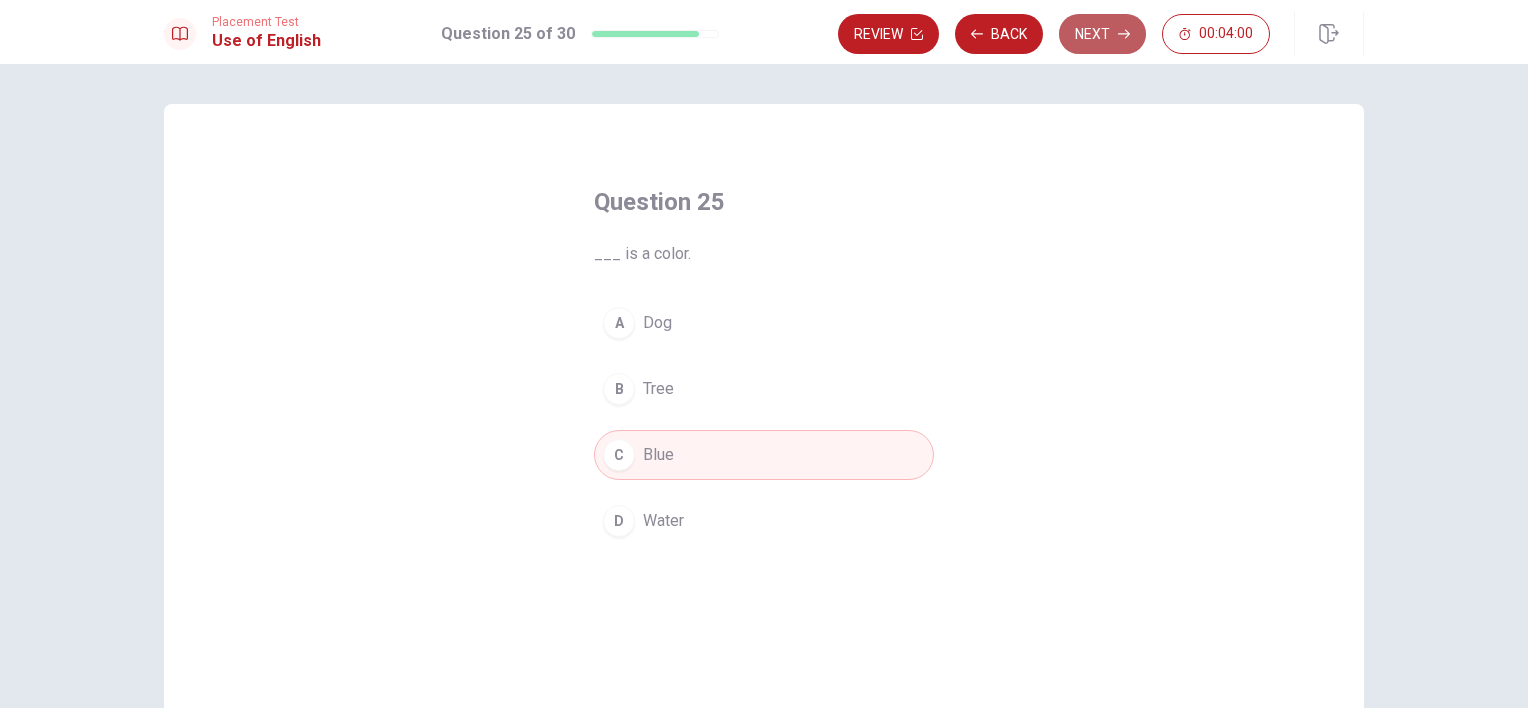 click on "Next" at bounding box center (1102, 34) 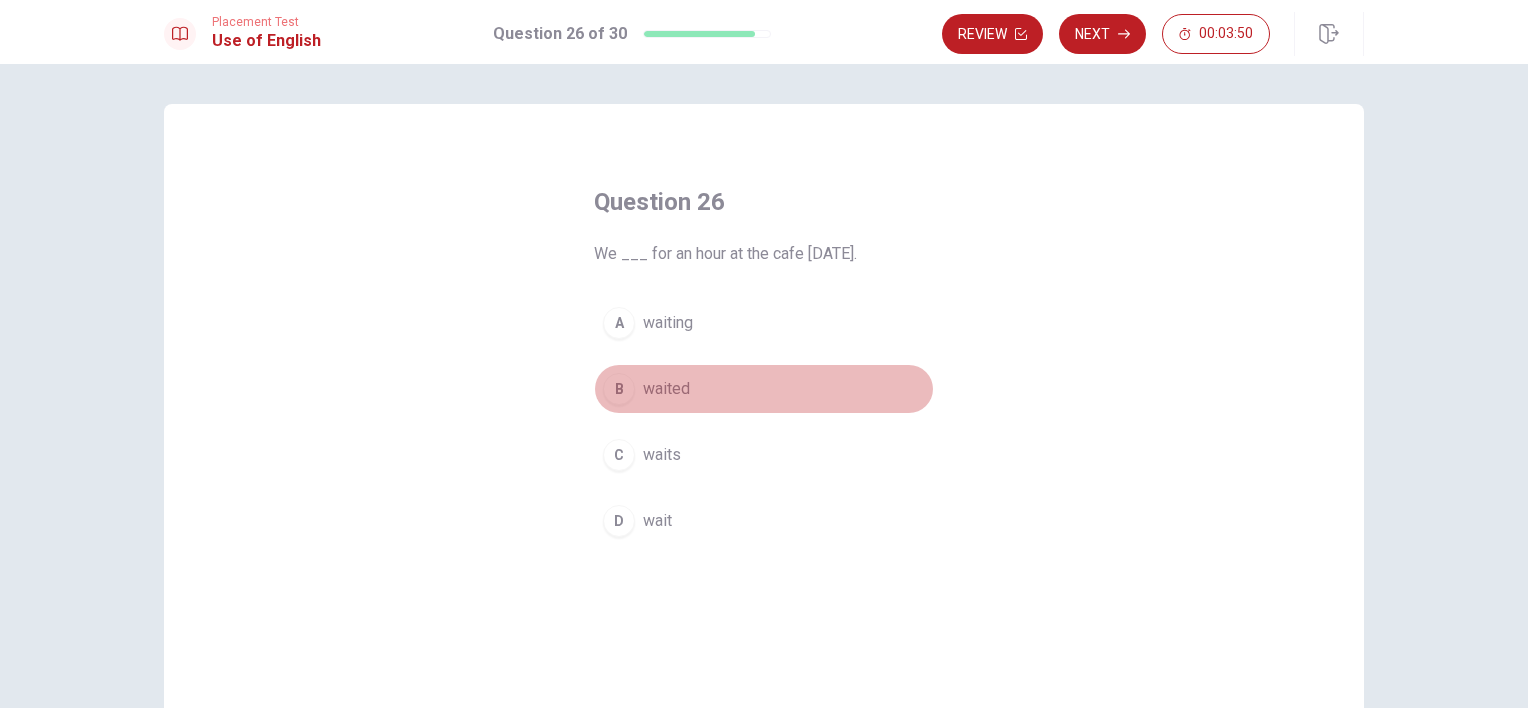 click on "B waited" at bounding box center (764, 389) 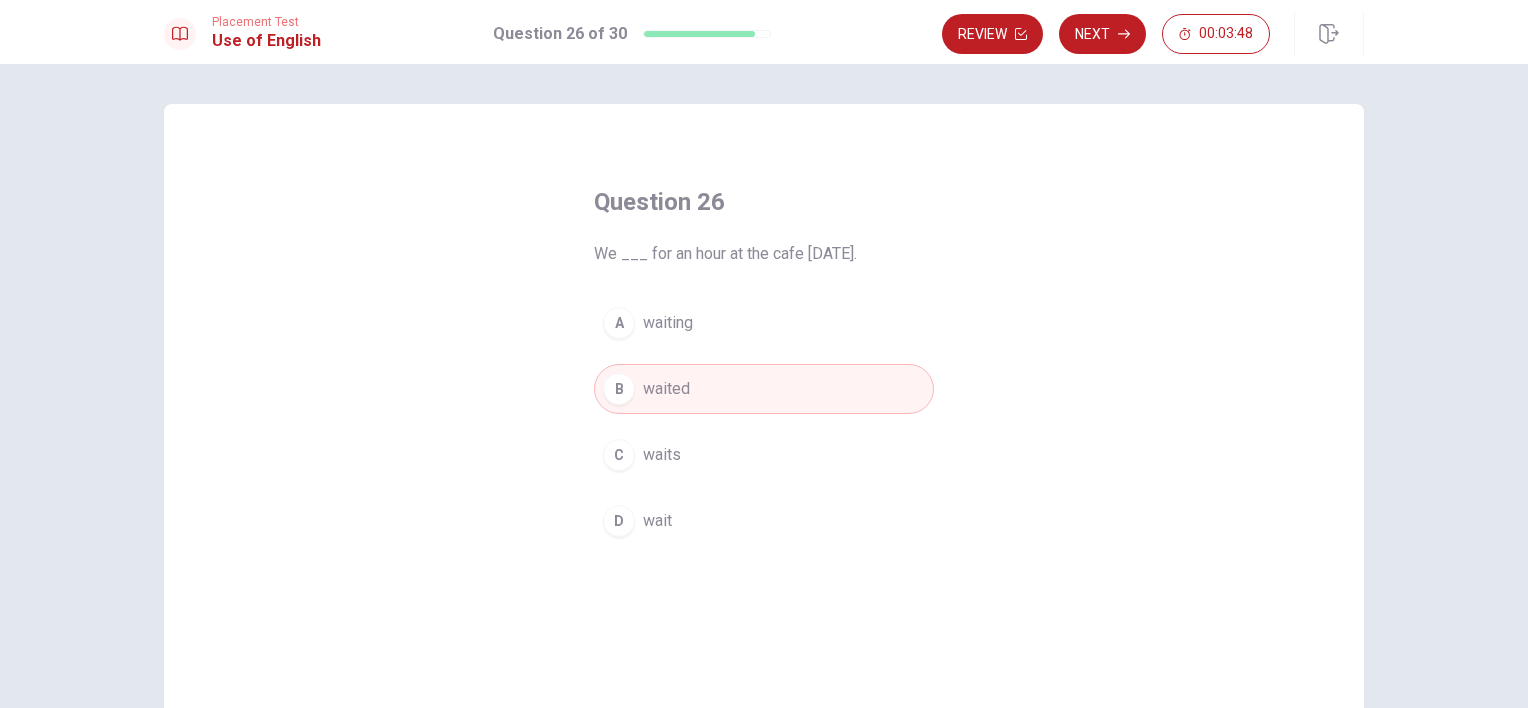 click on "Next" at bounding box center [1102, 34] 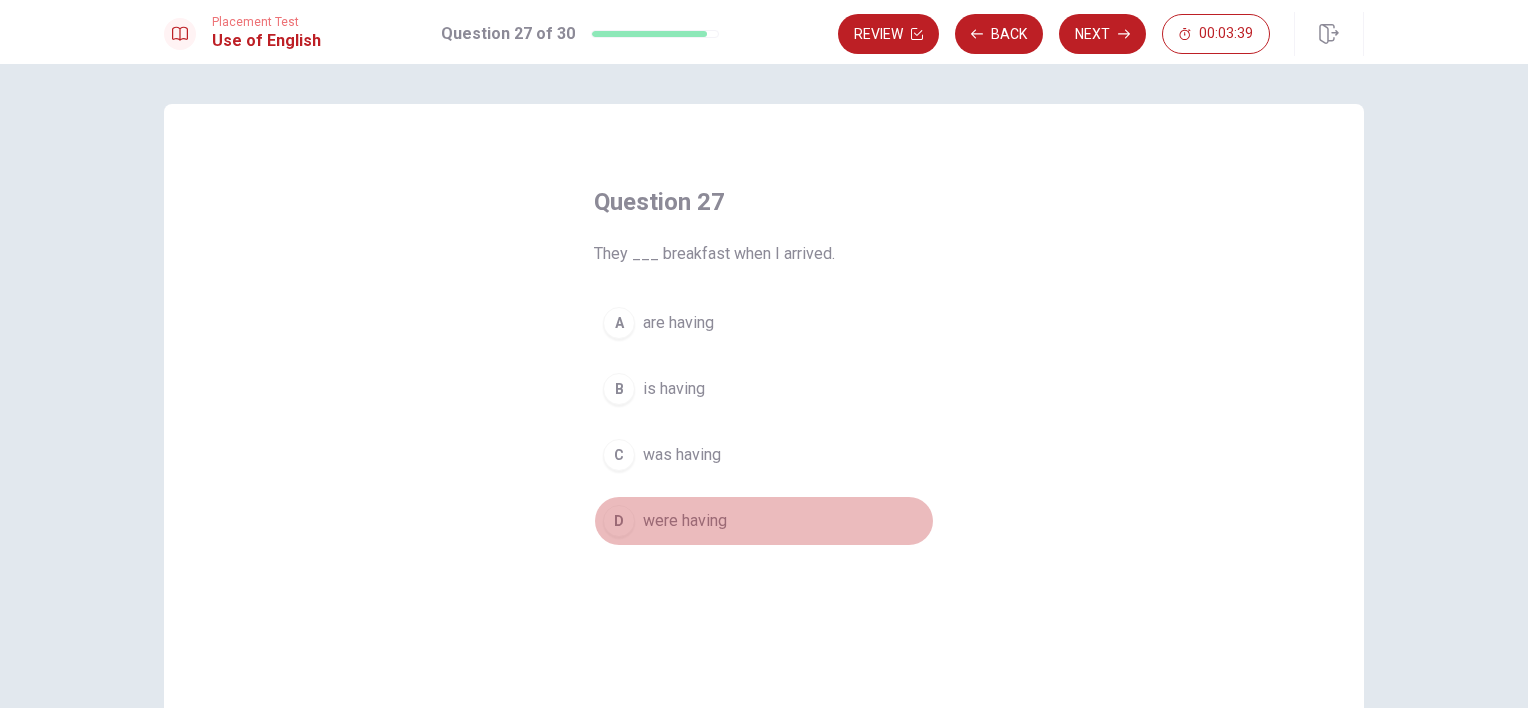click on "were having" at bounding box center [685, 521] 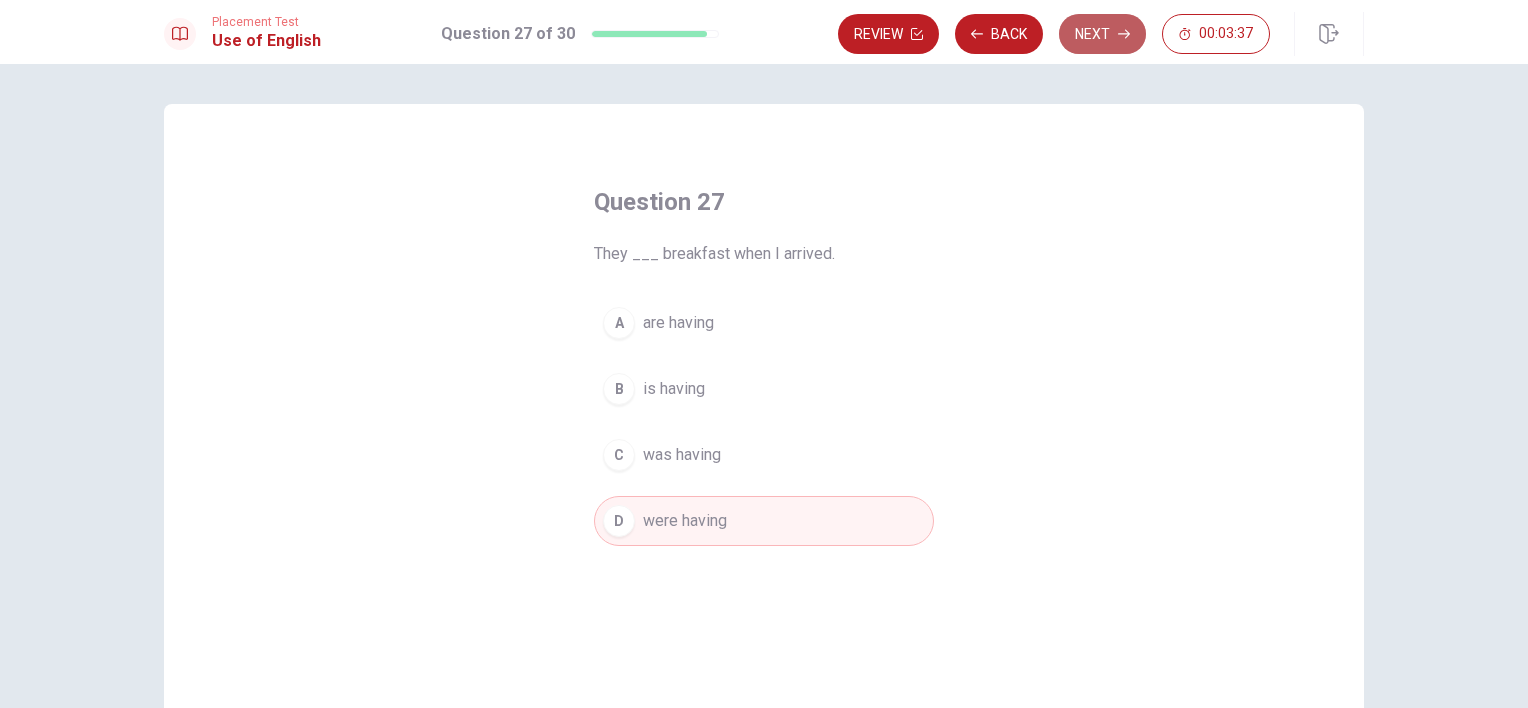 click on "Next" at bounding box center (1102, 34) 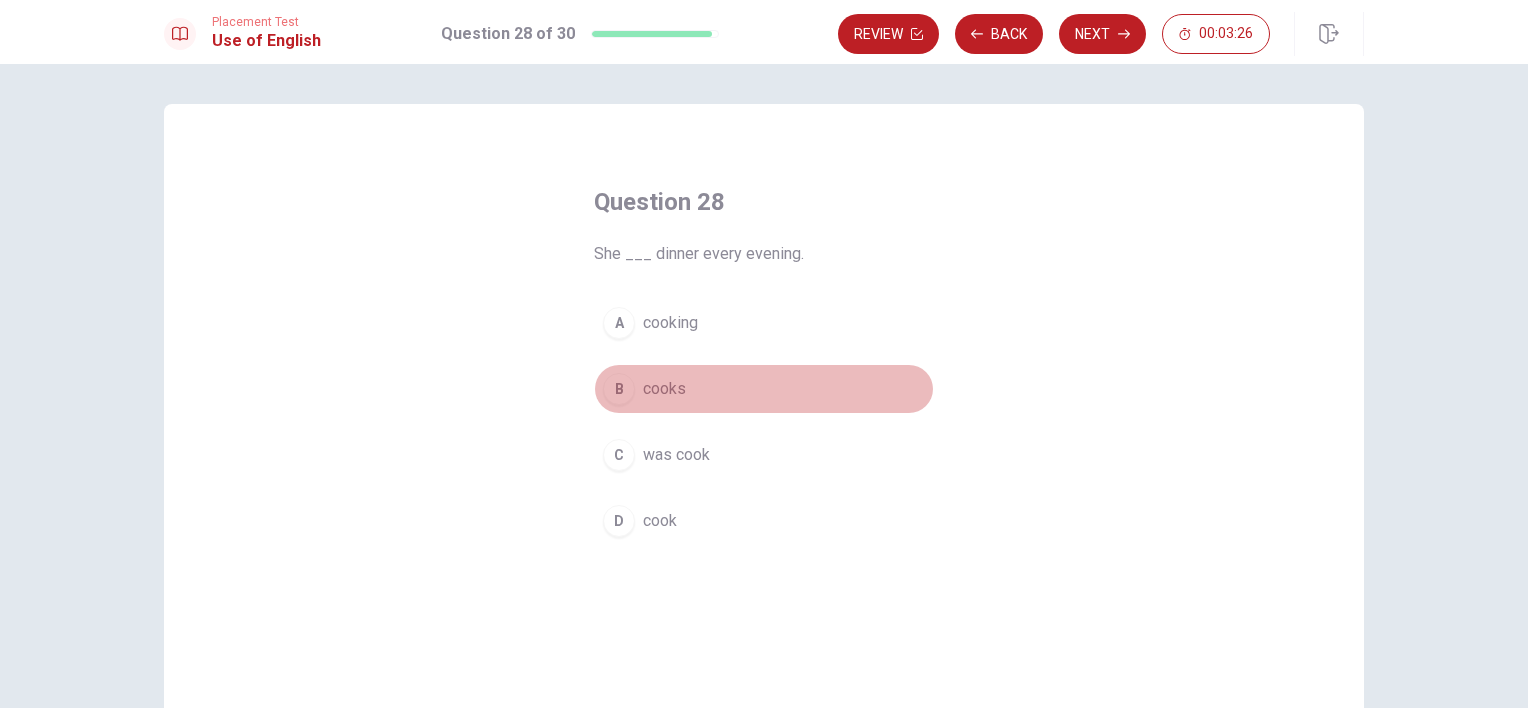 click on "cooks" at bounding box center [664, 389] 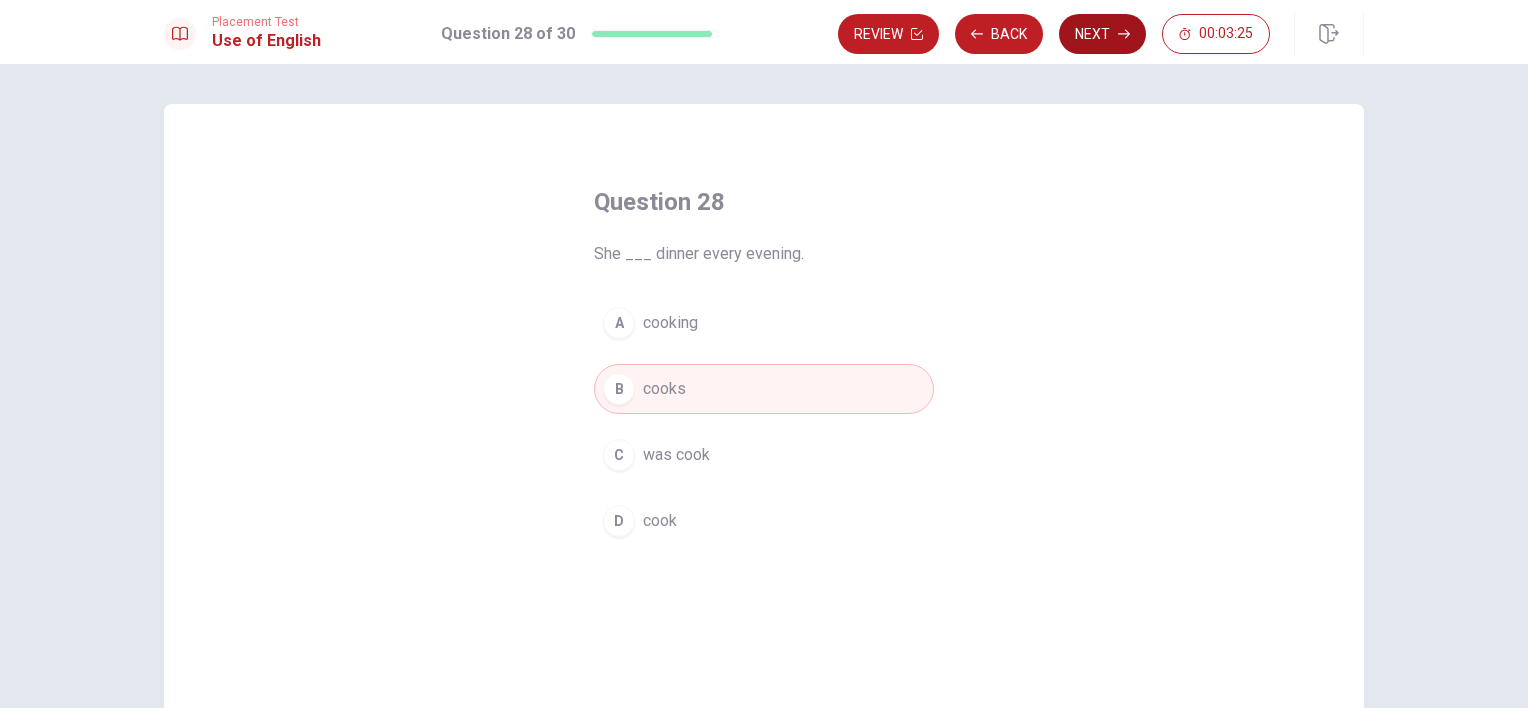 click on "Next" at bounding box center [1102, 34] 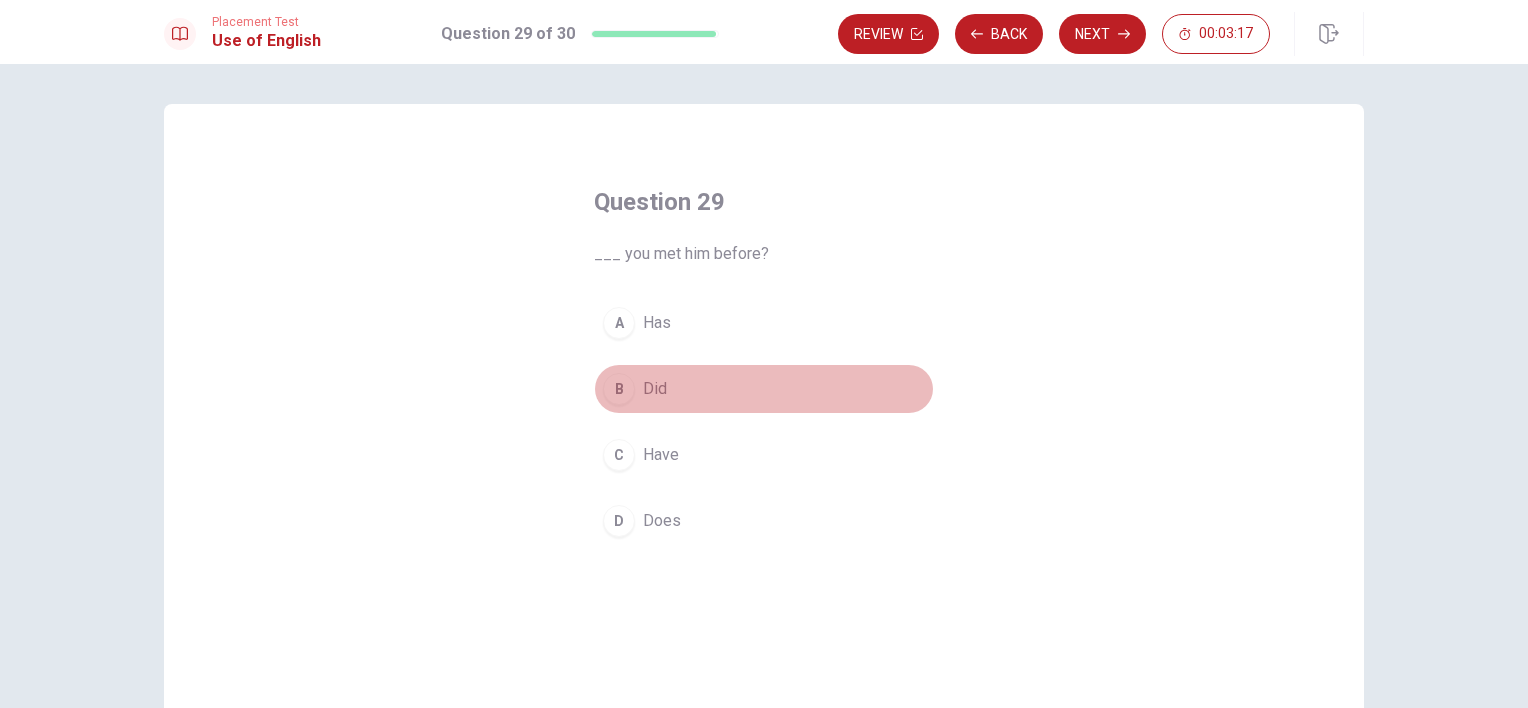 click on "Did" at bounding box center [655, 389] 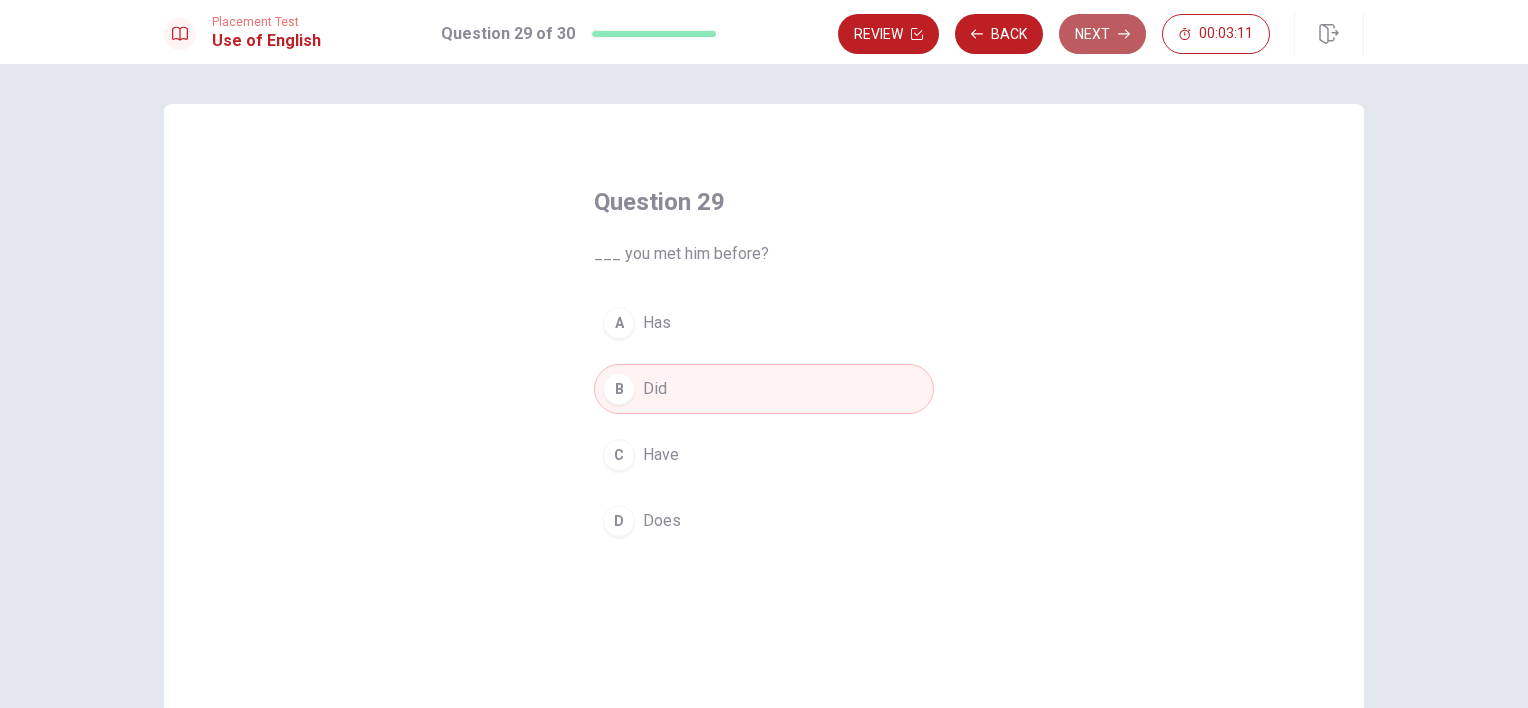 click on "Next" at bounding box center (1102, 34) 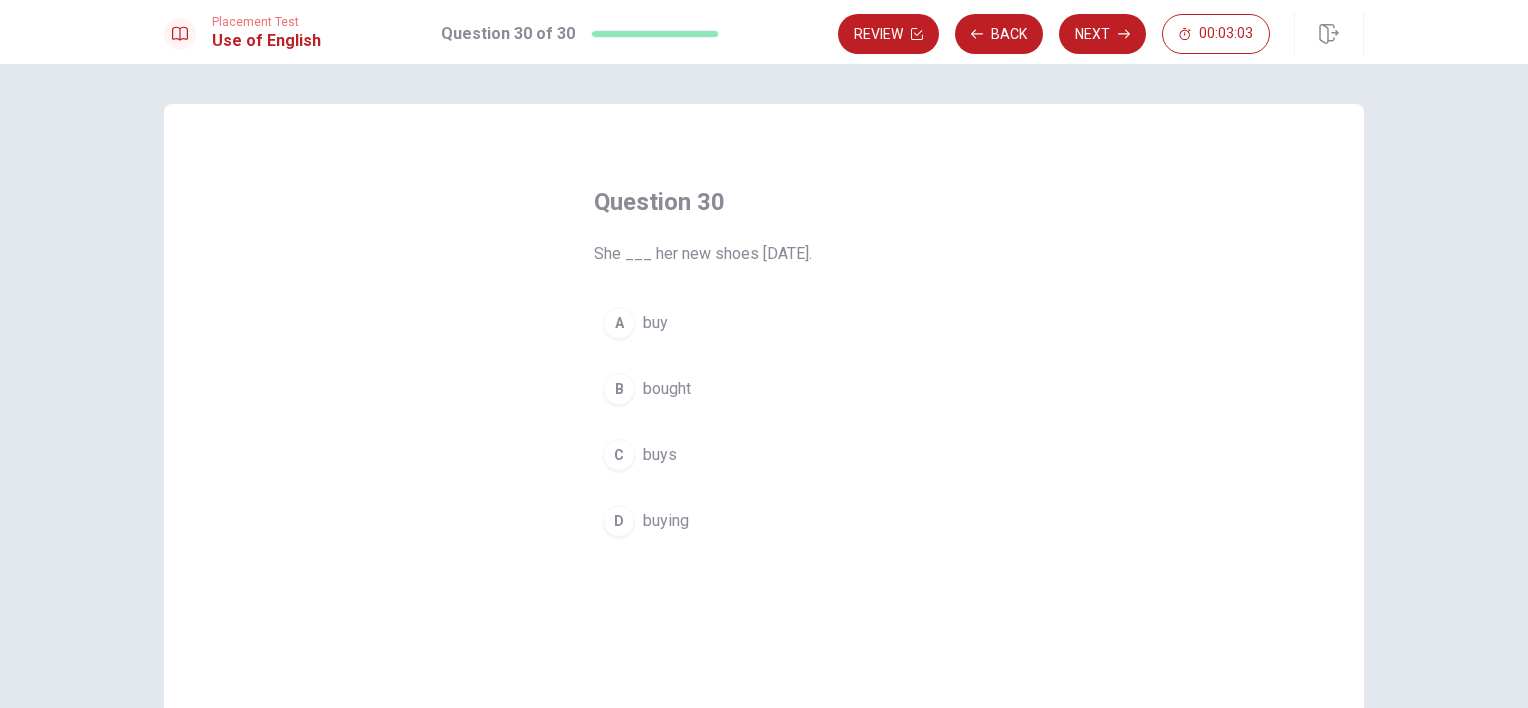click on "bought" at bounding box center [667, 389] 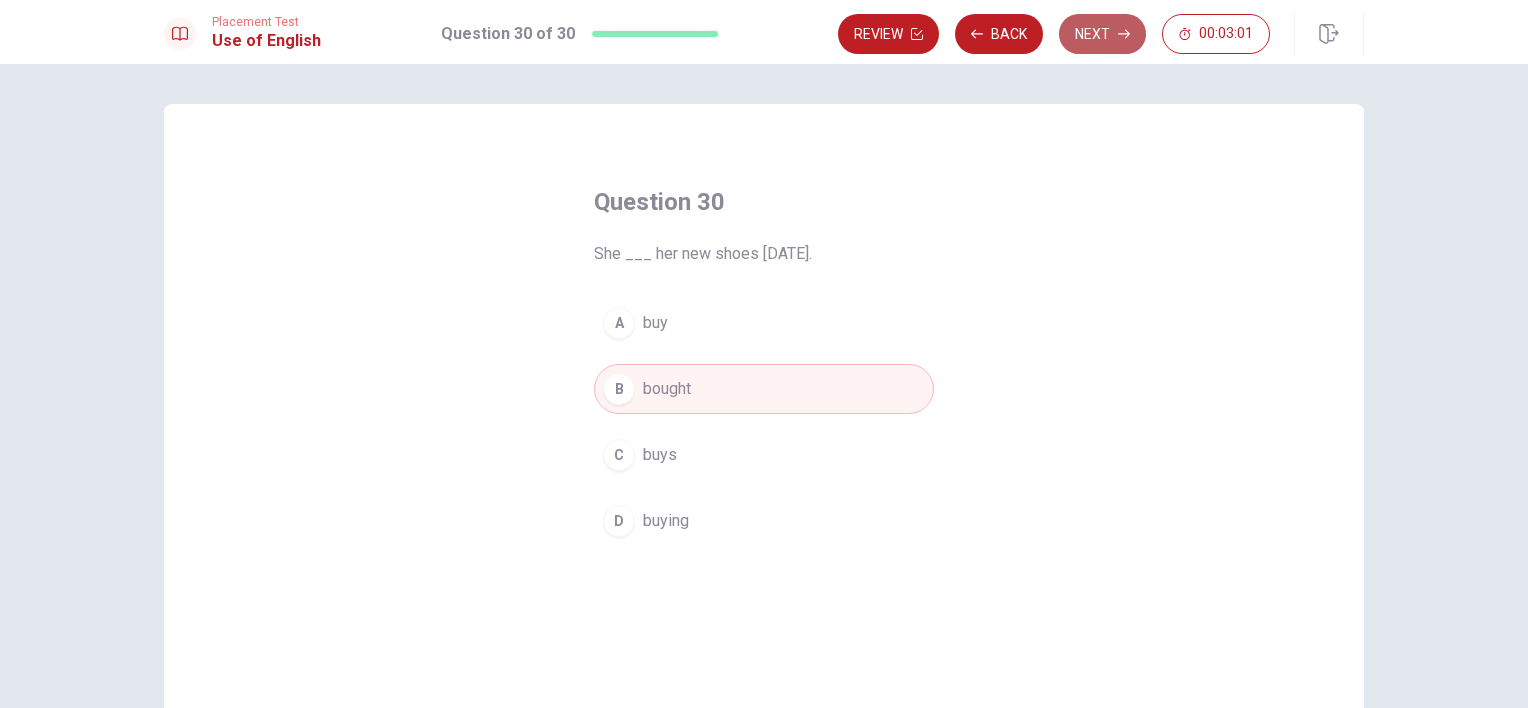 click on "Next" at bounding box center [1102, 34] 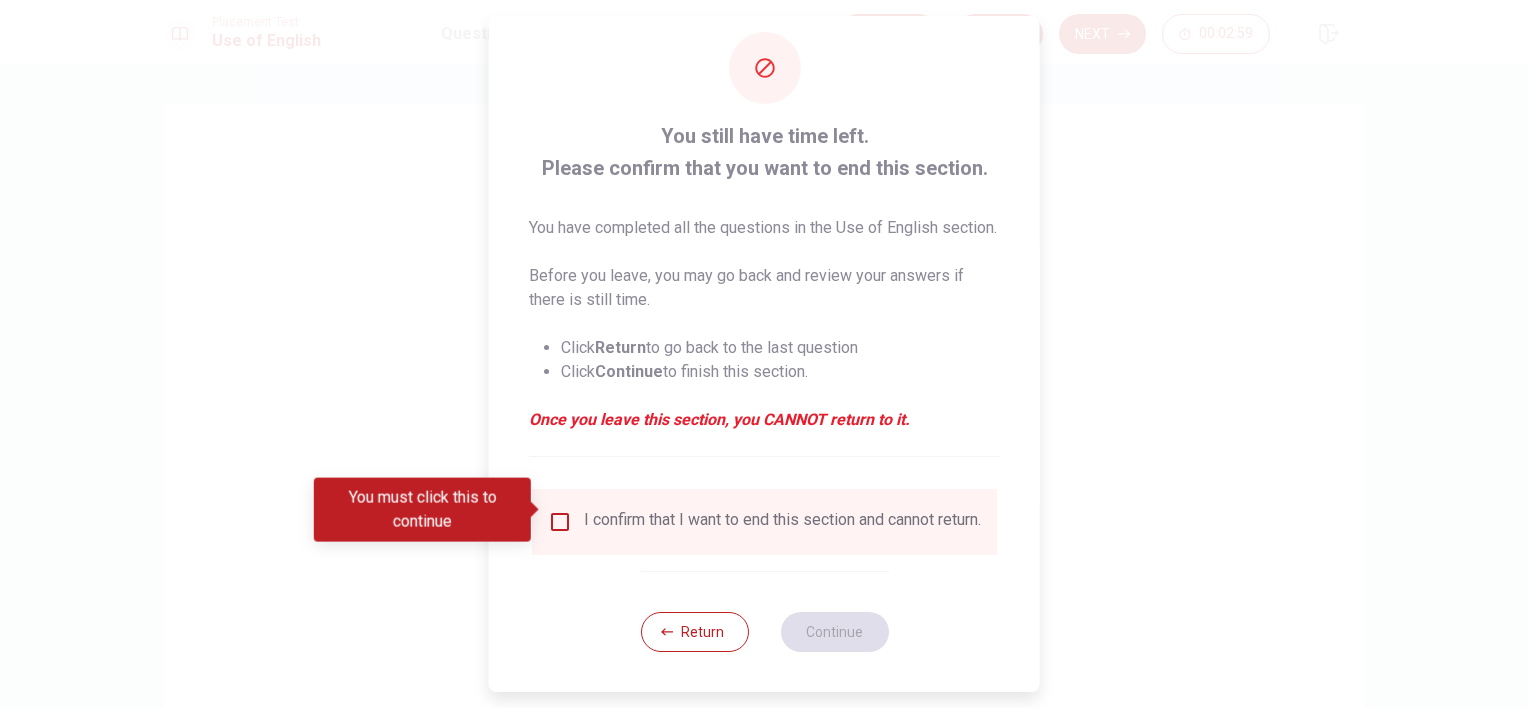 scroll, scrollTop: 61, scrollLeft: 0, axis: vertical 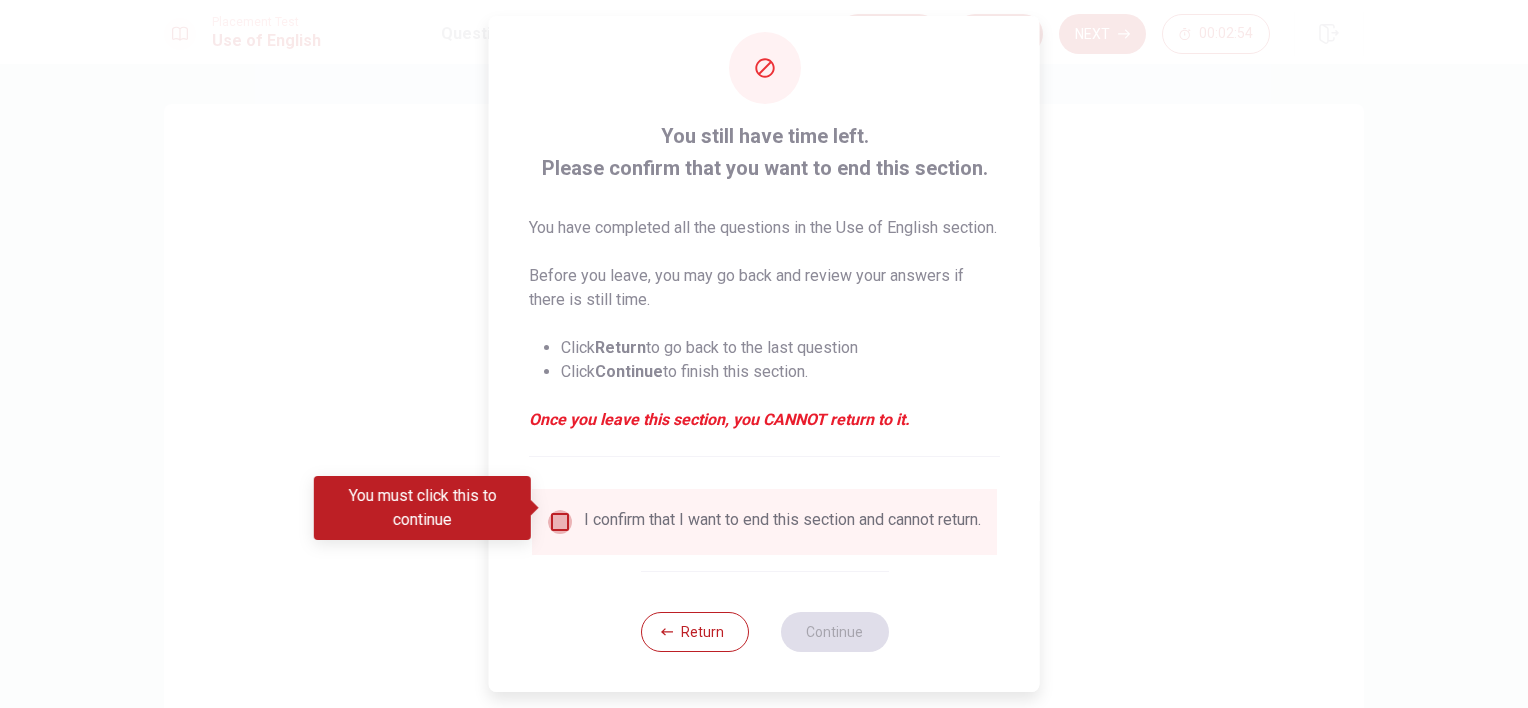 click at bounding box center (560, 522) 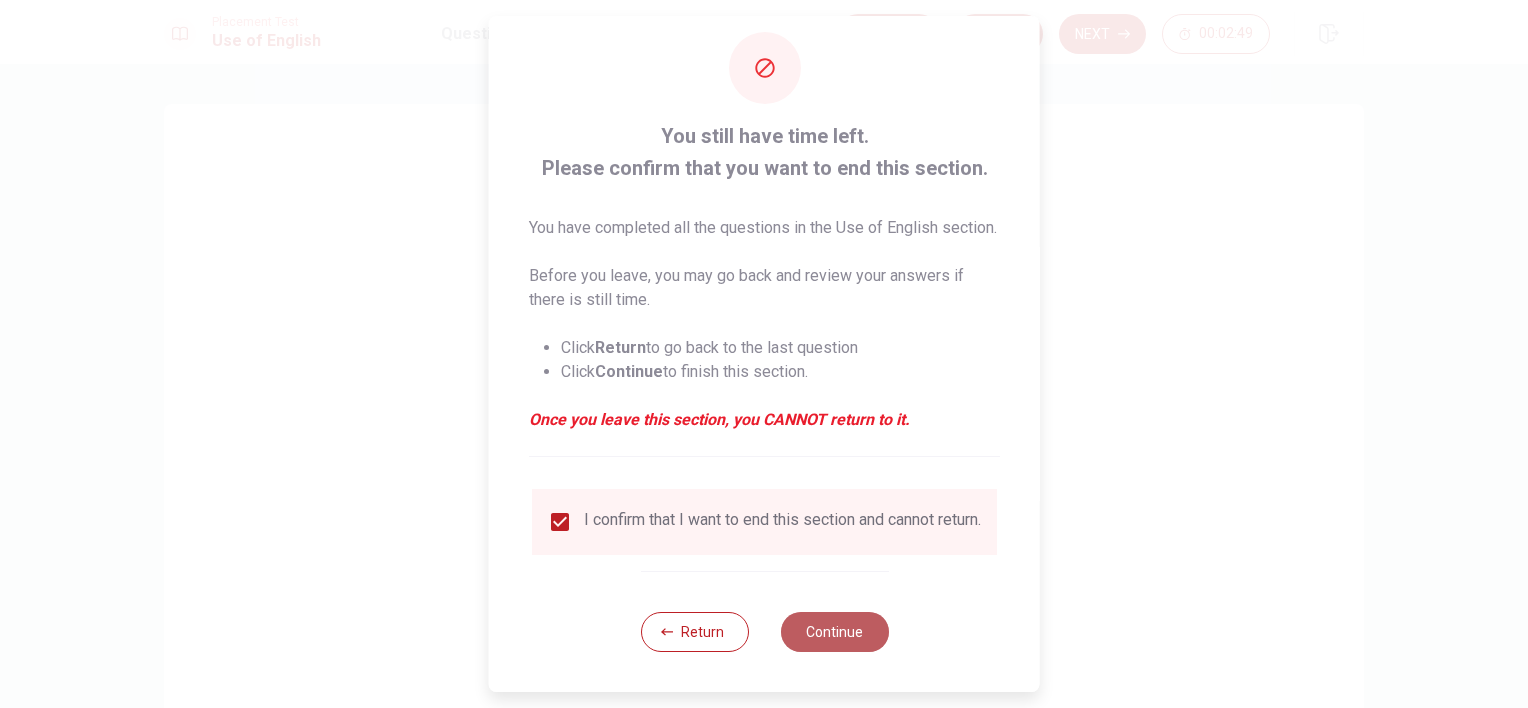 click on "Continue" at bounding box center (834, 632) 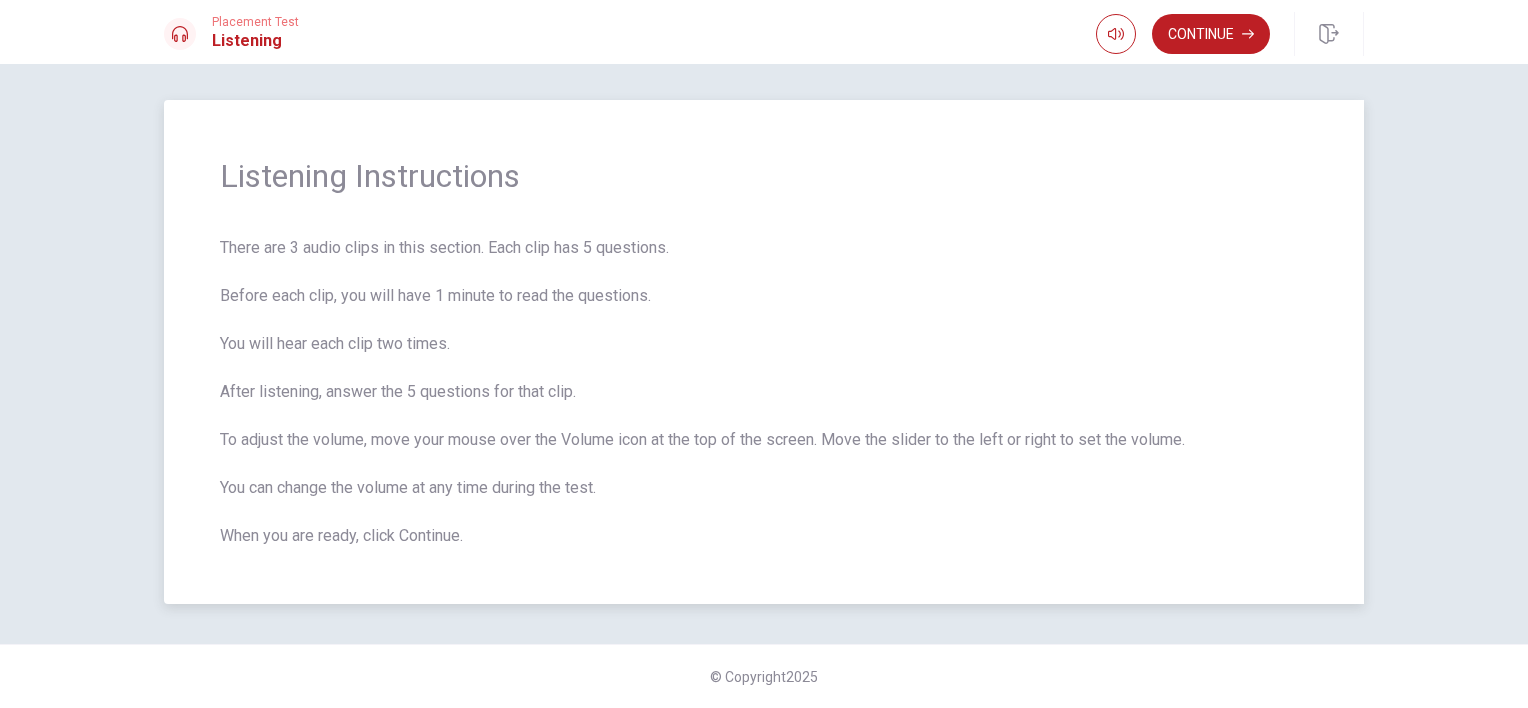 scroll, scrollTop: 0, scrollLeft: 0, axis: both 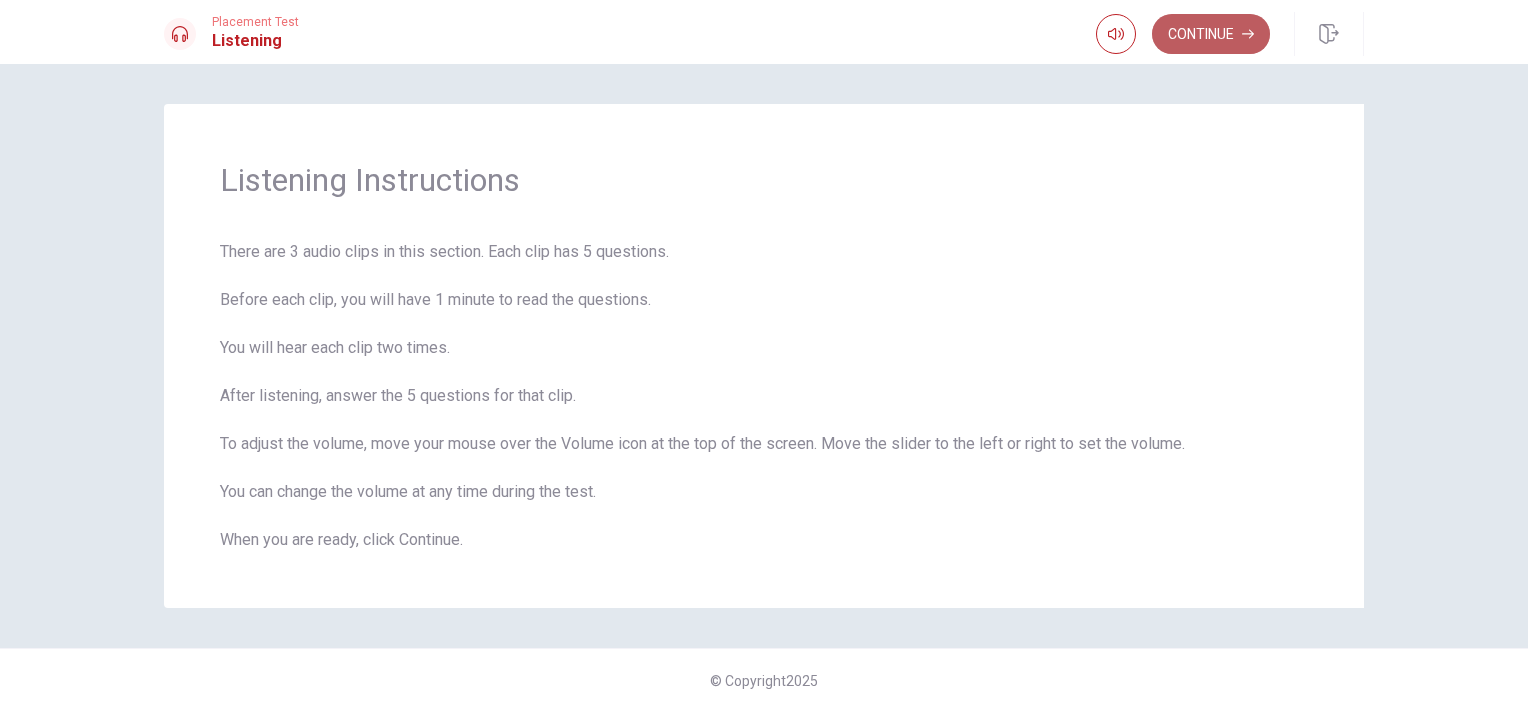 click on "Continue" at bounding box center (1211, 34) 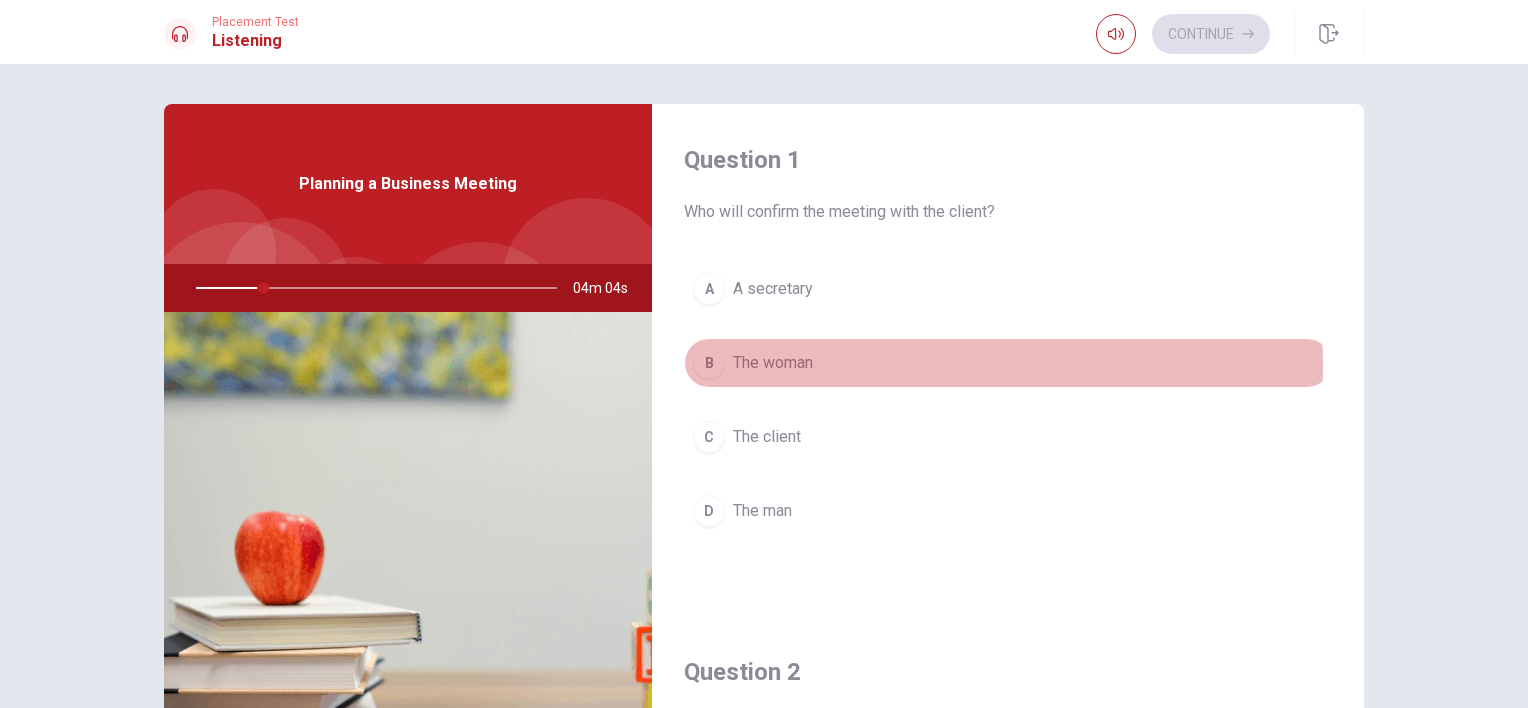click on "The woman" at bounding box center [773, 363] 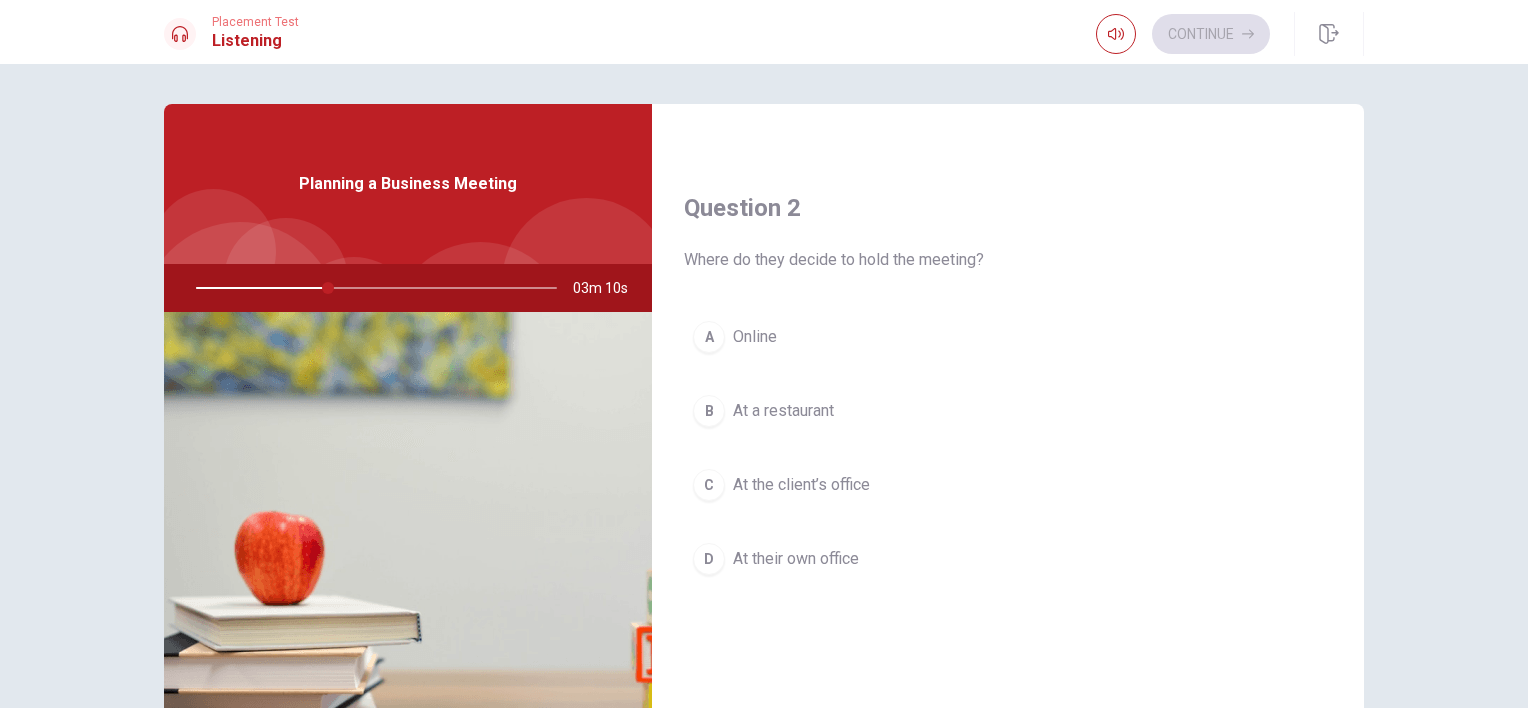 scroll, scrollTop: 500, scrollLeft: 0, axis: vertical 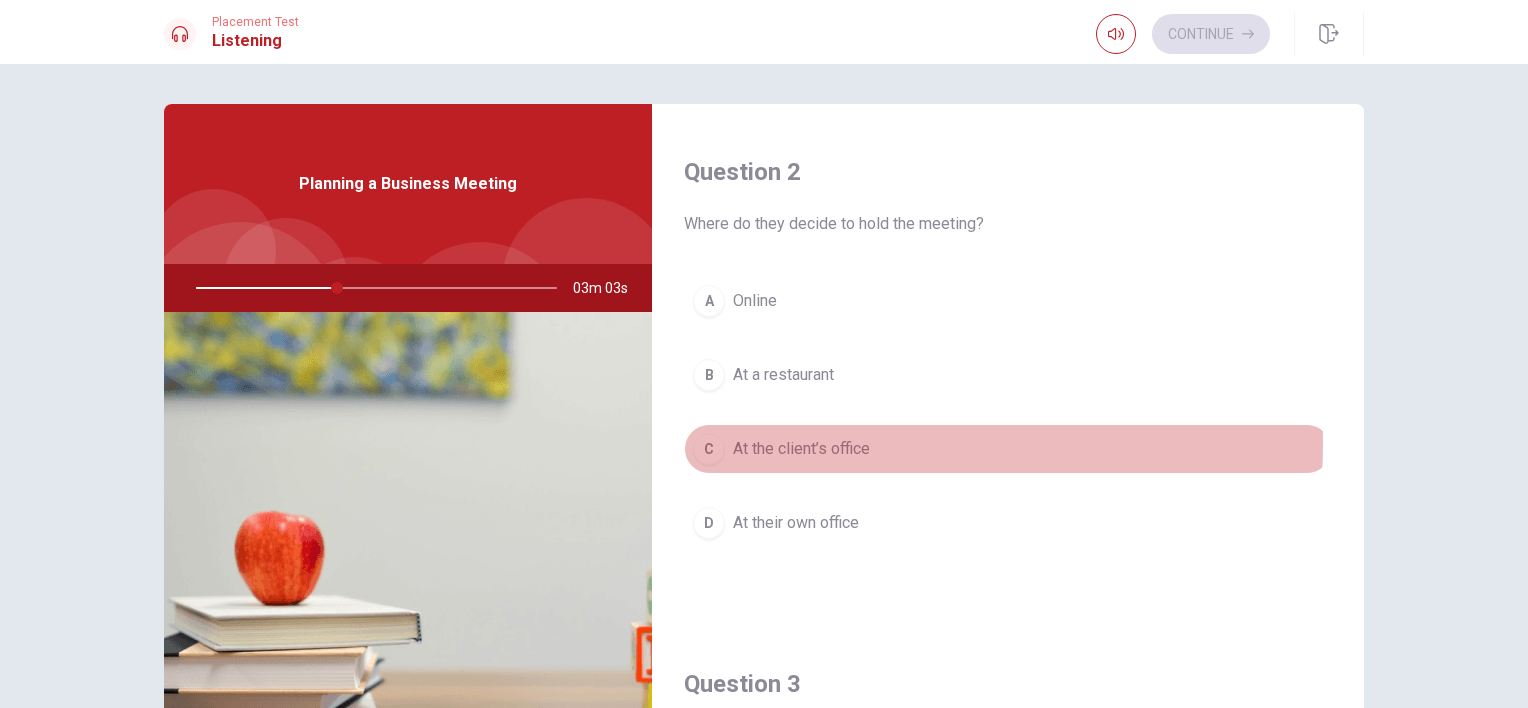click on "At the client’s office" at bounding box center [801, 449] 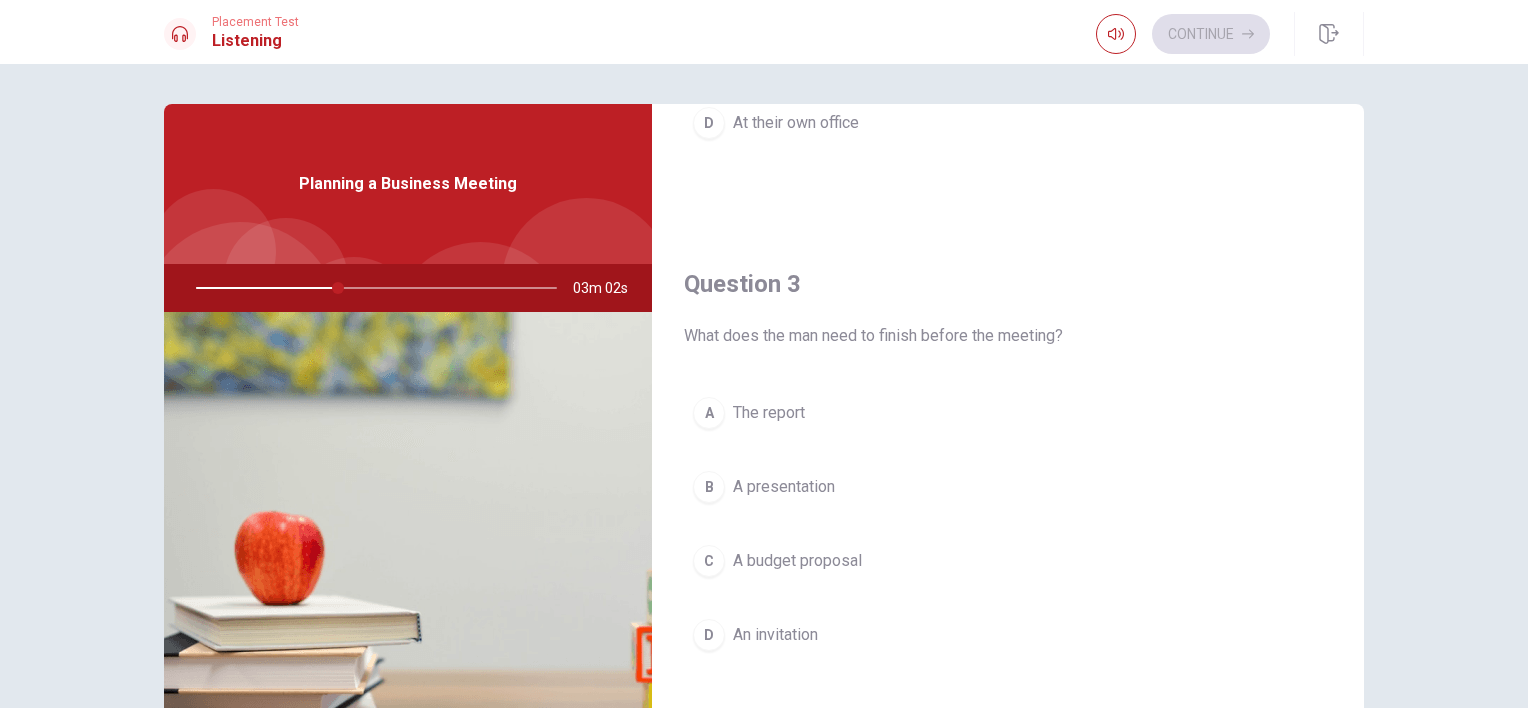 scroll, scrollTop: 600, scrollLeft: 0, axis: vertical 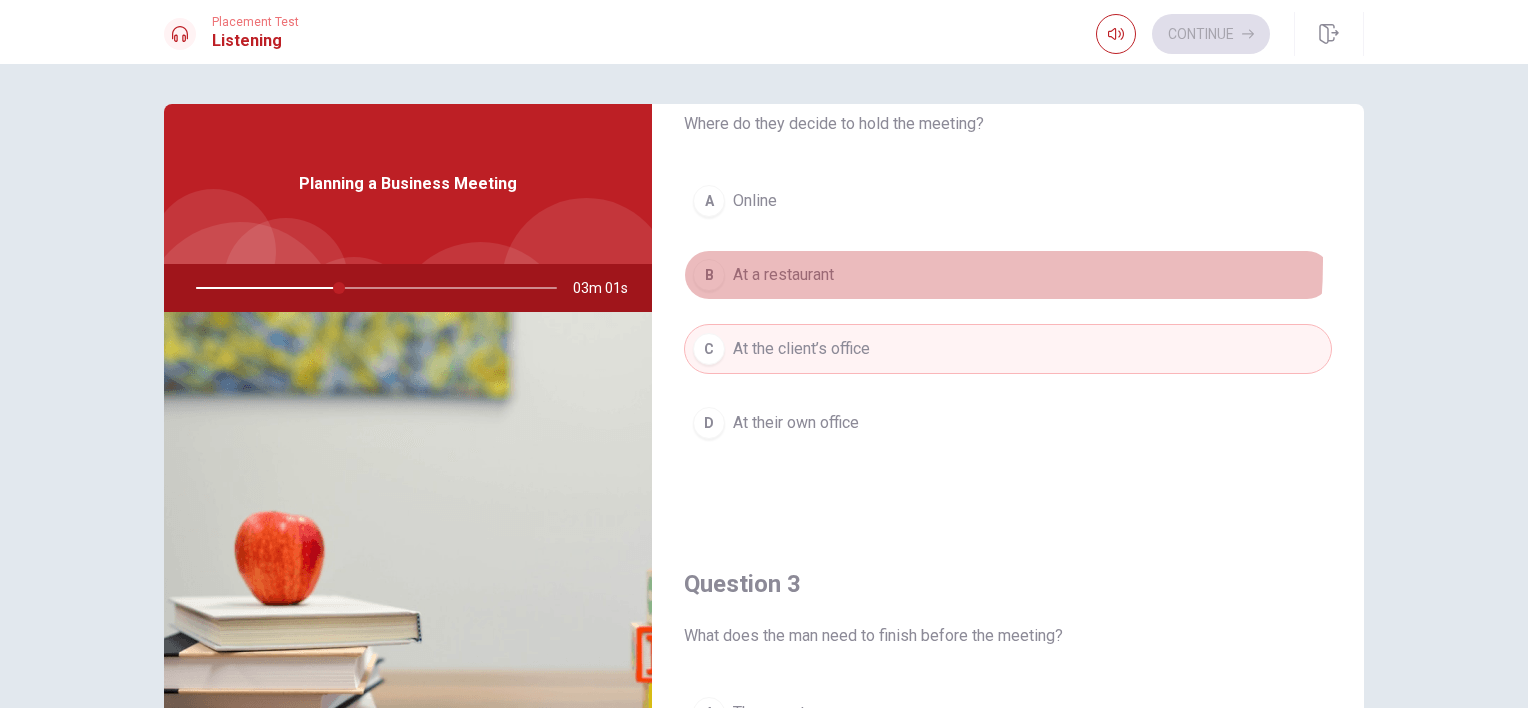 click on "B At a restaurant" at bounding box center (1008, 275) 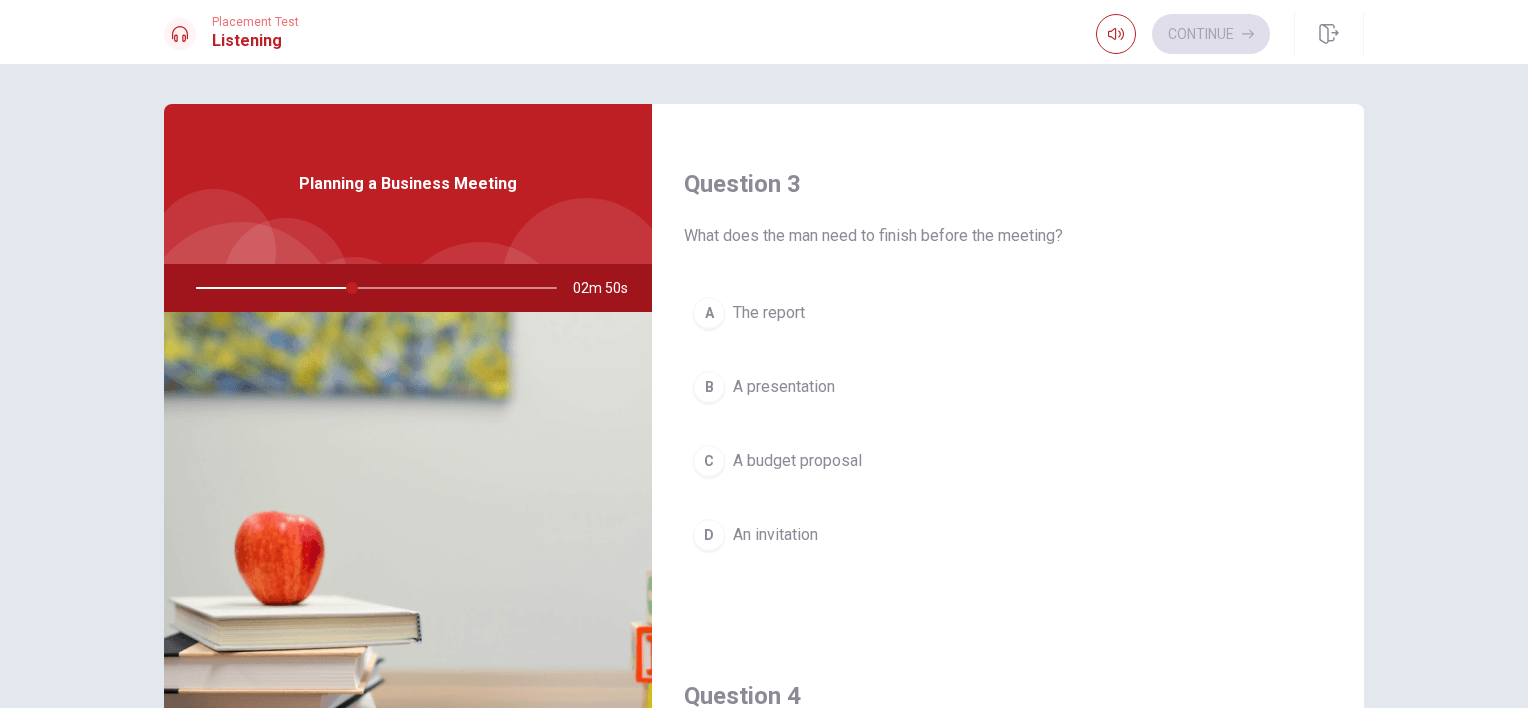 scroll, scrollTop: 600, scrollLeft: 0, axis: vertical 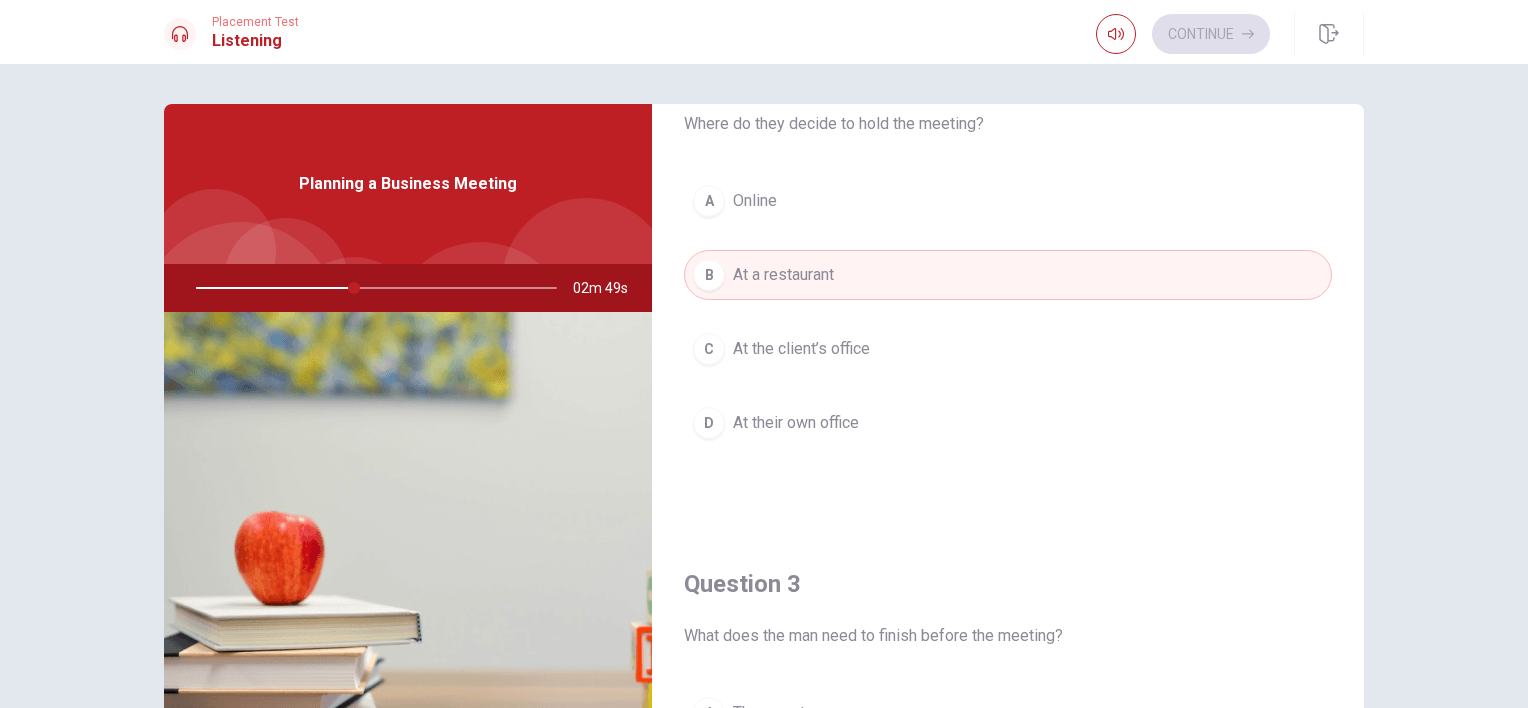 click on "C At the client’s office" at bounding box center (1008, 349) 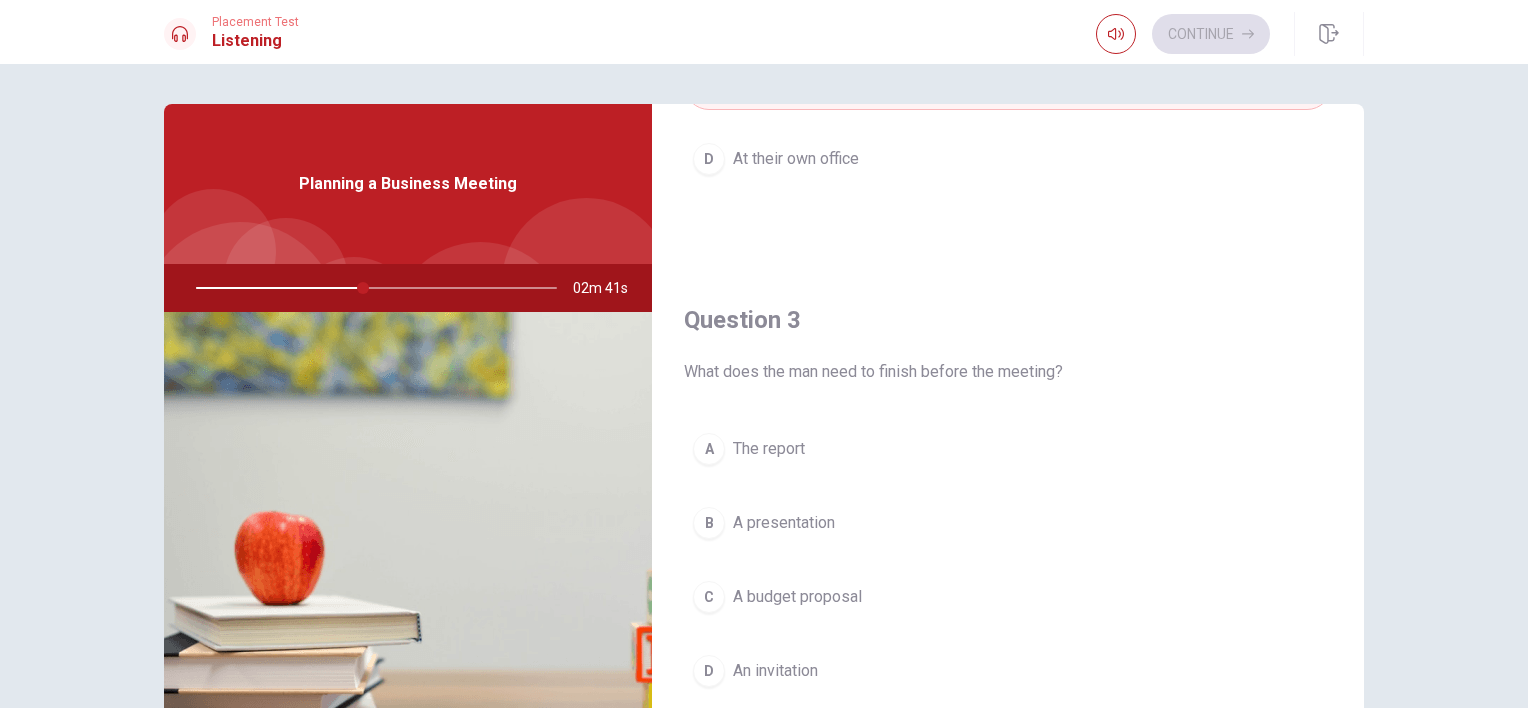 scroll, scrollTop: 900, scrollLeft: 0, axis: vertical 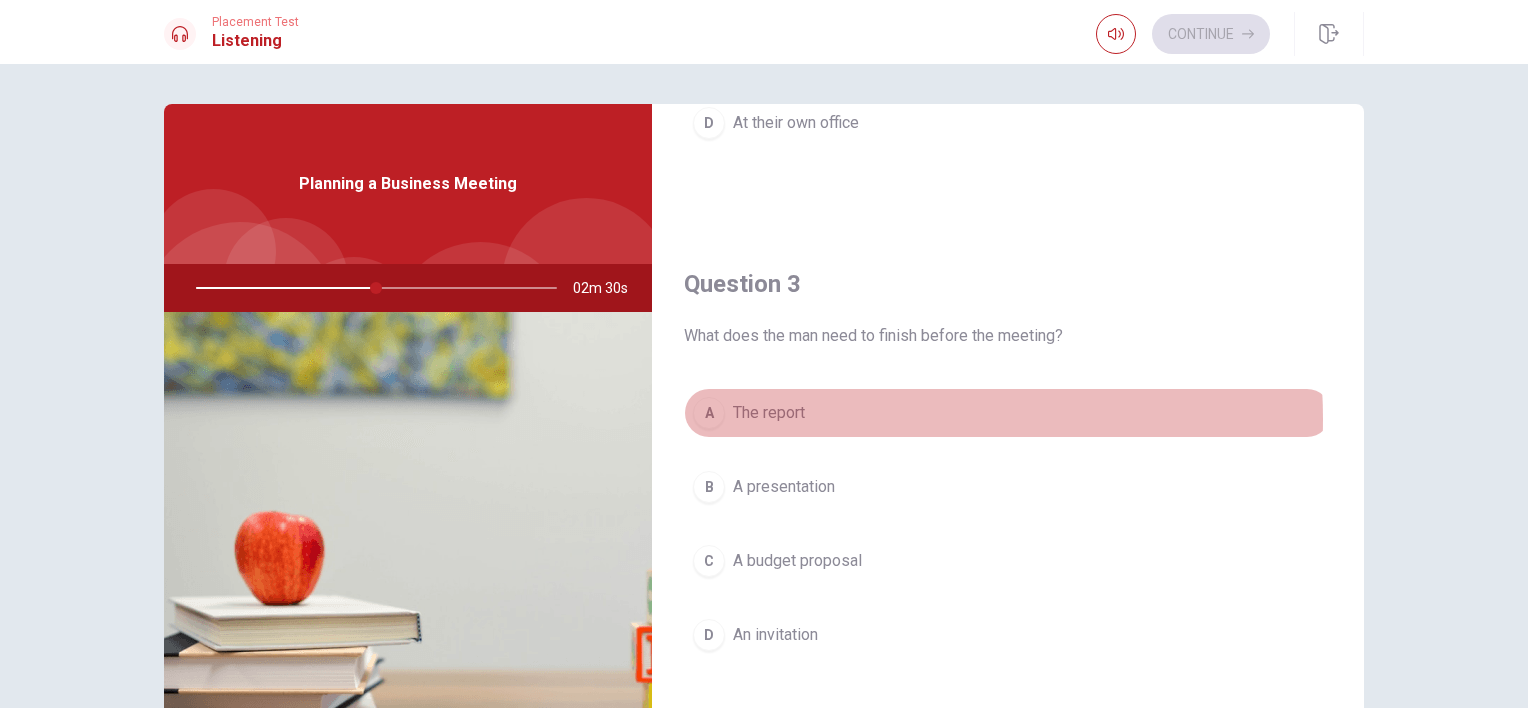 click on "A The report" at bounding box center (1008, 413) 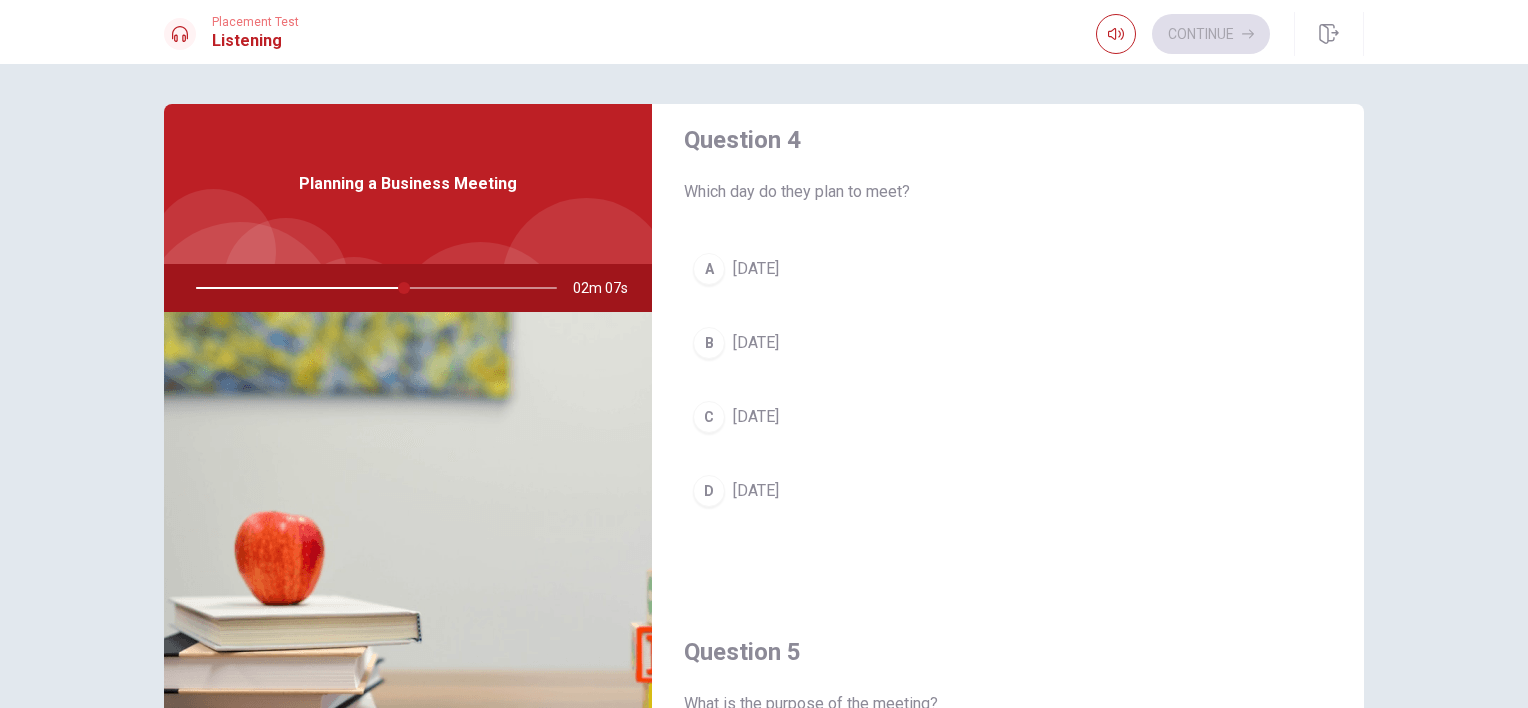 scroll, scrollTop: 1456, scrollLeft: 0, axis: vertical 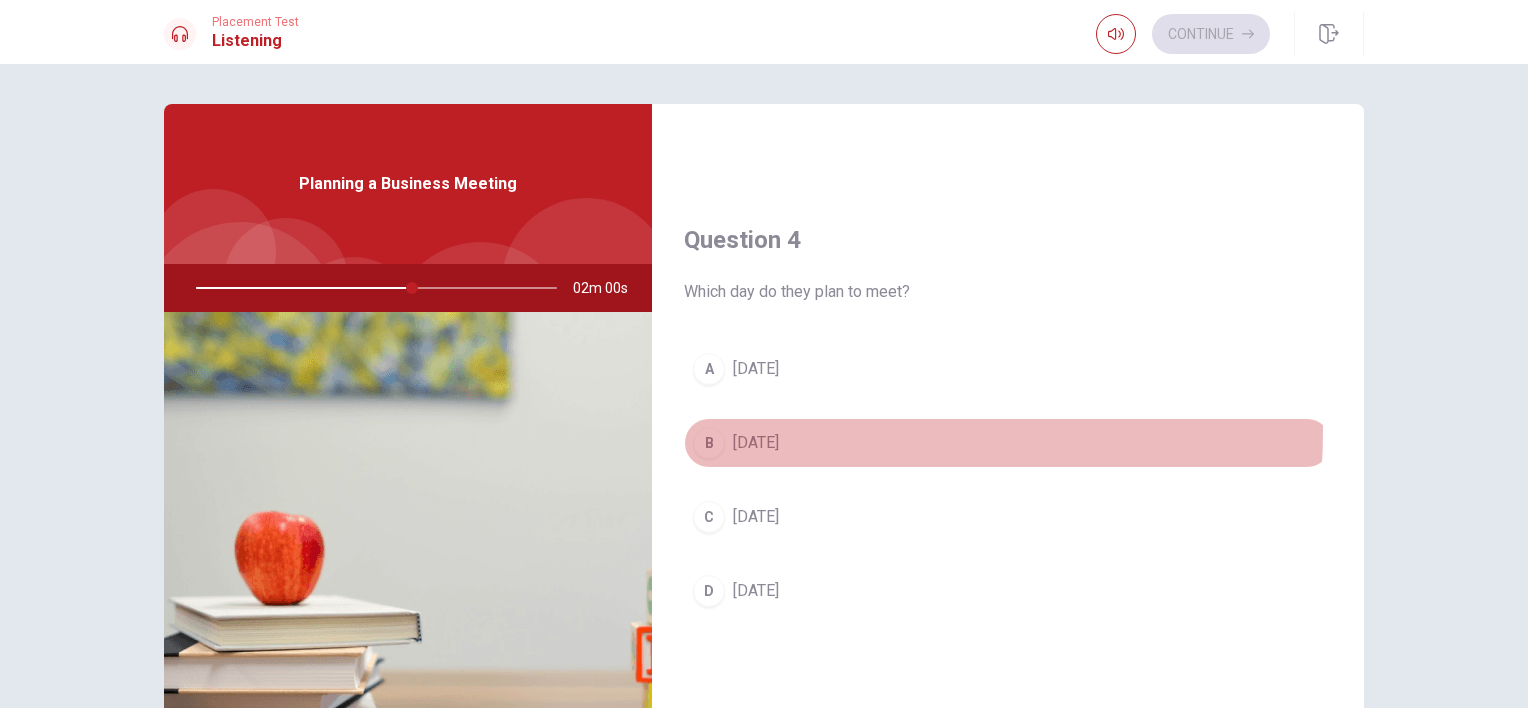 click on "[DATE]" at bounding box center (756, 443) 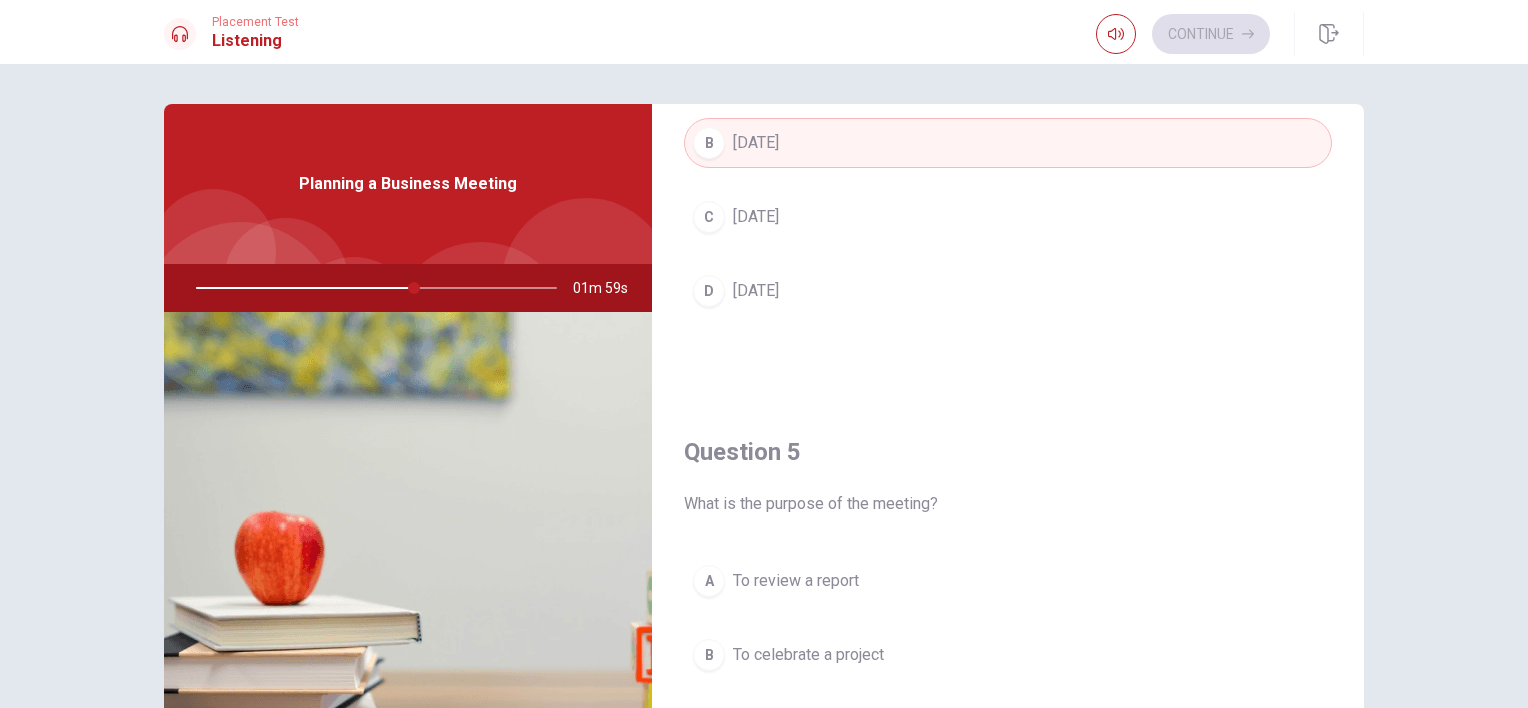 scroll, scrollTop: 1856, scrollLeft: 0, axis: vertical 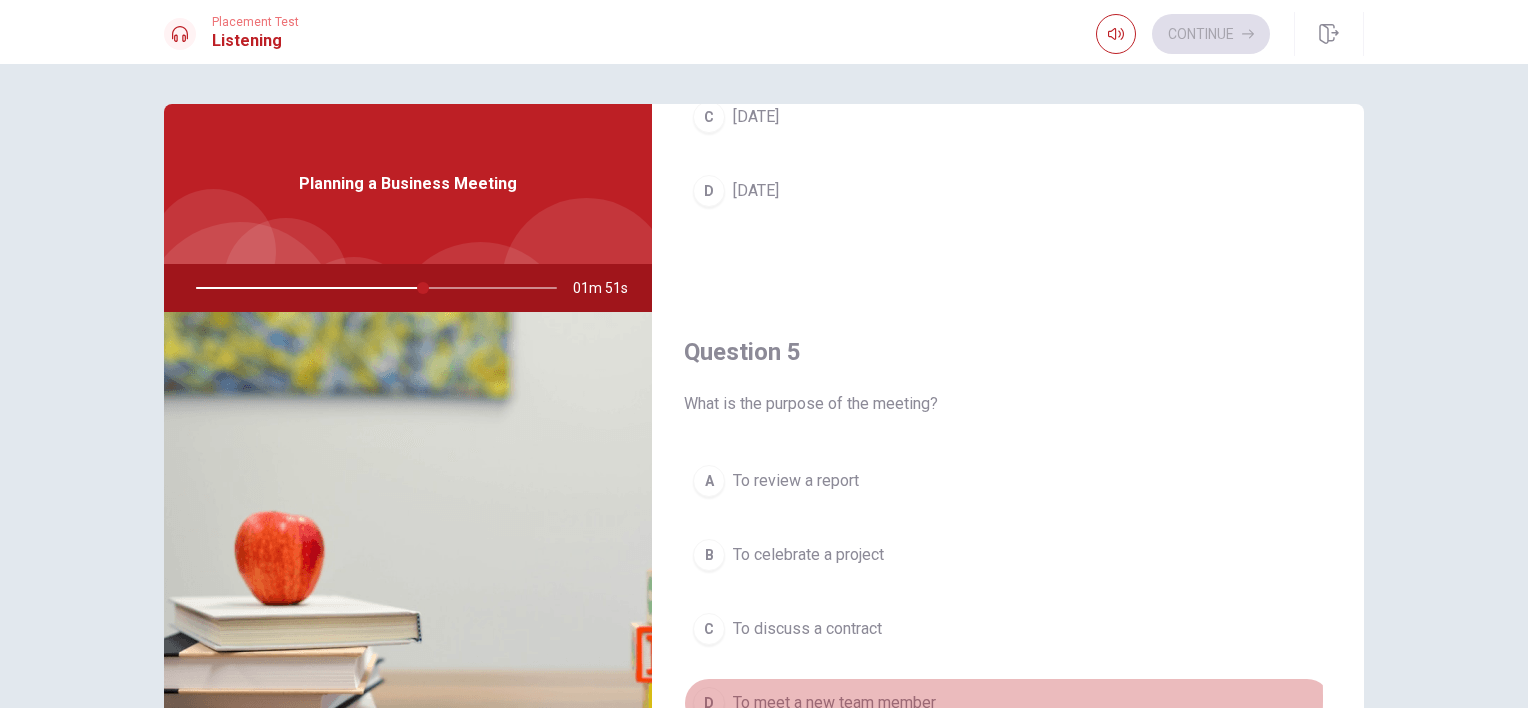 click on "To meet a new team member" at bounding box center [834, 703] 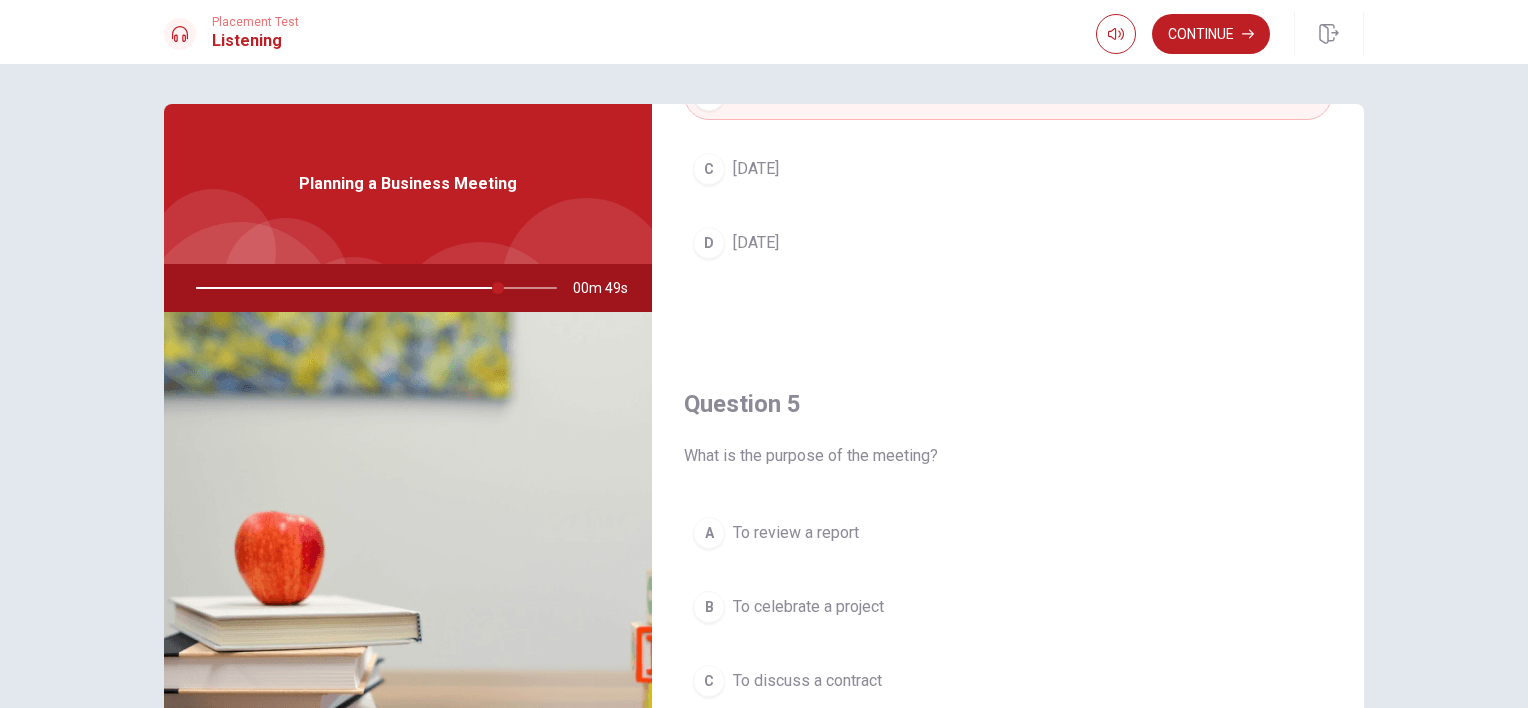 scroll, scrollTop: 1856, scrollLeft: 0, axis: vertical 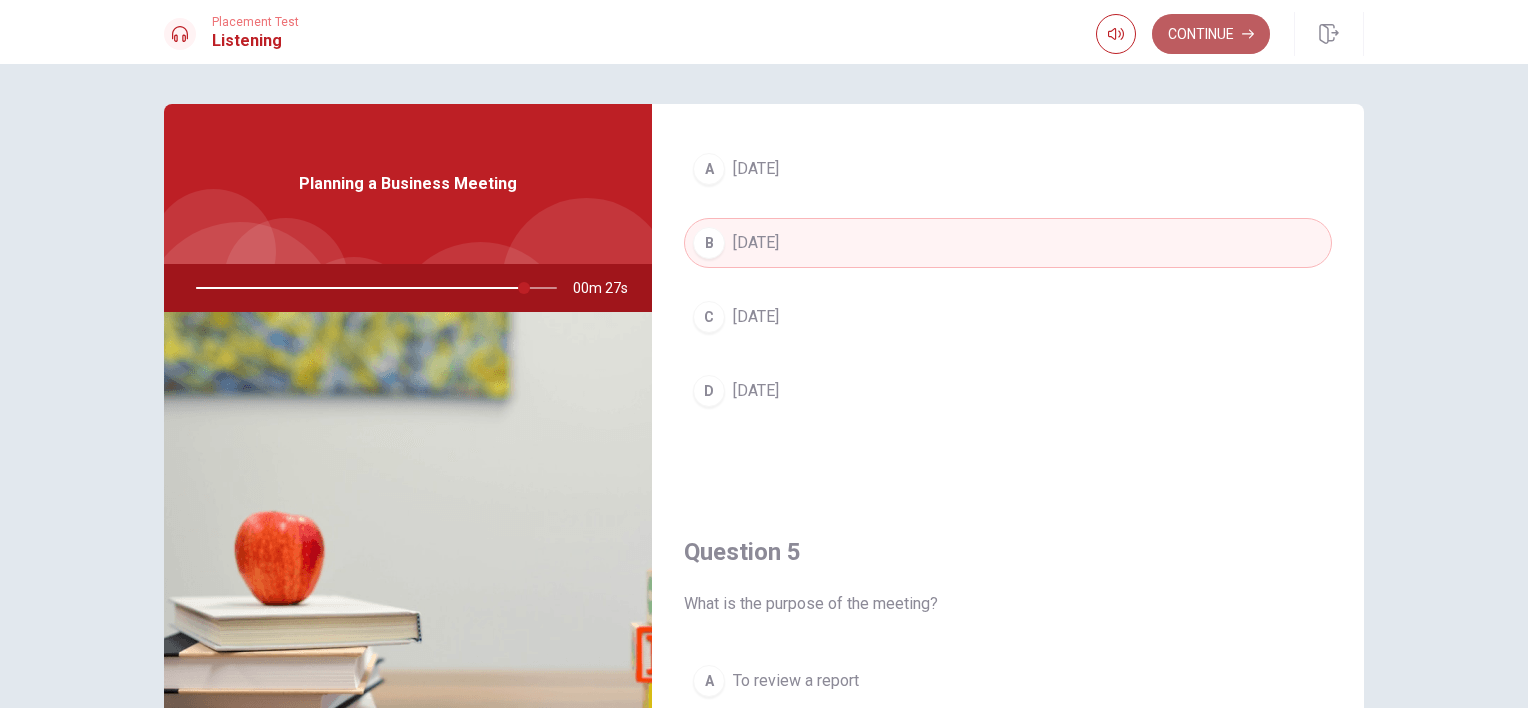 click 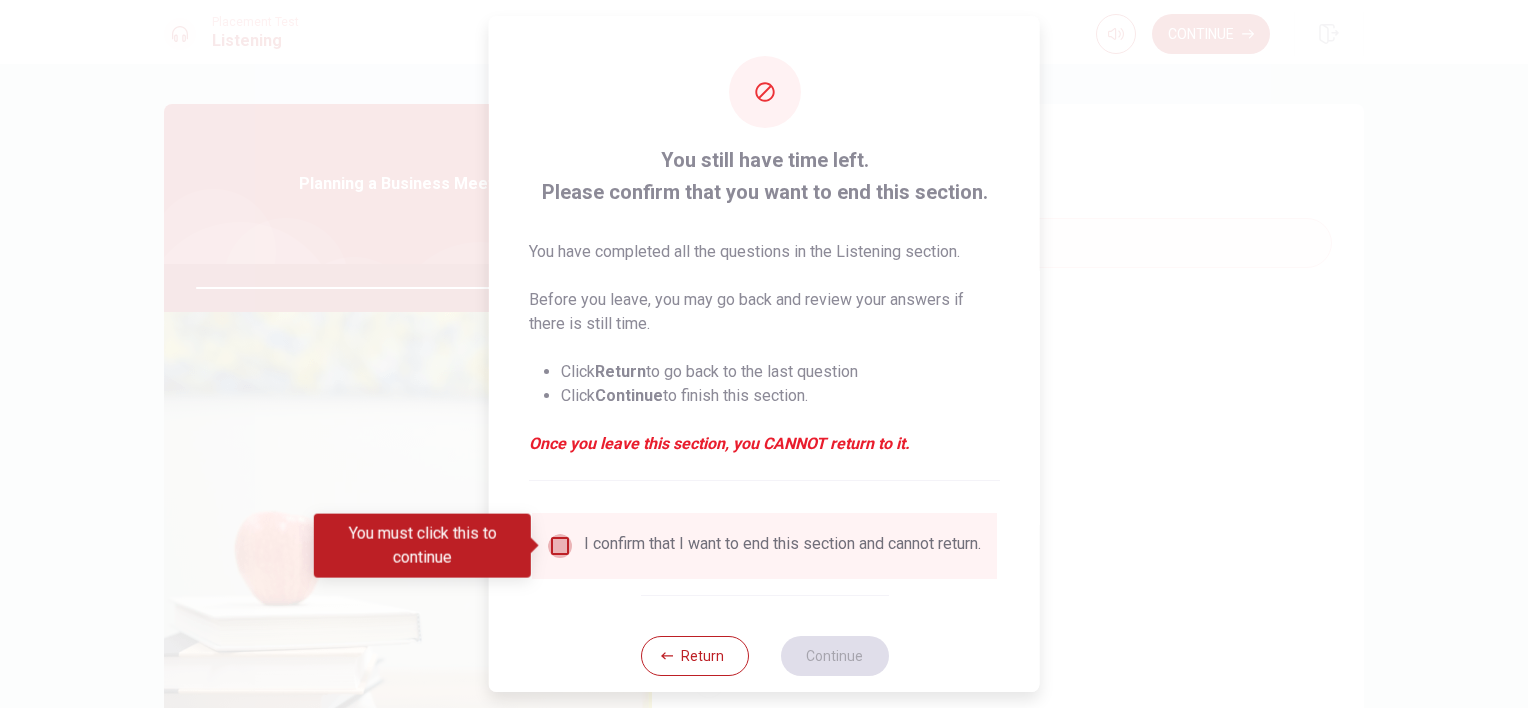click at bounding box center (560, 546) 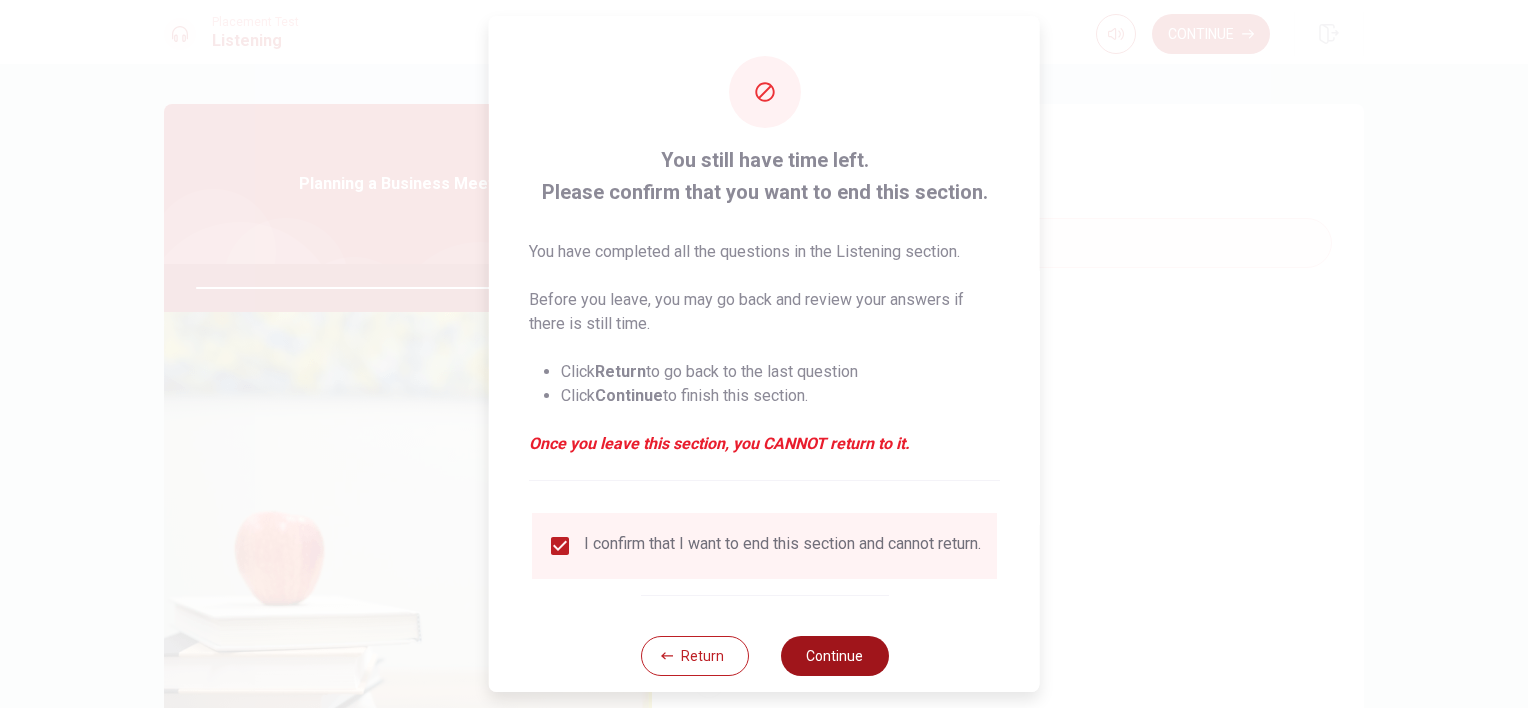 click on "Continue" at bounding box center (834, 656) 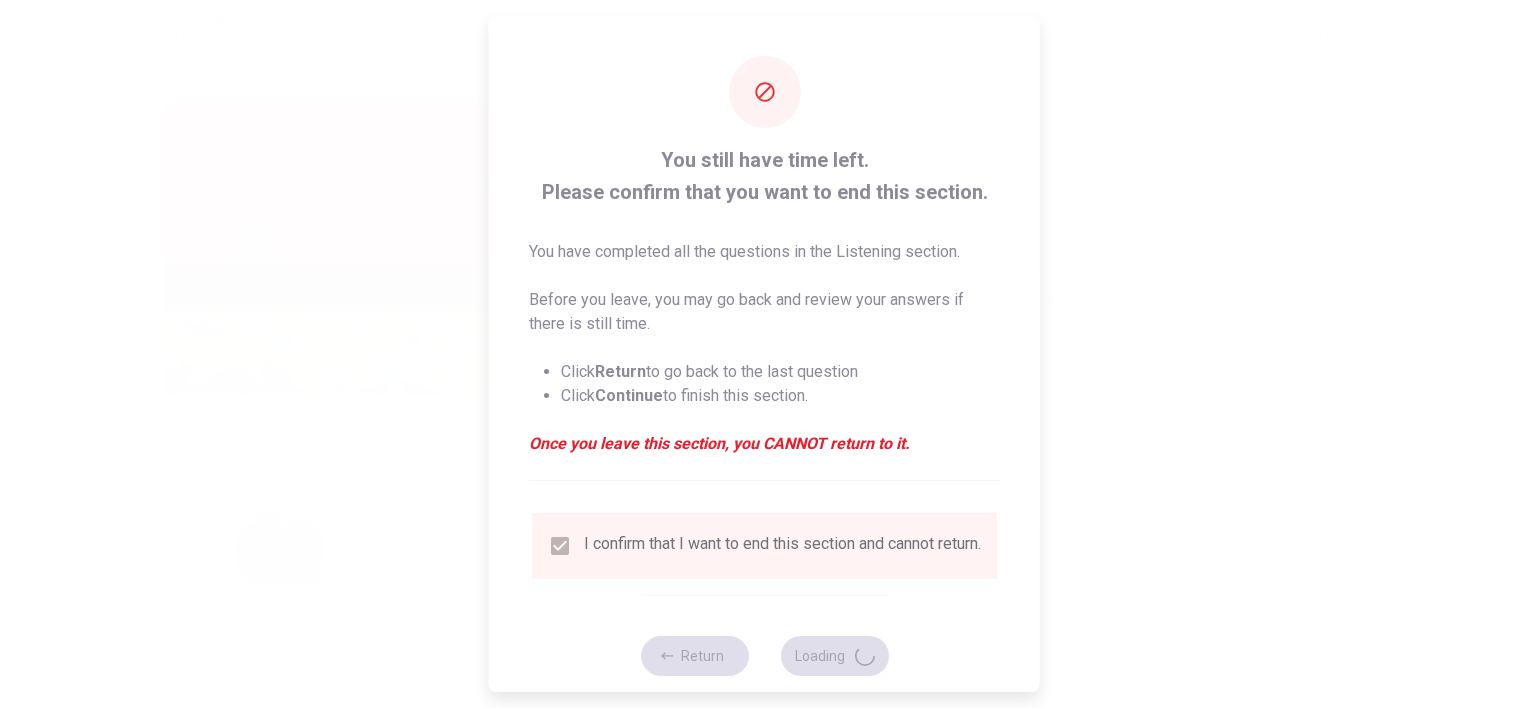 type on "94" 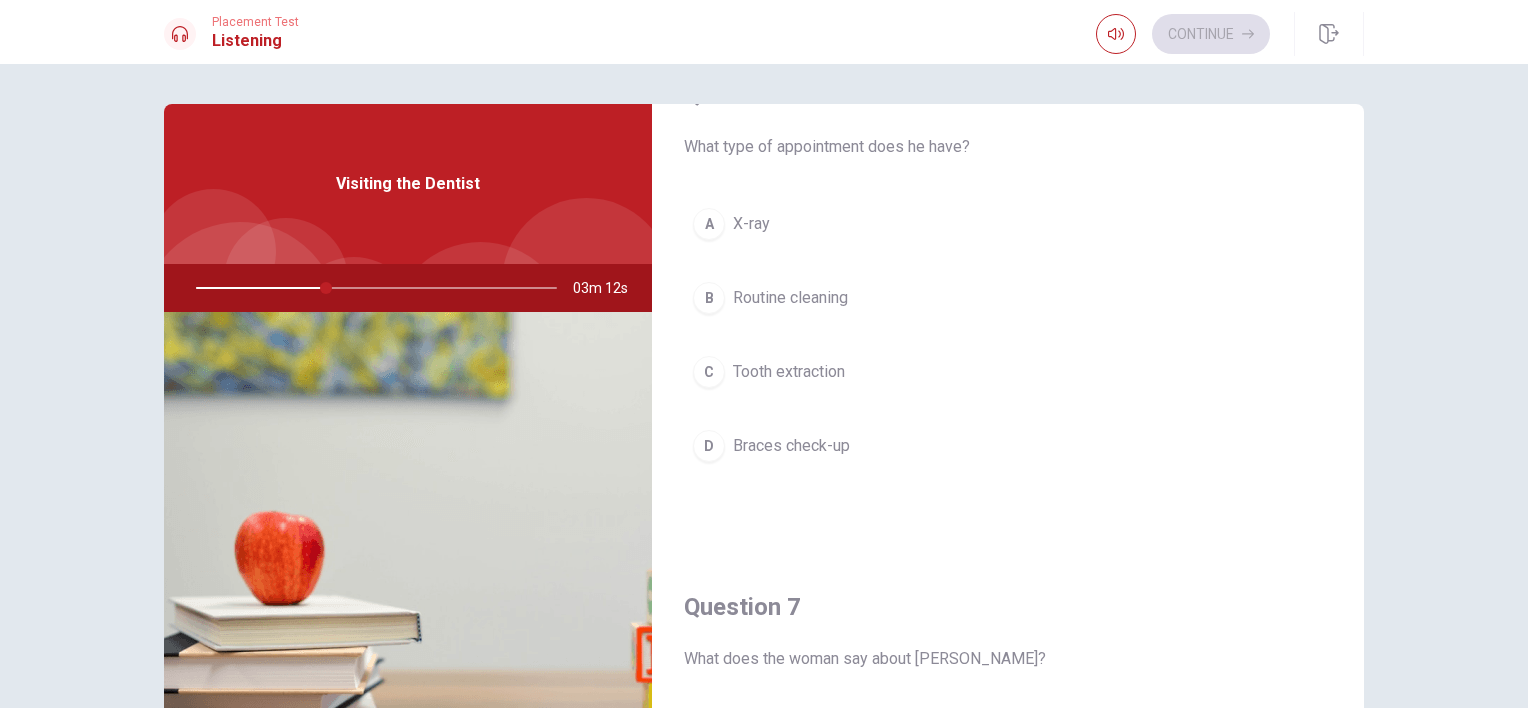 scroll, scrollTop: 100, scrollLeft: 0, axis: vertical 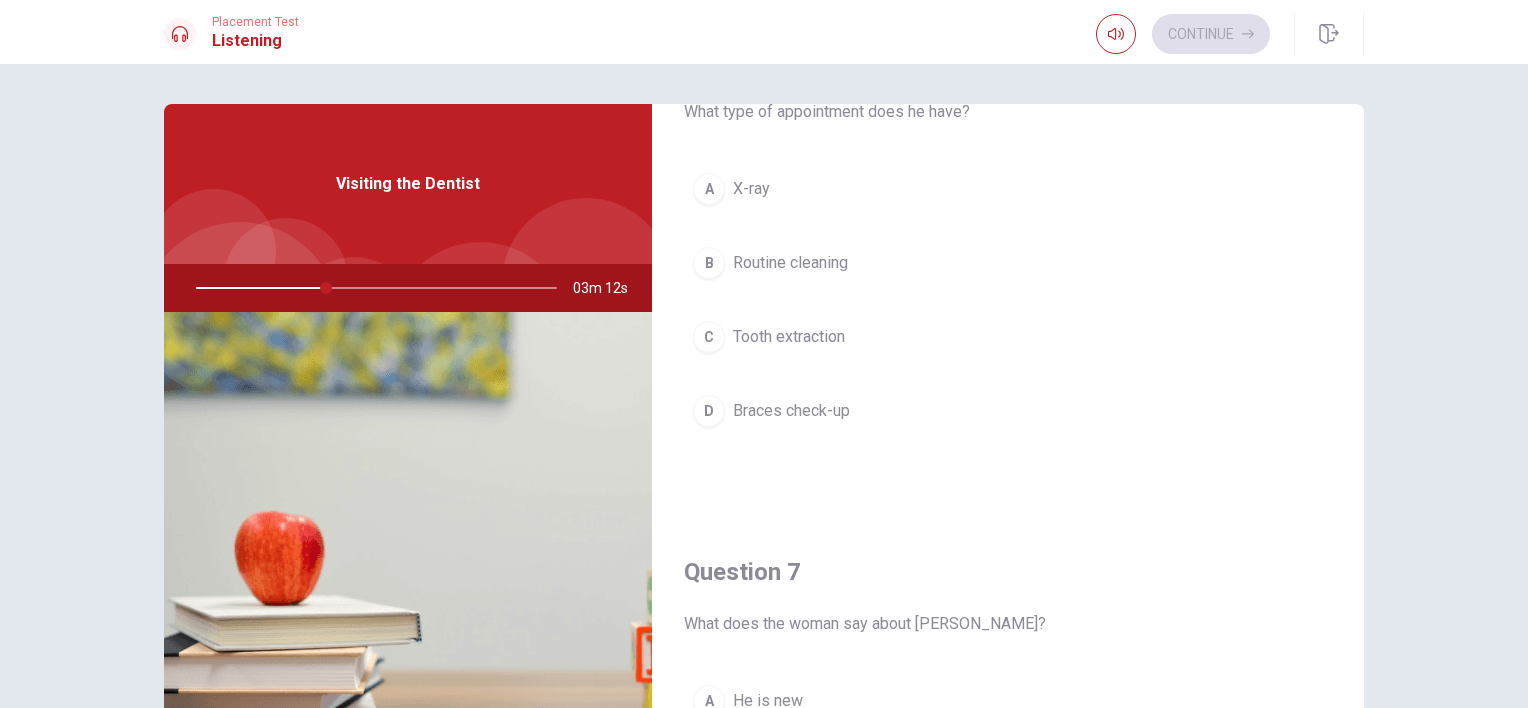 click on "D Braces check-up" at bounding box center (1008, 411) 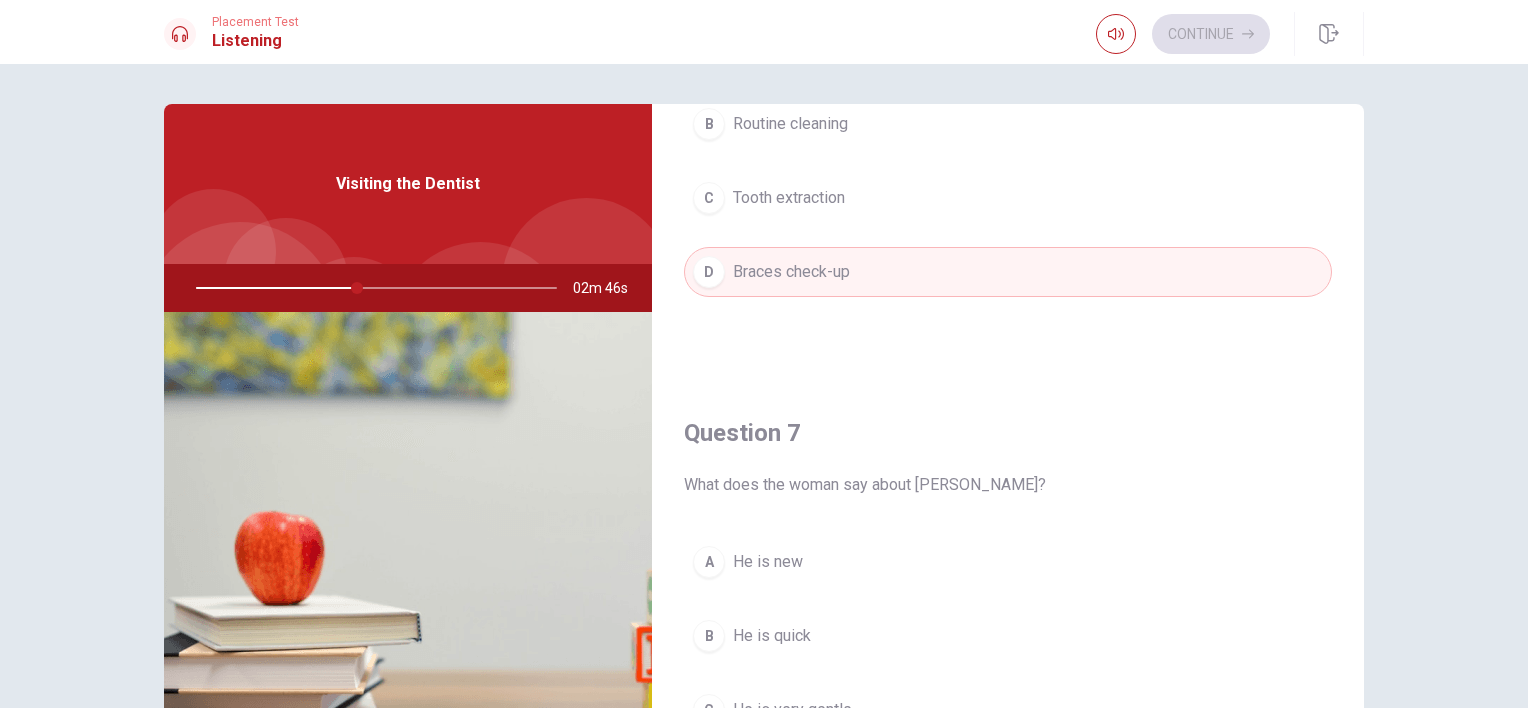 scroll, scrollTop: 400, scrollLeft: 0, axis: vertical 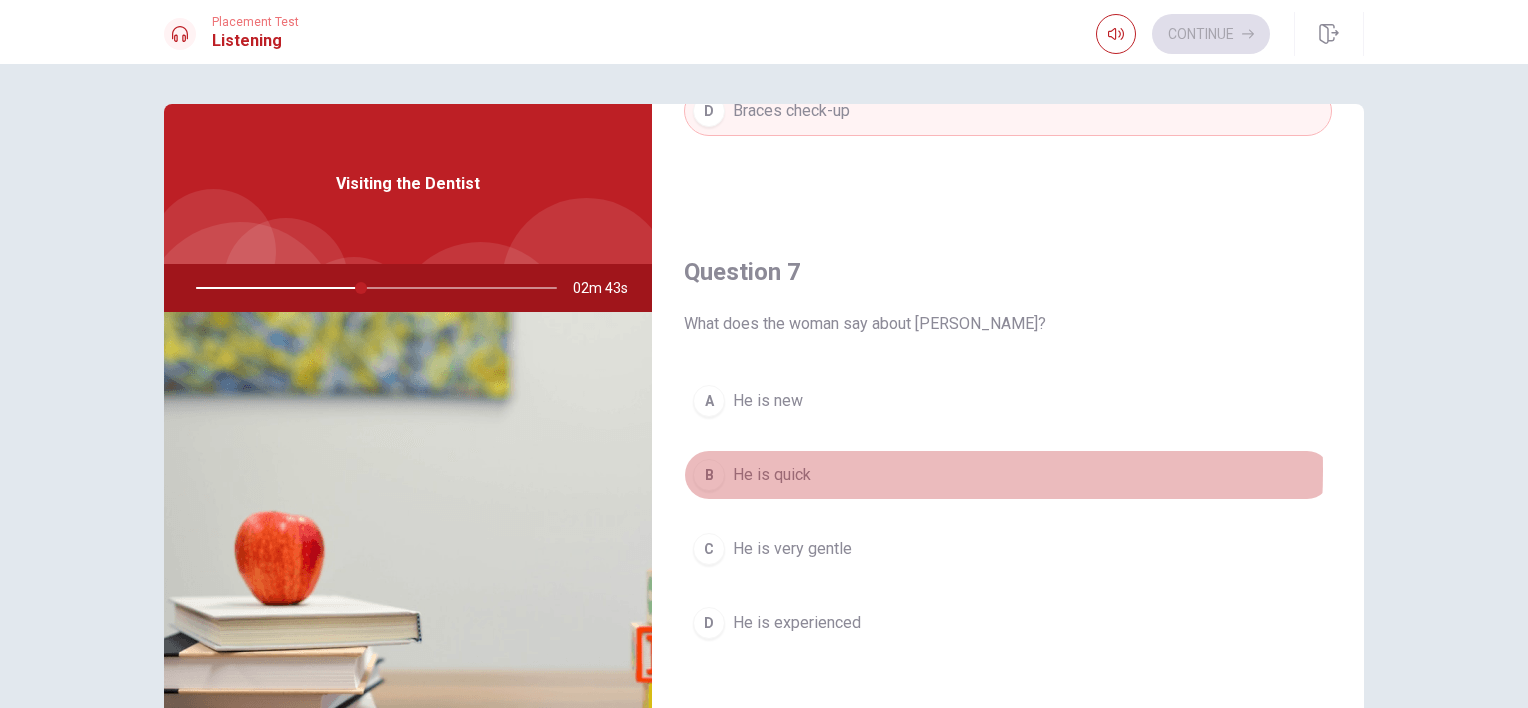 click on "He is quick" at bounding box center [772, 475] 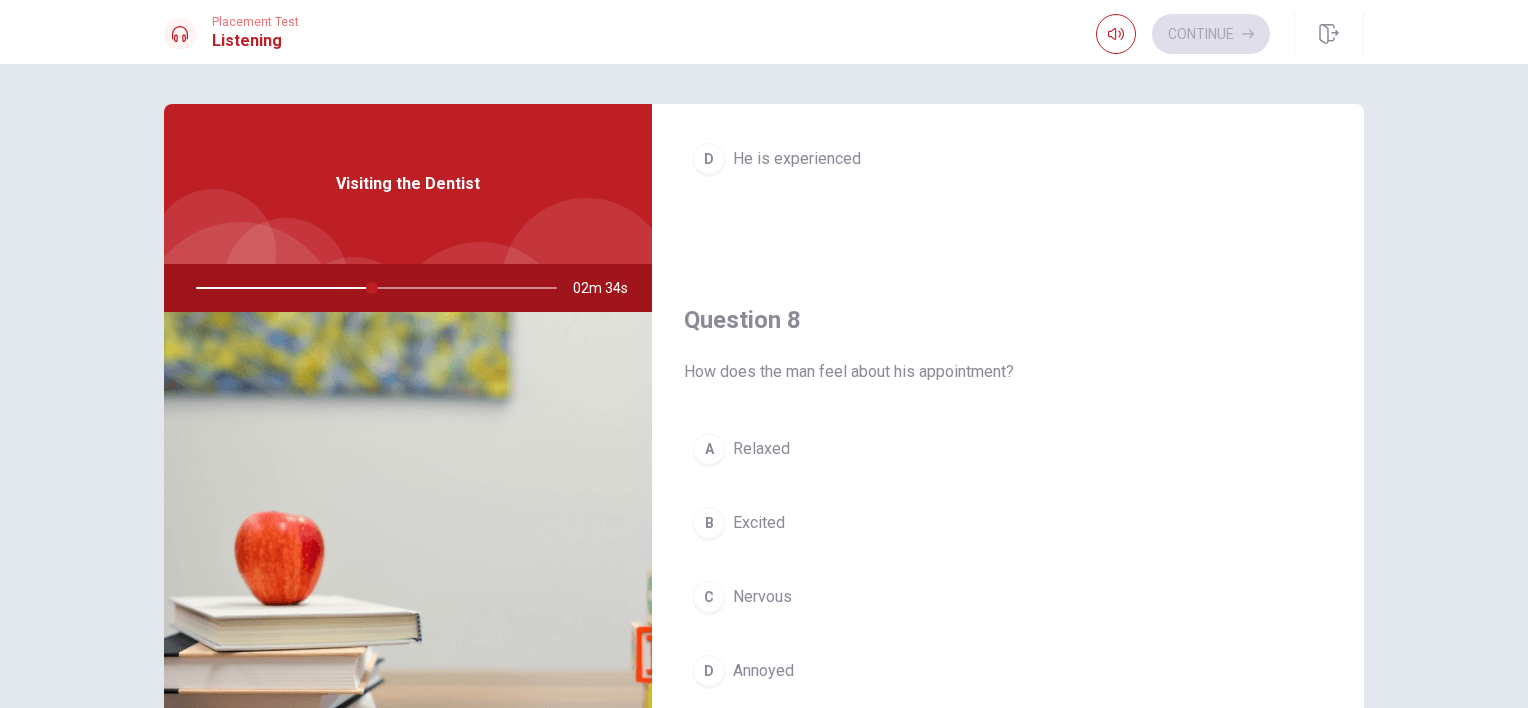 scroll, scrollTop: 900, scrollLeft: 0, axis: vertical 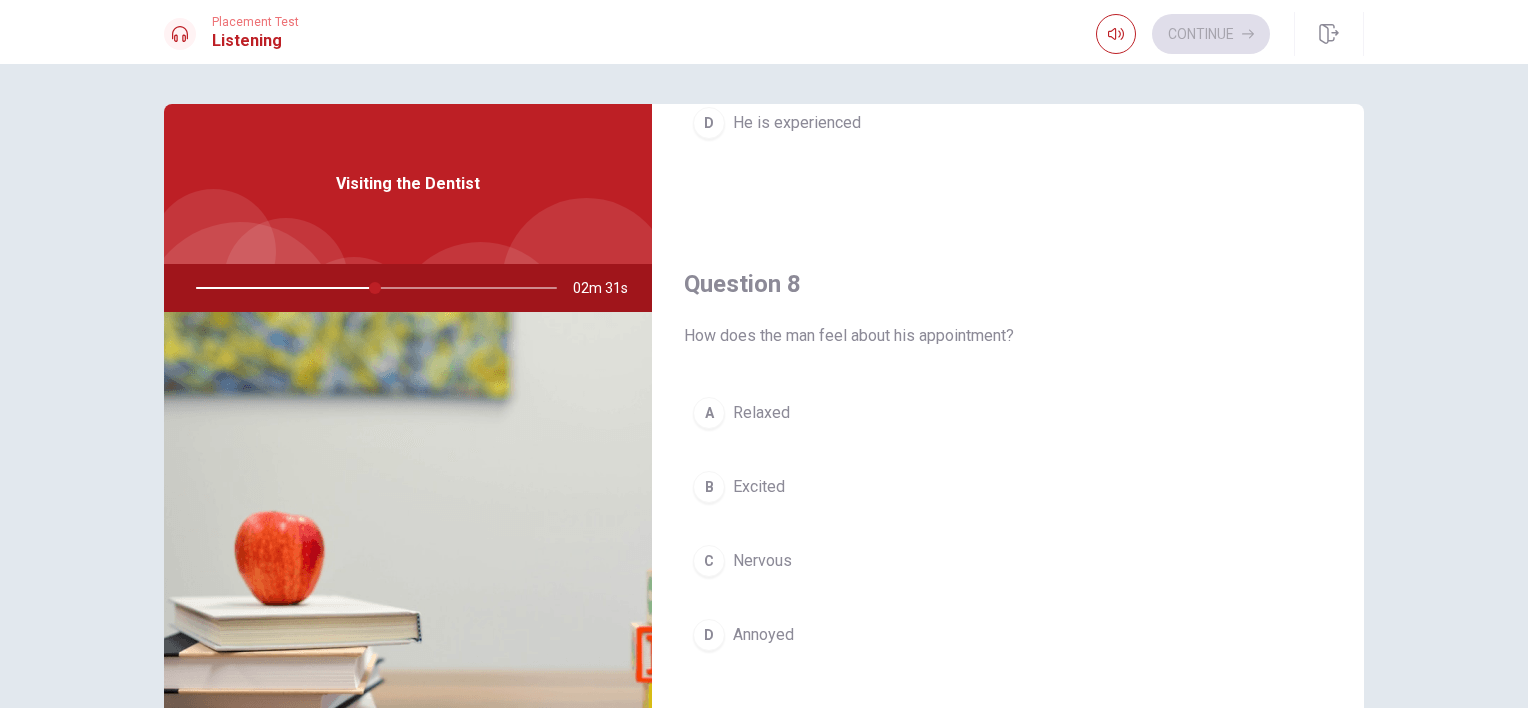 click on "Nervous" at bounding box center [762, 561] 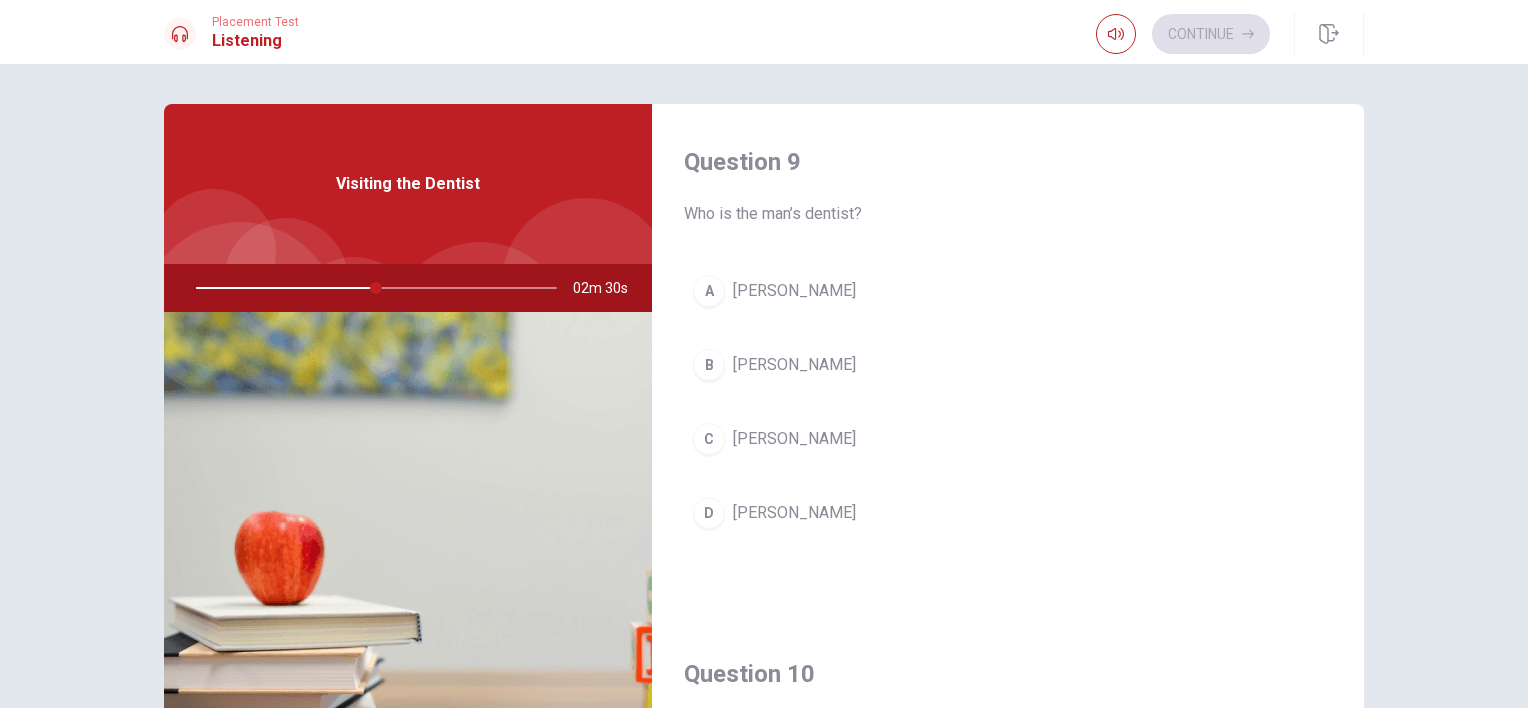 scroll, scrollTop: 1500, scrollLeft: 0, axis: vertical 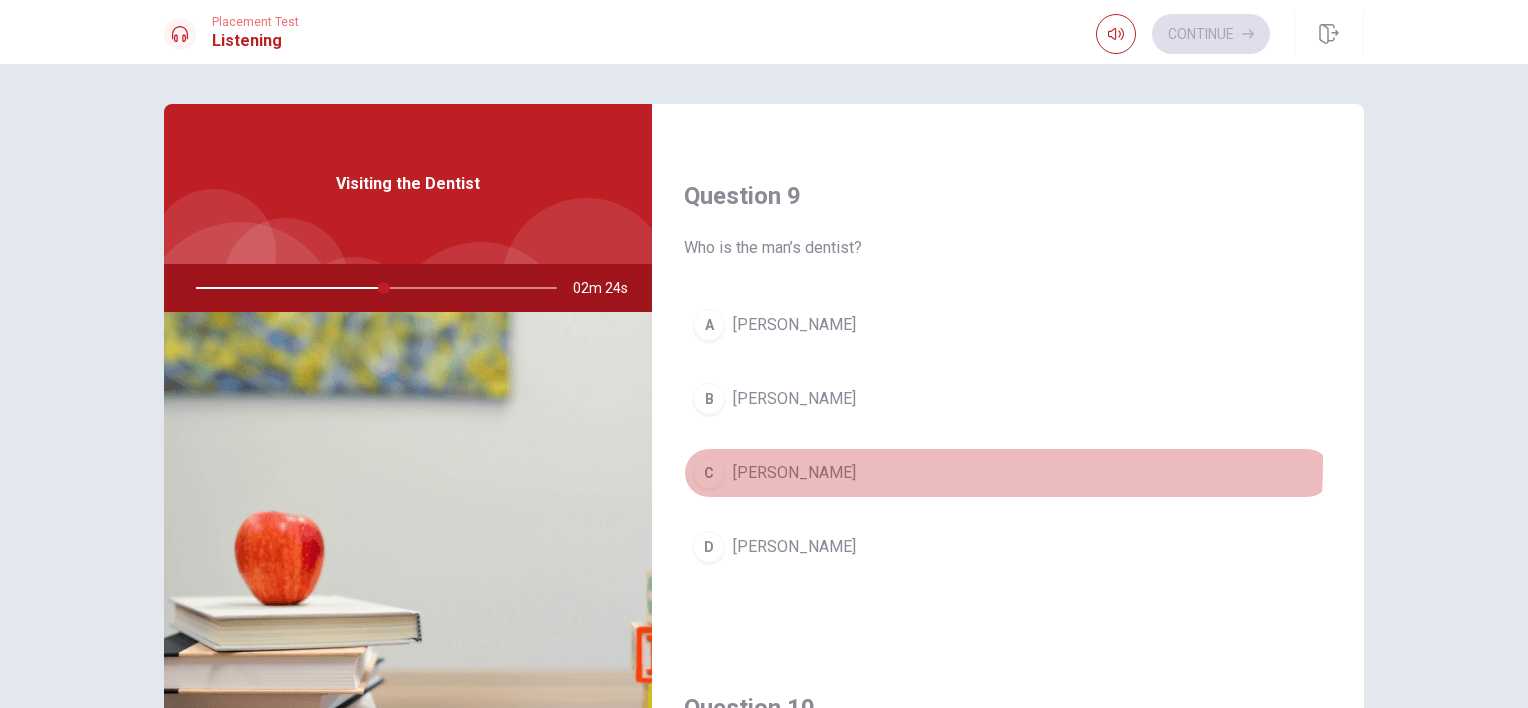 click on "[PERSON_NAME]" at bounding box center (794, 473) 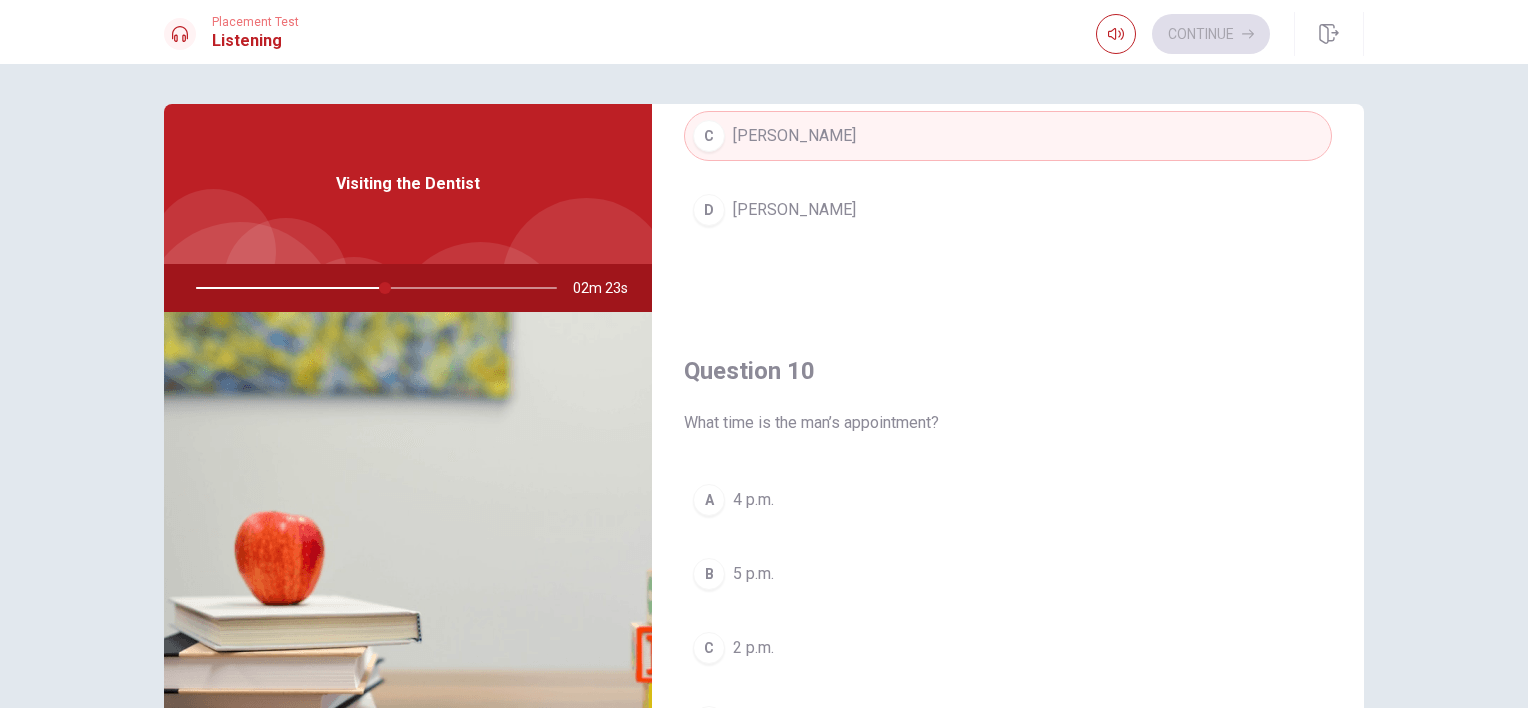 scroll, scrollTop: 1856, scrollLeft: 0, axis: vertical 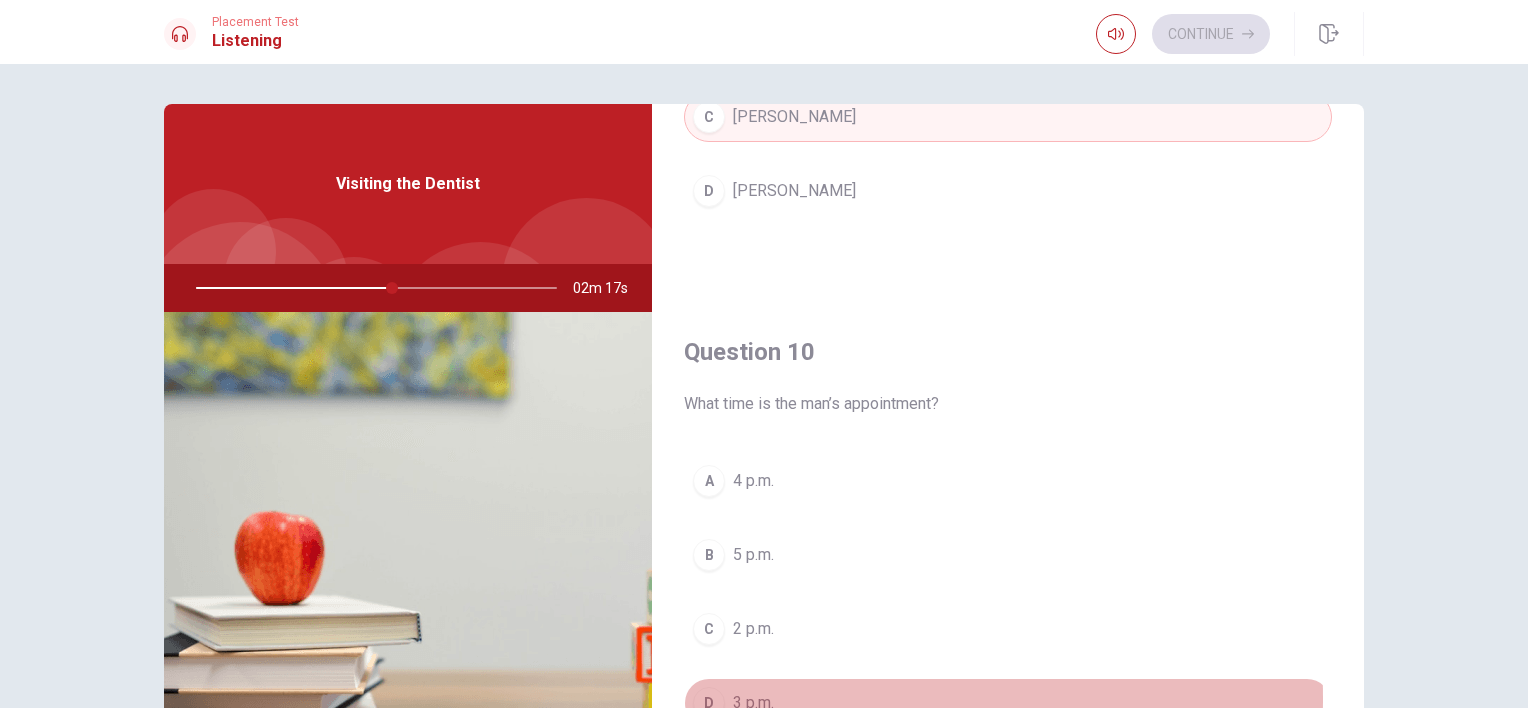 click on "D 3 p.m." at bounding box center [1008, 703] 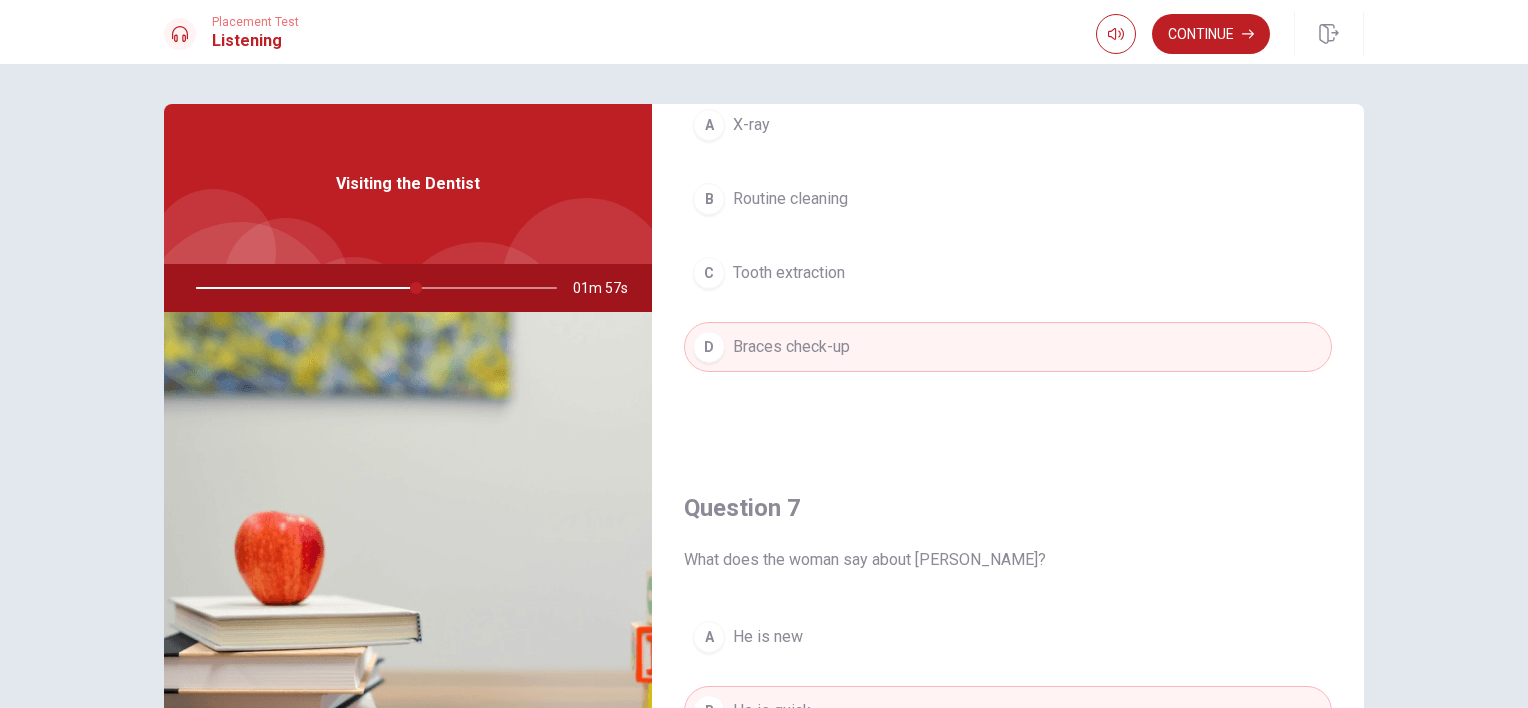 scroll, scrollTop: 0, scrollLeft: 0, axis: both 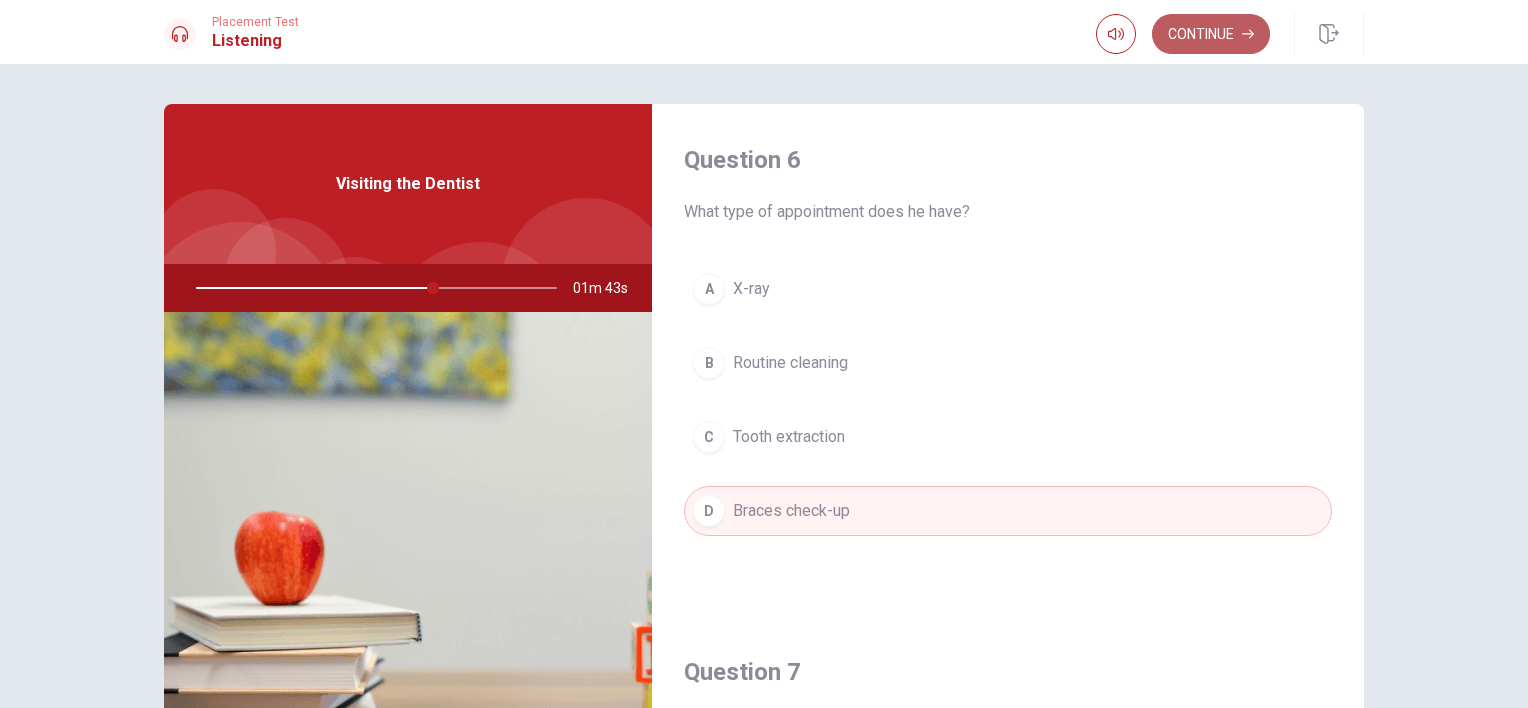 click on "Continue" at bounding box center [1211, 34] 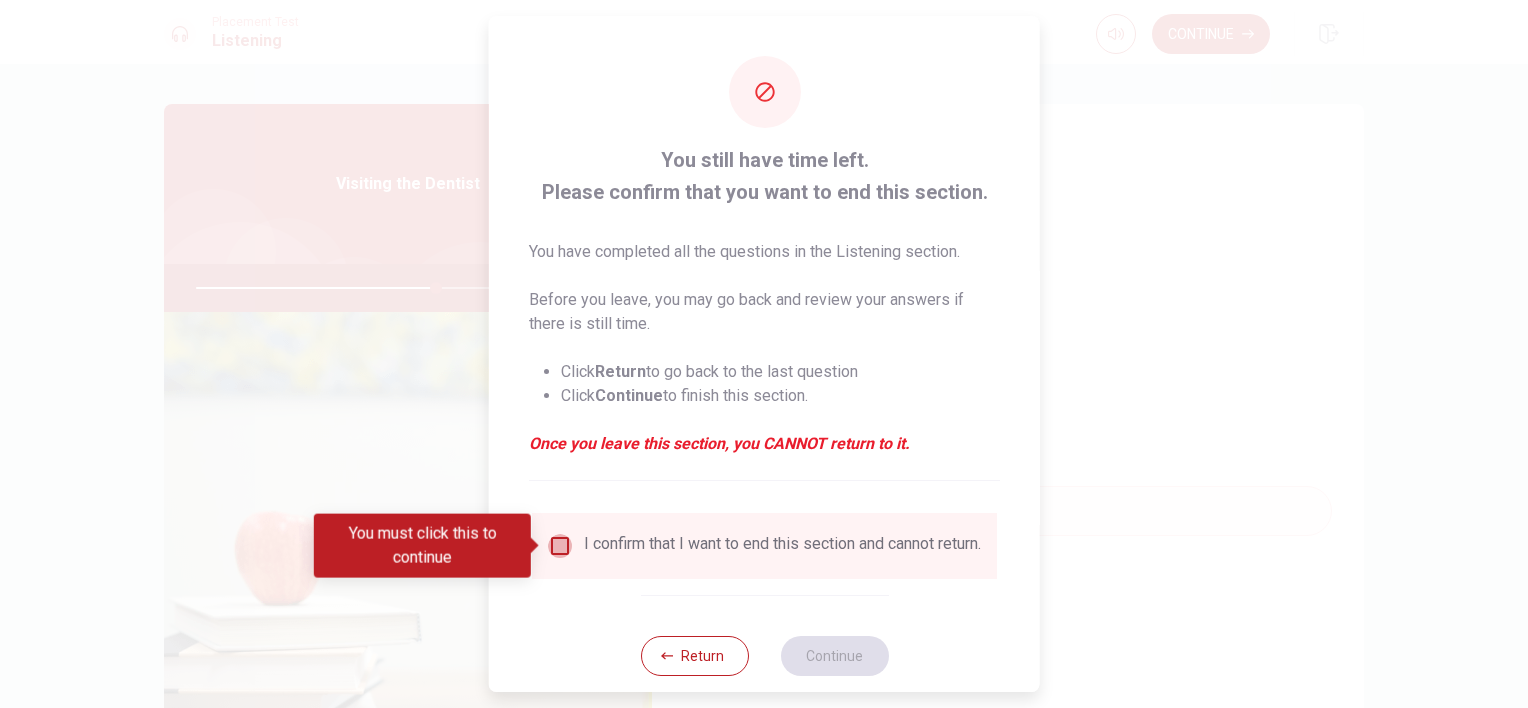click at bounding box center [560, 546] 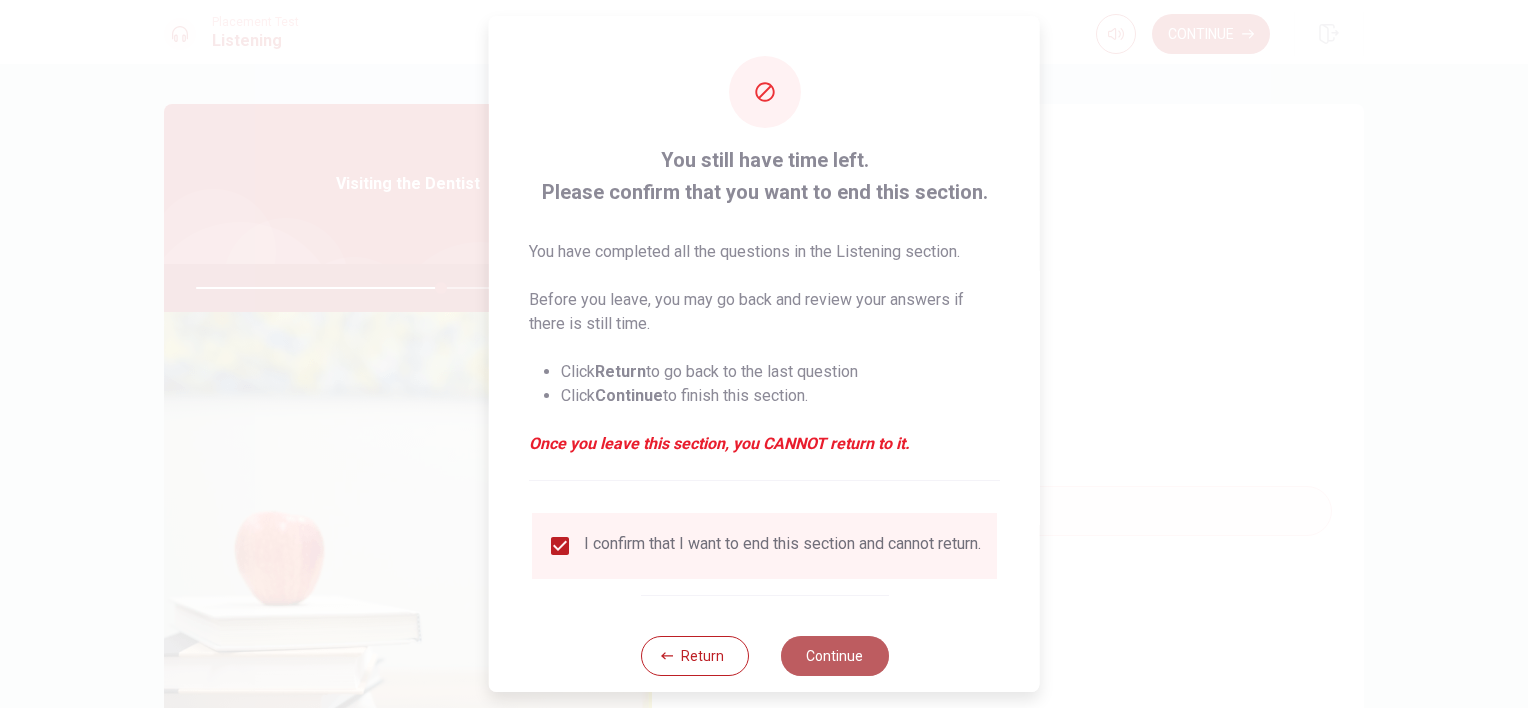 click on "Continue" at bounding box center (834, 656) 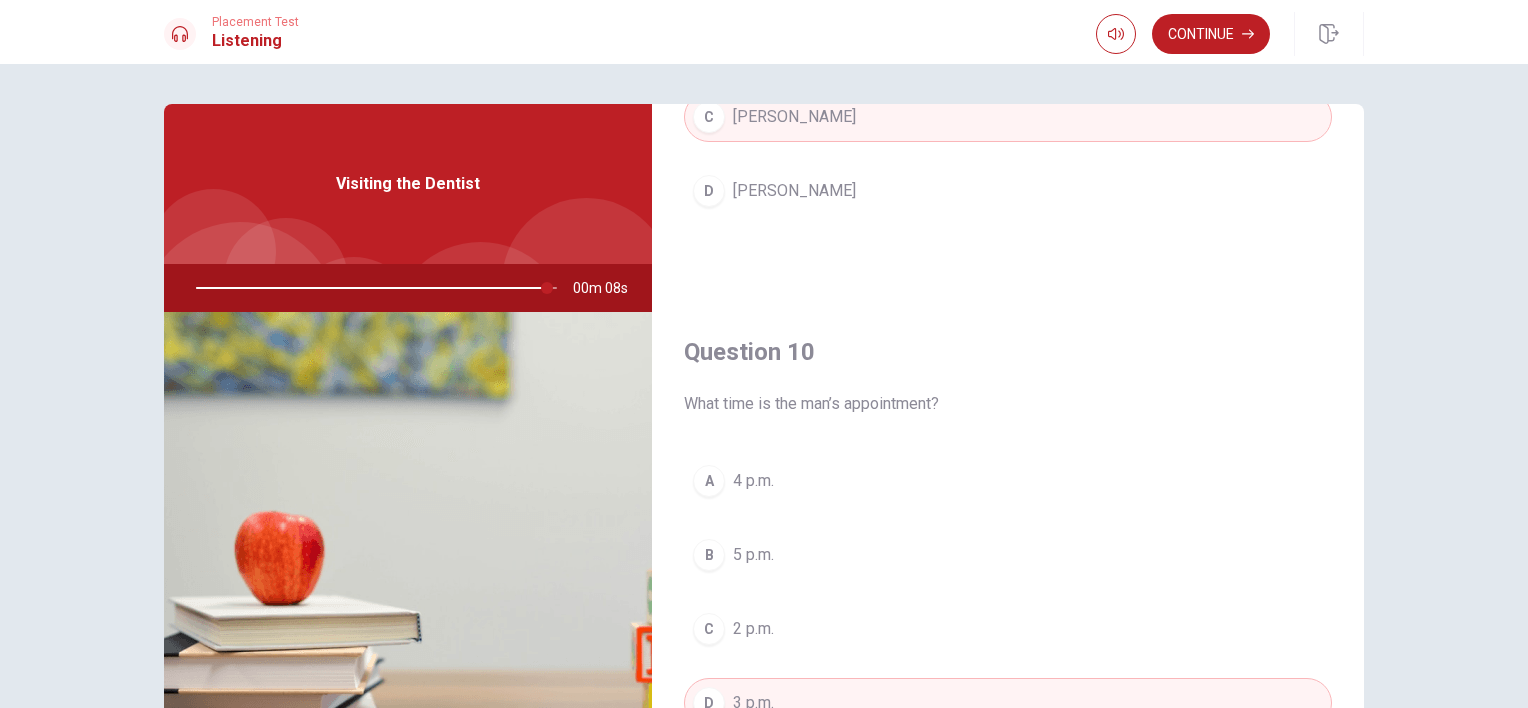 scroll, scrollTop: 1456, scrollLeft: 0, axis: vertical 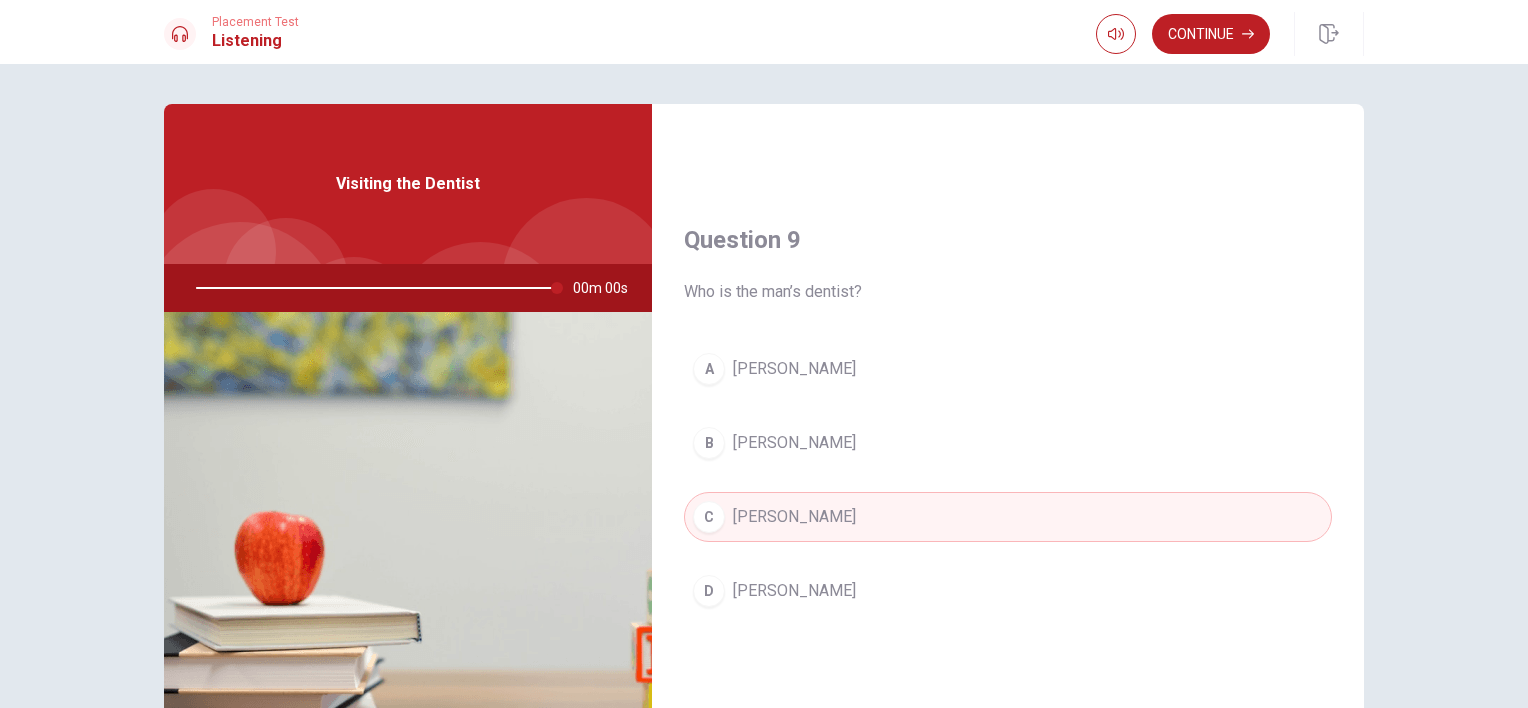 type on "0" 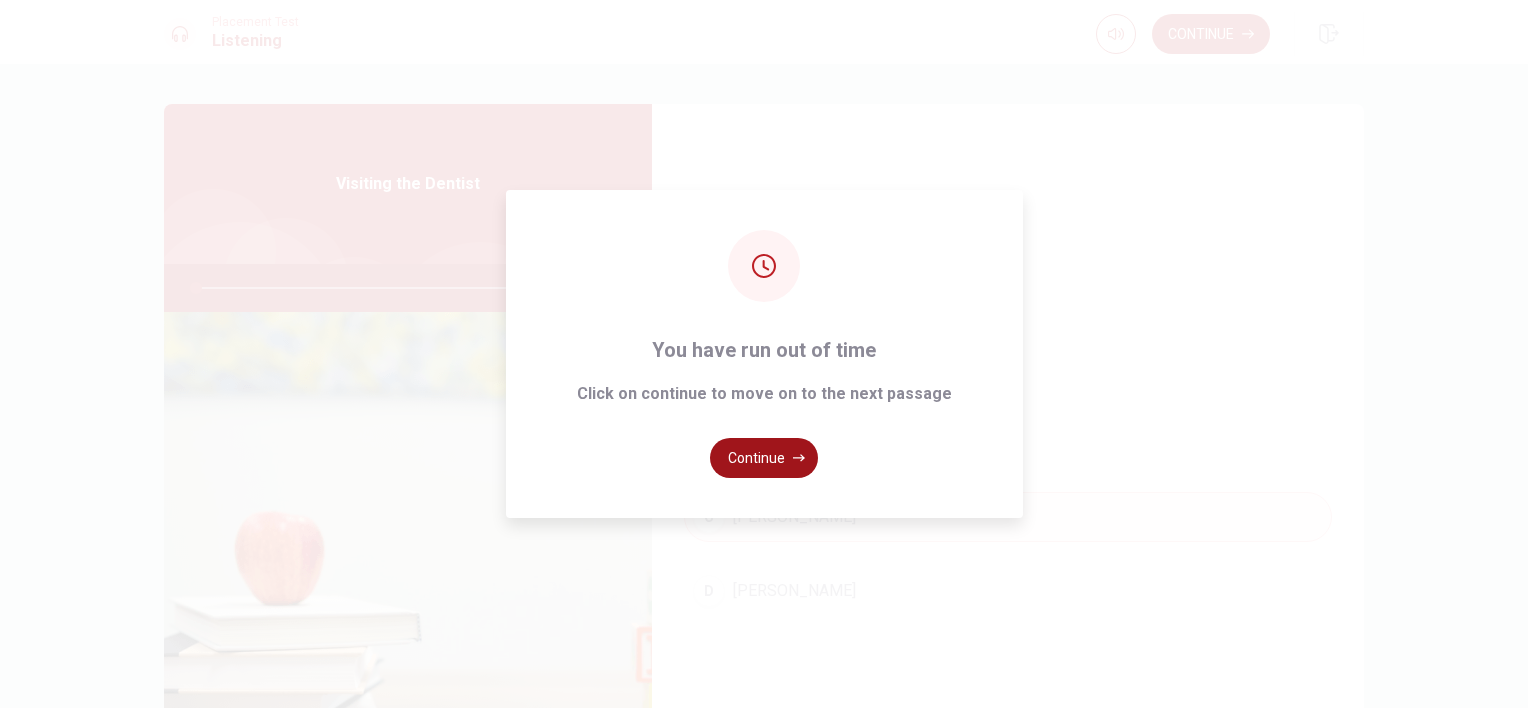 click on "Continue" at bounding box center [764, 458] 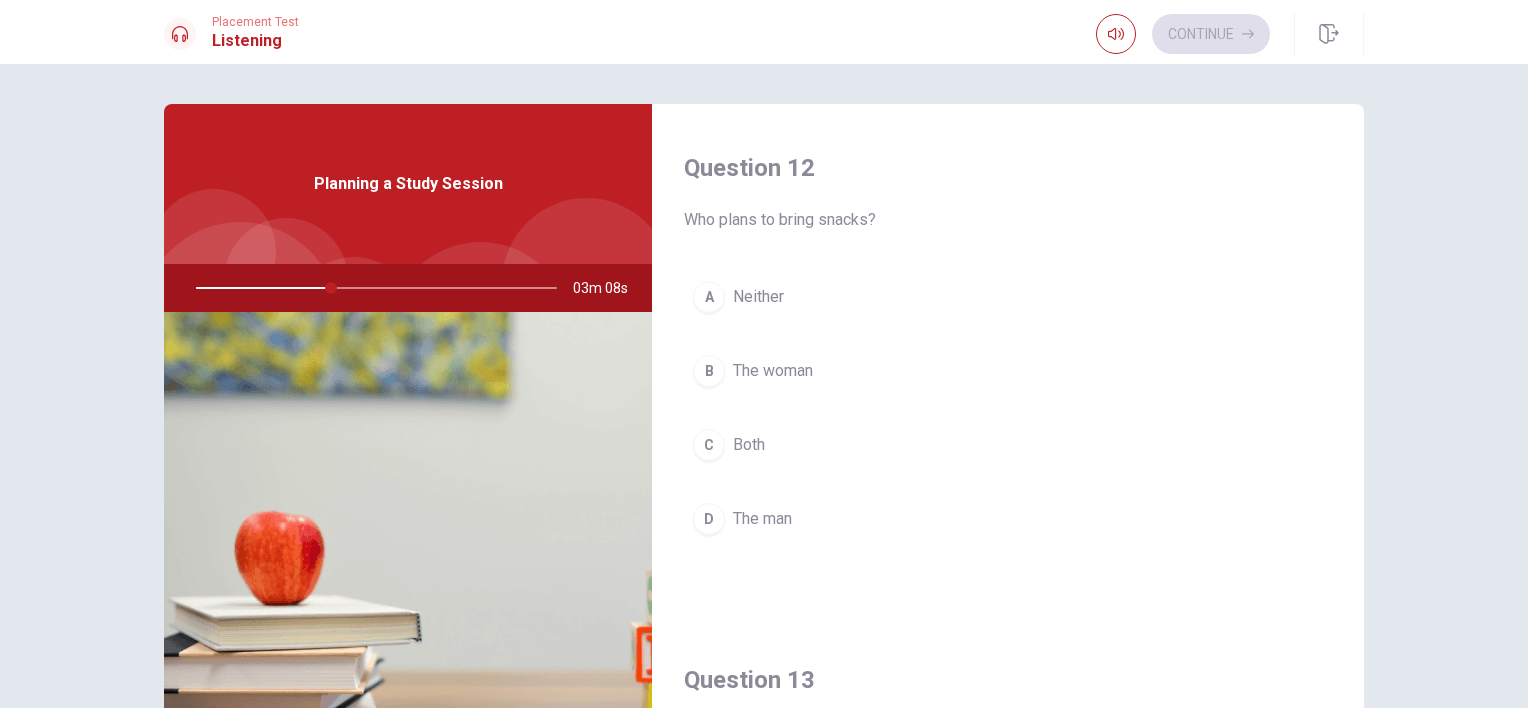 scroll, scrollTop: 500, scrollLeft: 0, axis: vertical 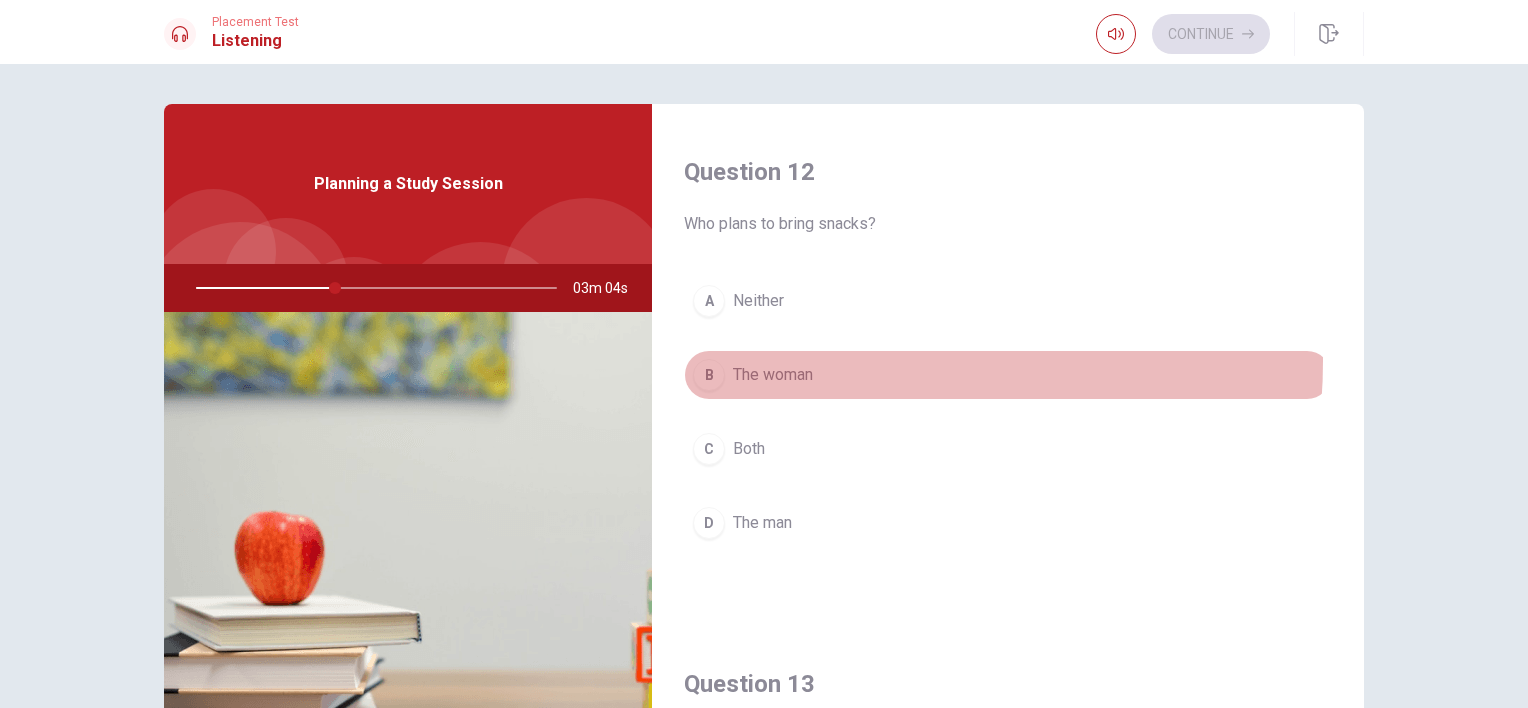 click on "B The woman" at bounding box center (1008, 375) 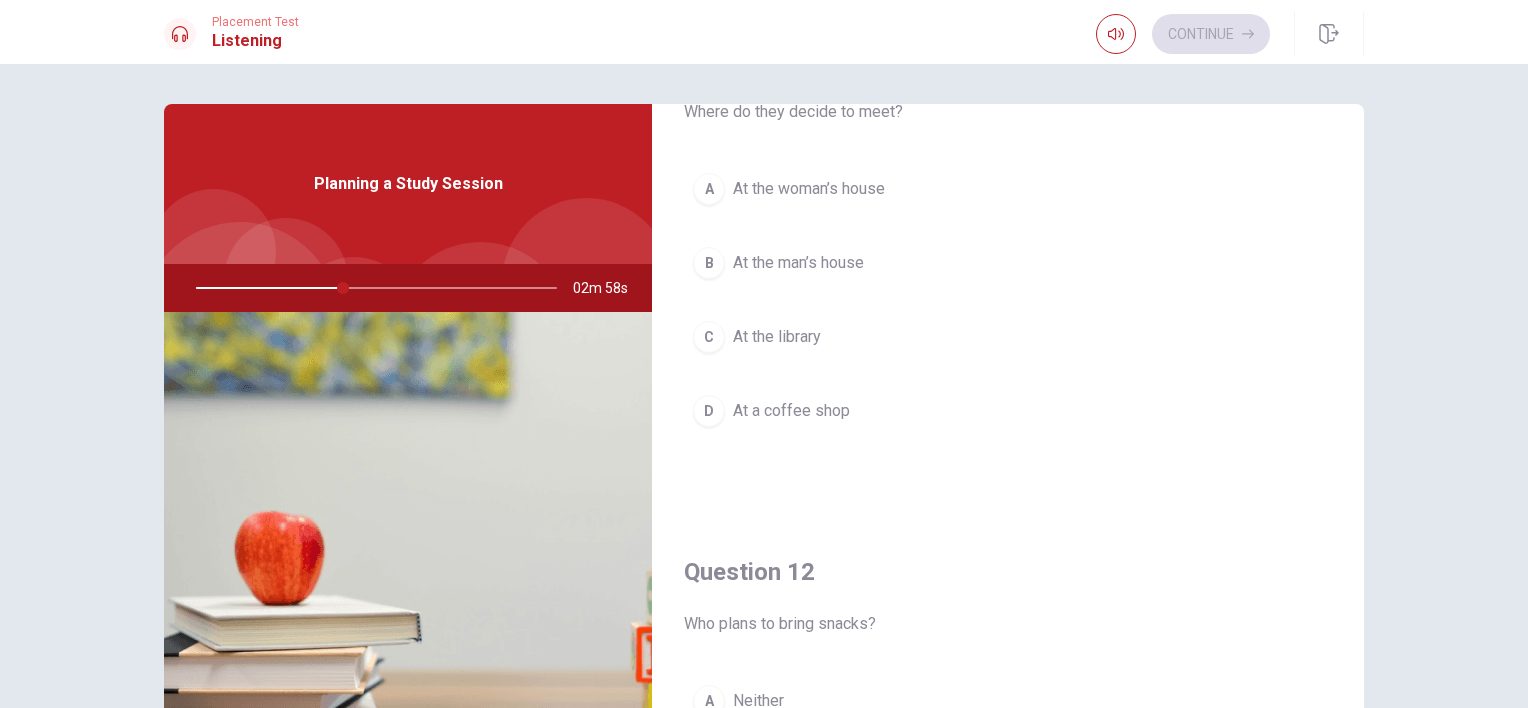 scroll, scrollTop: 0, scrollLeft: 0, axis: both 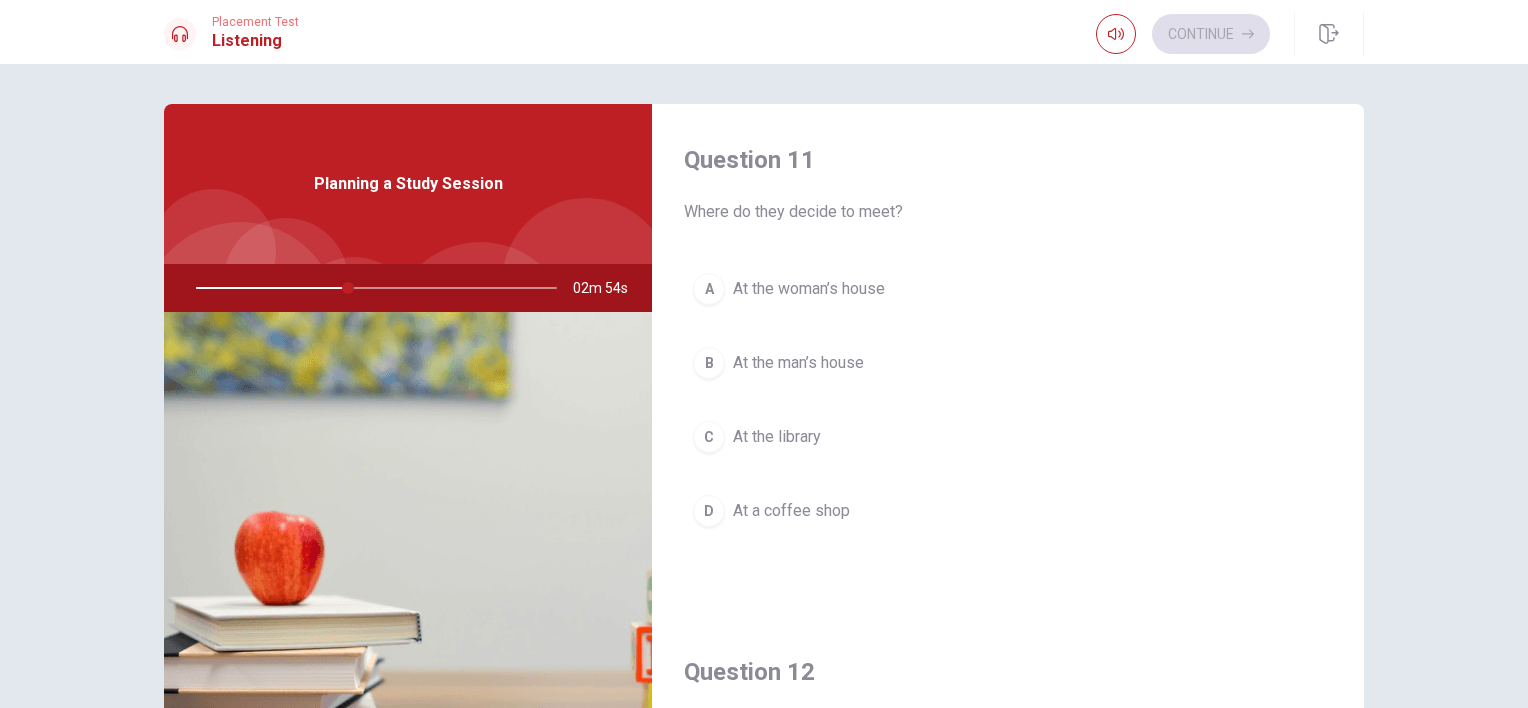 click on "D At a coffee shop" at bounding box center [1008, 511] 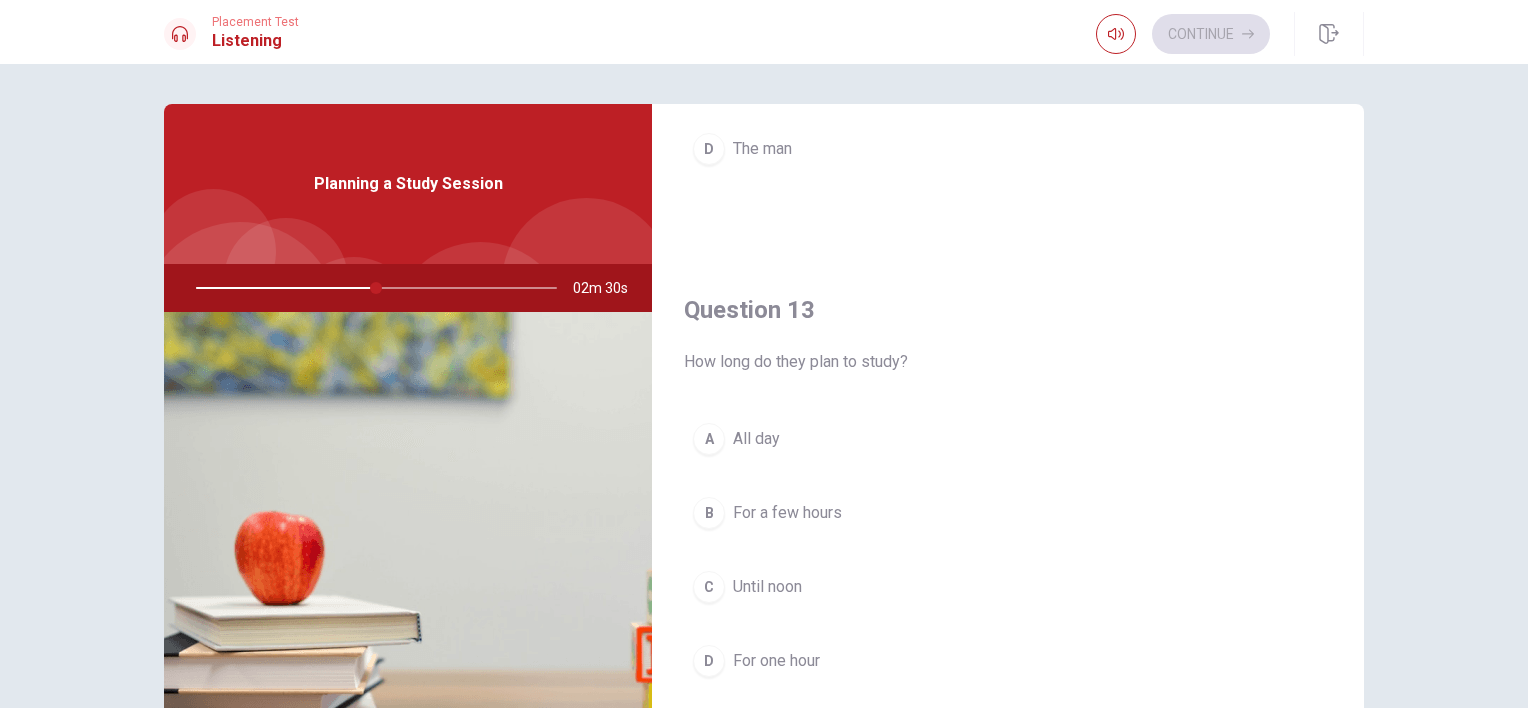 scroll, scrollTop: 1000, scrollLeft: 0, axis: vertical 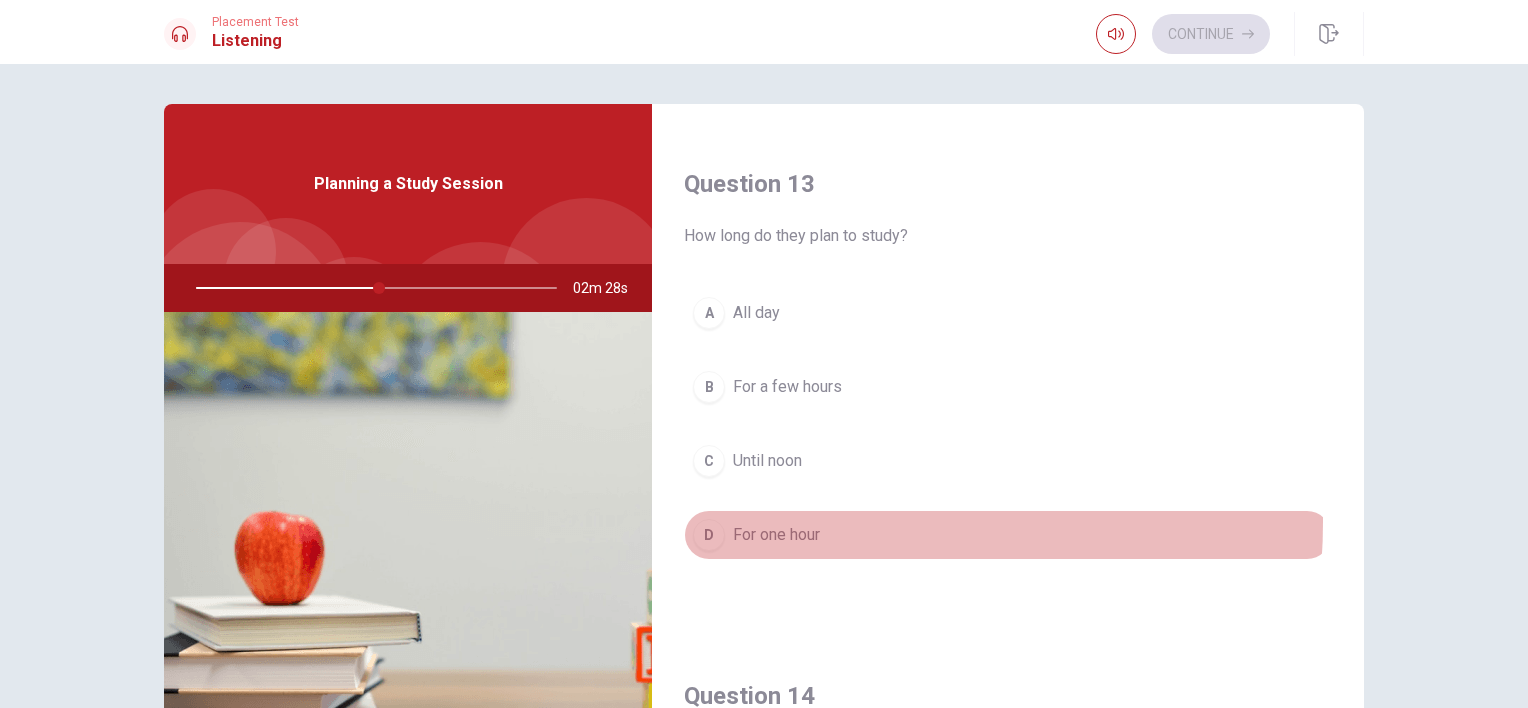 click on "D For one hour" at bounding box center (1008, 535) 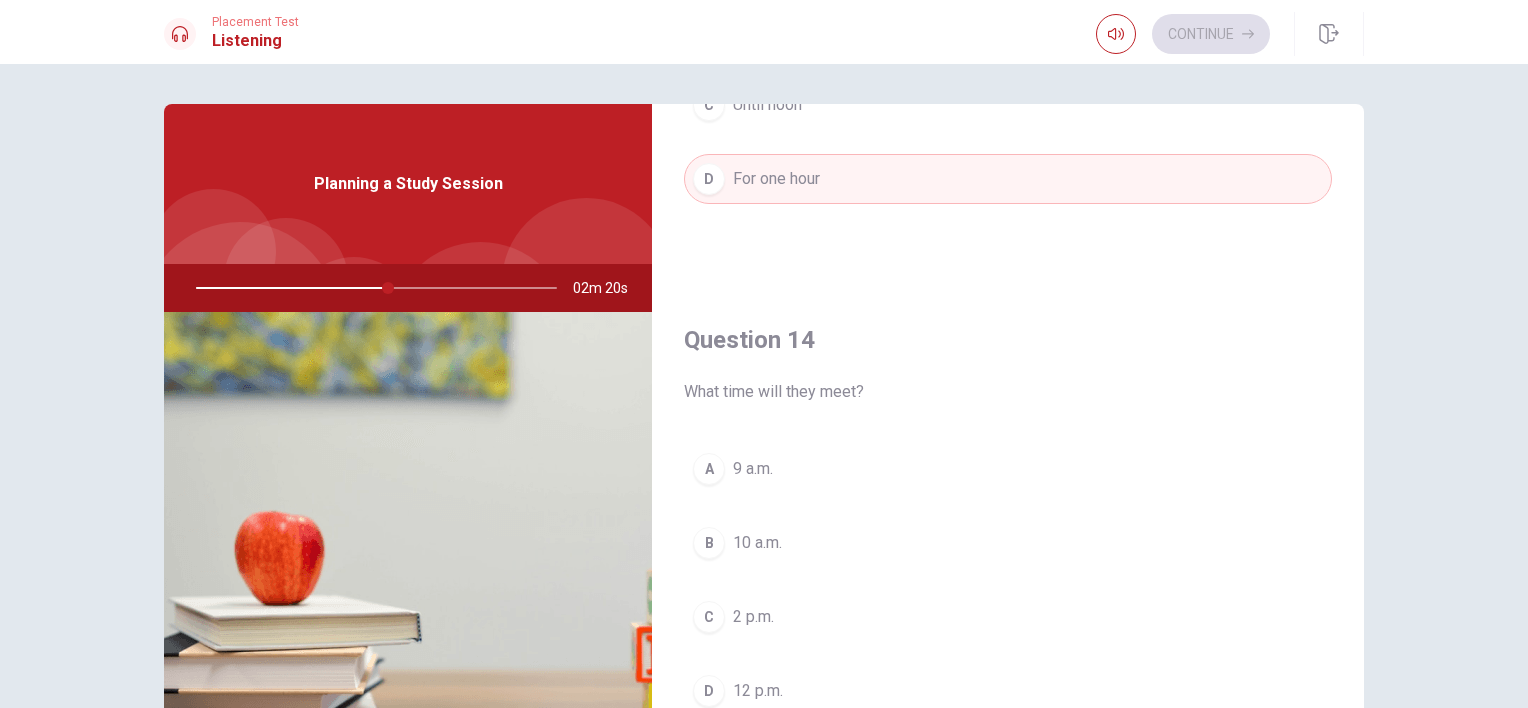 scroll, scrollTop: 1456, scrollLeft: 0, axis: vertical 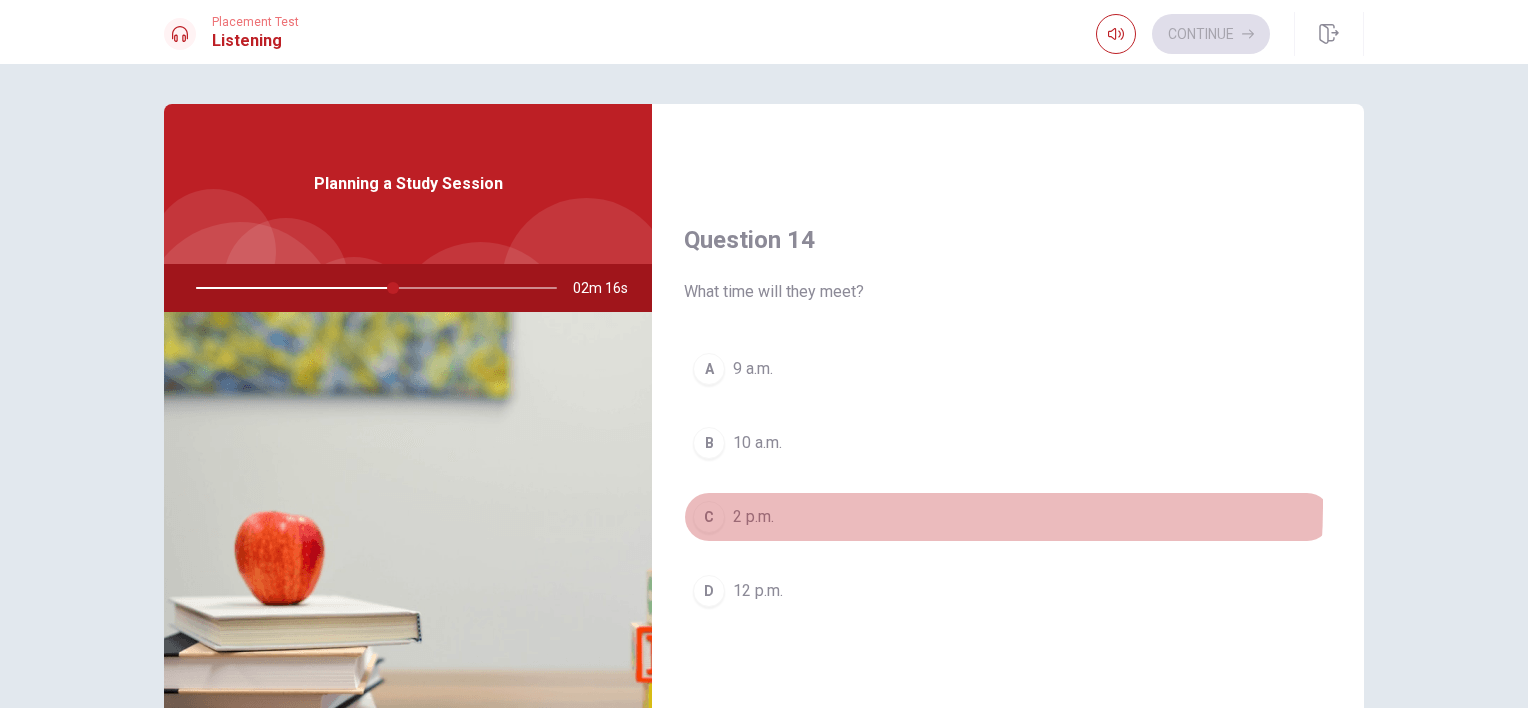 click on "2 p.m." at bounding box center [753, 517] 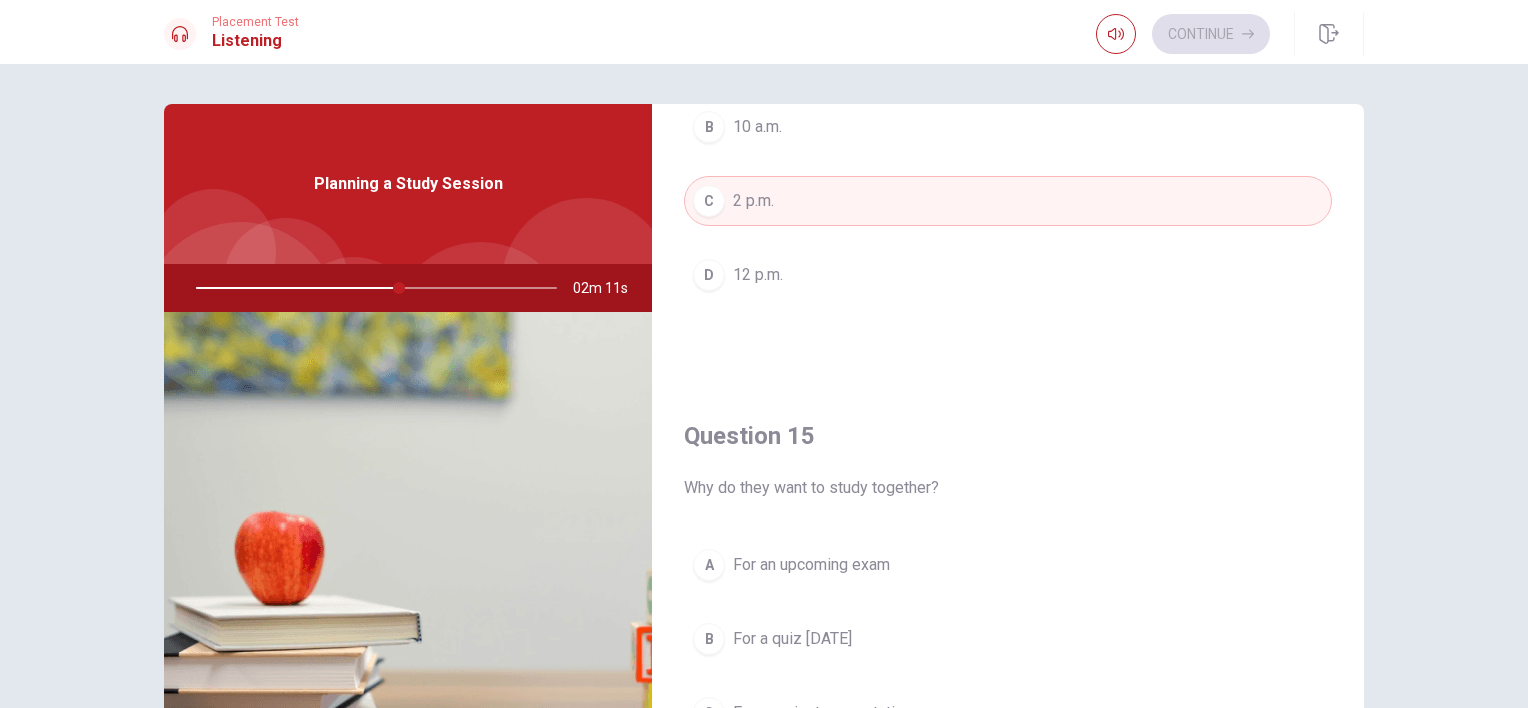 scroll, scrollTop: 1856, scrollLeft: 0, axis: vertical 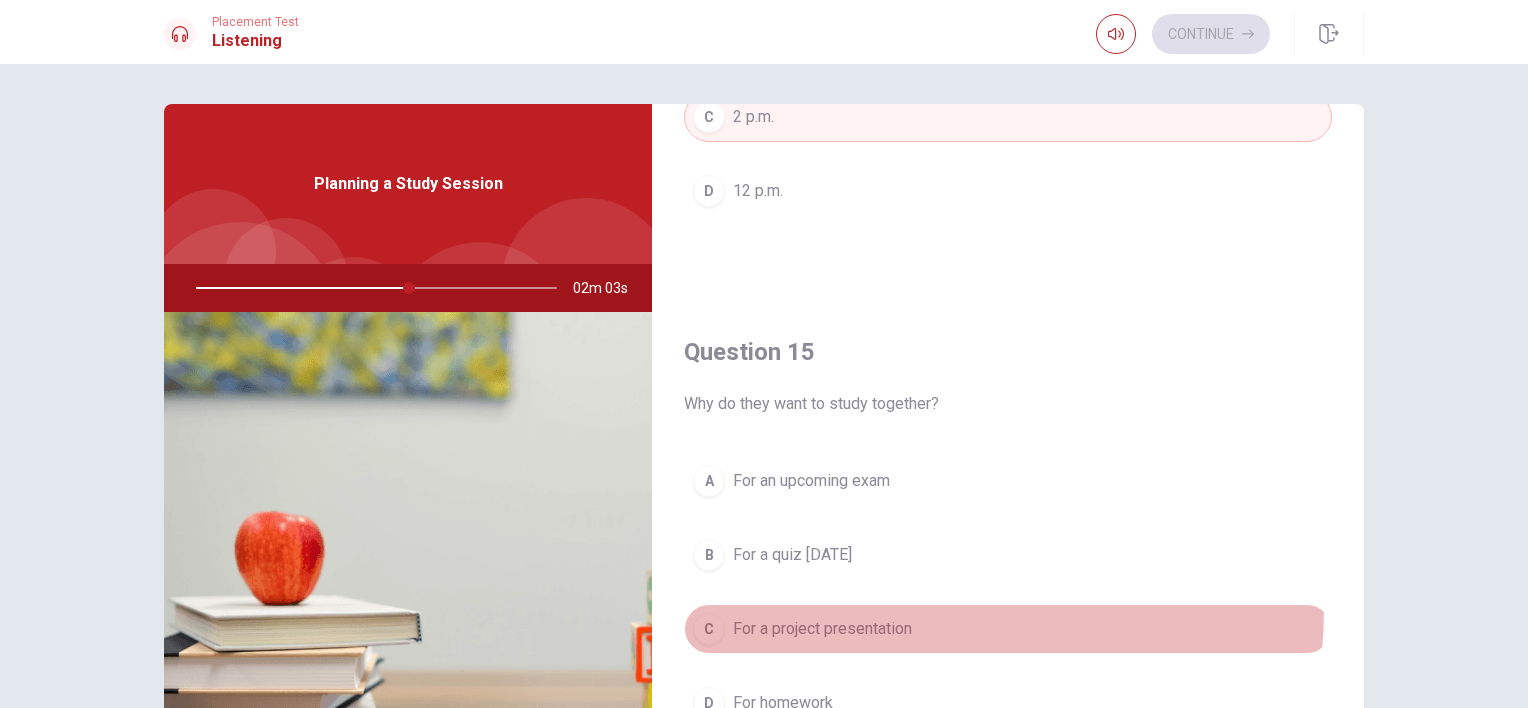 click on "C For a project presentation" at bounding box center (1008, 629) 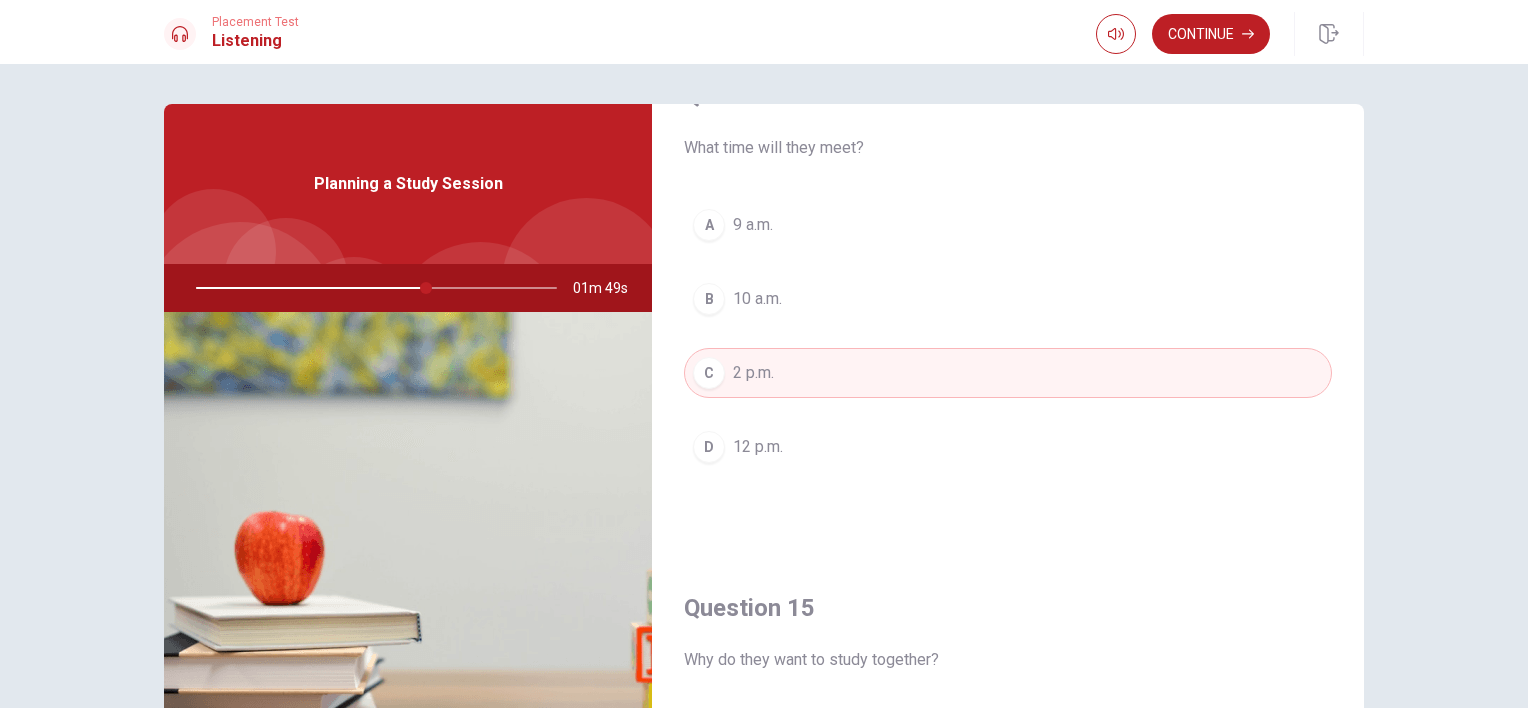 scroll, scrollTop: 1856, scrollLeft: 0, axis: vertical 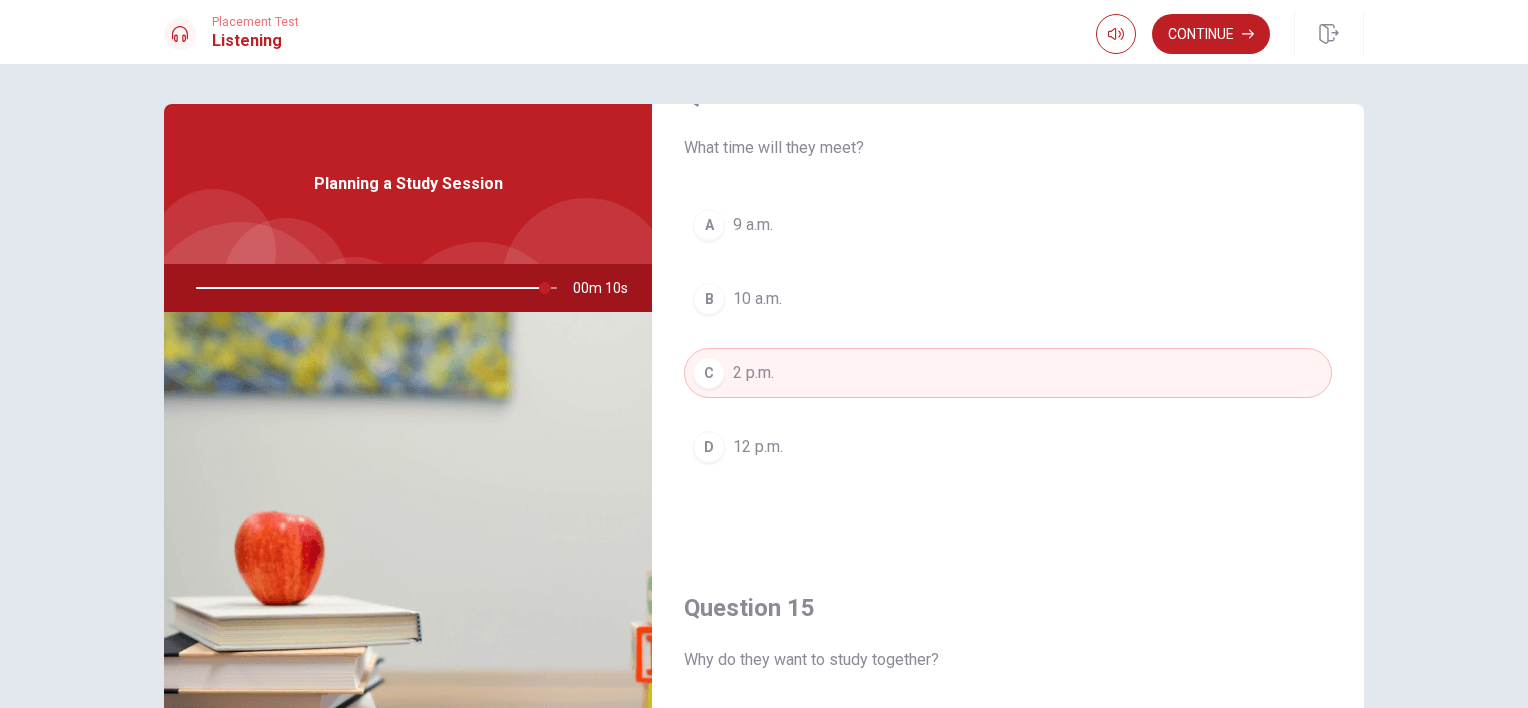 click on "B 10 a.m." at bounding box center [1008, 299] 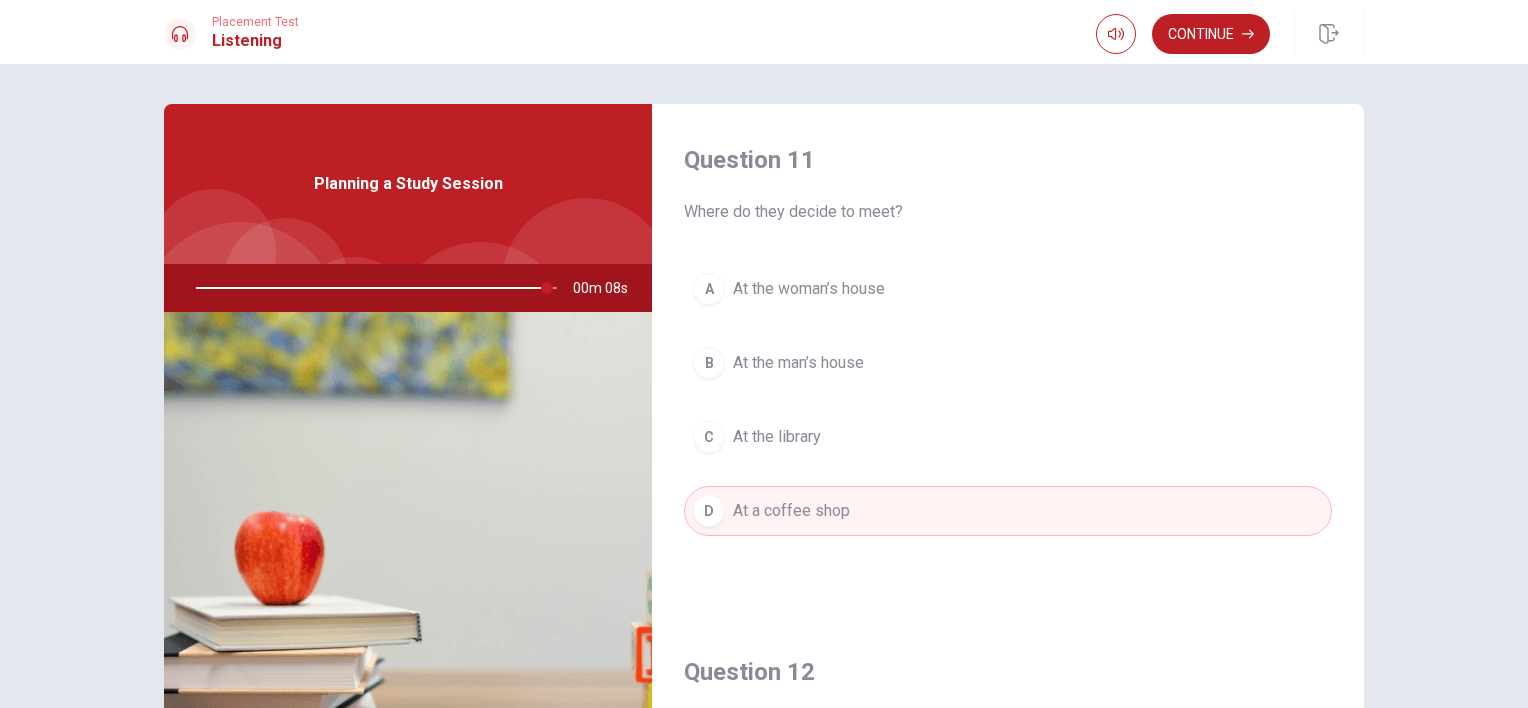 scroll, scrollTop: 0, scrollLeft: 0, axis: both 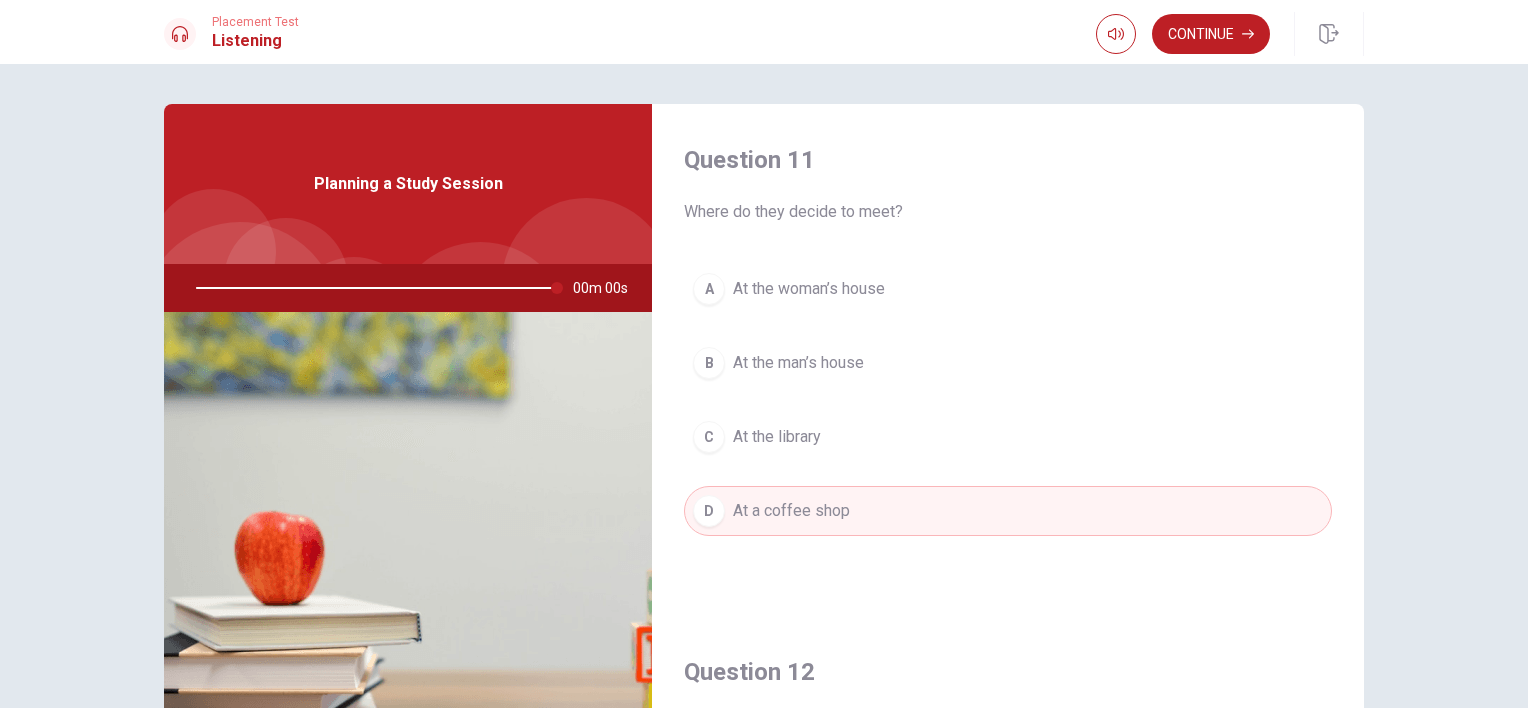 type on "0" 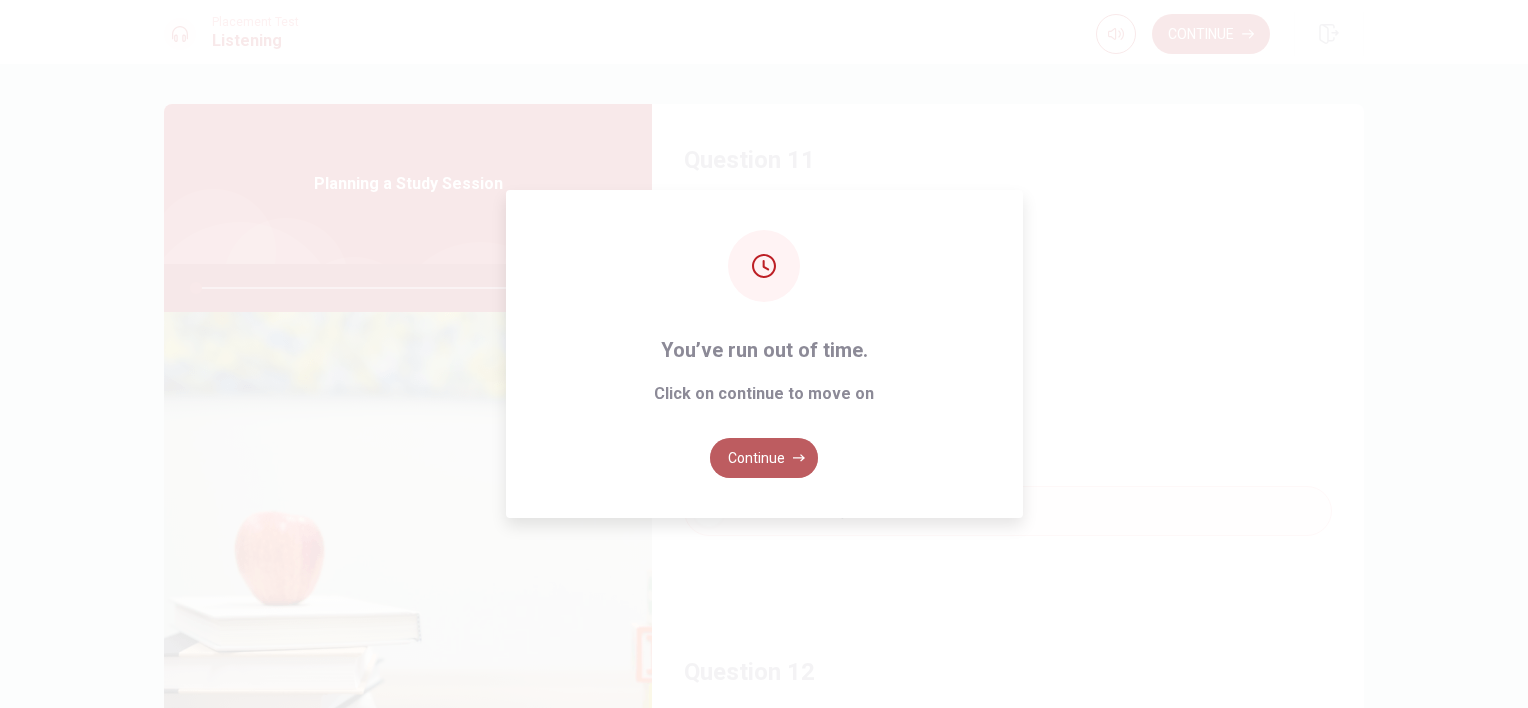 click on "Continue" at bounding box center [764, 458] 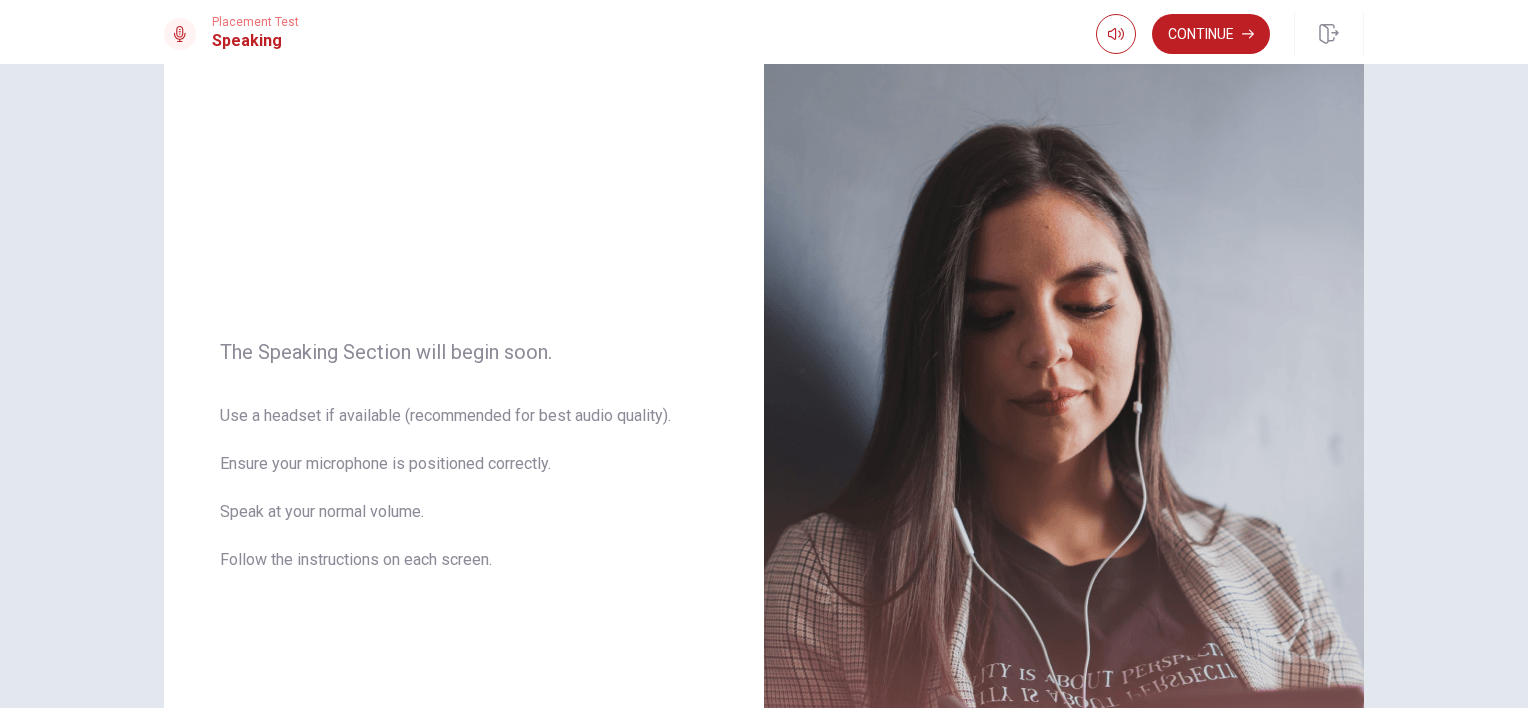 scroll, scrollTop: 0, scrollLeft: 0, axis: both 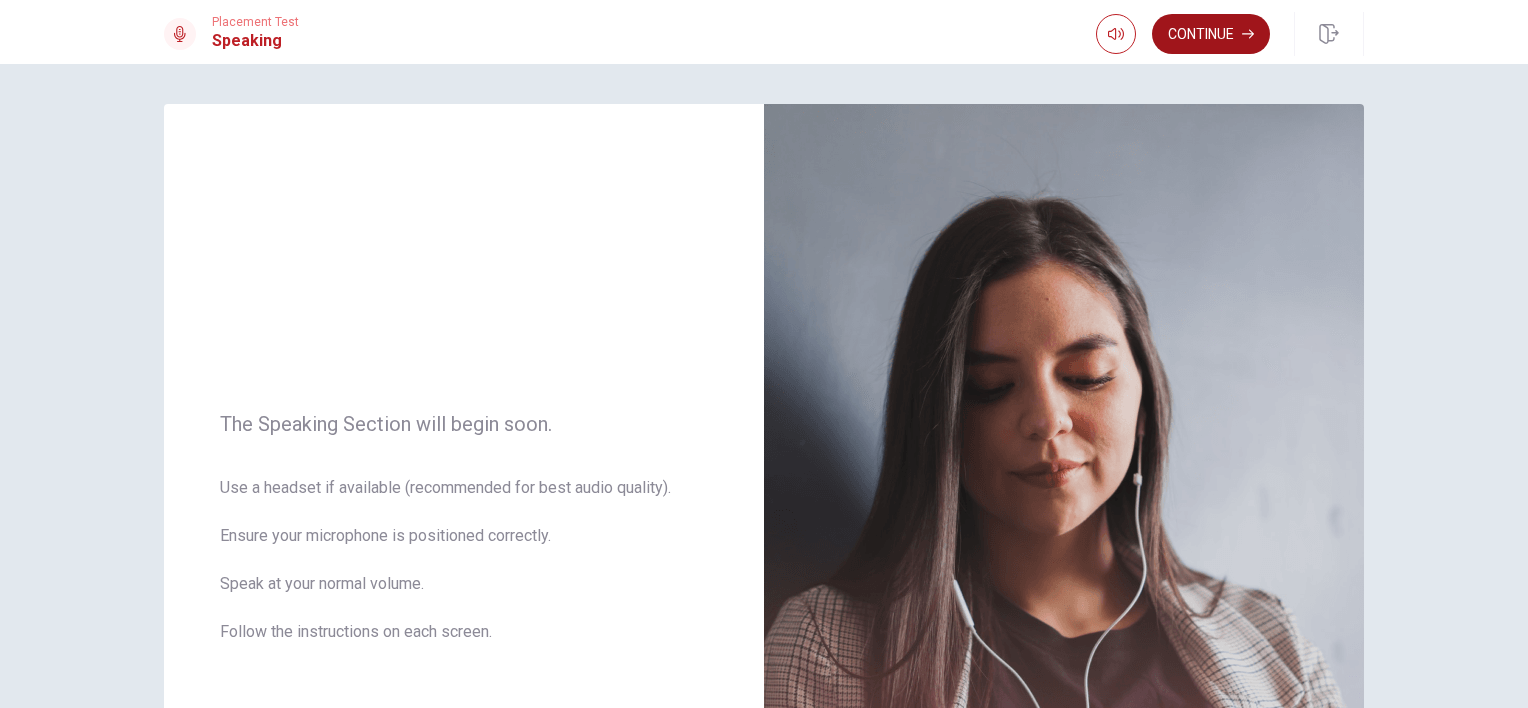 click on "Continue" at bounding box center [1211, 34] 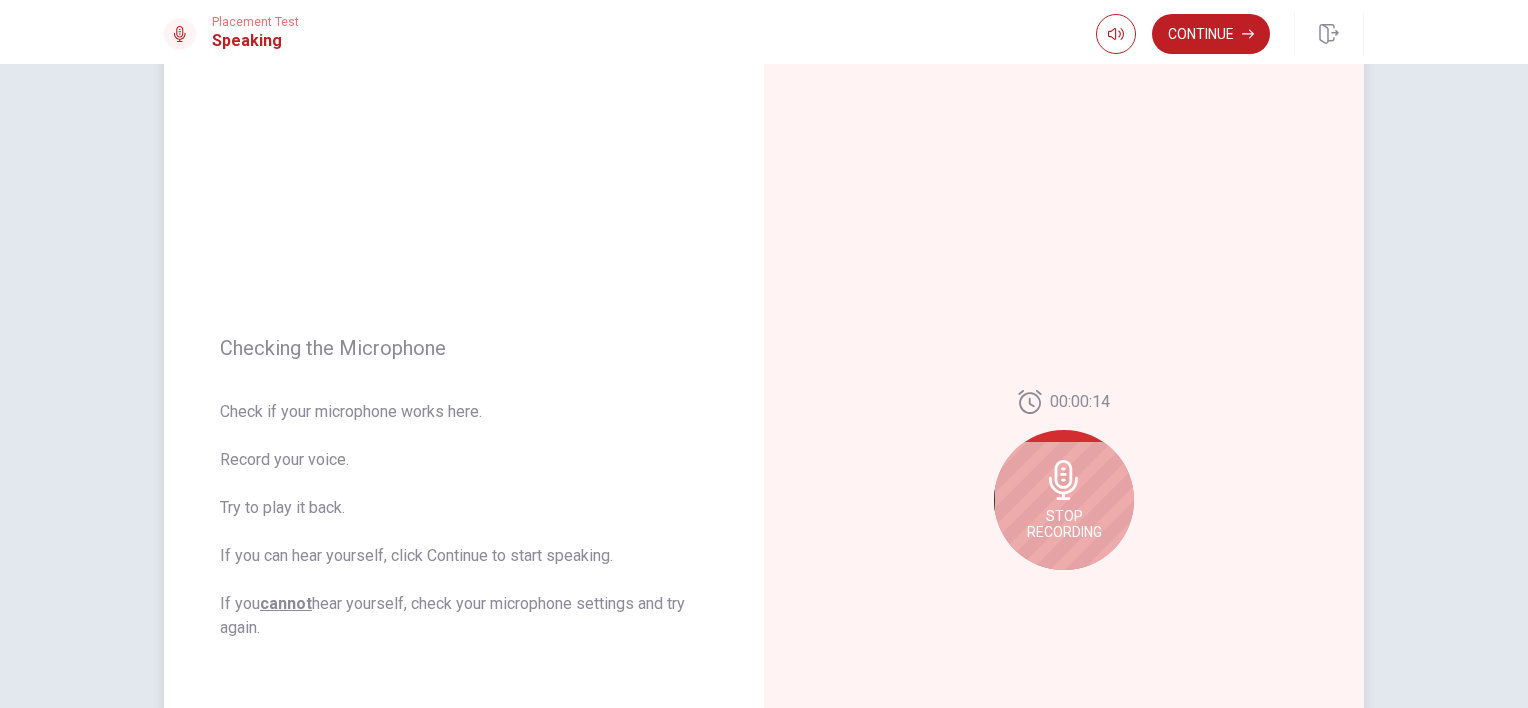 scroll, scrollTop: 100, scrollLeft: 0, axis: vertical 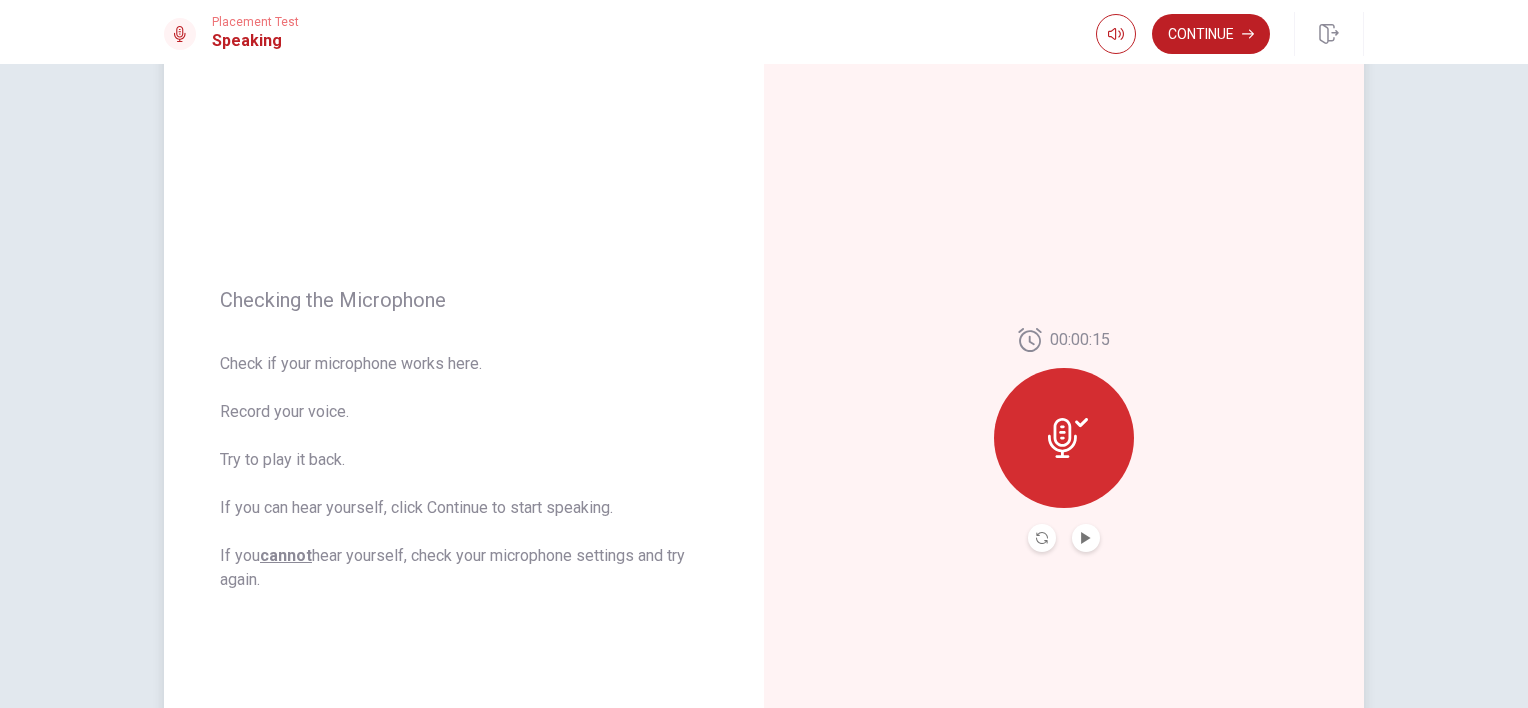 click at bounding box center (1086, 538) 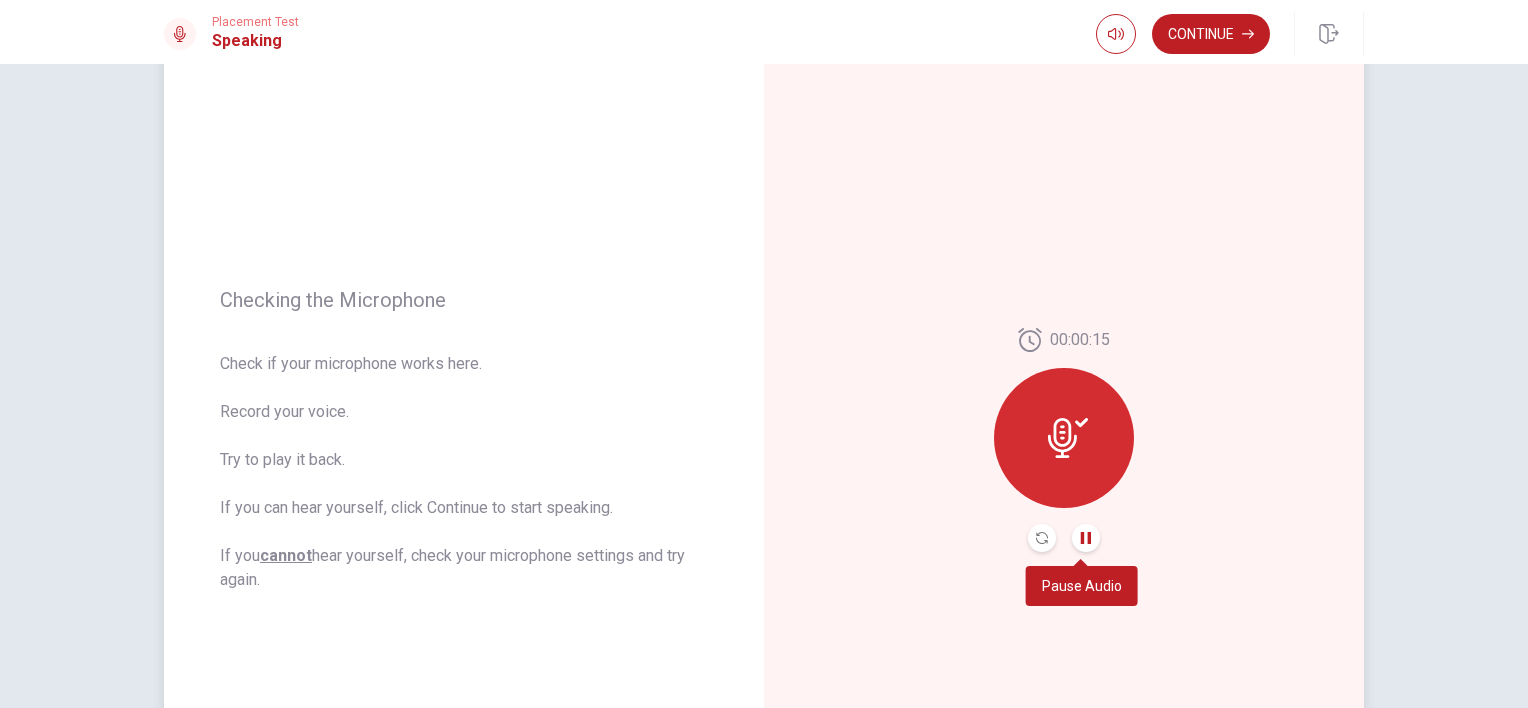 scroll, scrollTop: 200, scrollLeft: 0, axis: vertical 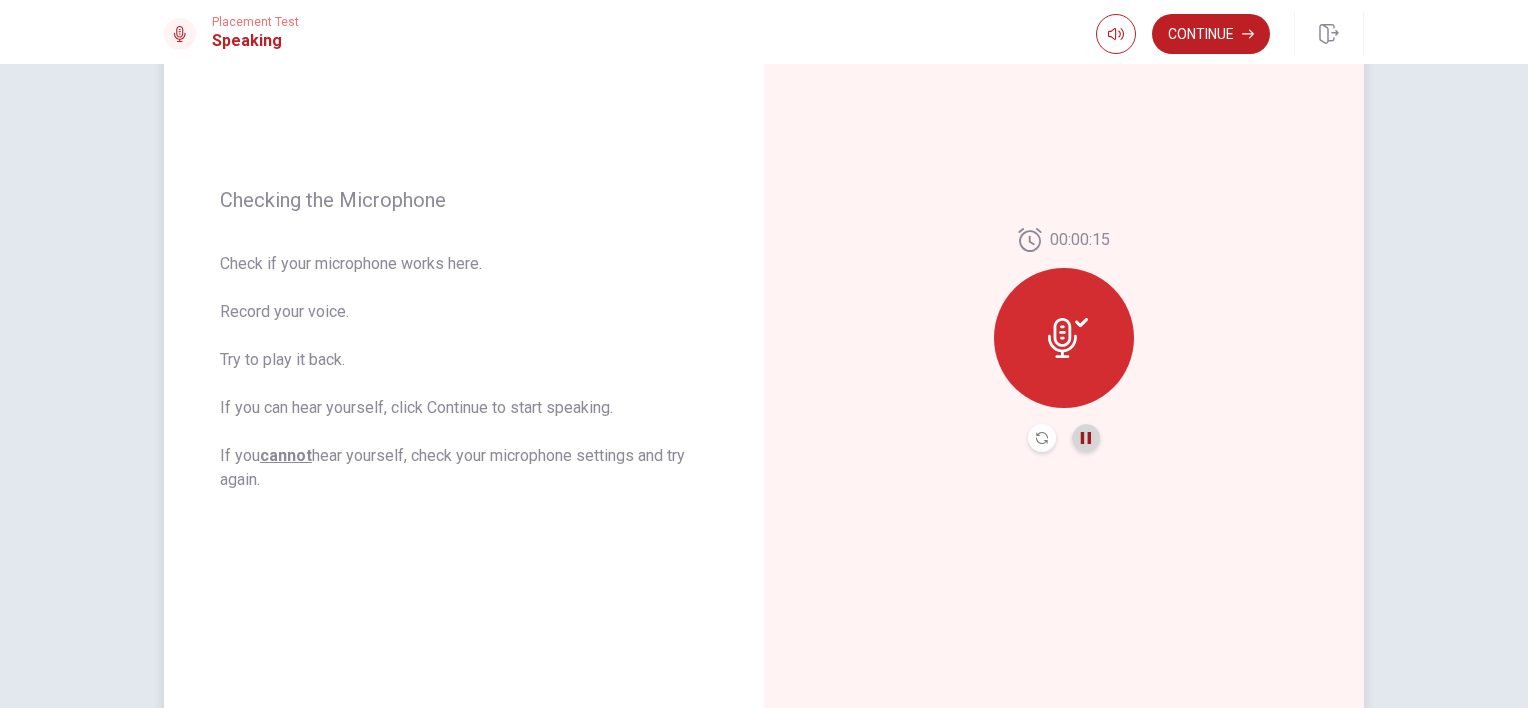 click 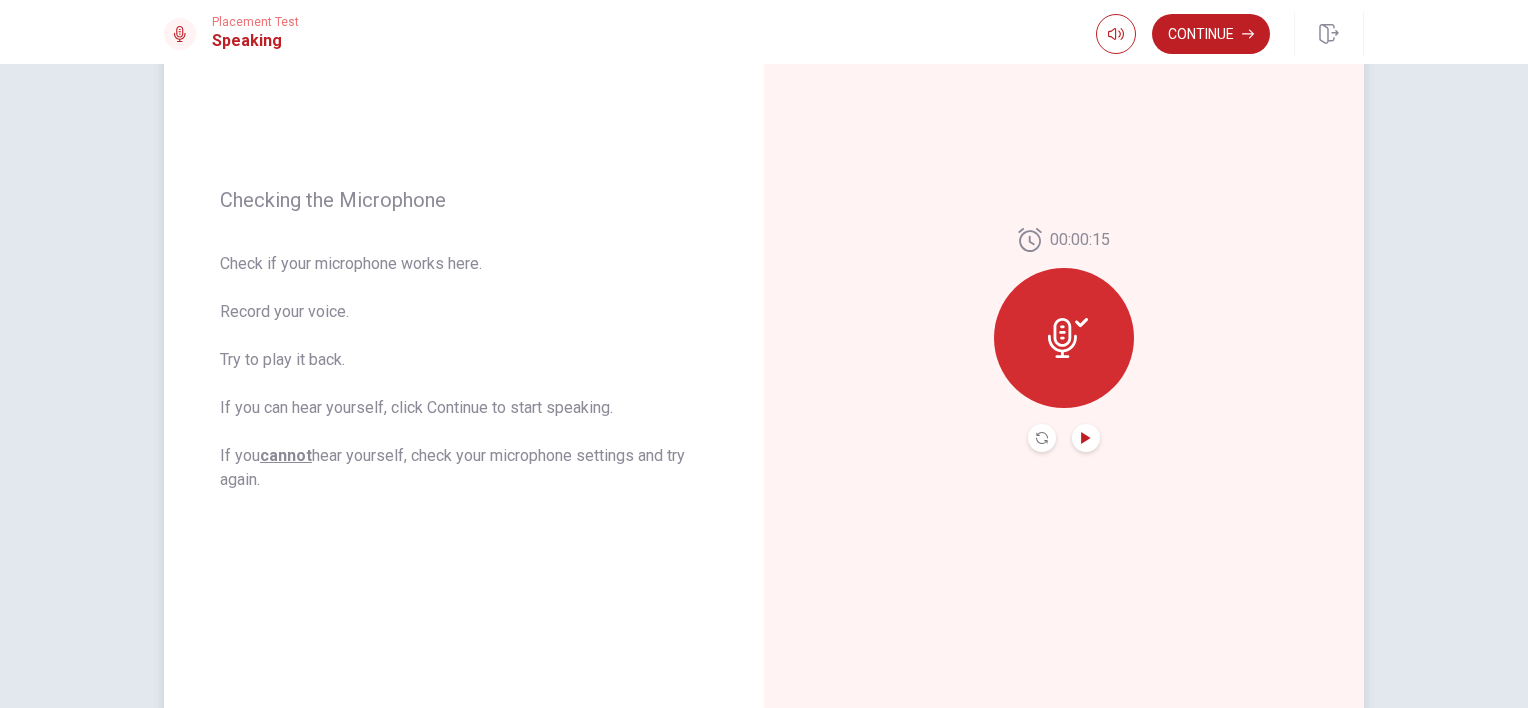 click at bounding box center (1086, 438) 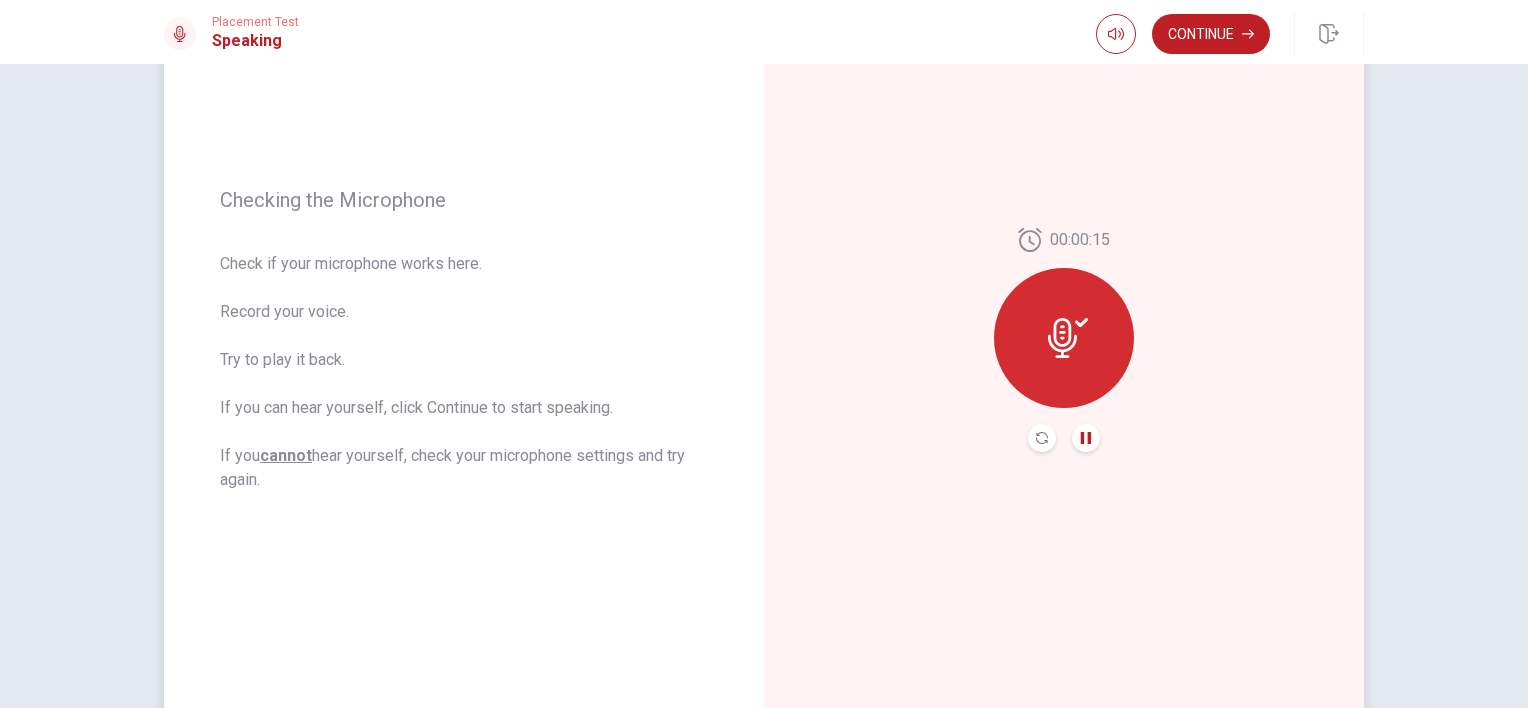 click at bounding box center (1086, 438) 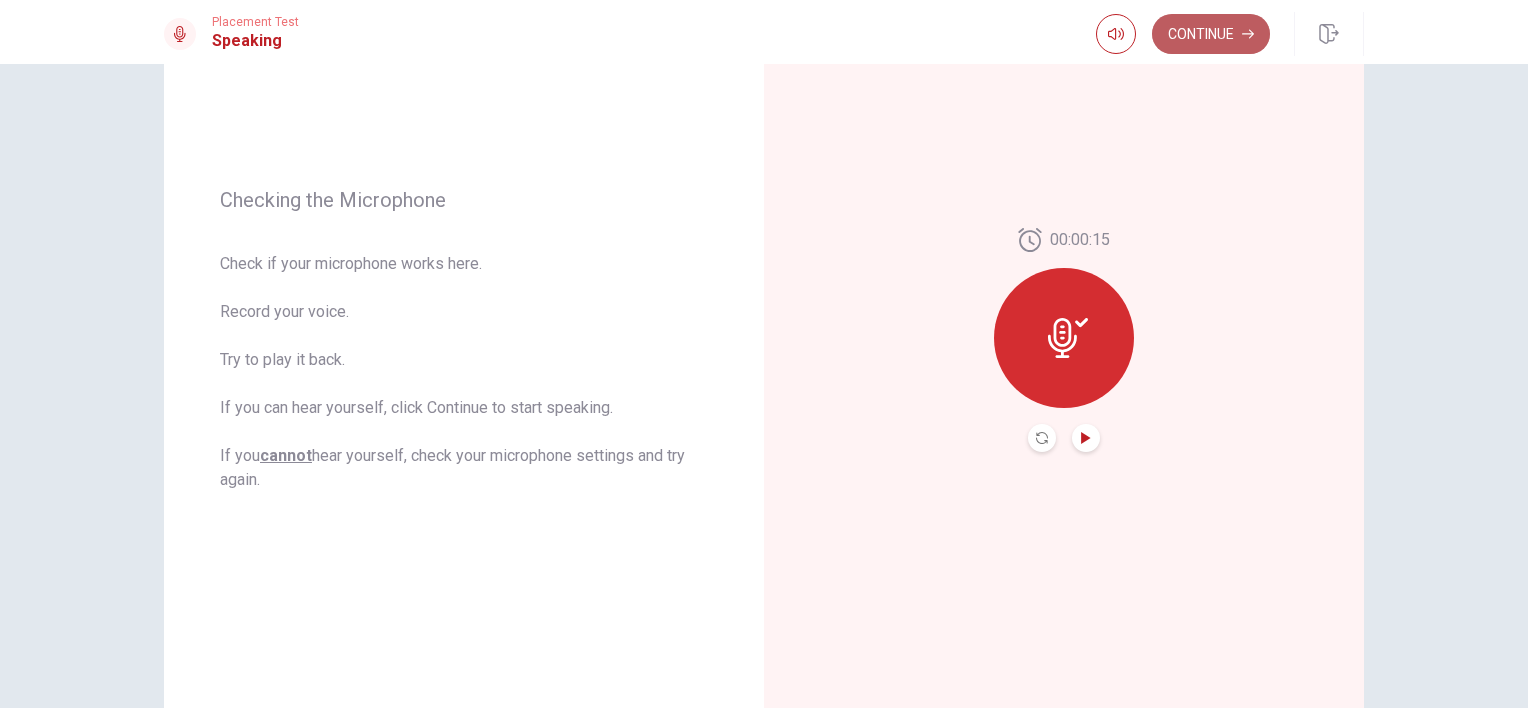 click on "Continue" at bounding box center (1211, 34) 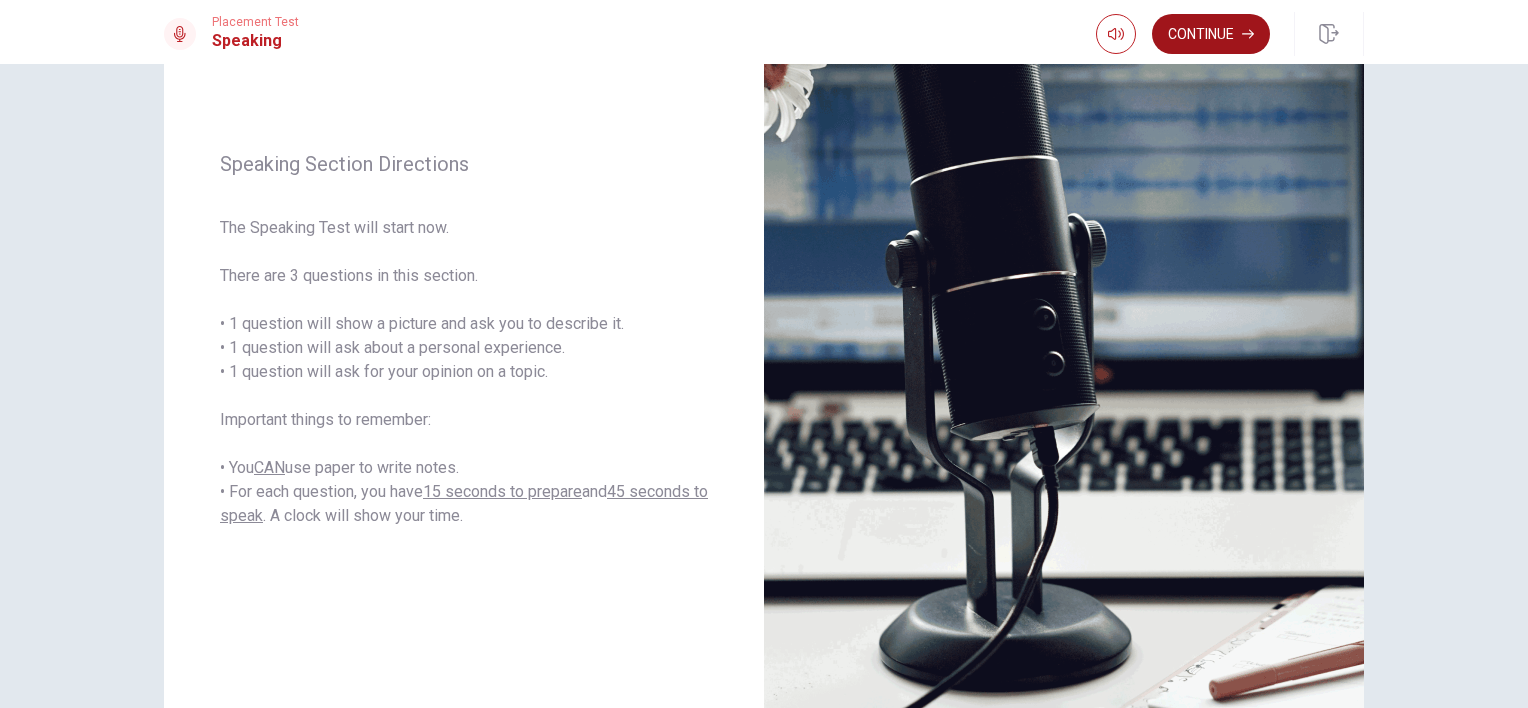 click on "Continue" at bounding box center [1211, 34] 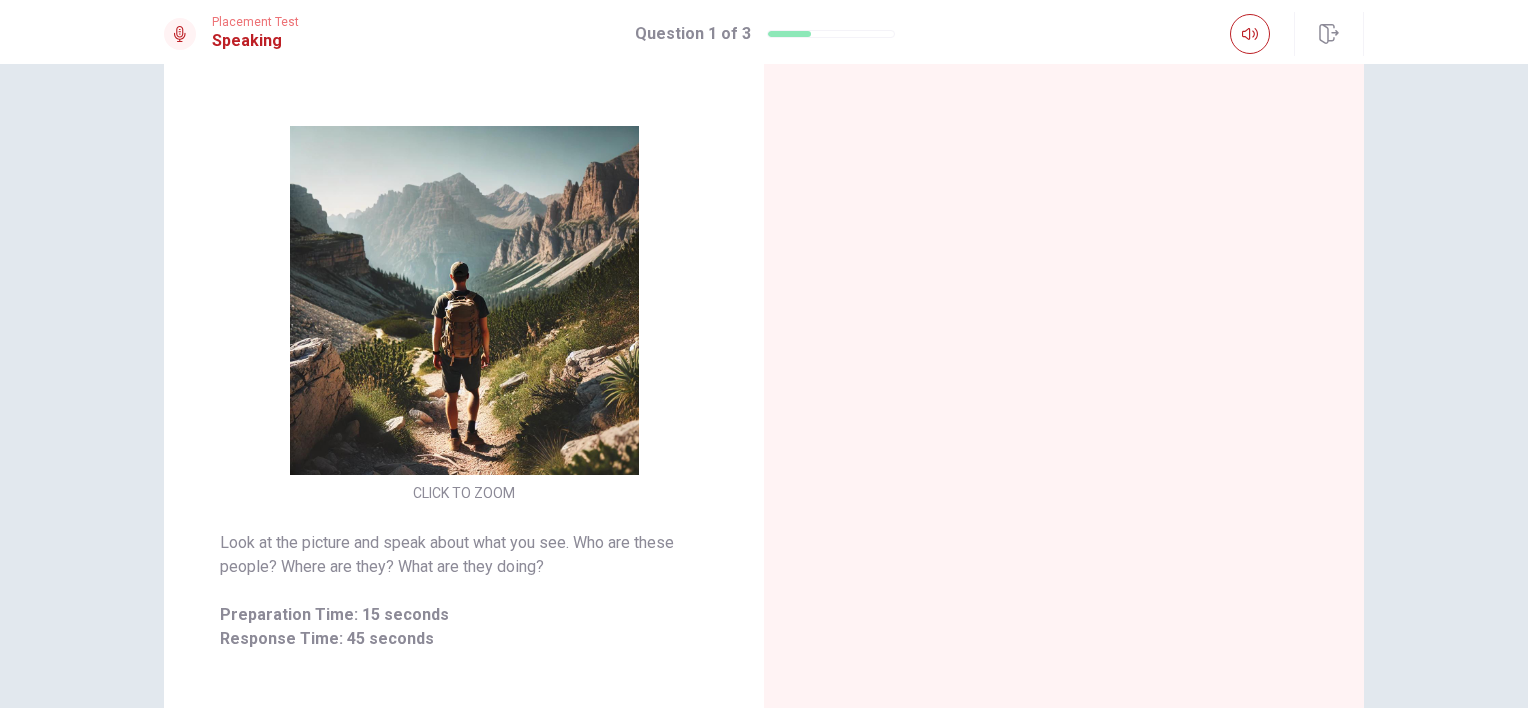 scroll, scrollTop: 200, scrollLeft: 0, axis: vertical 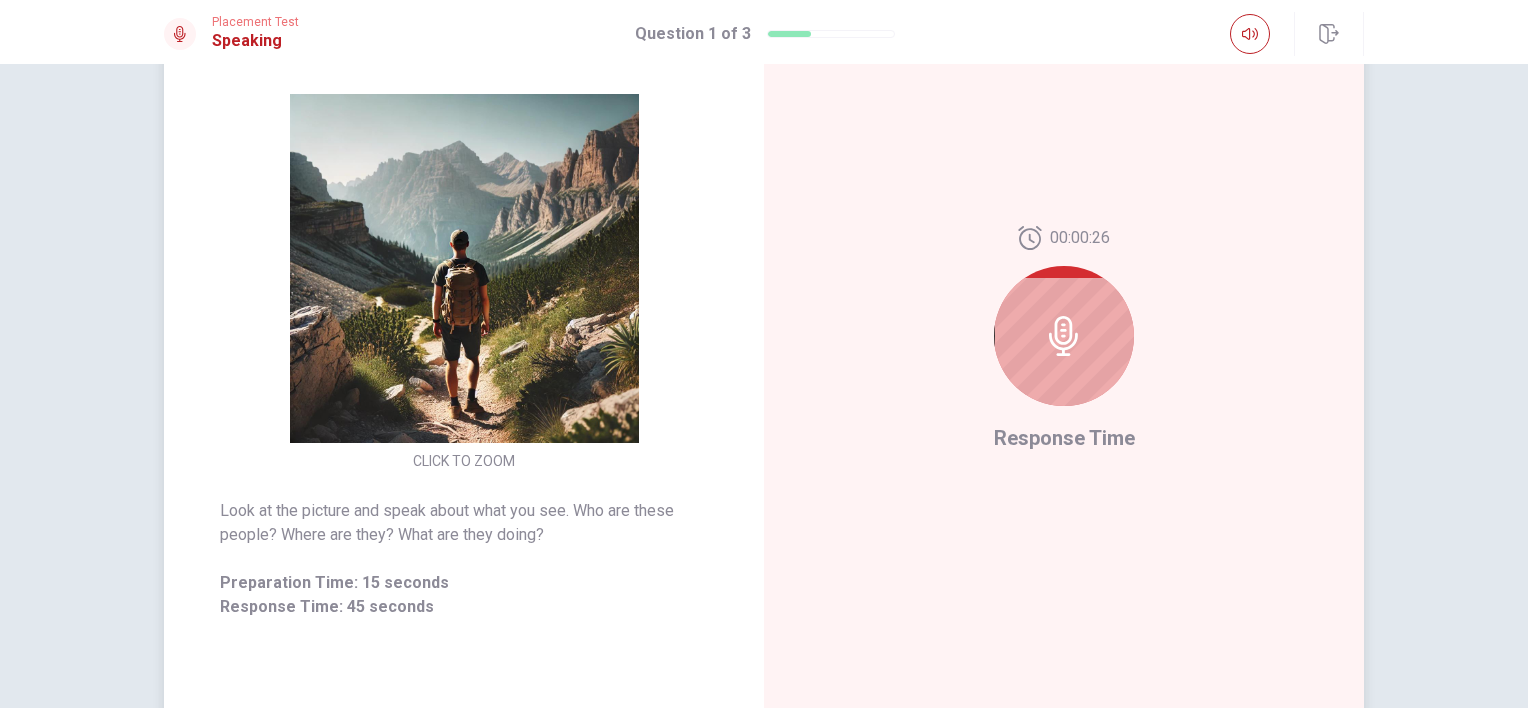 click on "00:00:26 Response Time" at bounding box center (1064, 340) 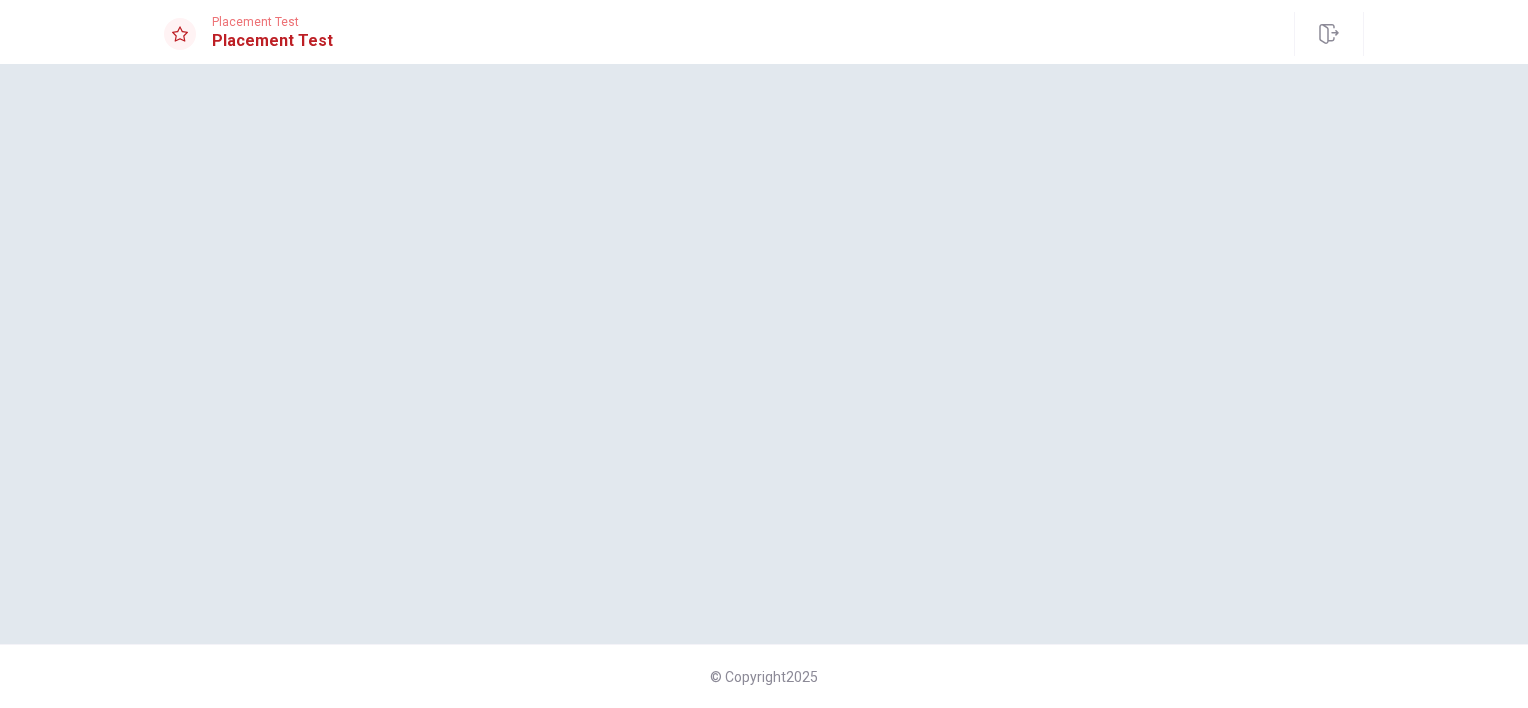 scroll, scrollTop: 0, scrollLeft: 0, axis: both 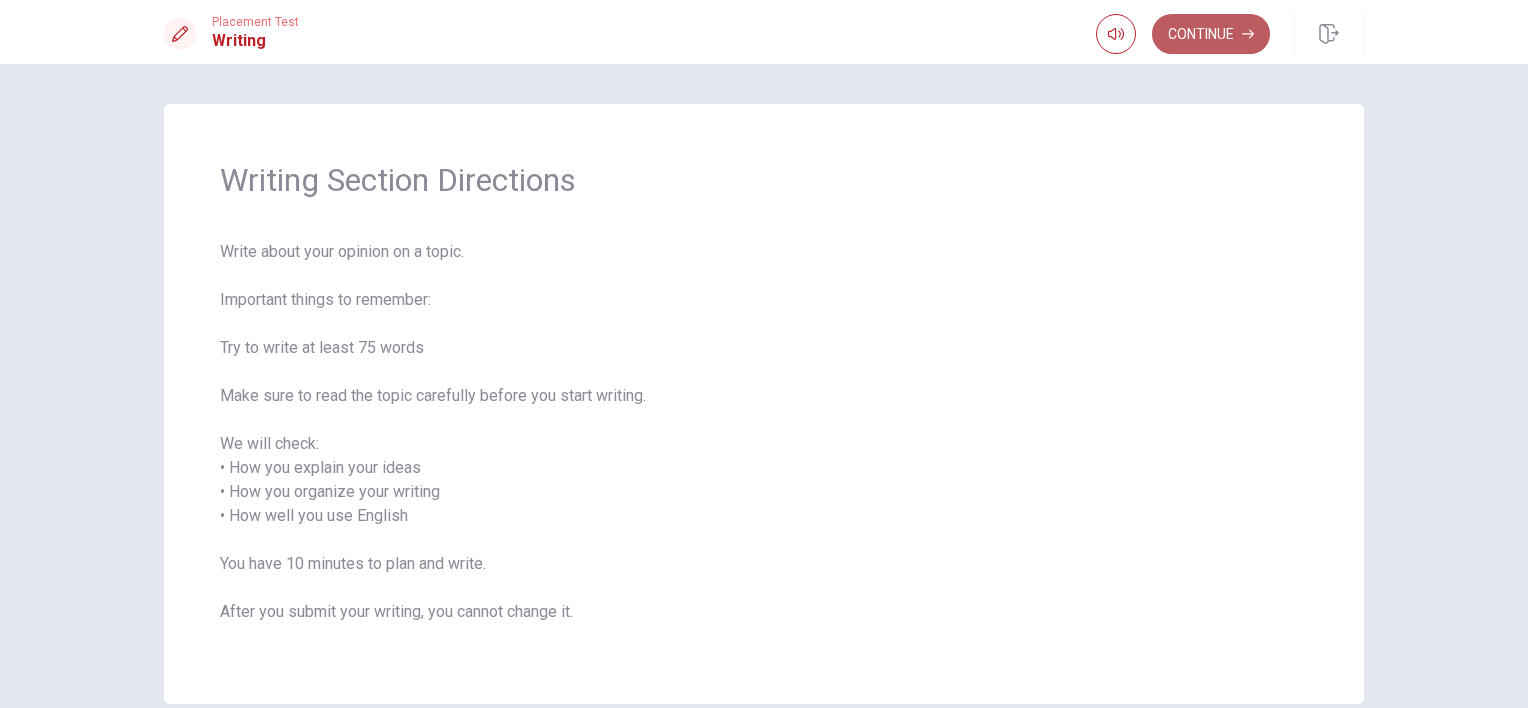 click on "Continue" at bounding box center (1211, 34) 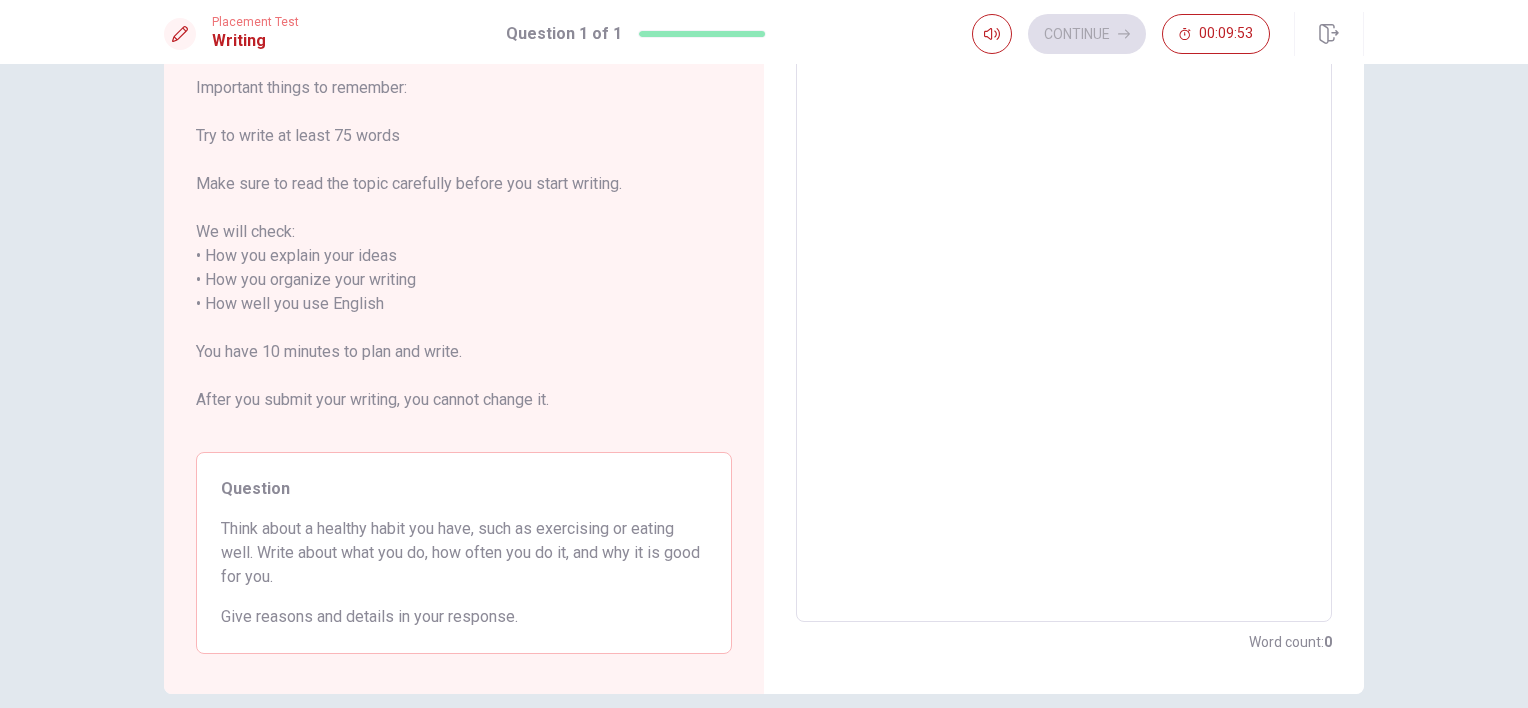 scroll, scrollTop: 200, scrollLeft: 0, axis: vertical 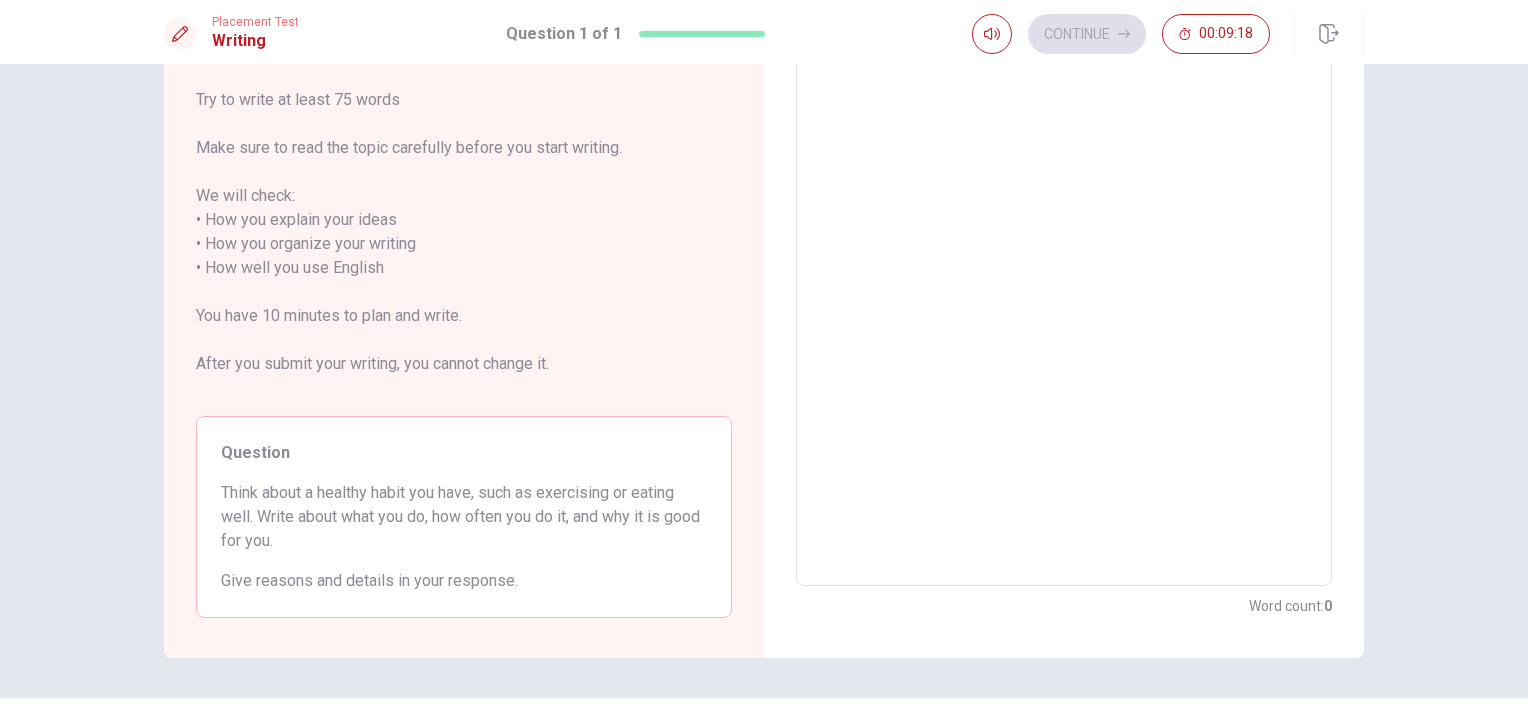click at bounding box center (1064, 280) 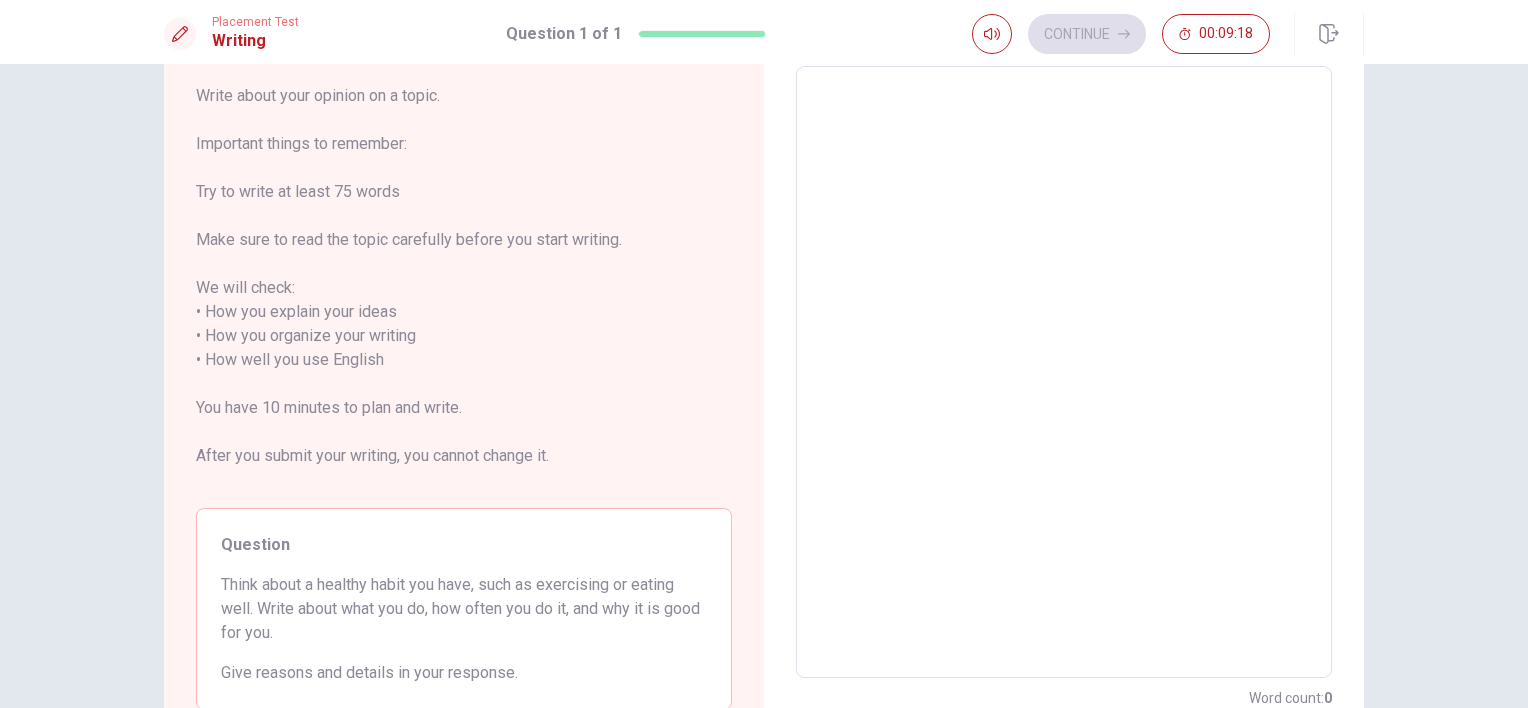scroll, scrollTop: 0, scrollLeft: 0, axis: both 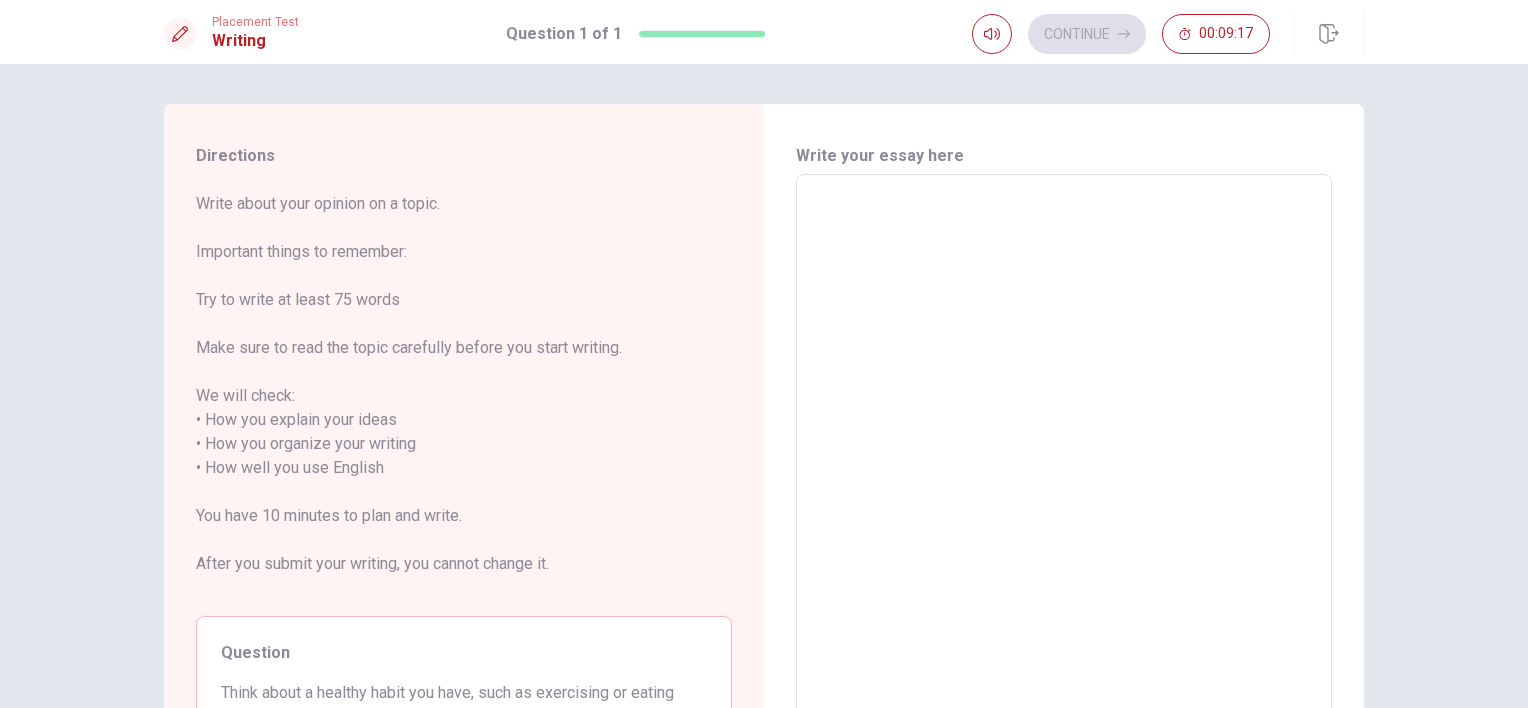 click at bounding box center [1064, 480] 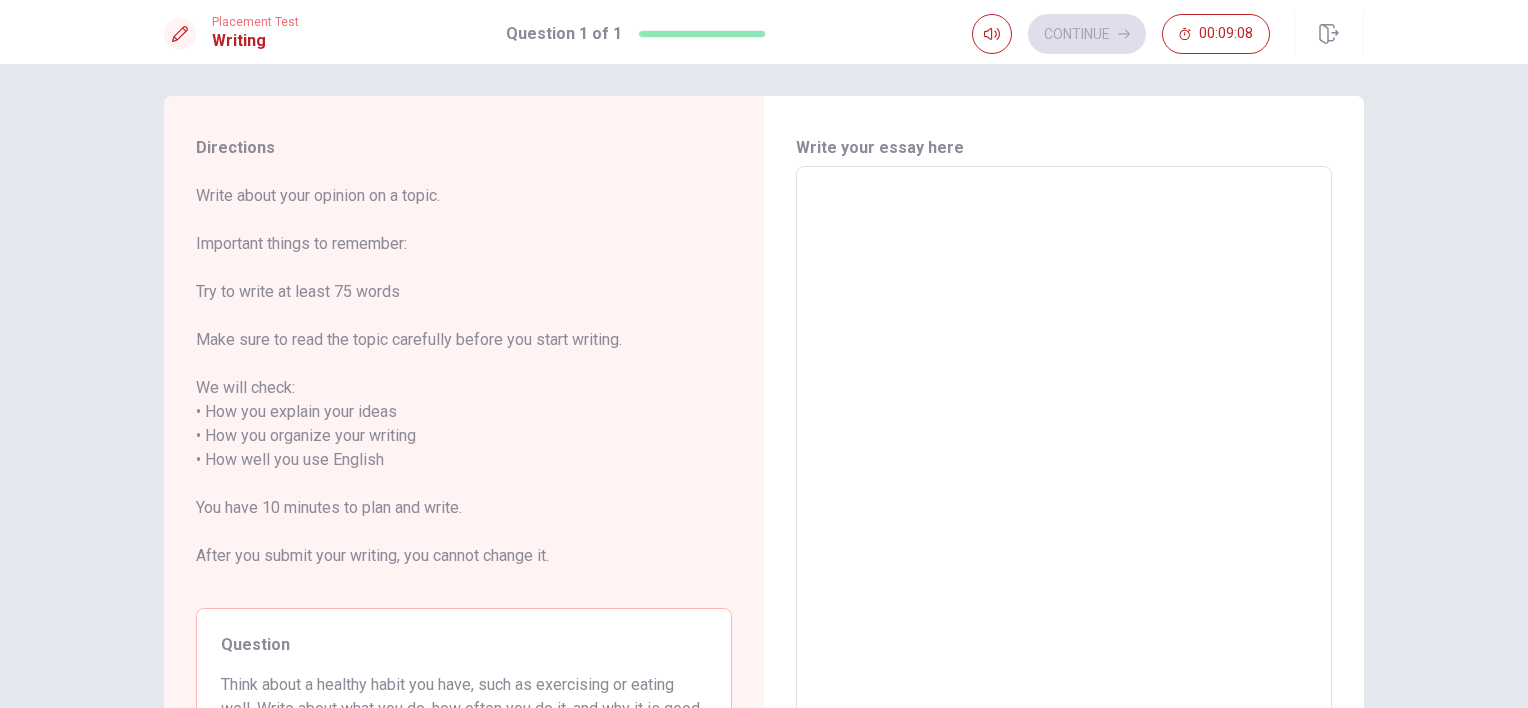 scroll, scrollTop: 0, scrollLeft: 0, axis: both 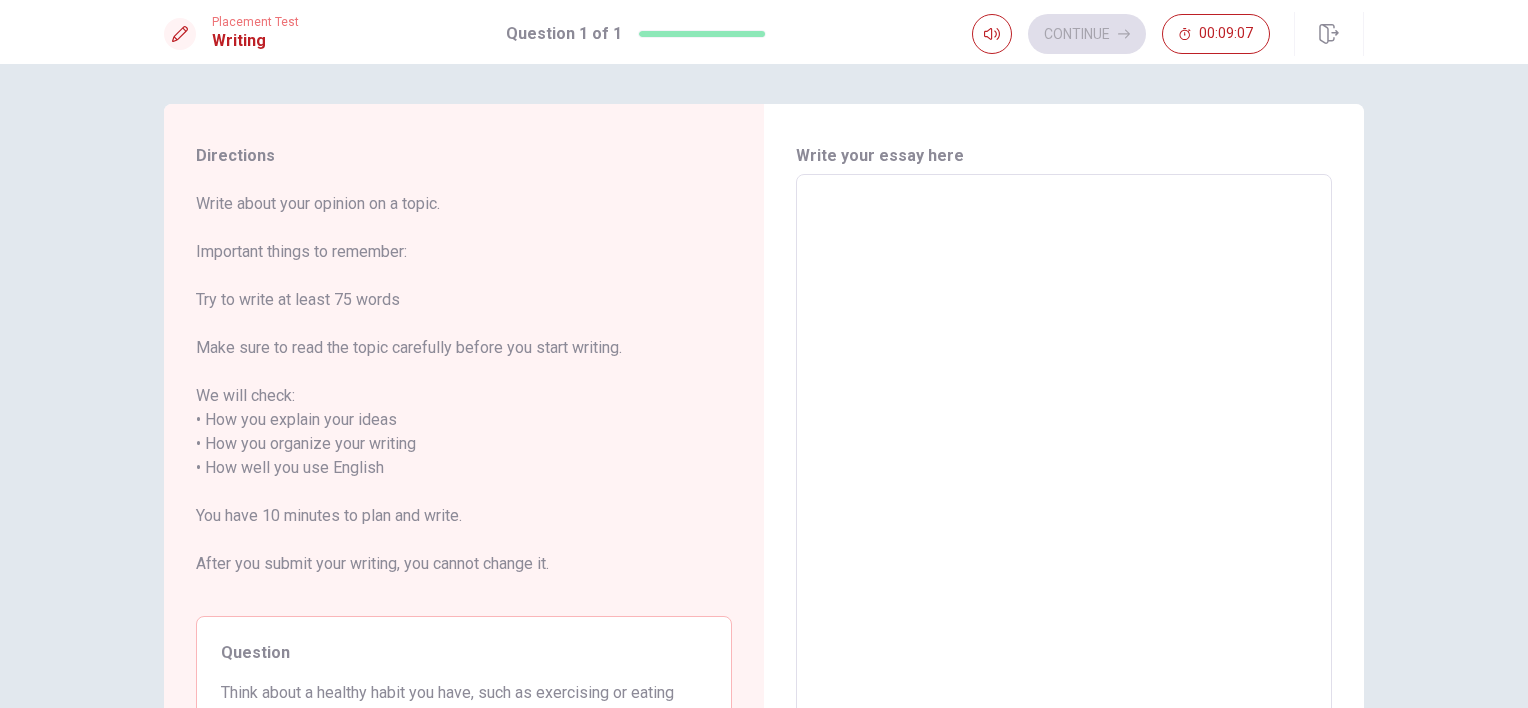 type on "い" 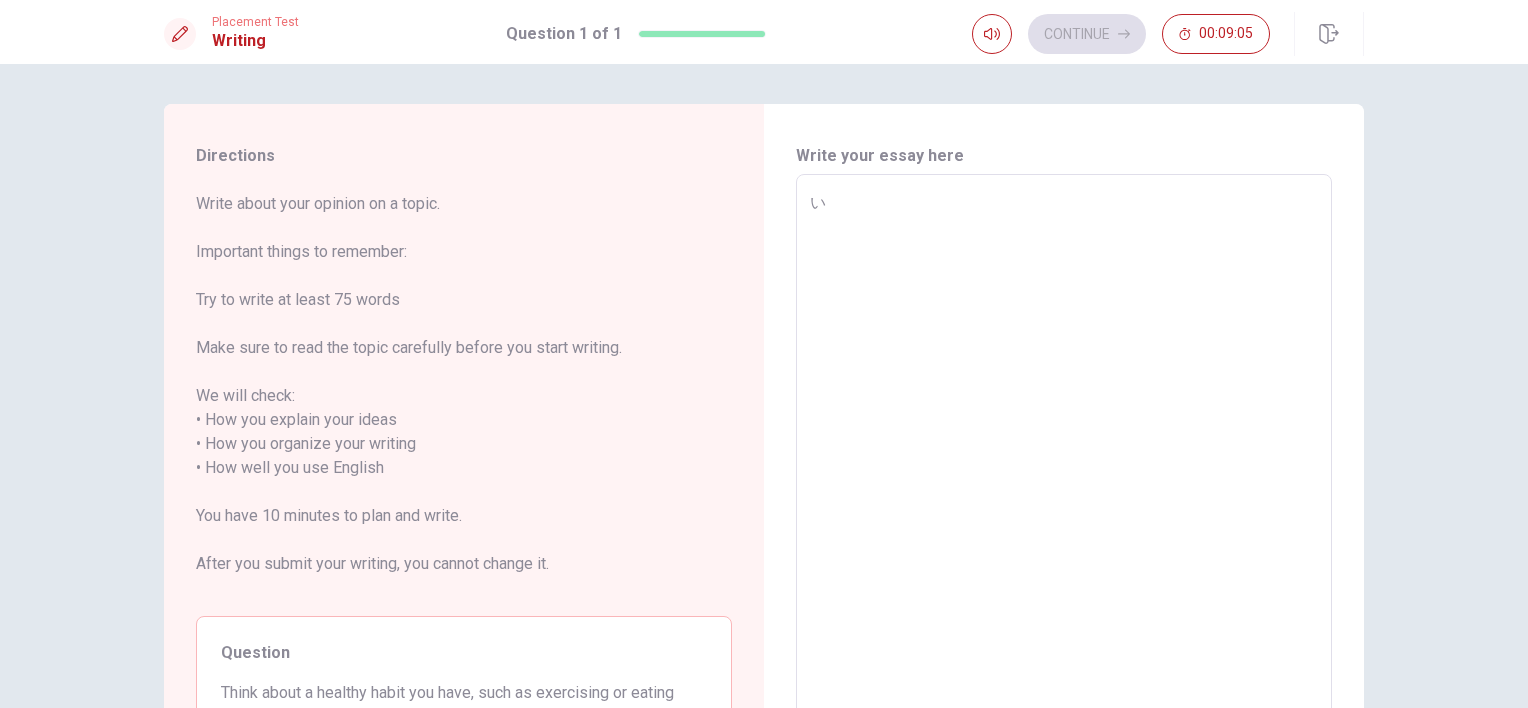 click on "い" at bounding box center [1064, 480] 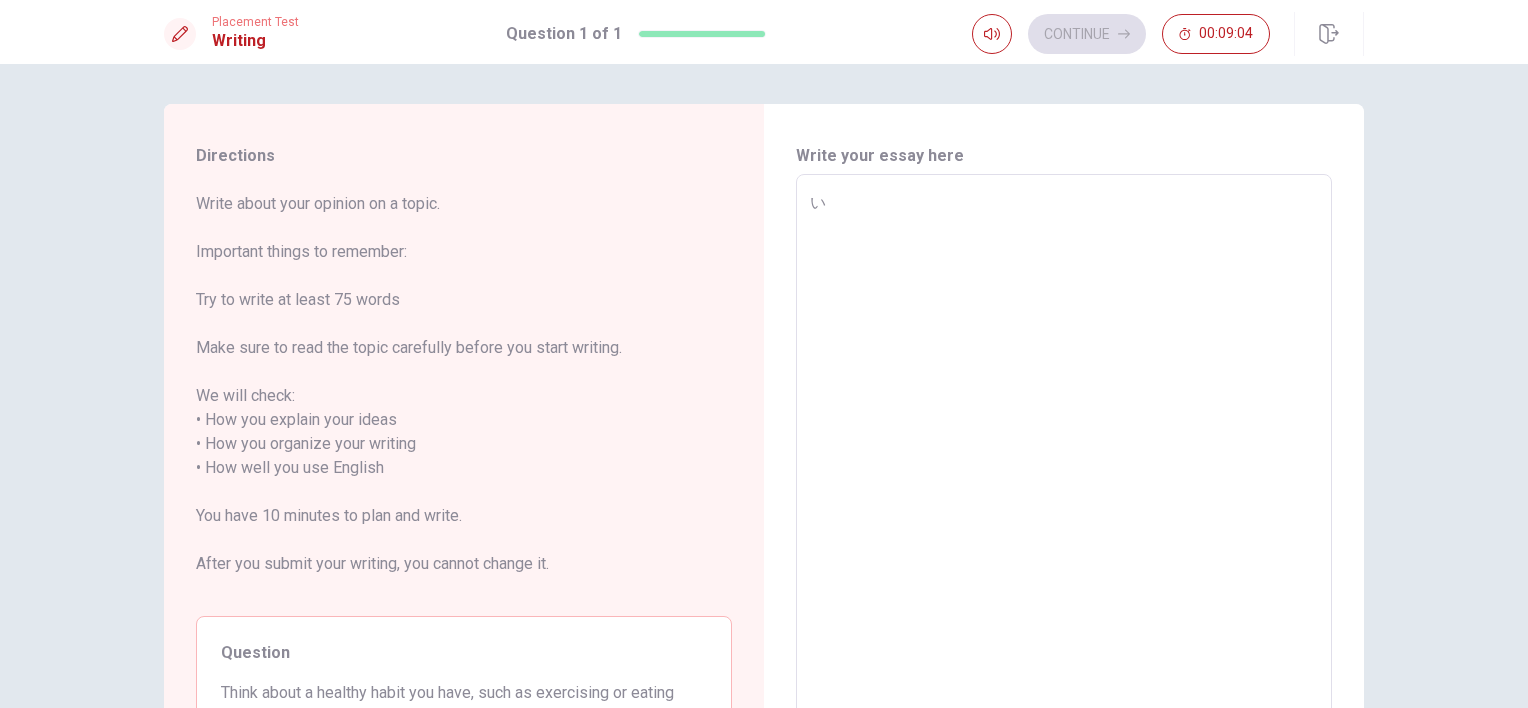 type on "x" 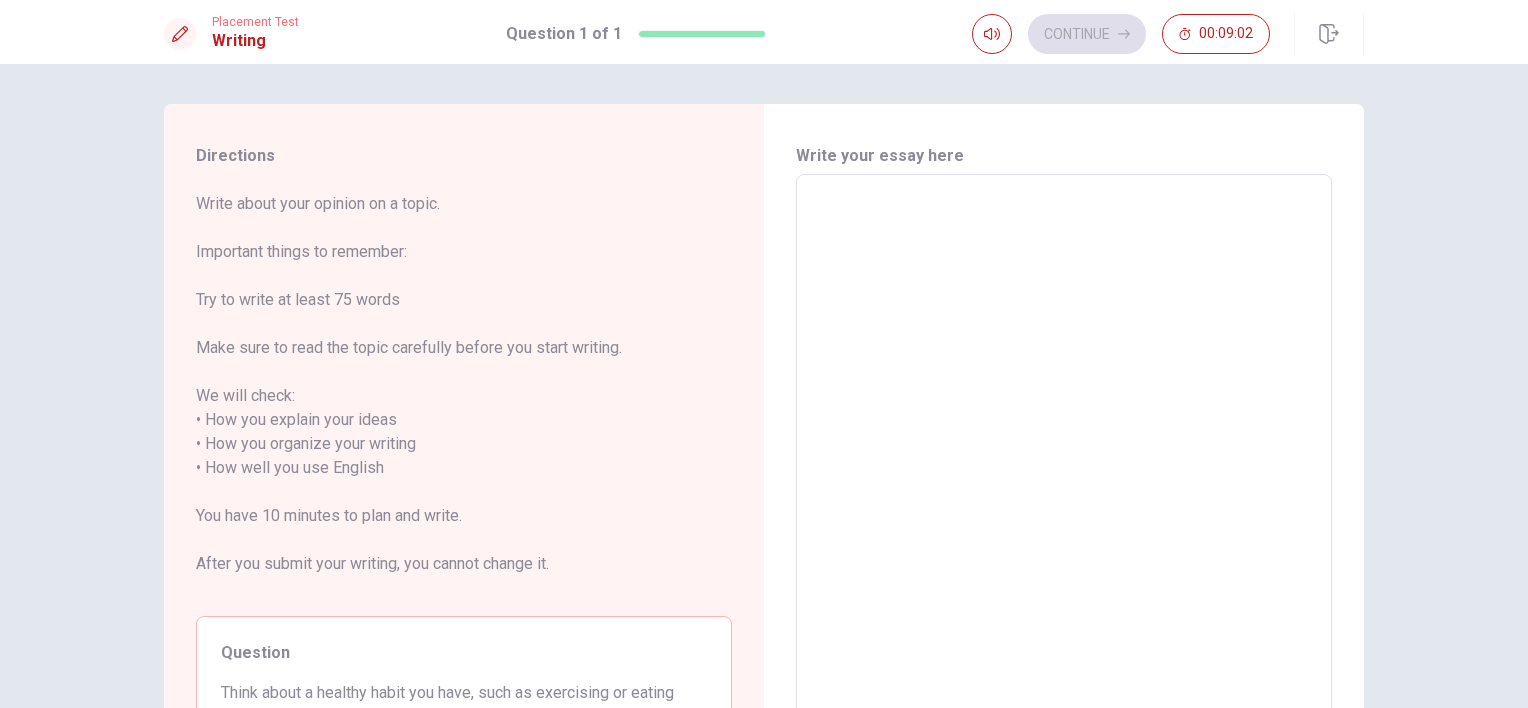 type on "i" 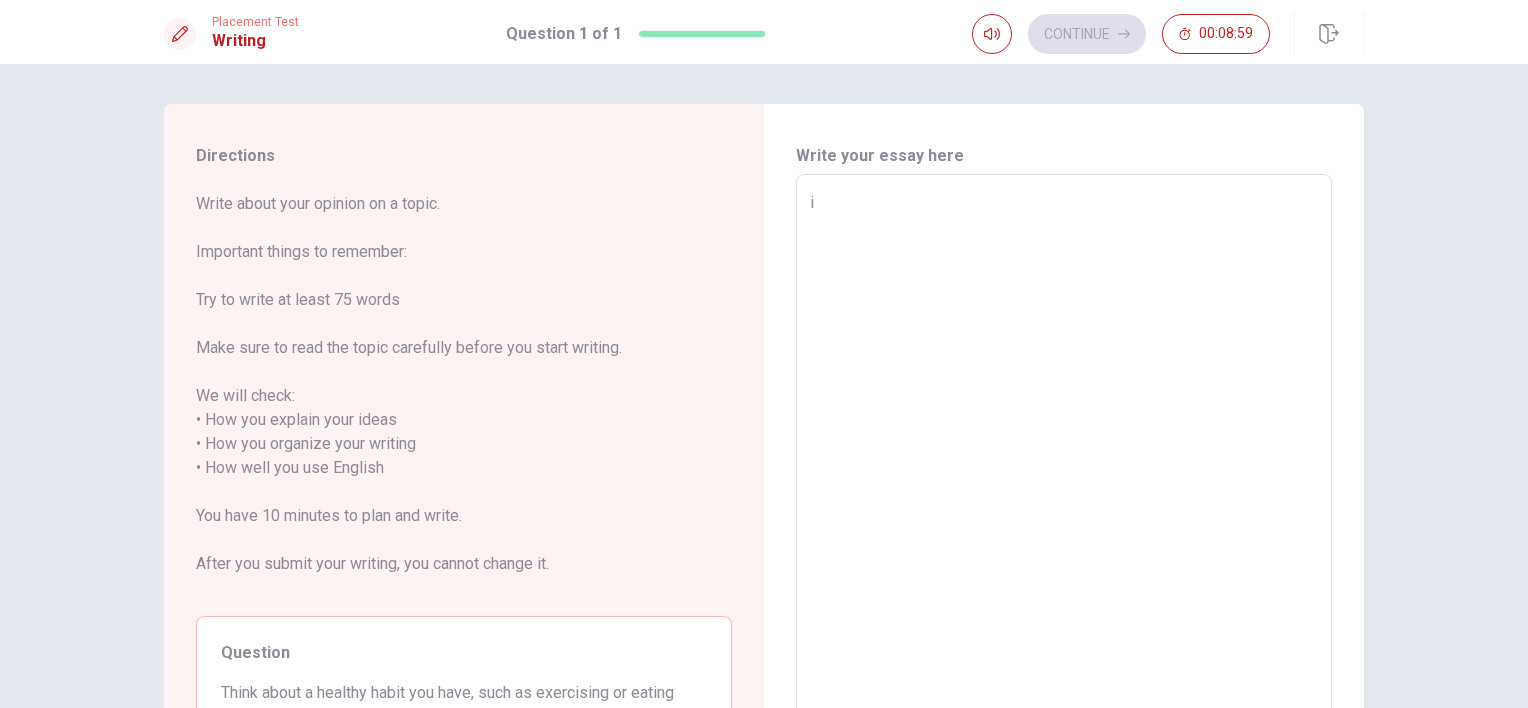 type on "x" 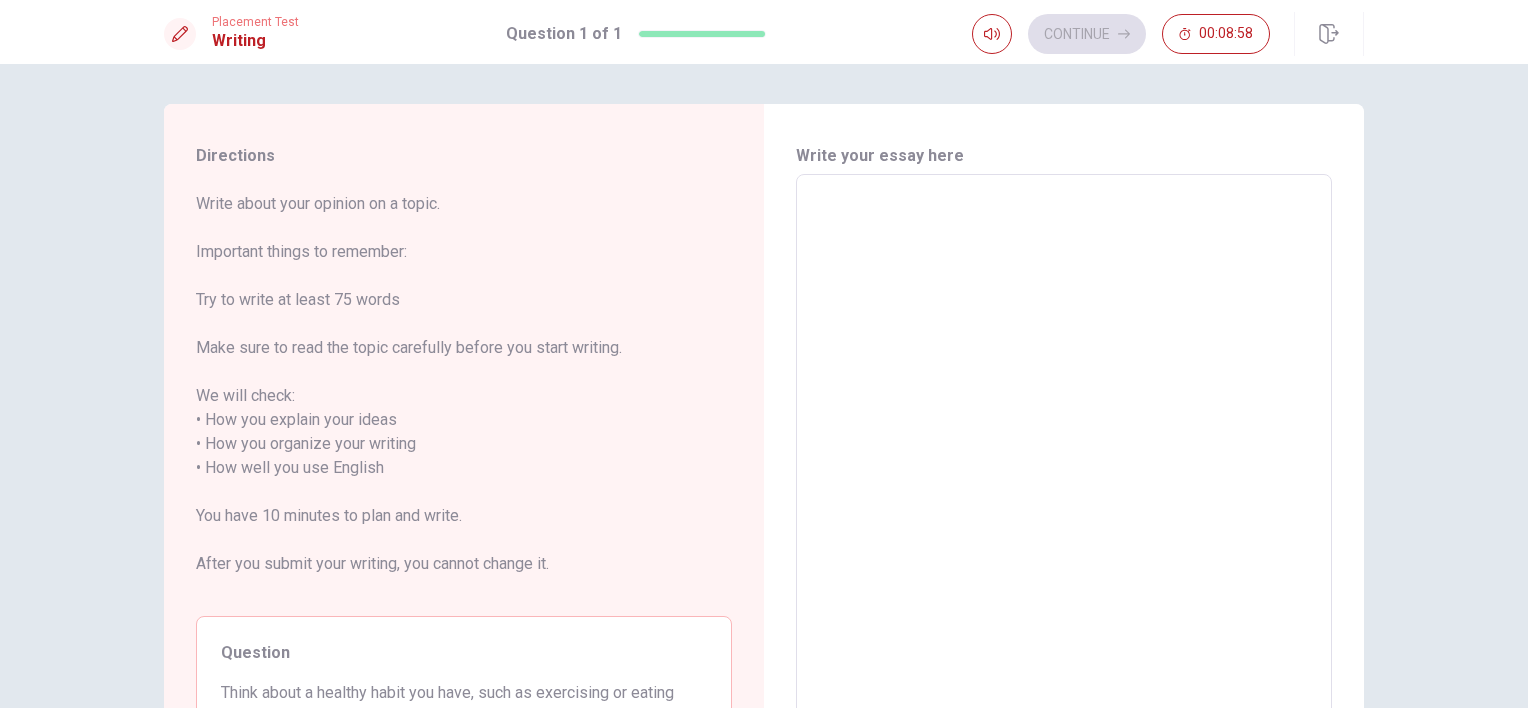 type on "I" 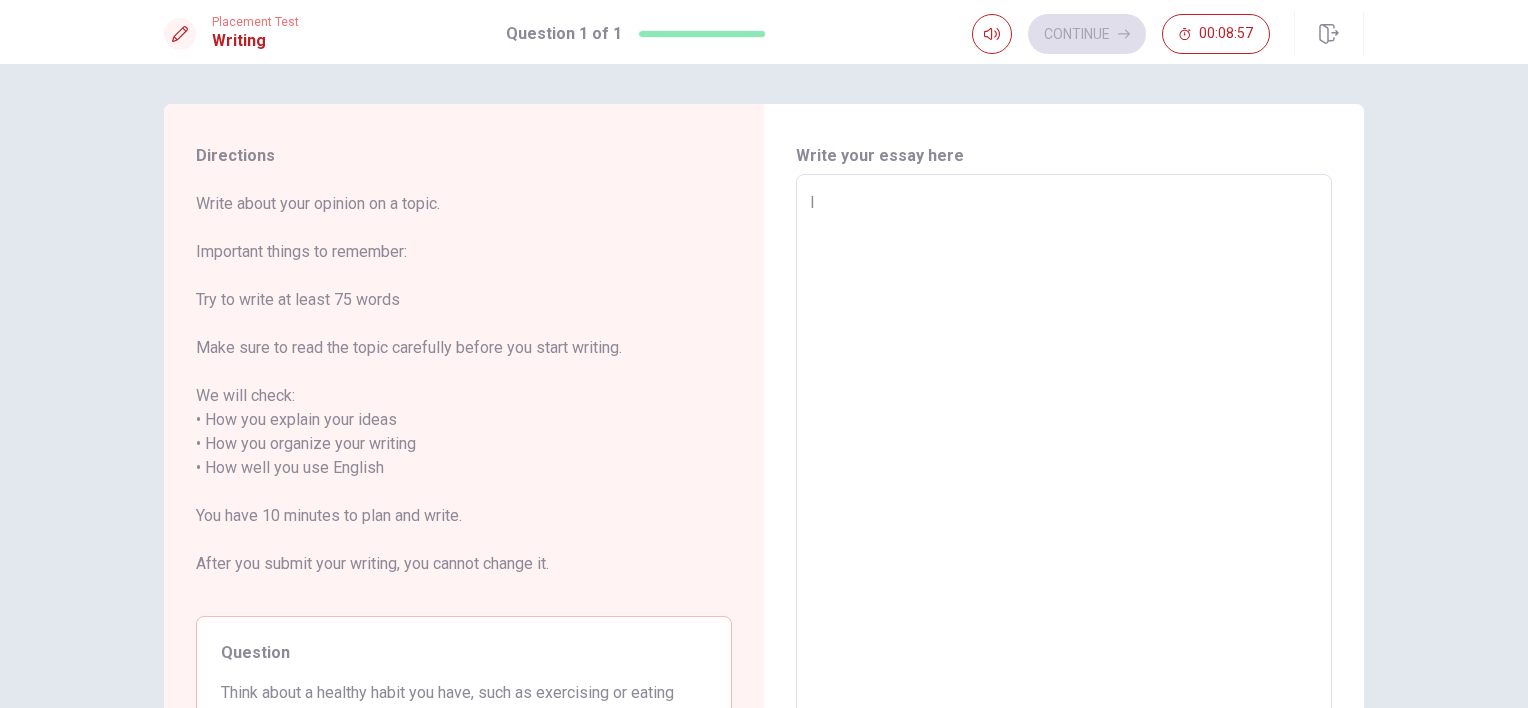 type on "x" 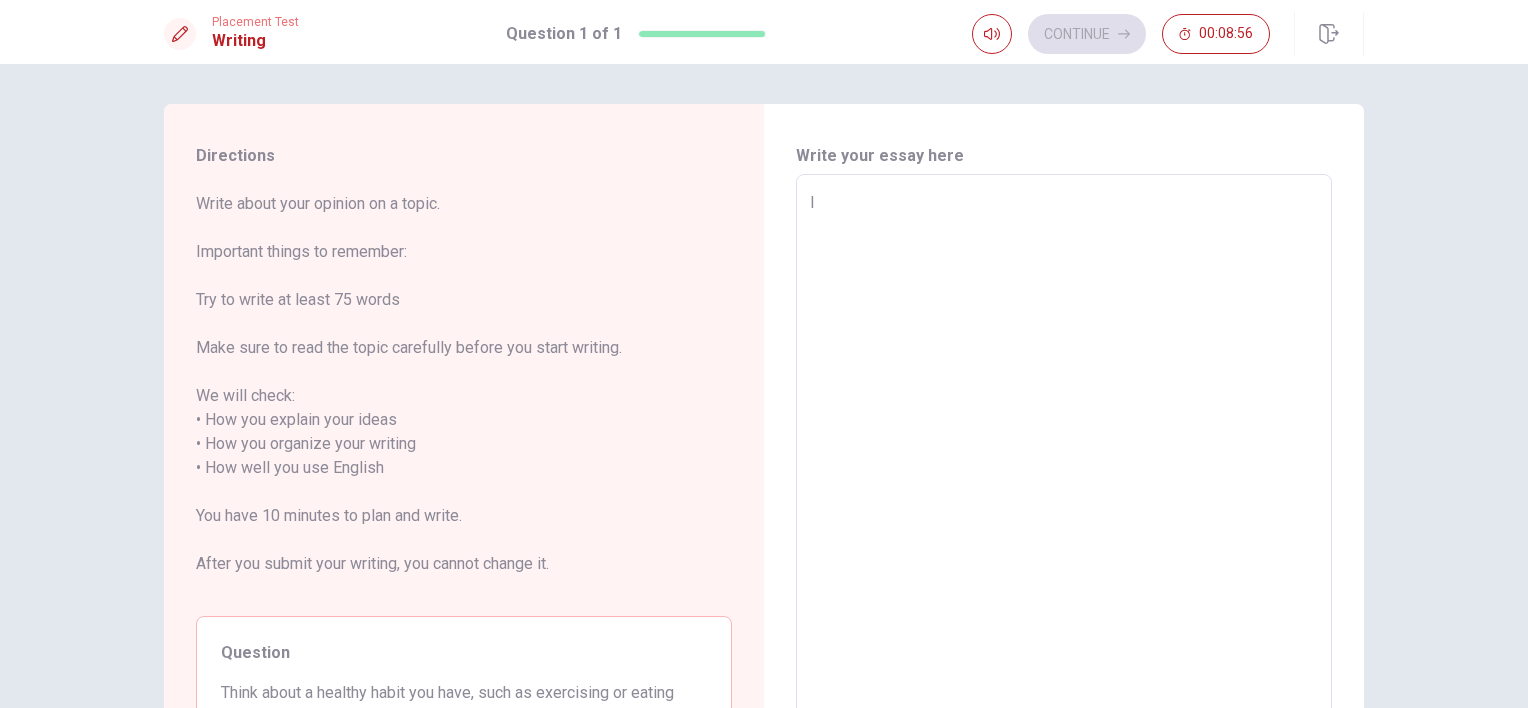 type on "I" 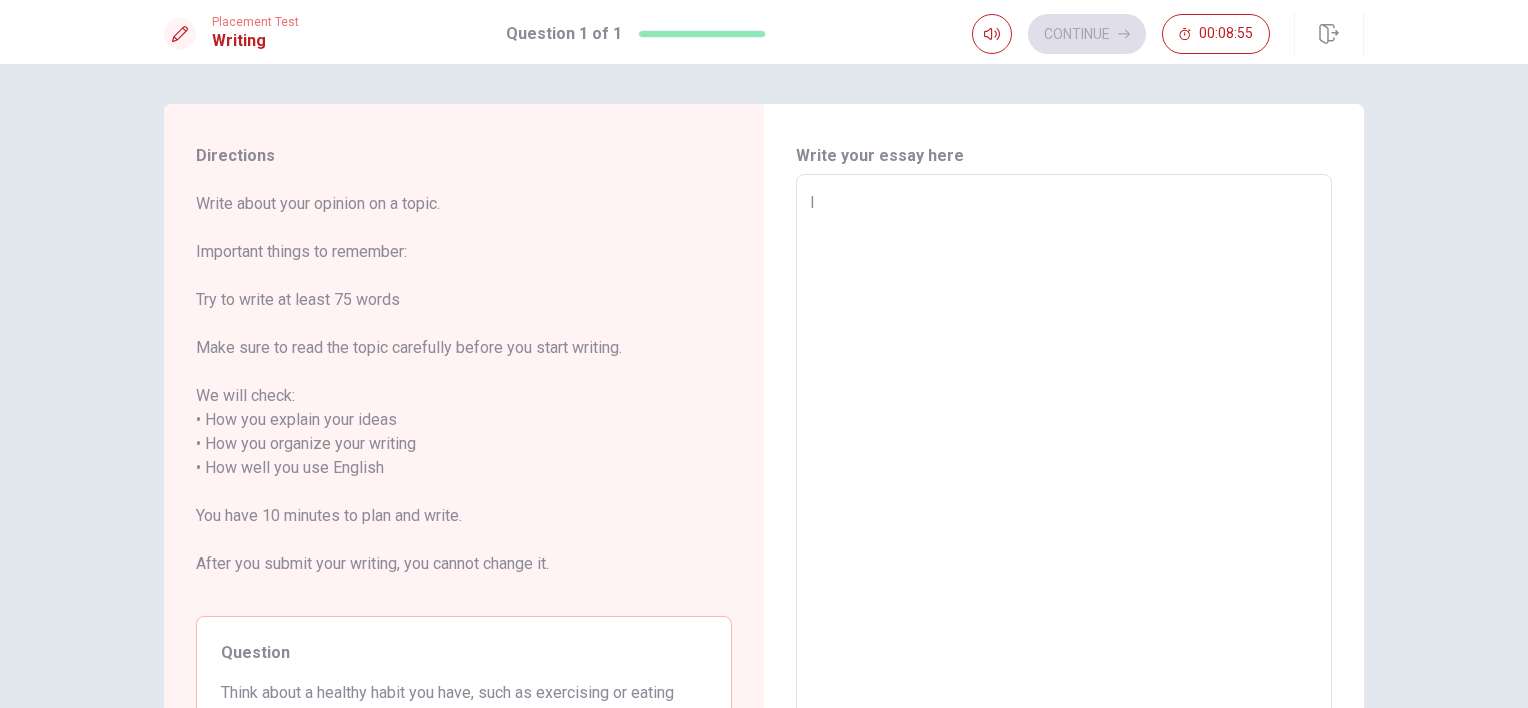 type on "x" 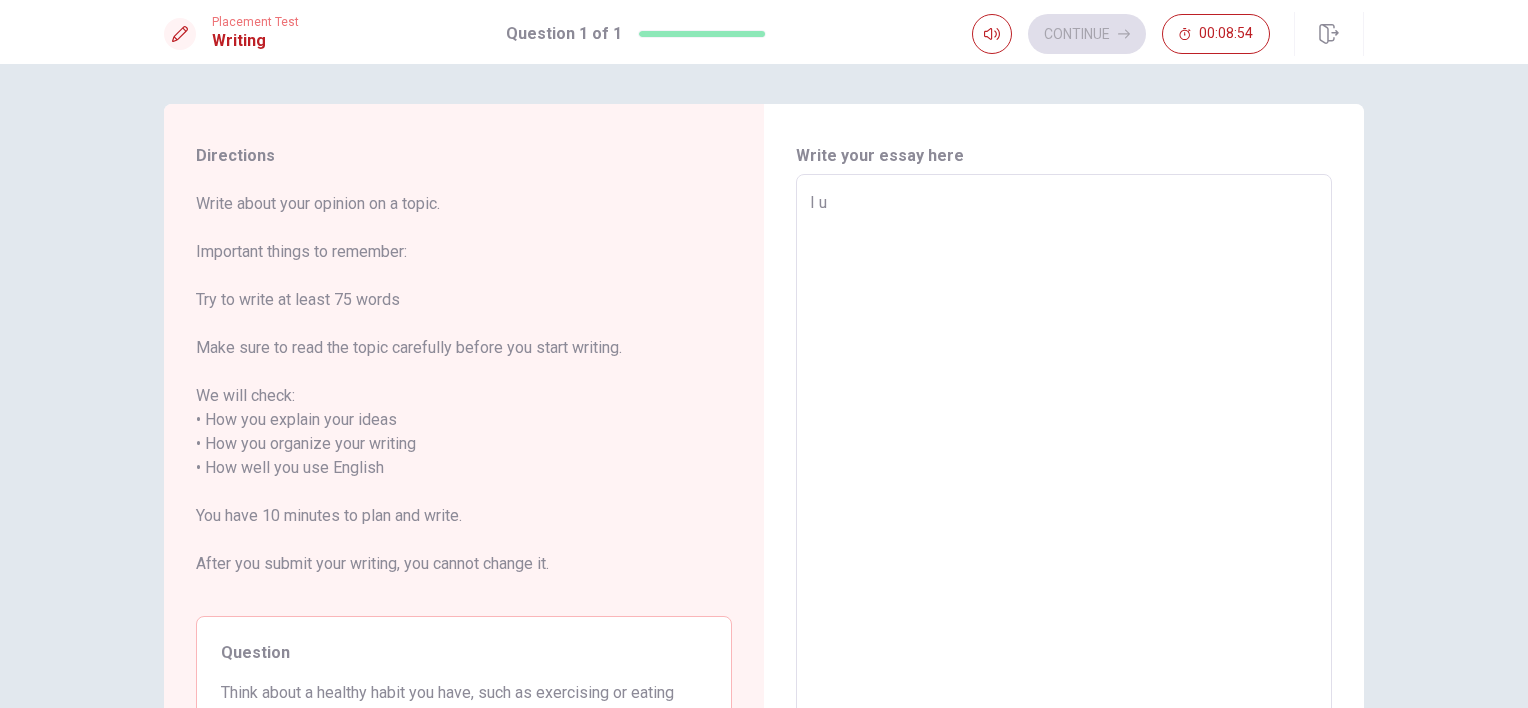 type on "x" 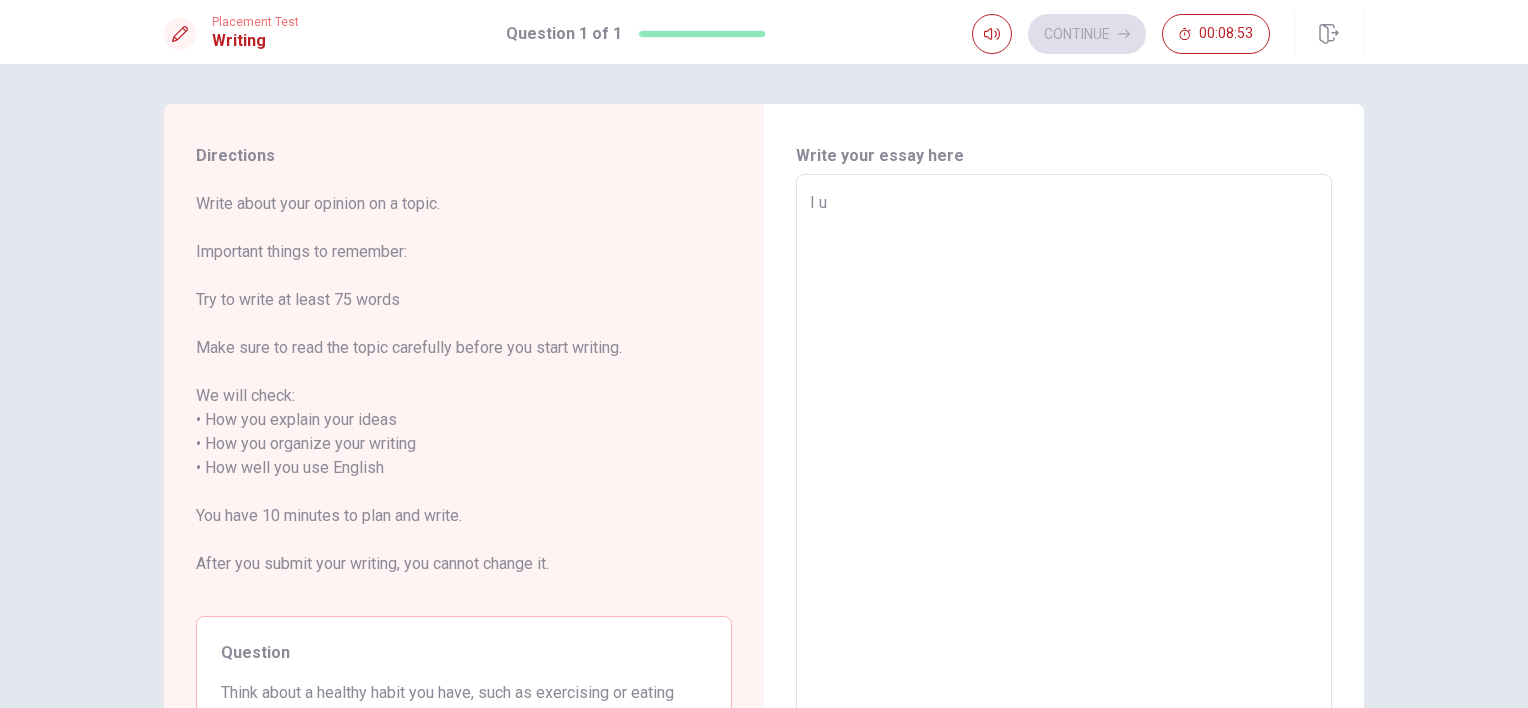 type on "I us" 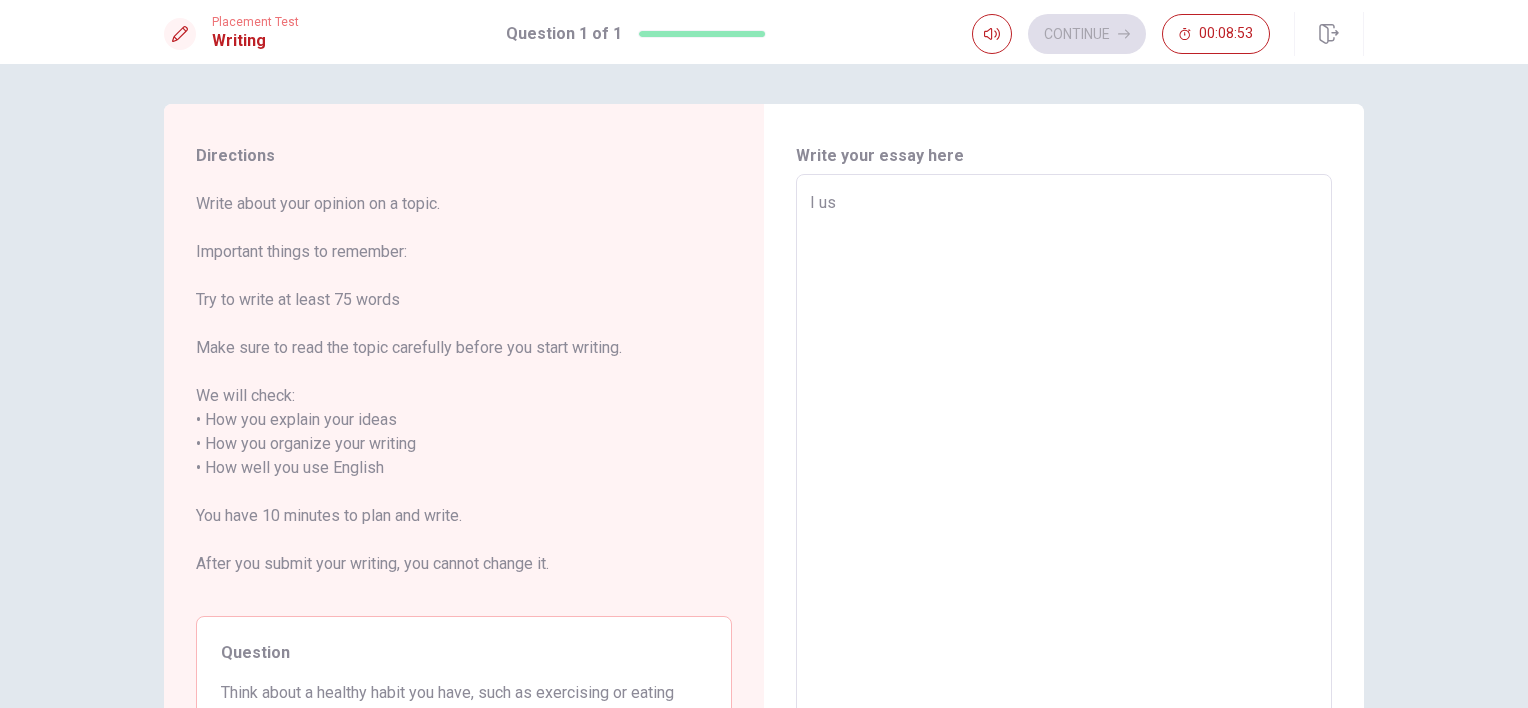 type on "x" 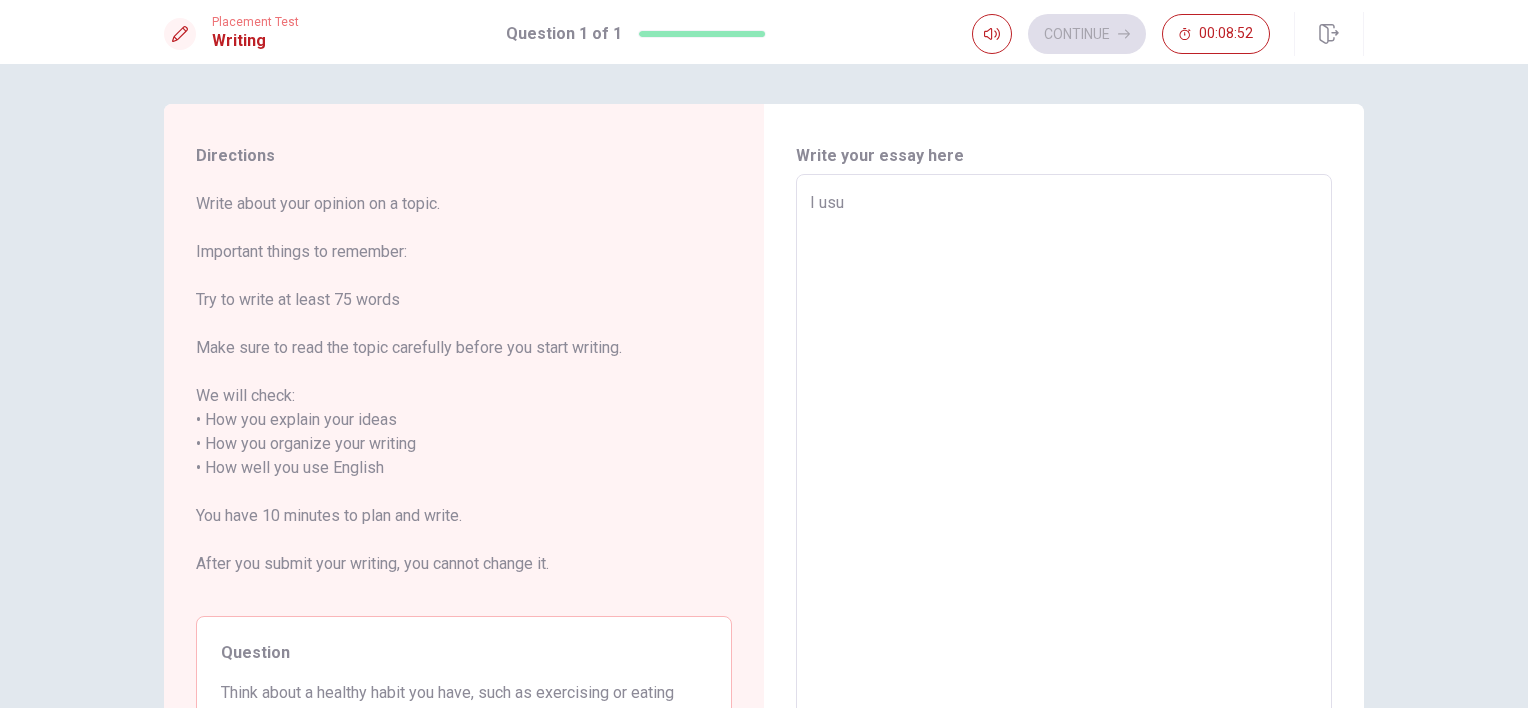 type on "x" 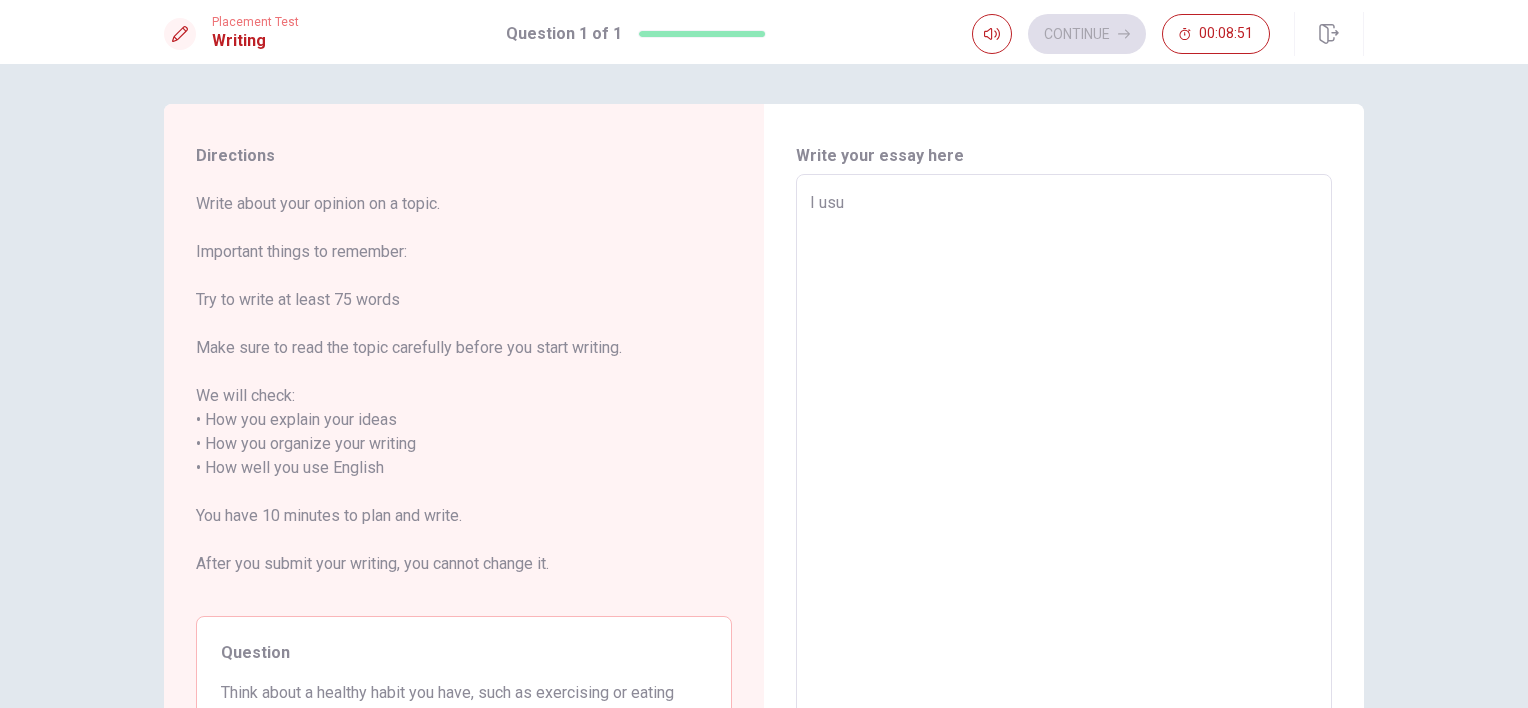 type on "I usua" 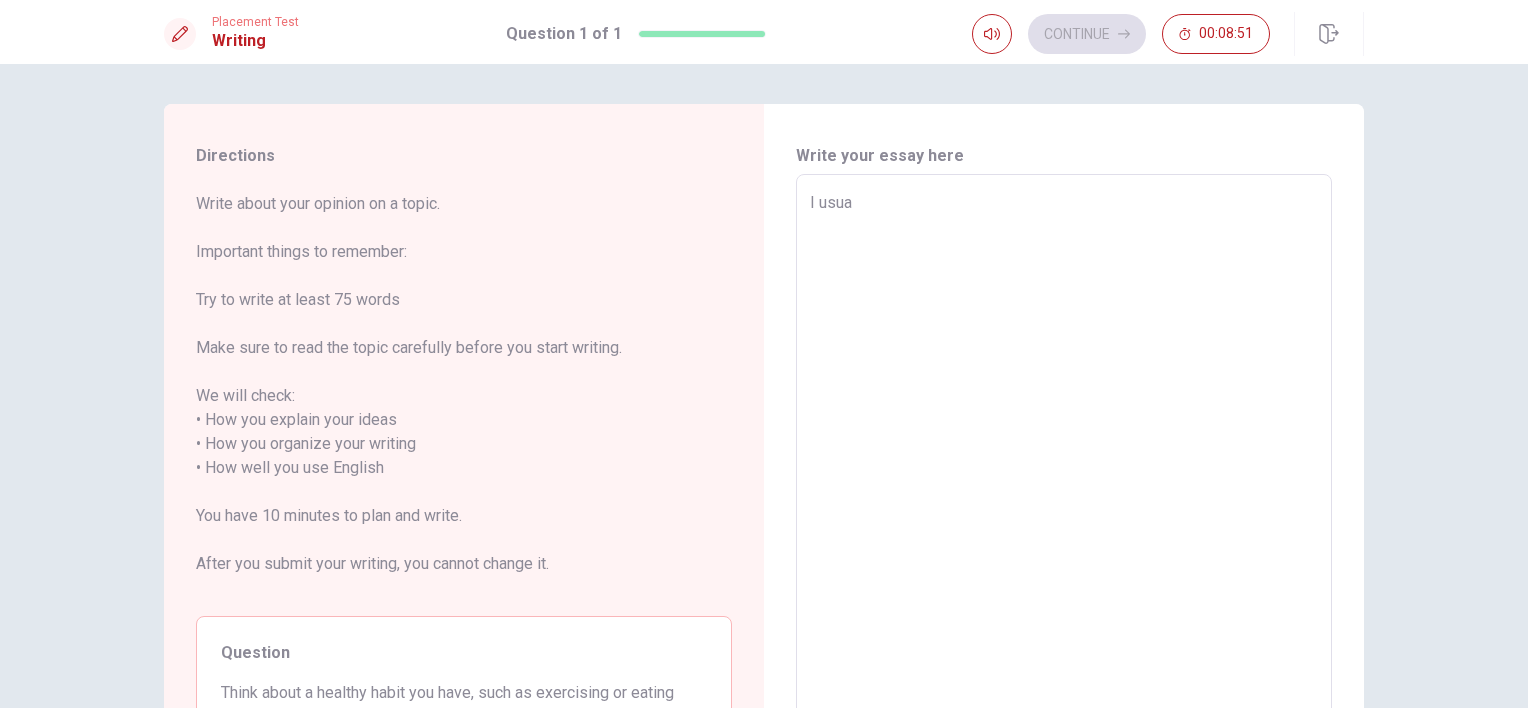 type on "x" 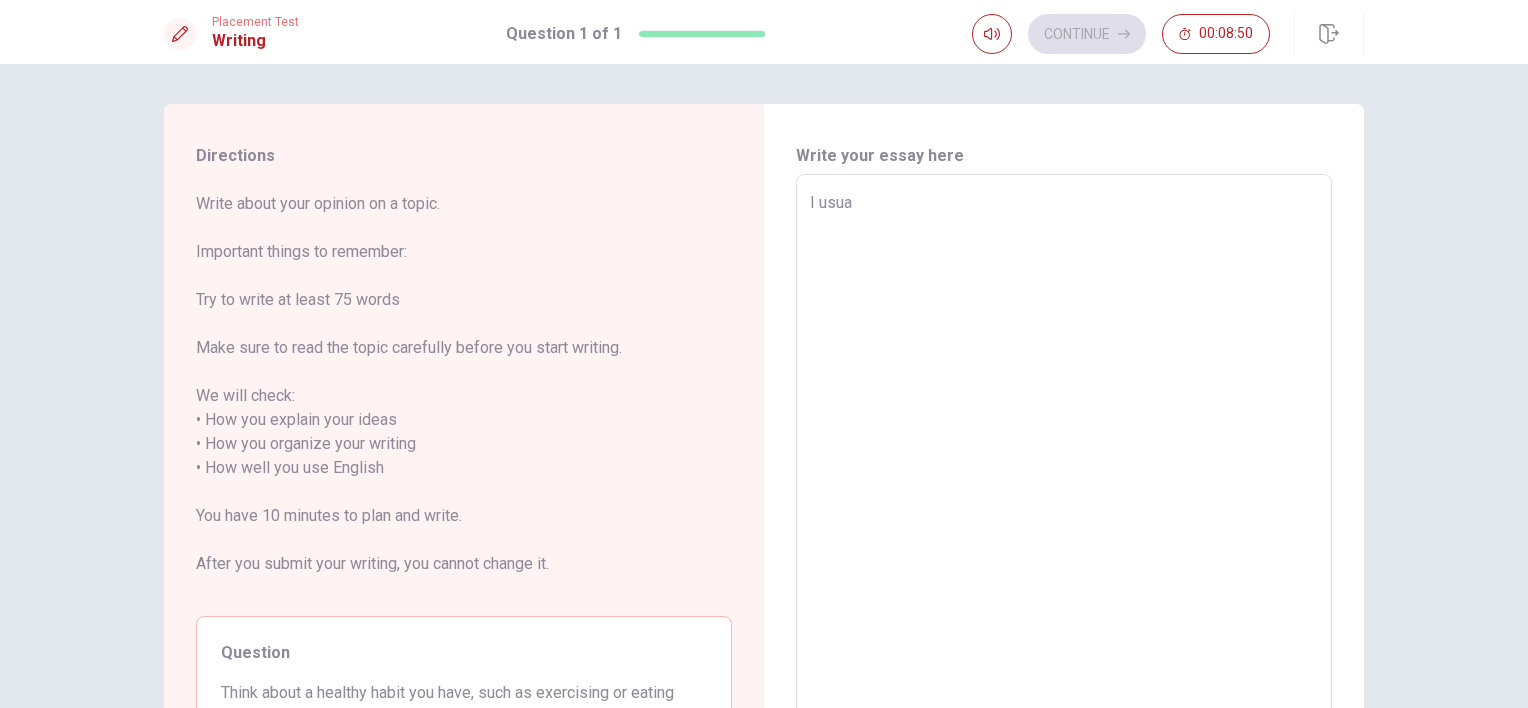 type on "I usual" 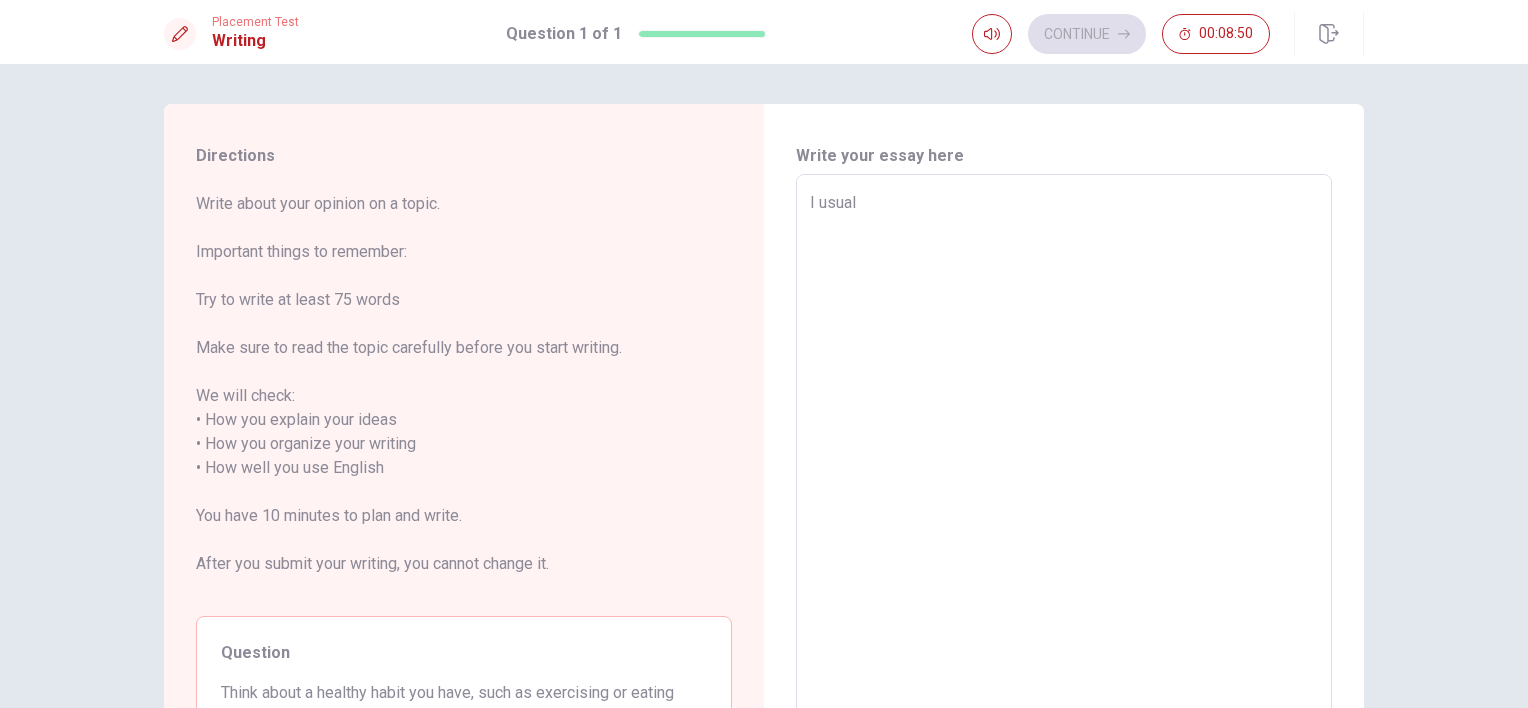 type on "x" 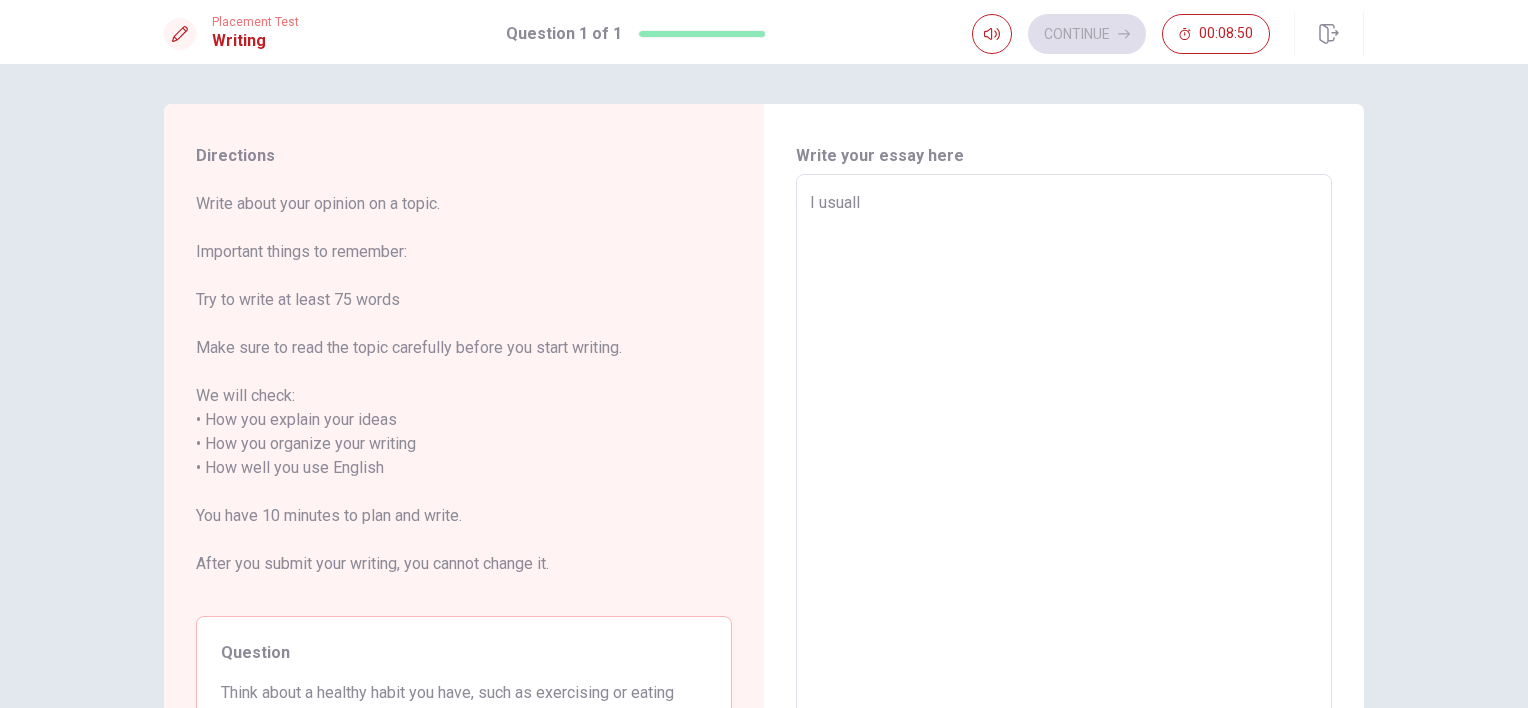 type on "x" 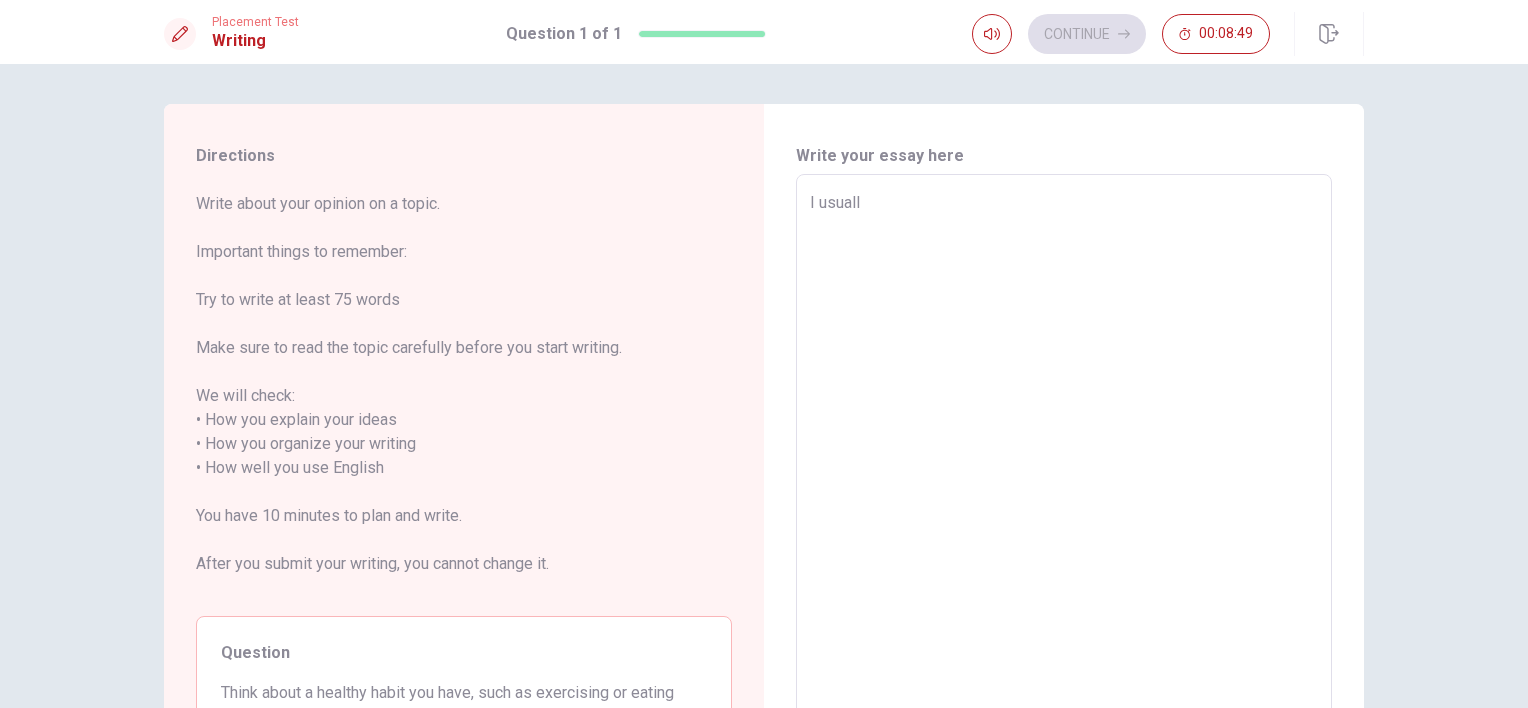 type on "I usually" 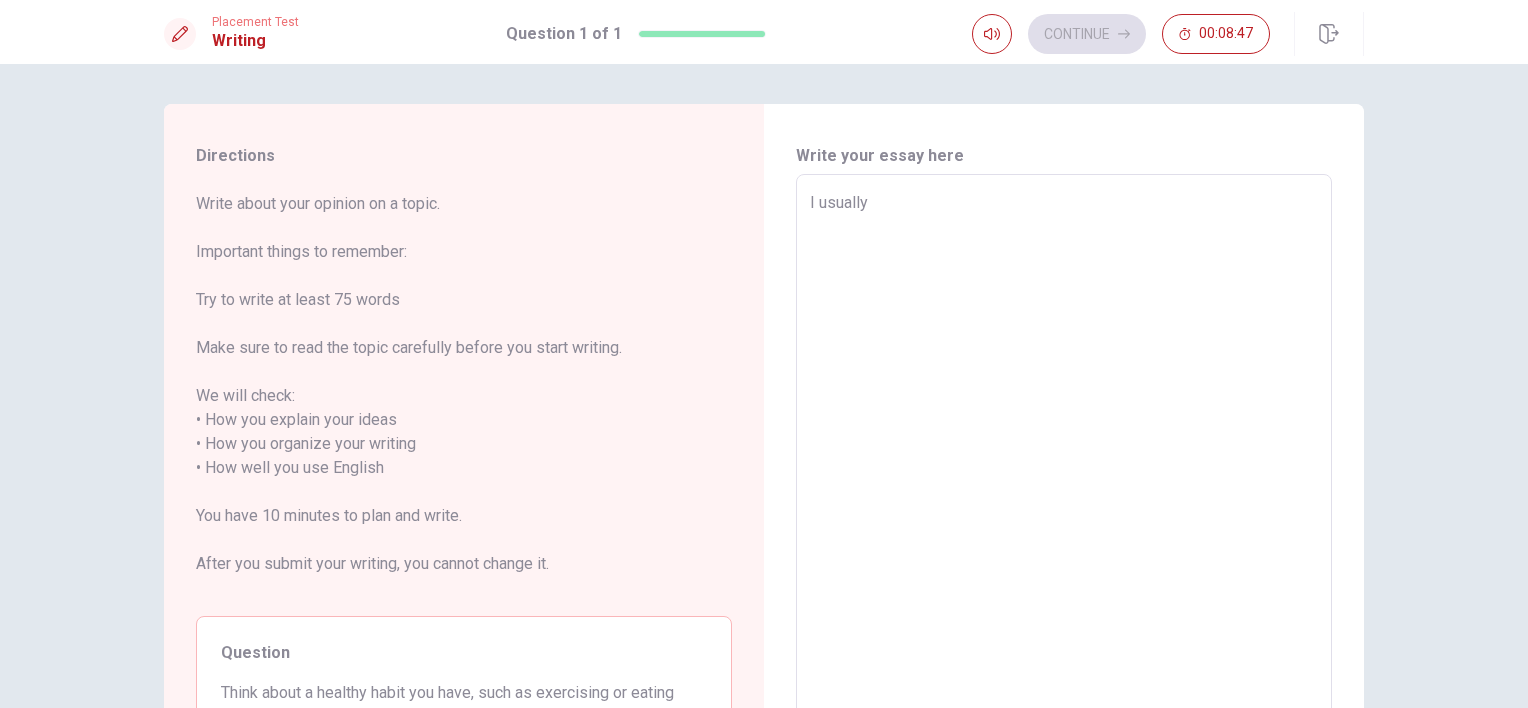 type on "x" 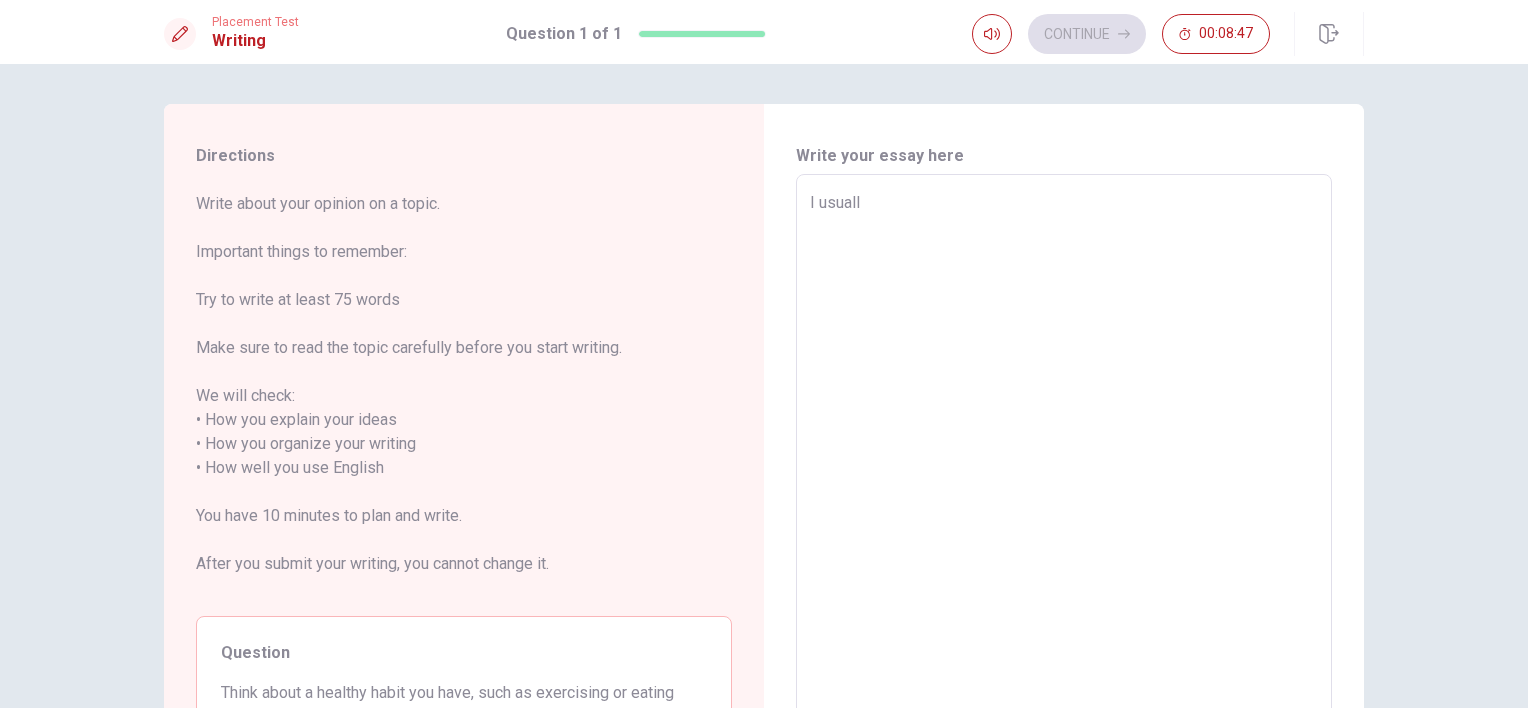 type on "x" 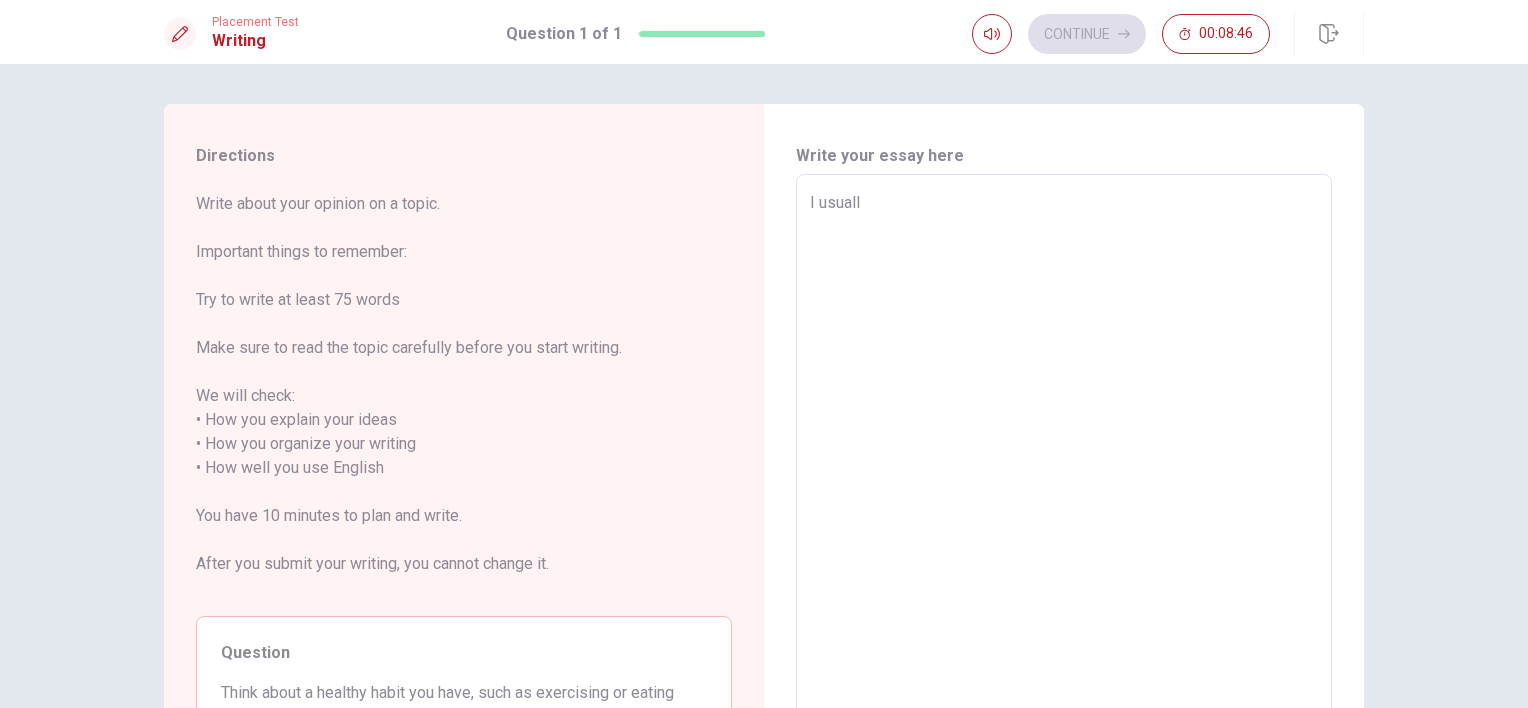 type on "I usual" 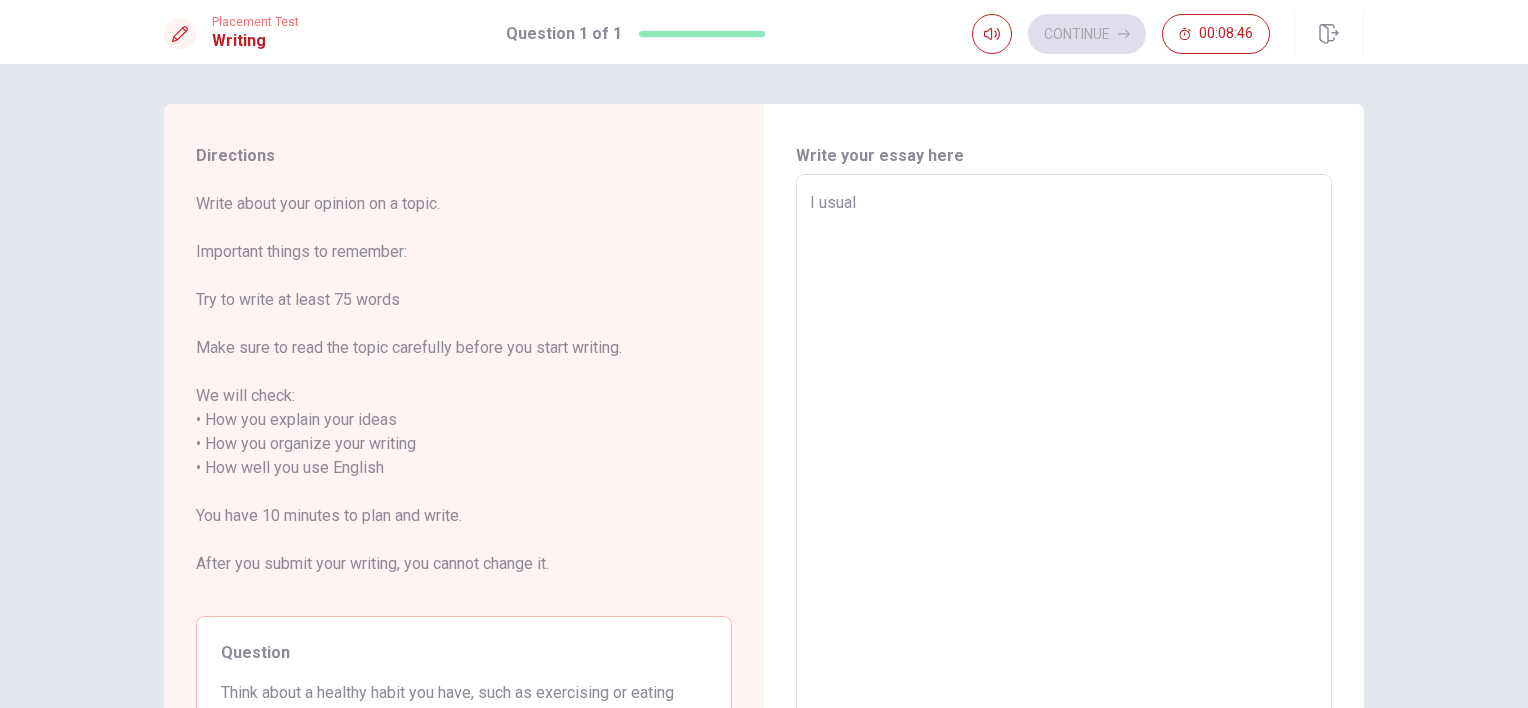 type on "x" 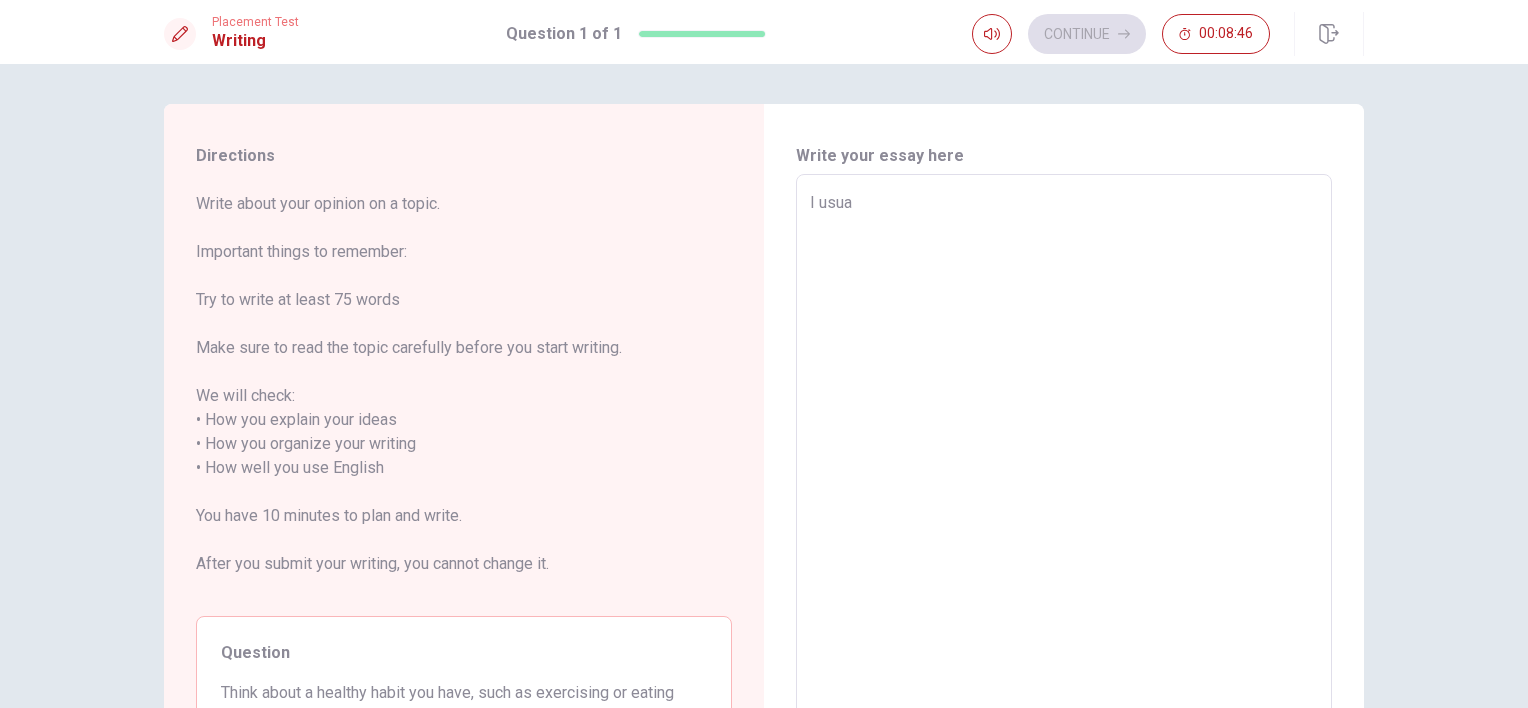 type on "x" 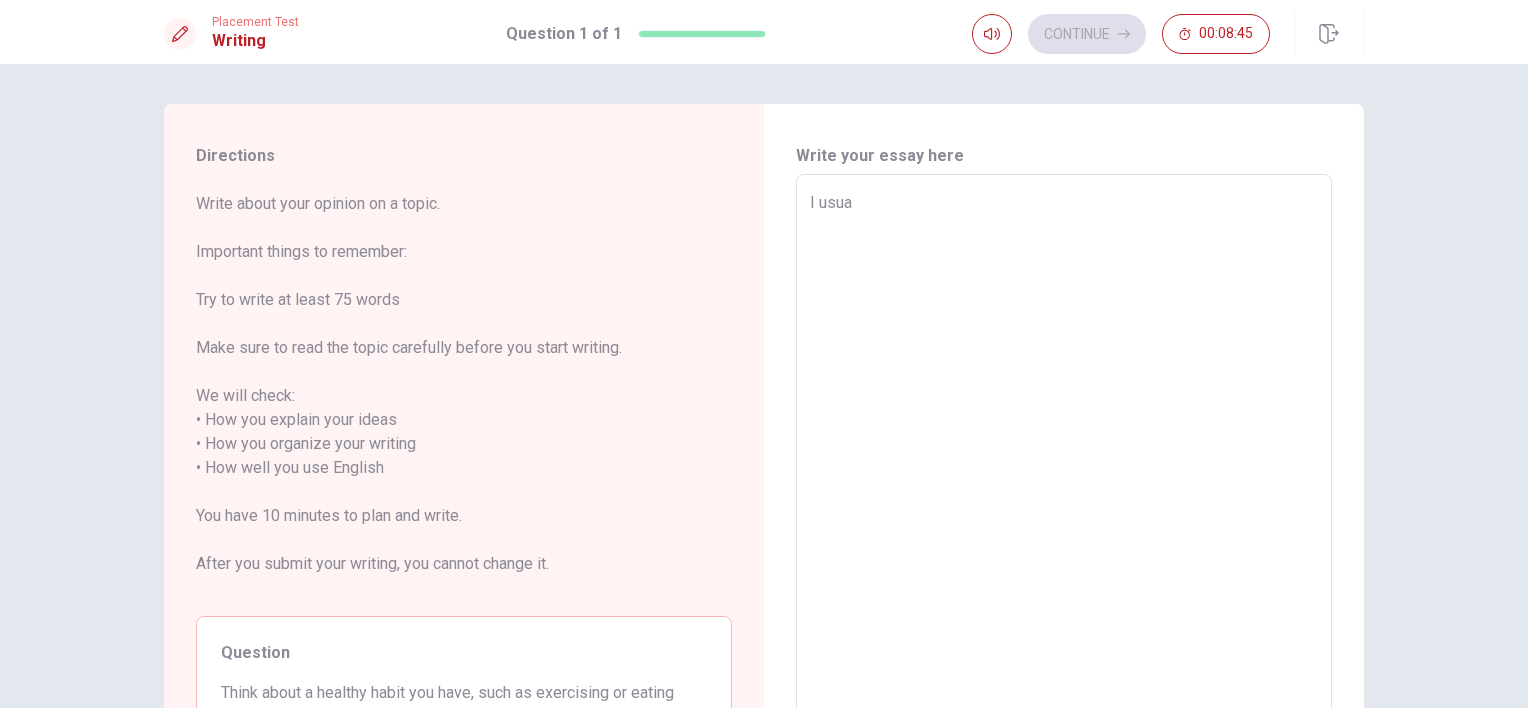 type on "I usu" 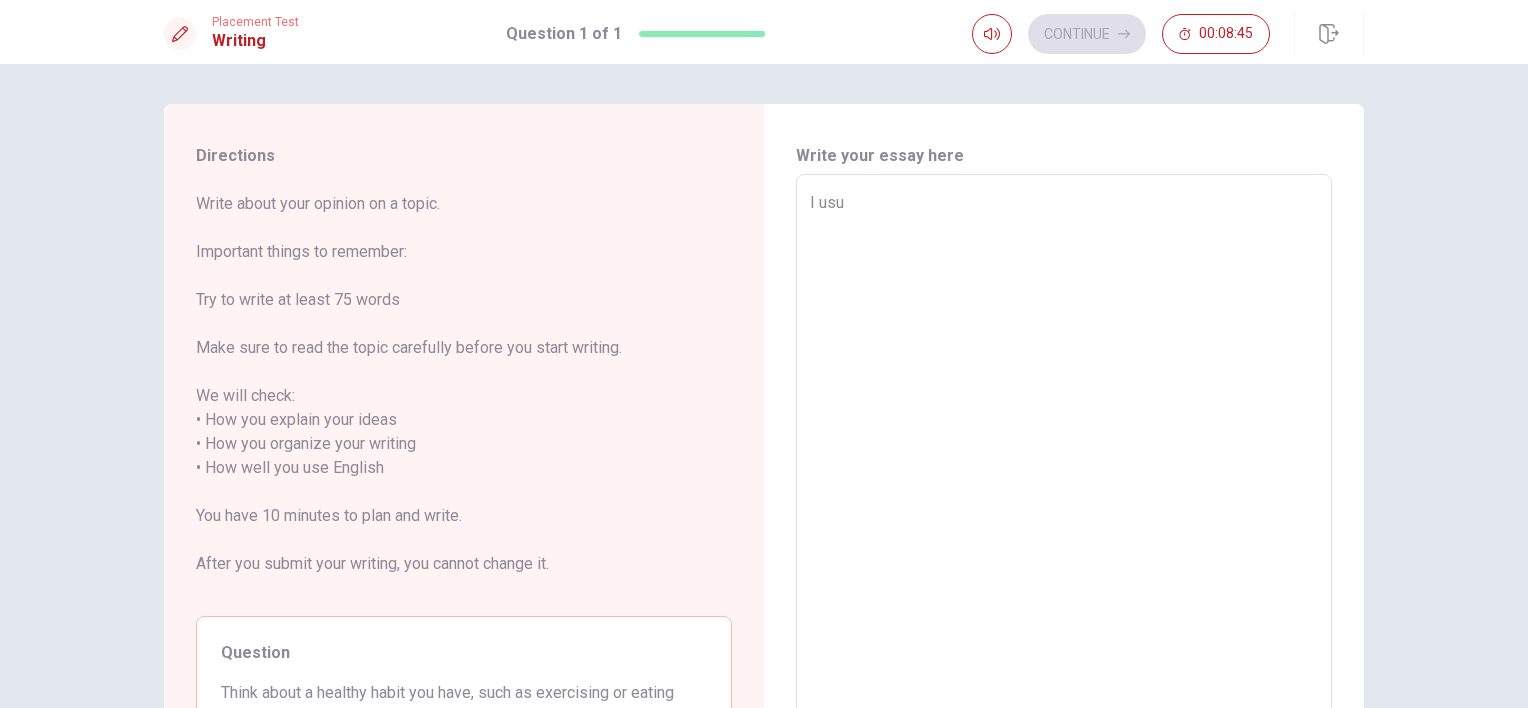 type on "x" 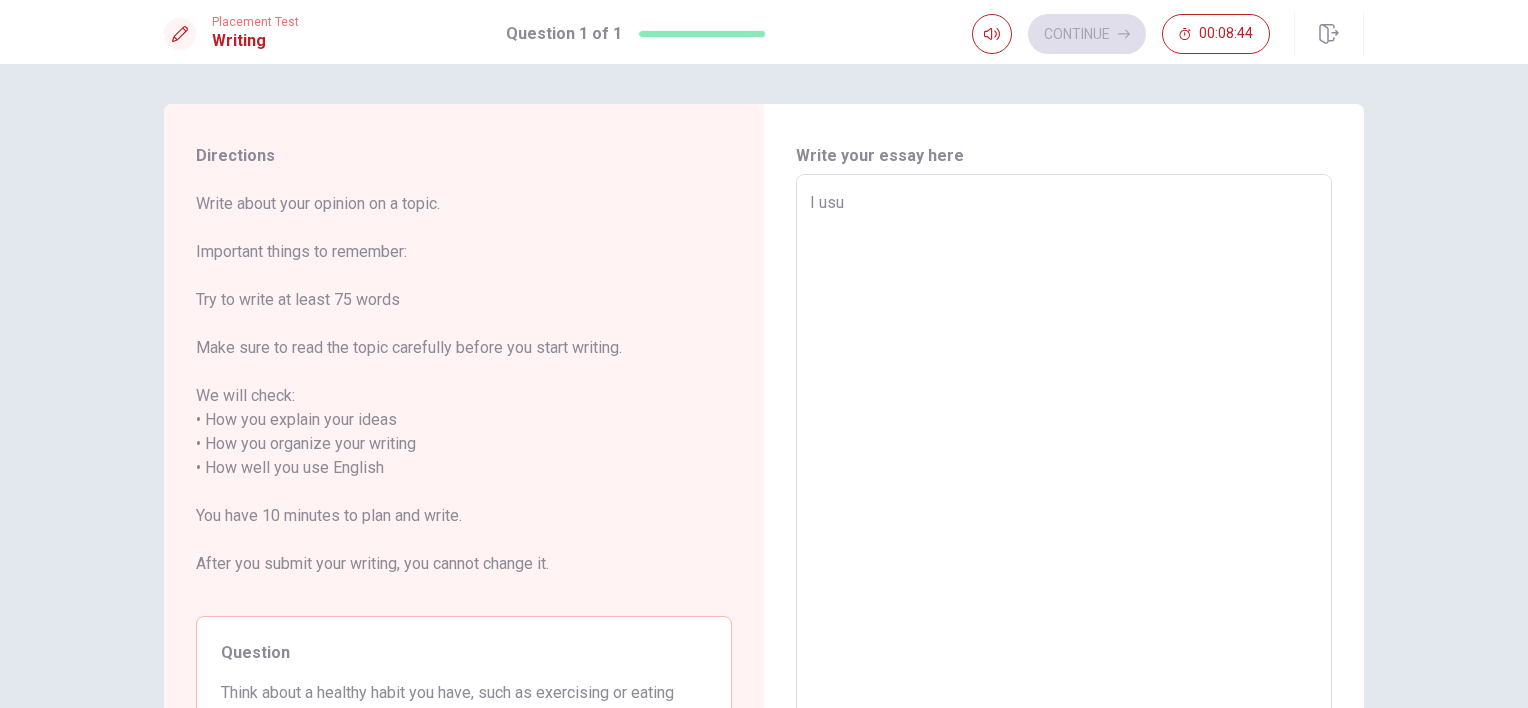 type on "I usuf" 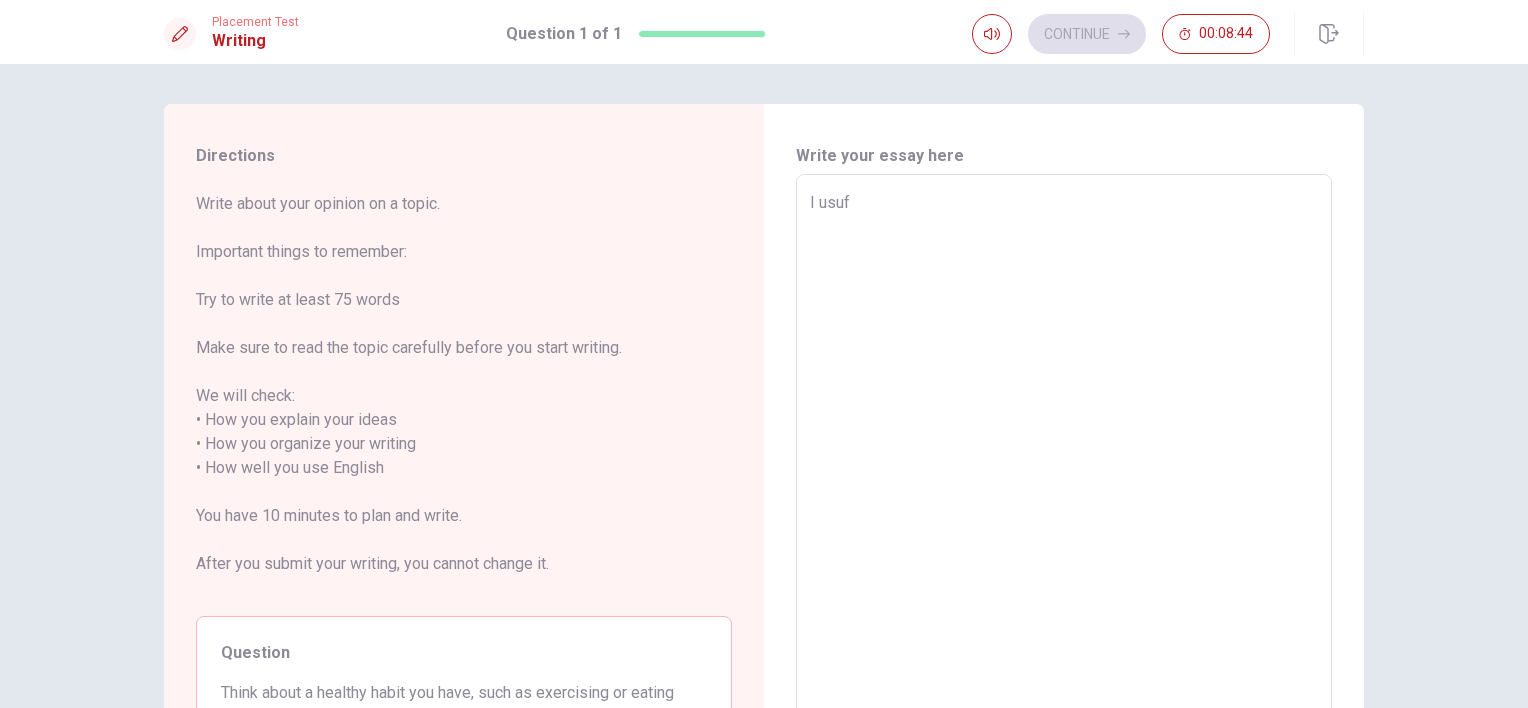 type on "x" 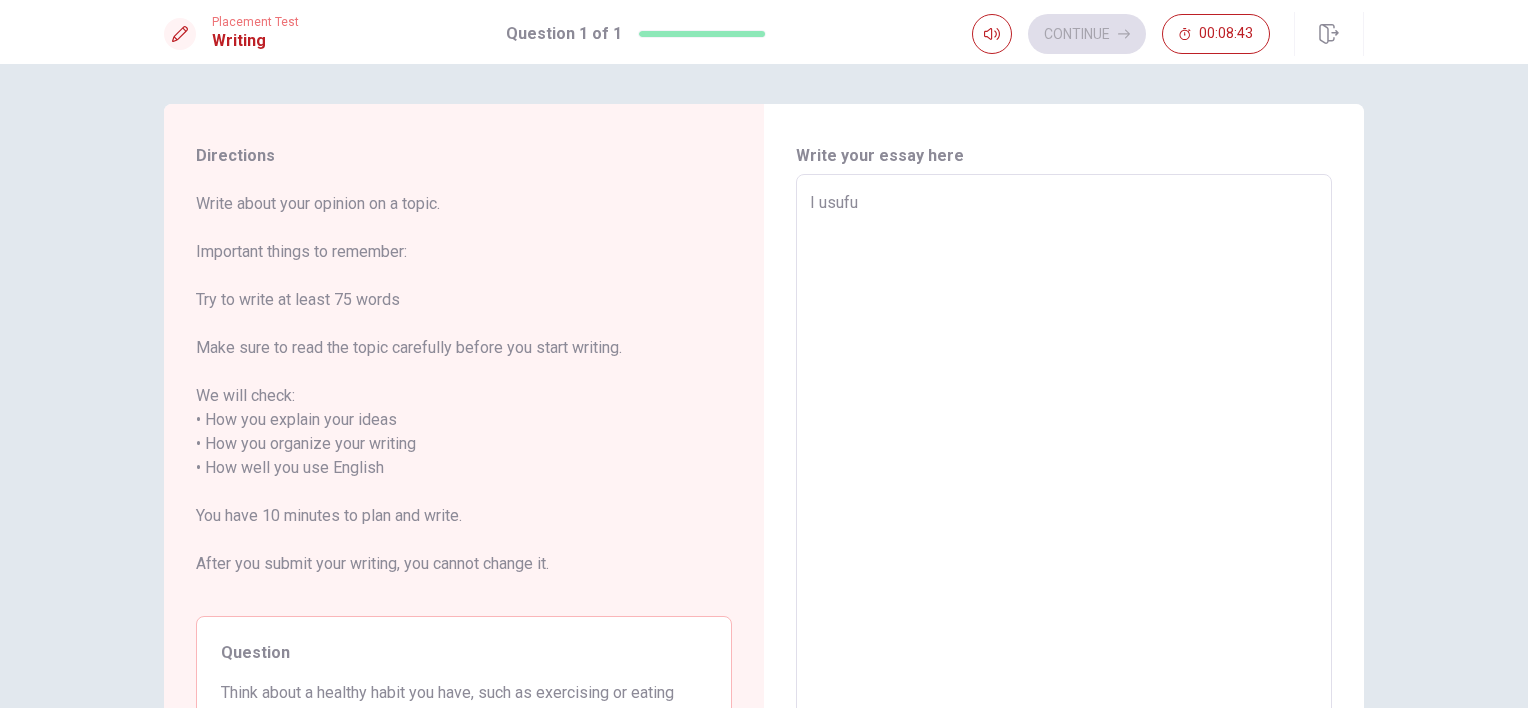 type on "x" 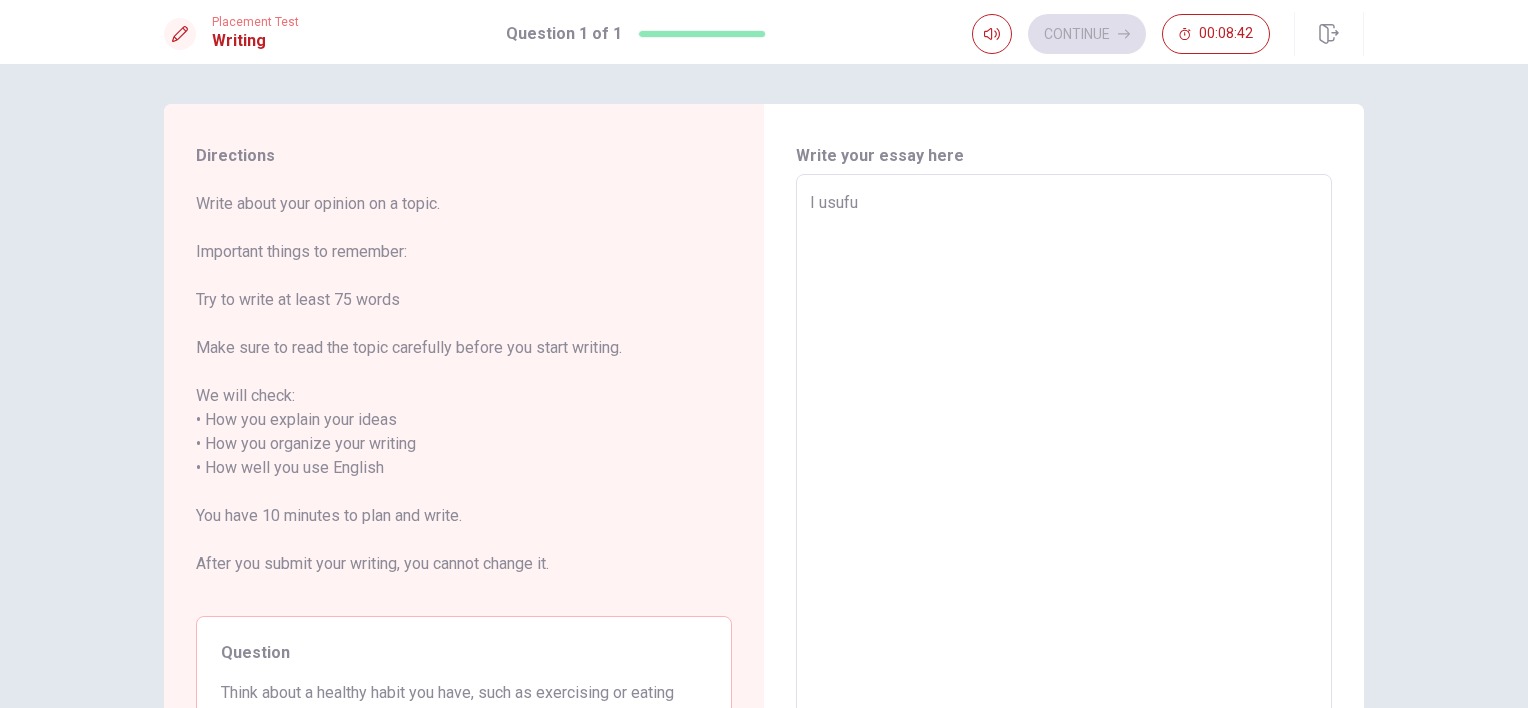 type on "I usuful" 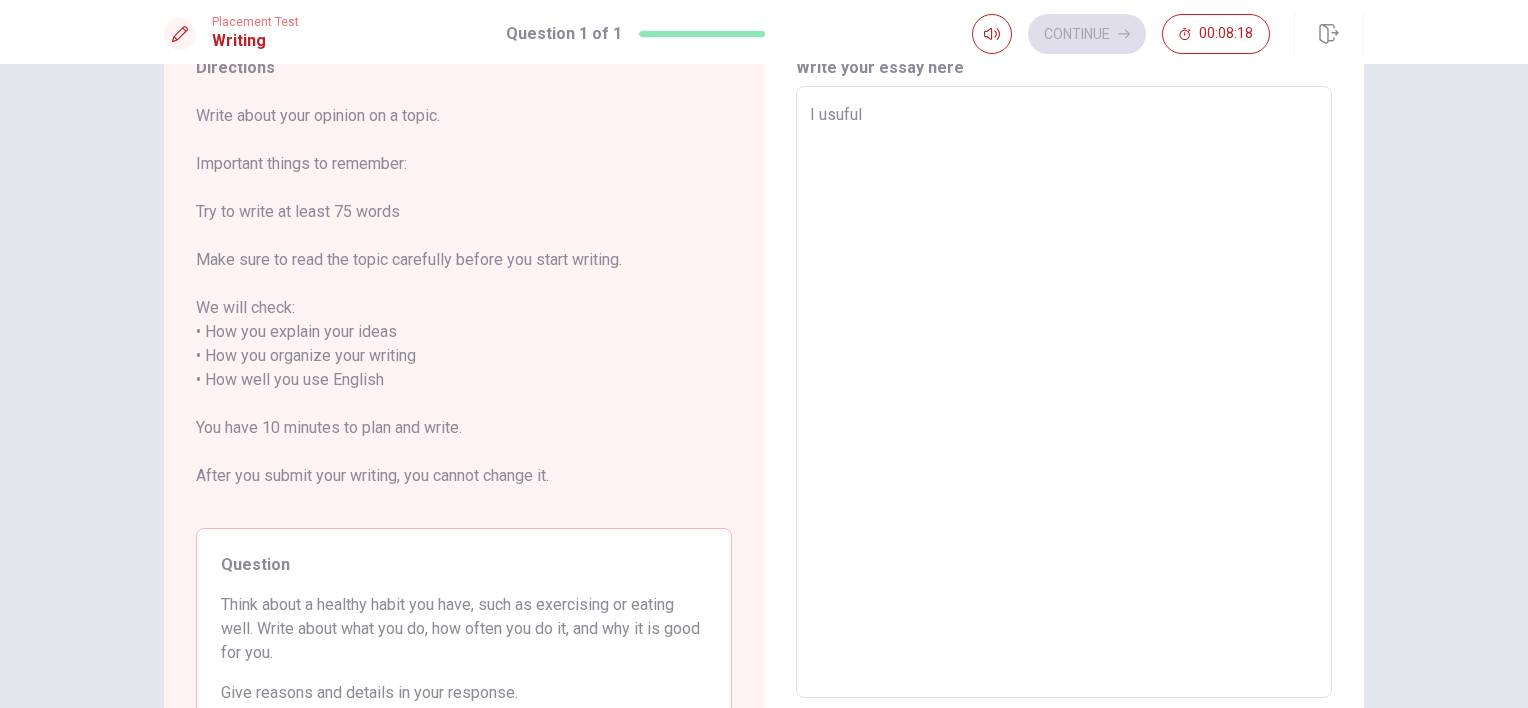 scroll, scrollTop: 53, scrollLeft: 0, axis: vertical 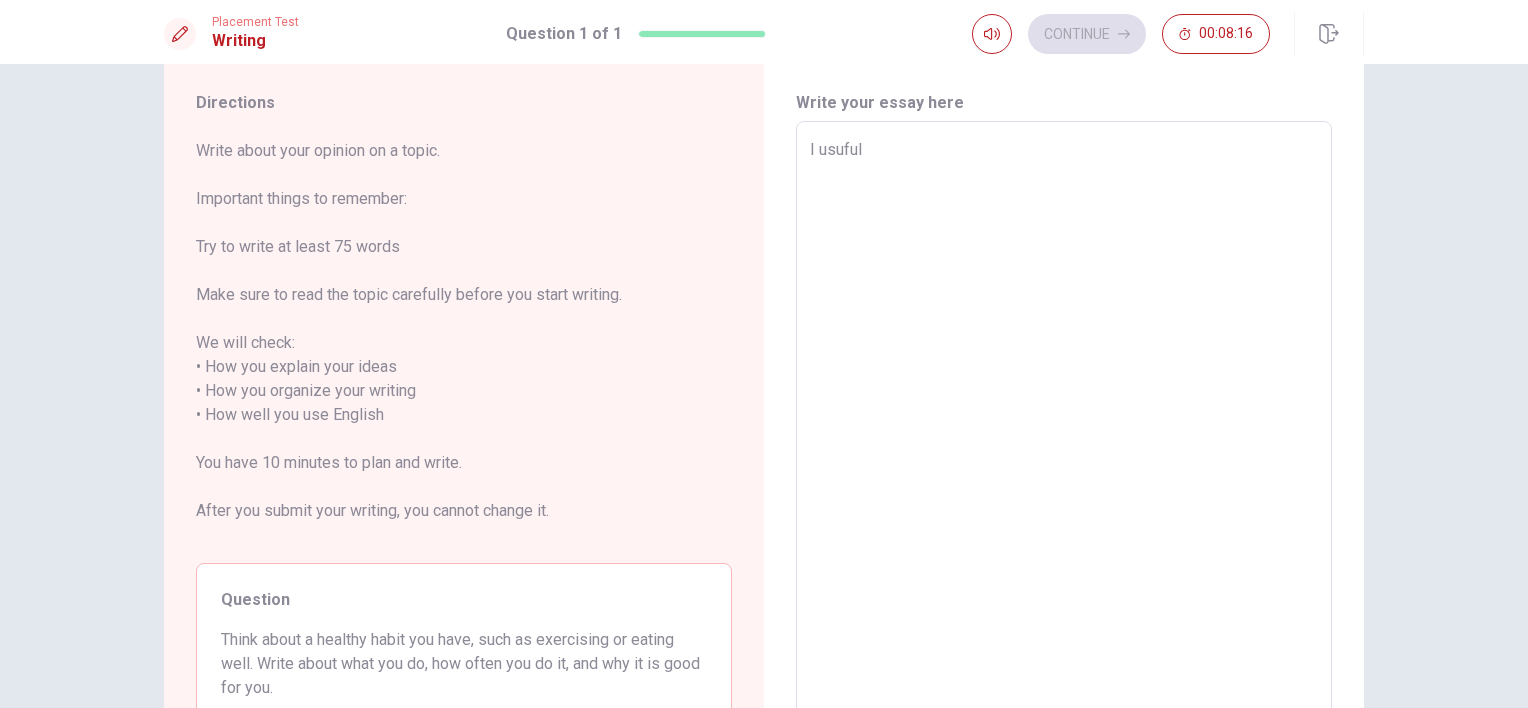 type on "x" 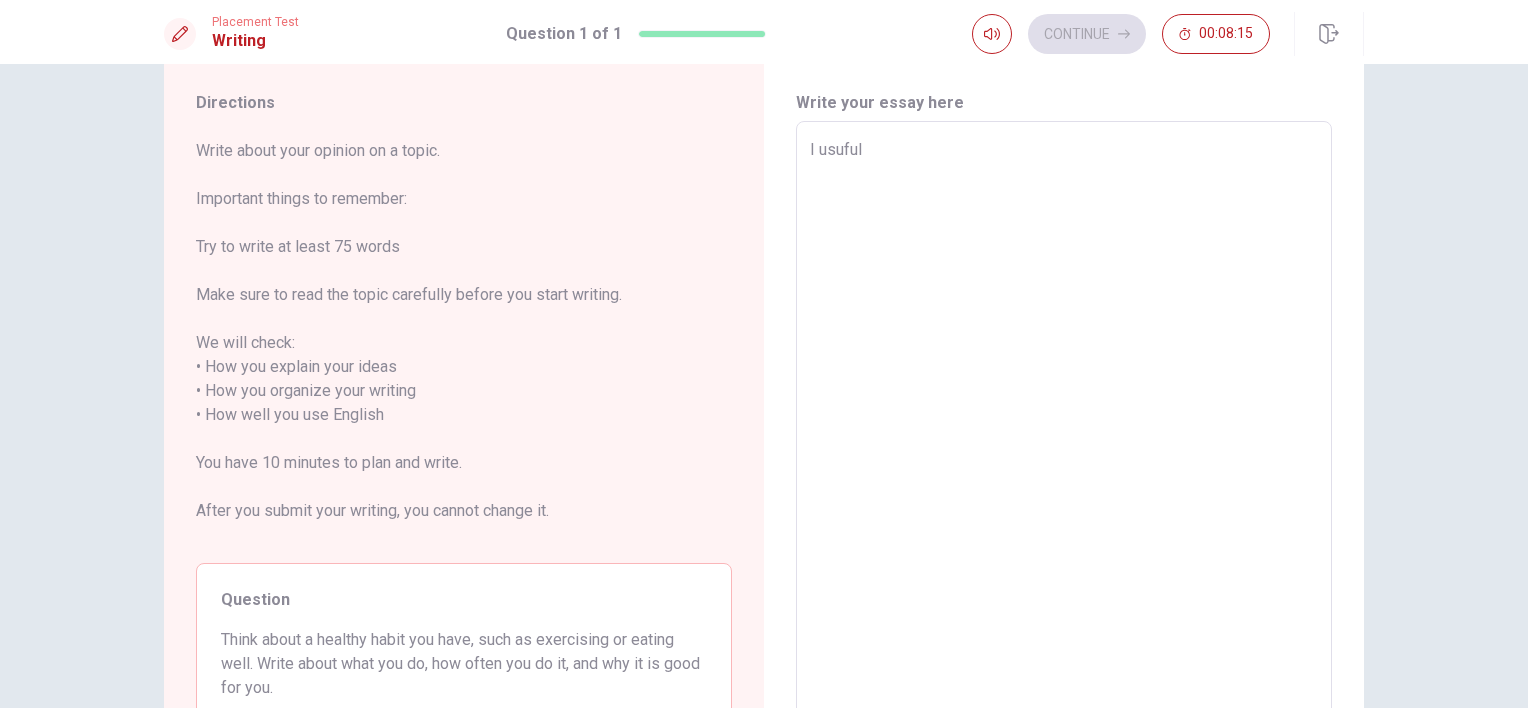 type on "x" 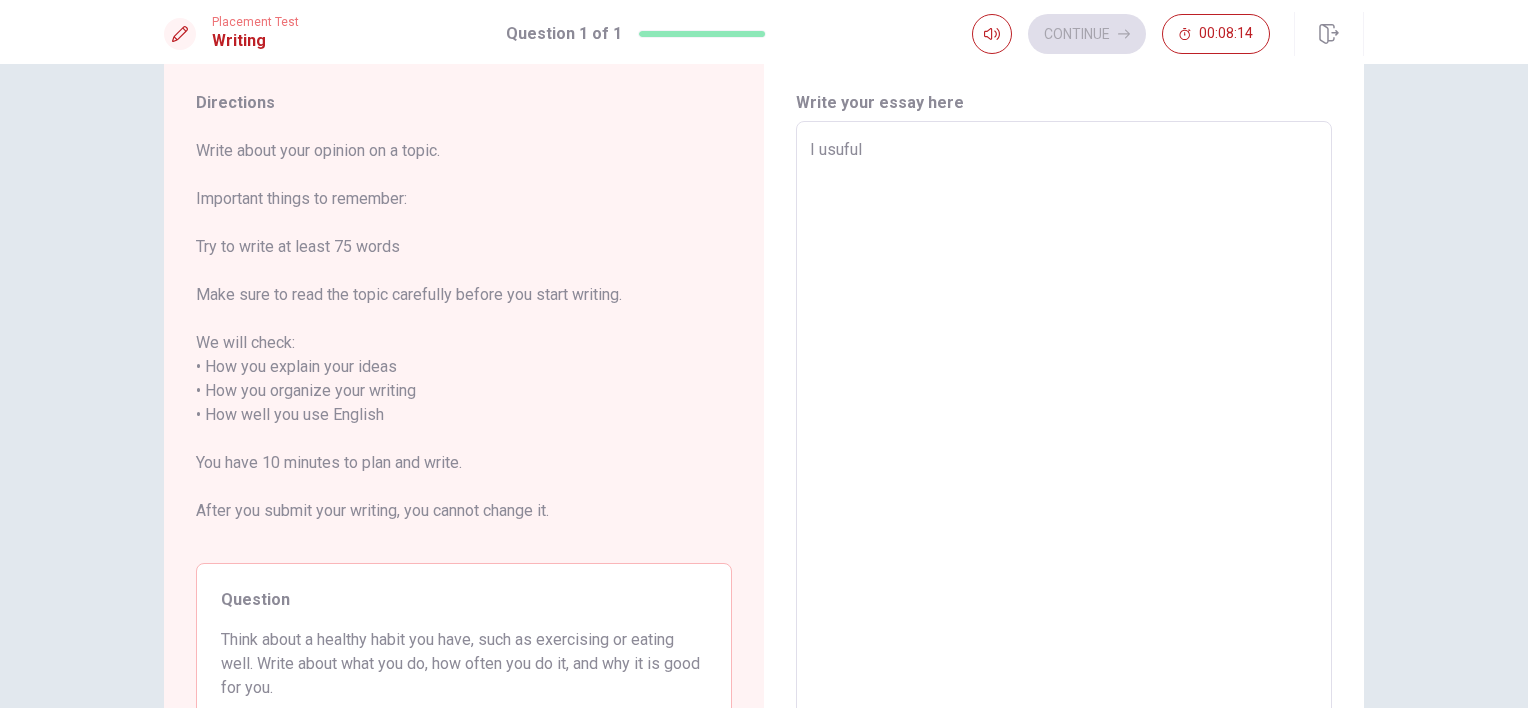 type on "I usuful e" 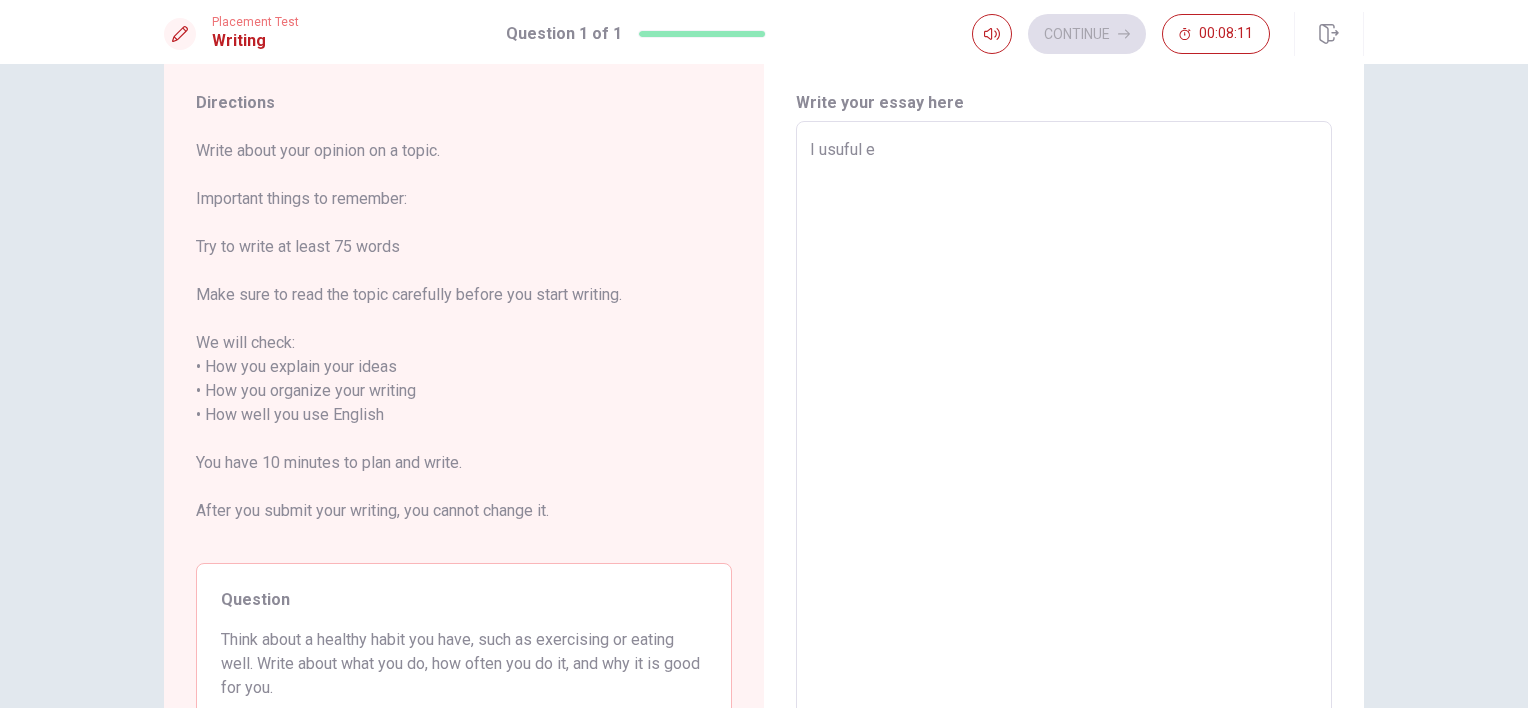 type on "x" 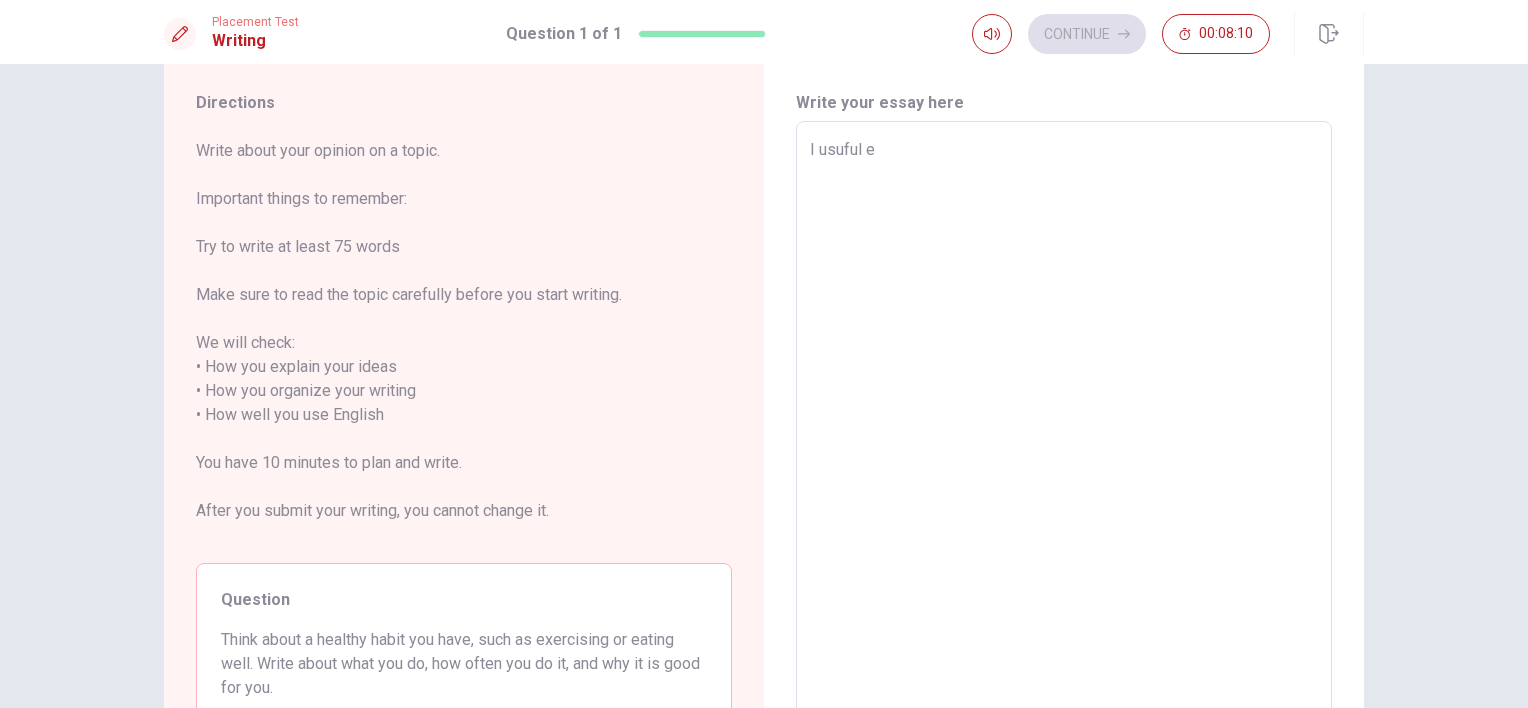 type on "I usuful ex" 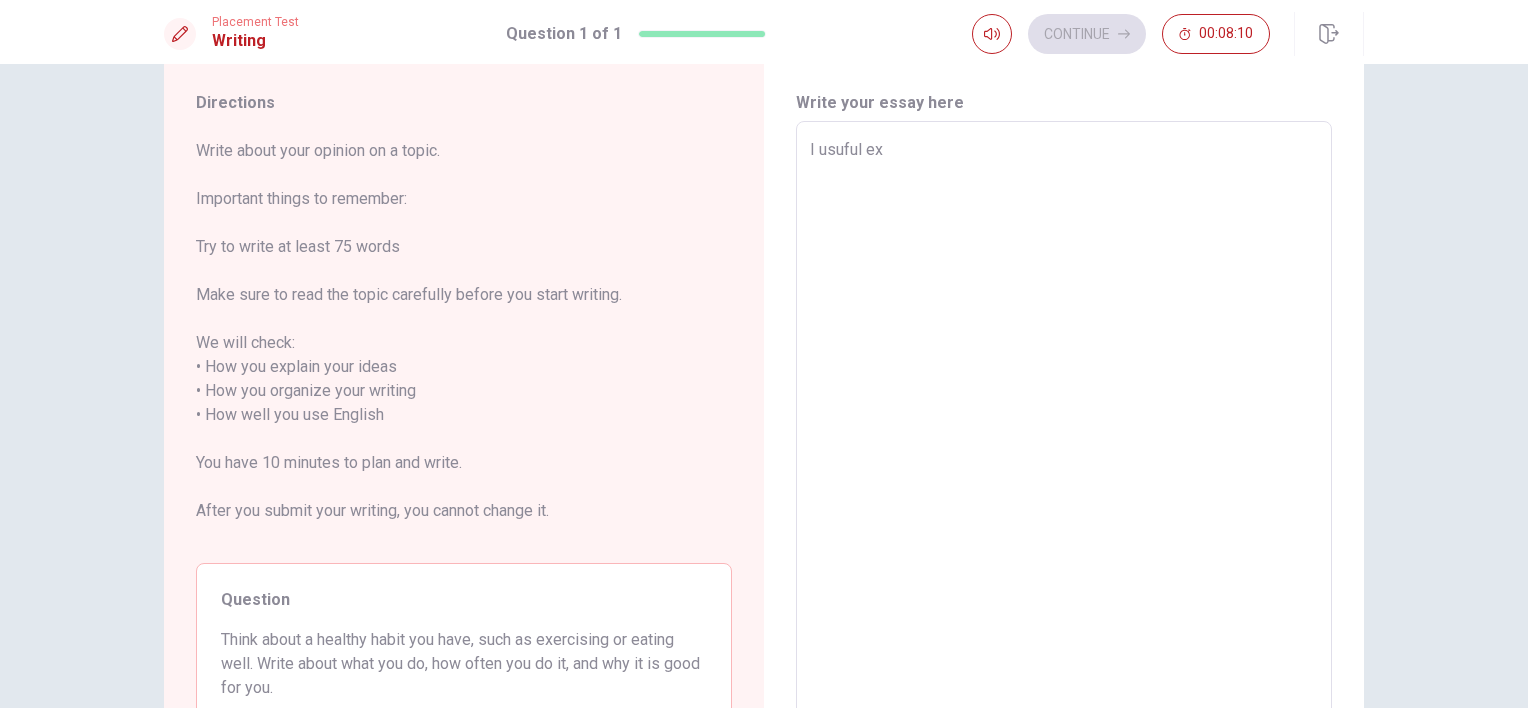 type on "x" 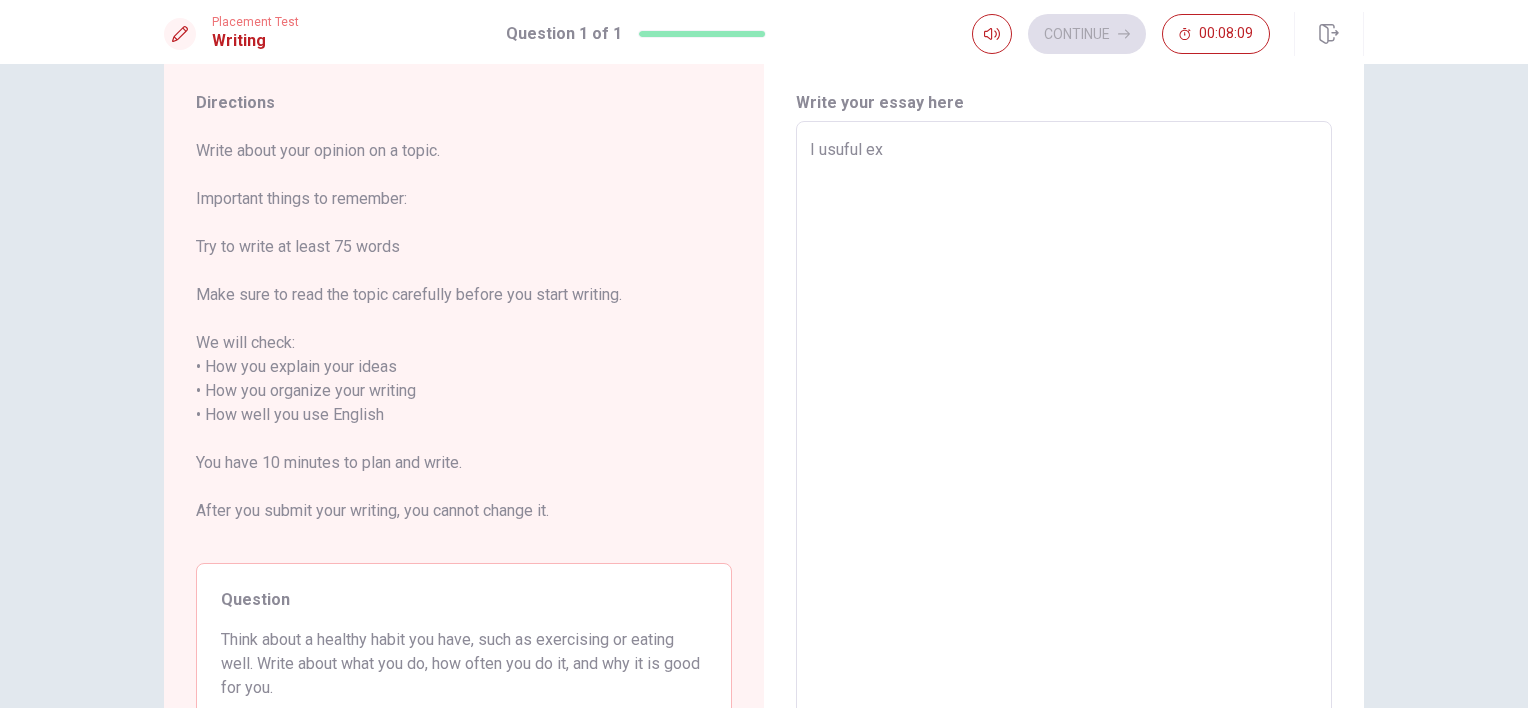 type on "I usuful exe" 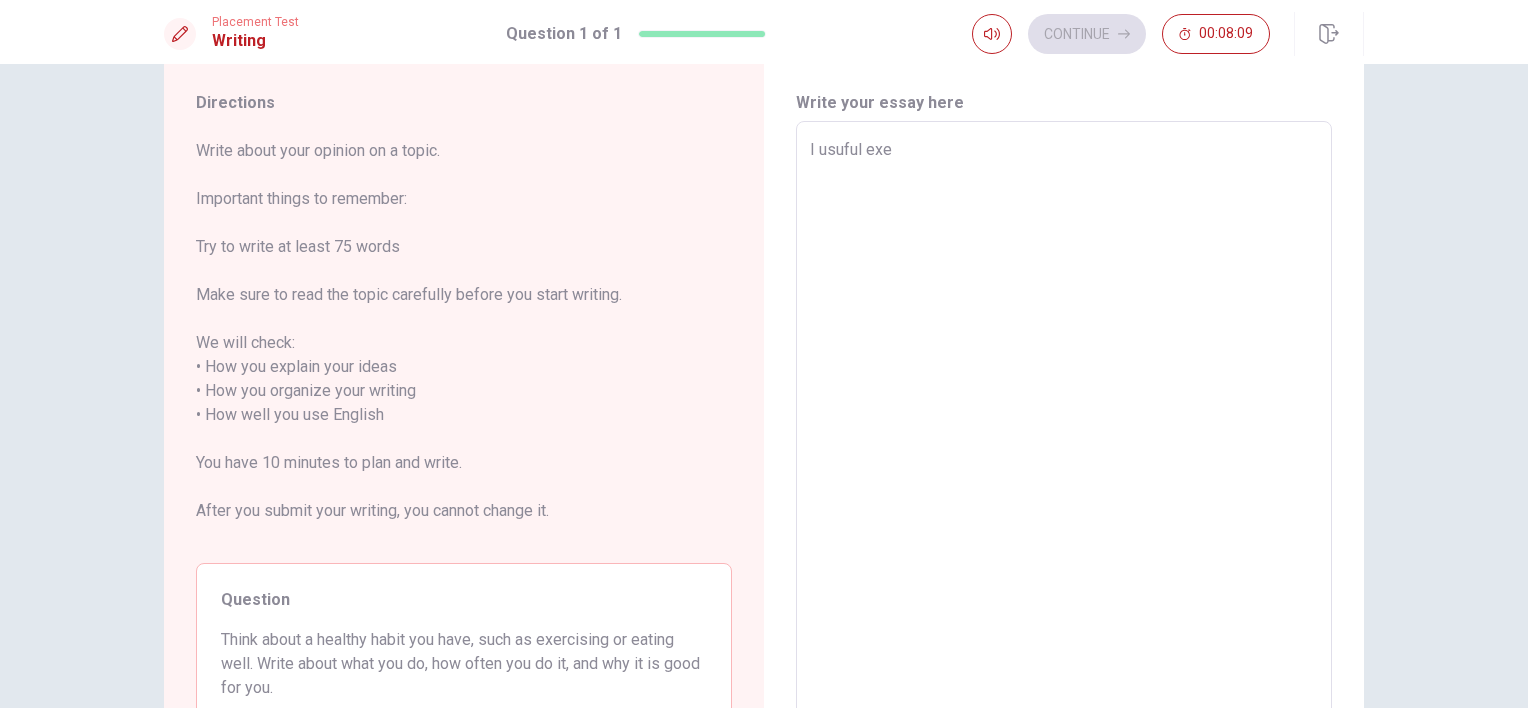 type on "x" 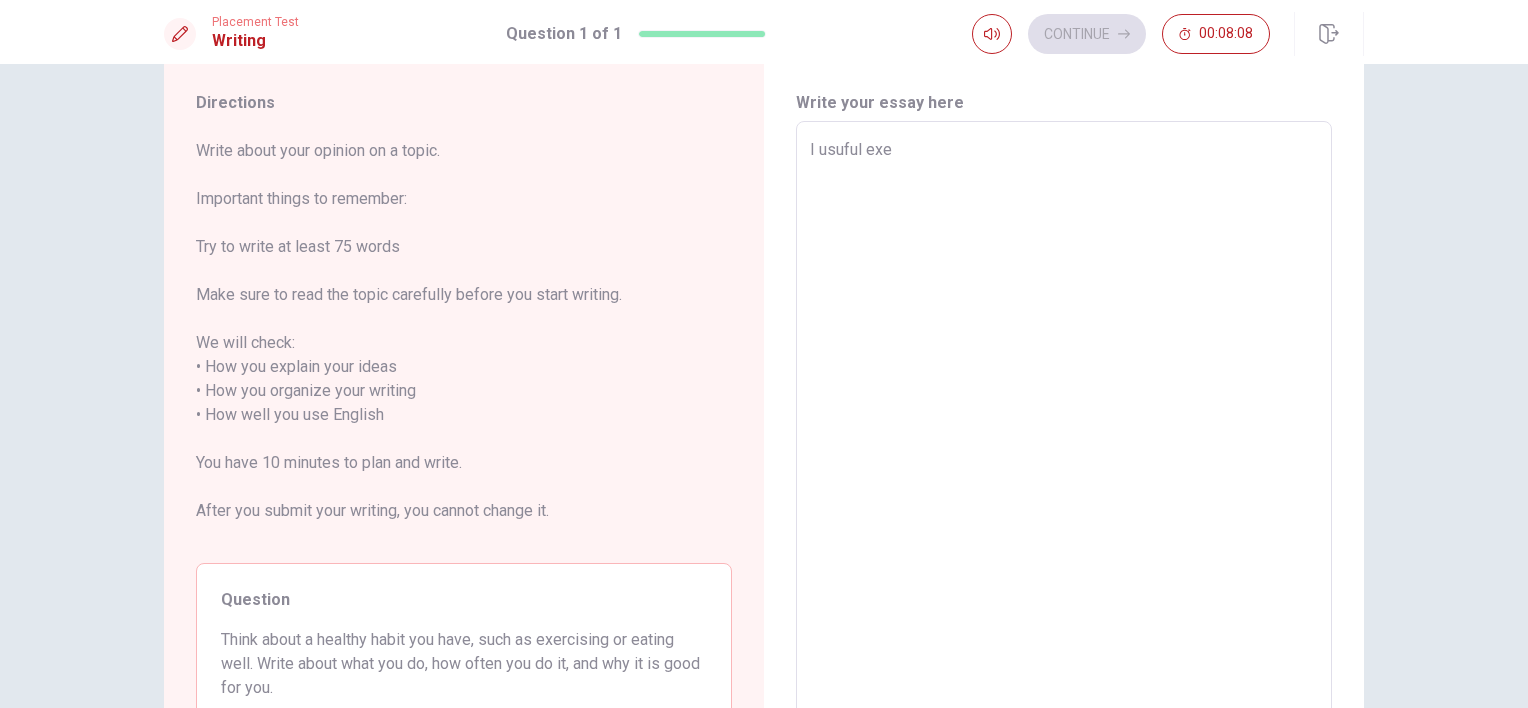 type on "I usuful exer" 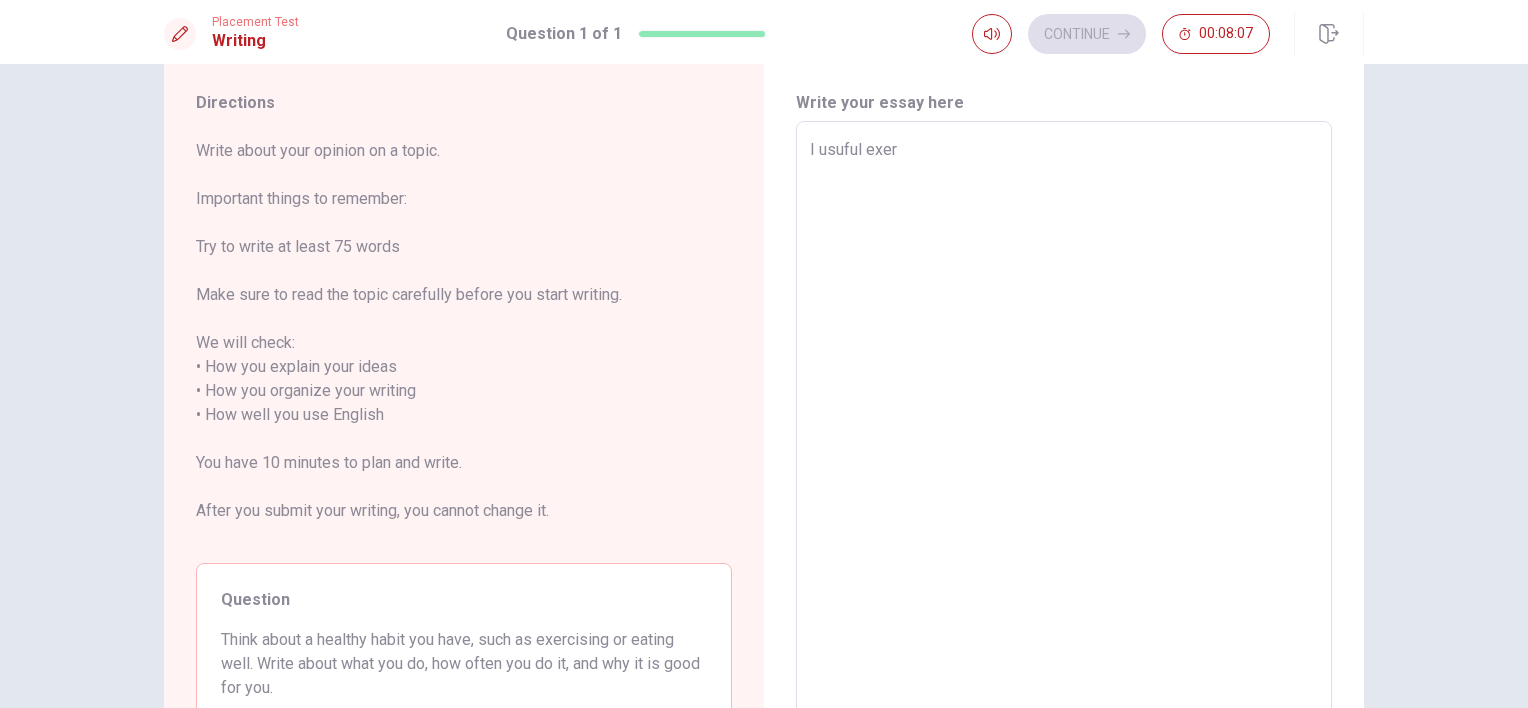 type on "x" 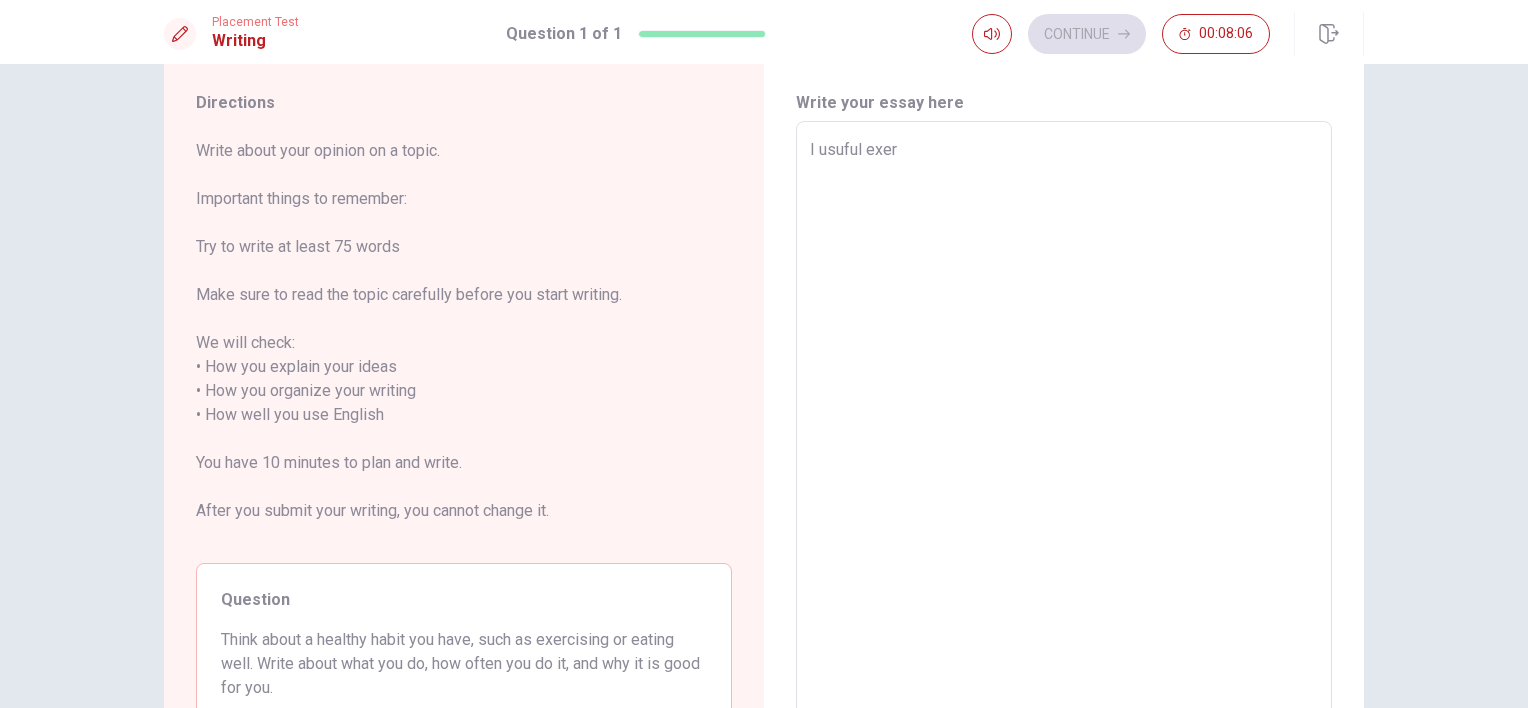 type on "I usuful exerc" 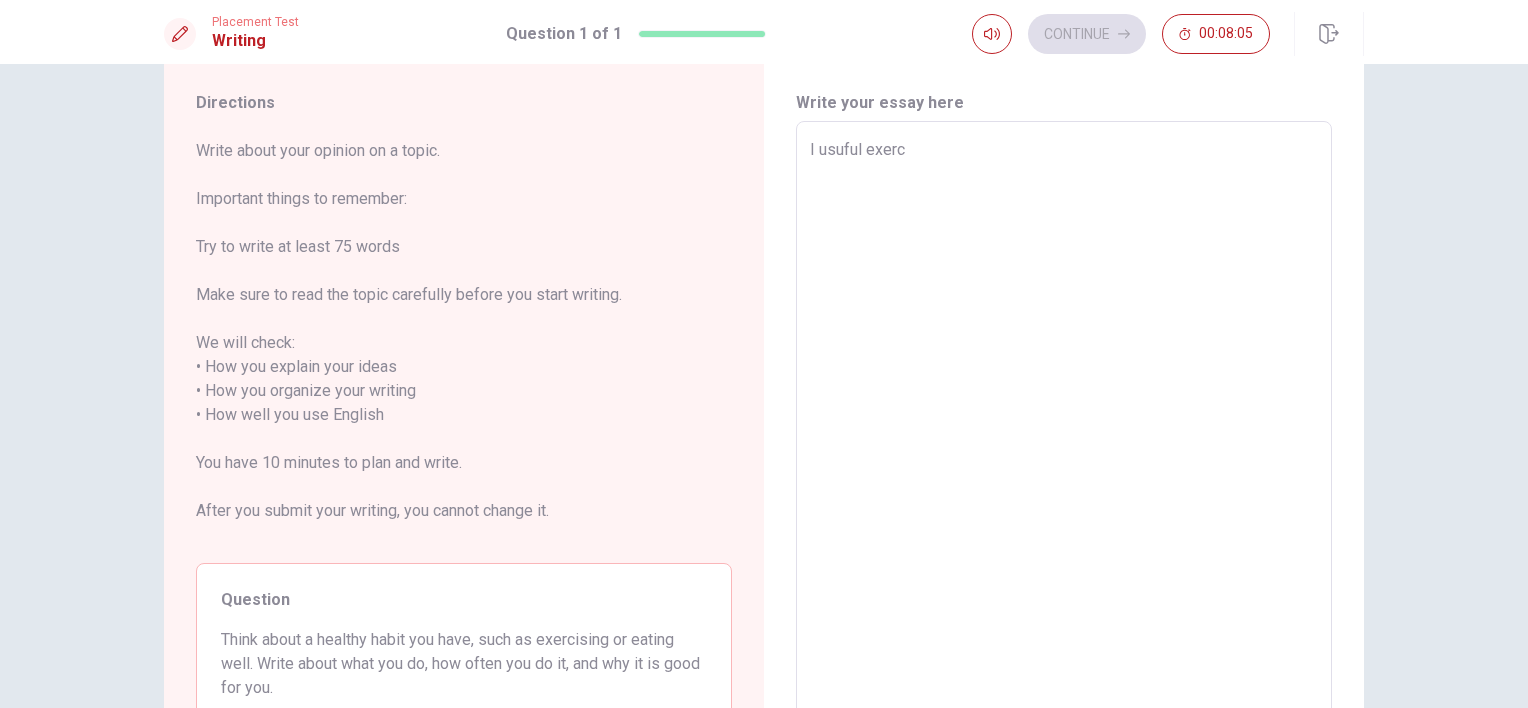 type on "x" 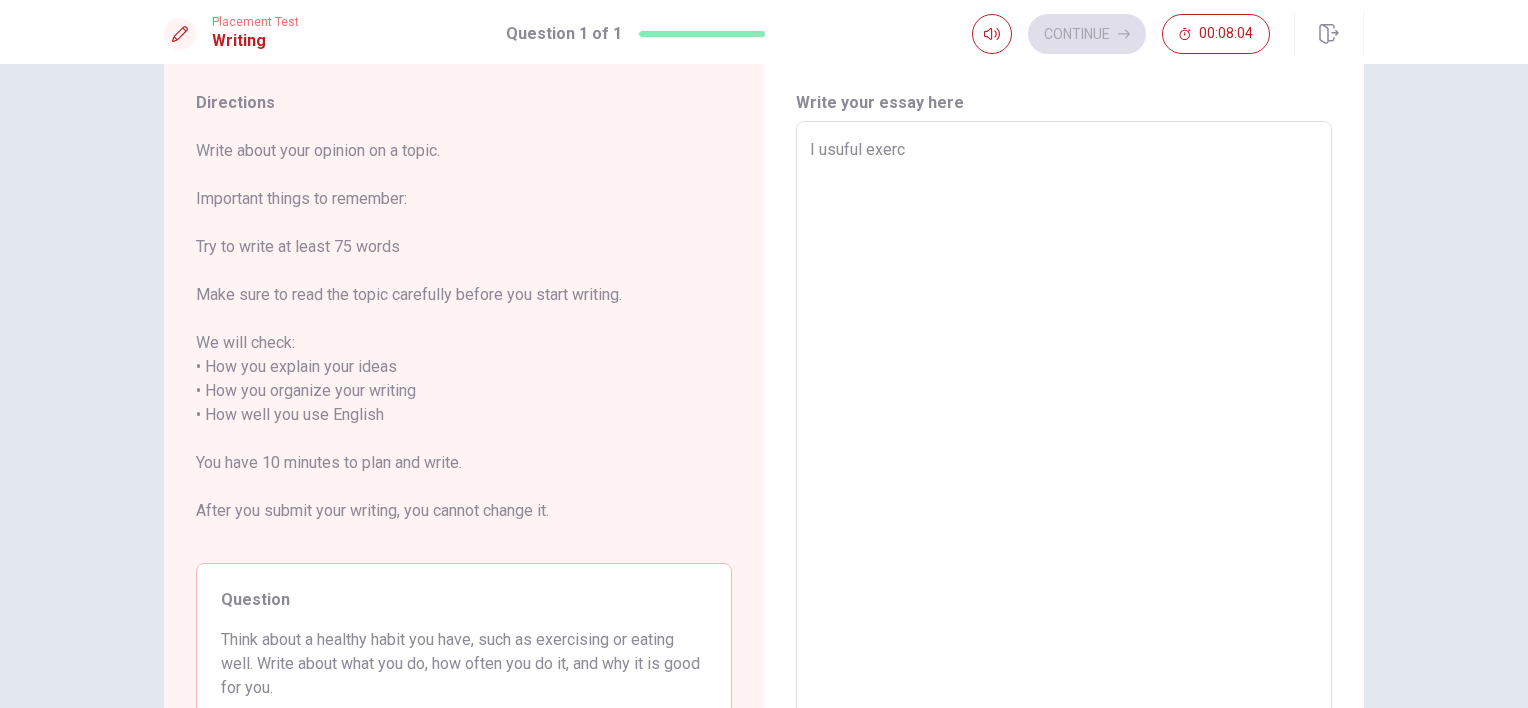 type on "I usuful exerci" 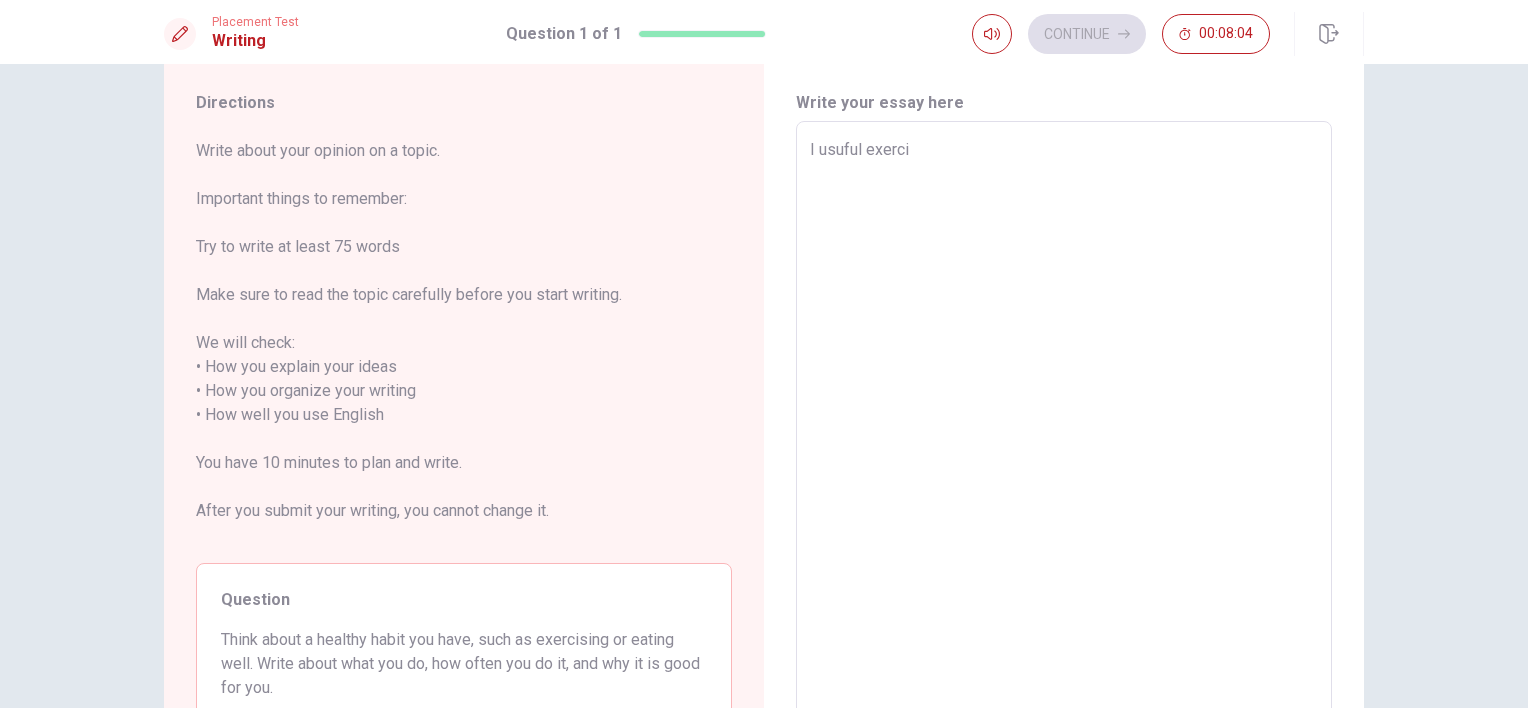 type on "x" 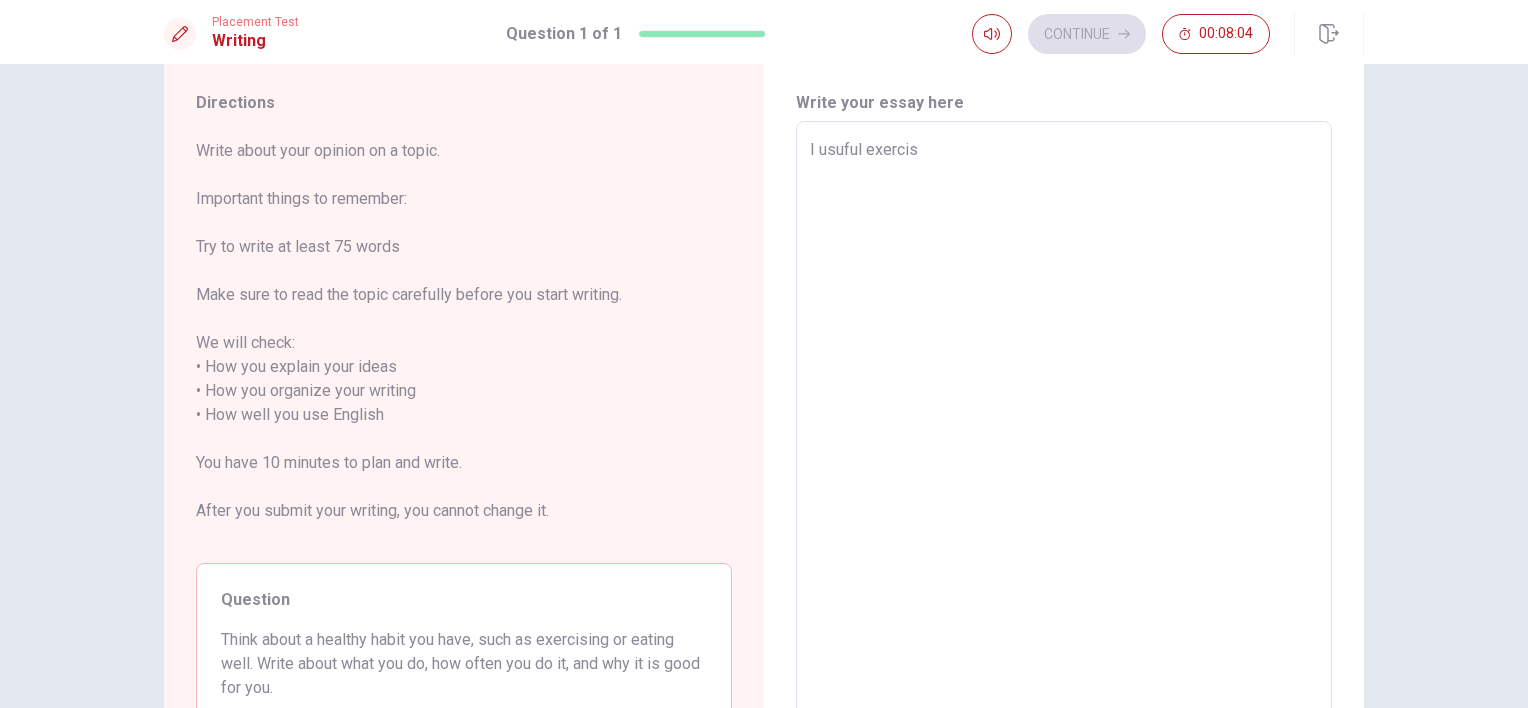 type on "x" 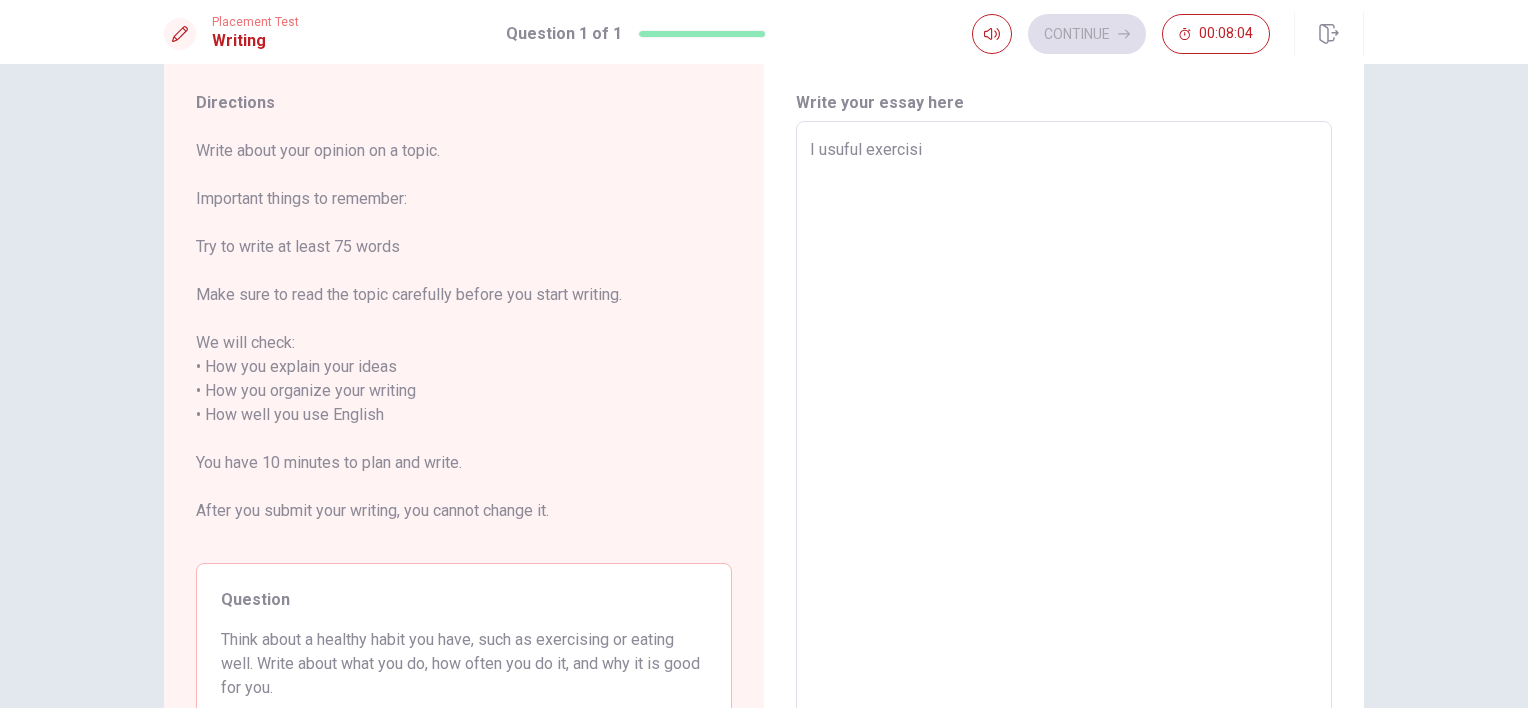 type on "x" 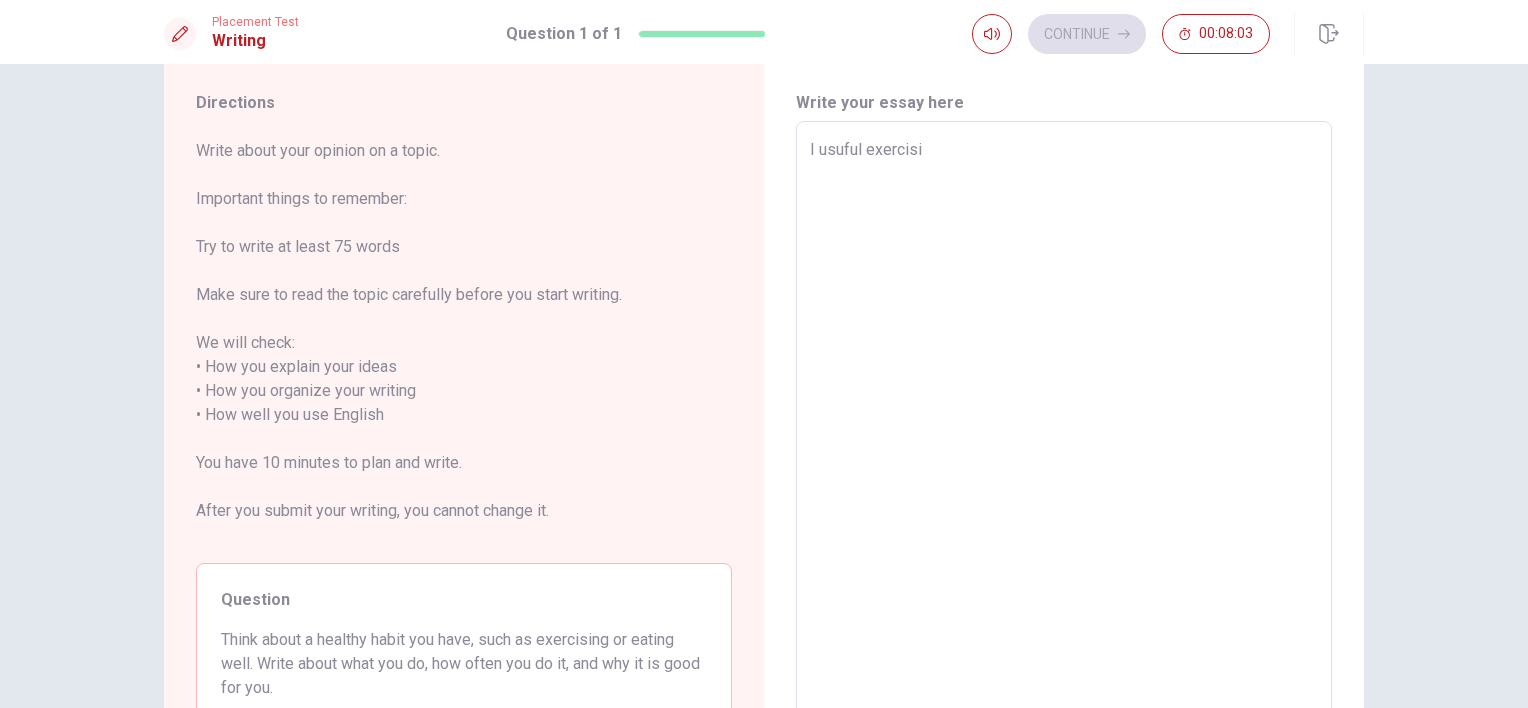 type on "I usuful exercisin" 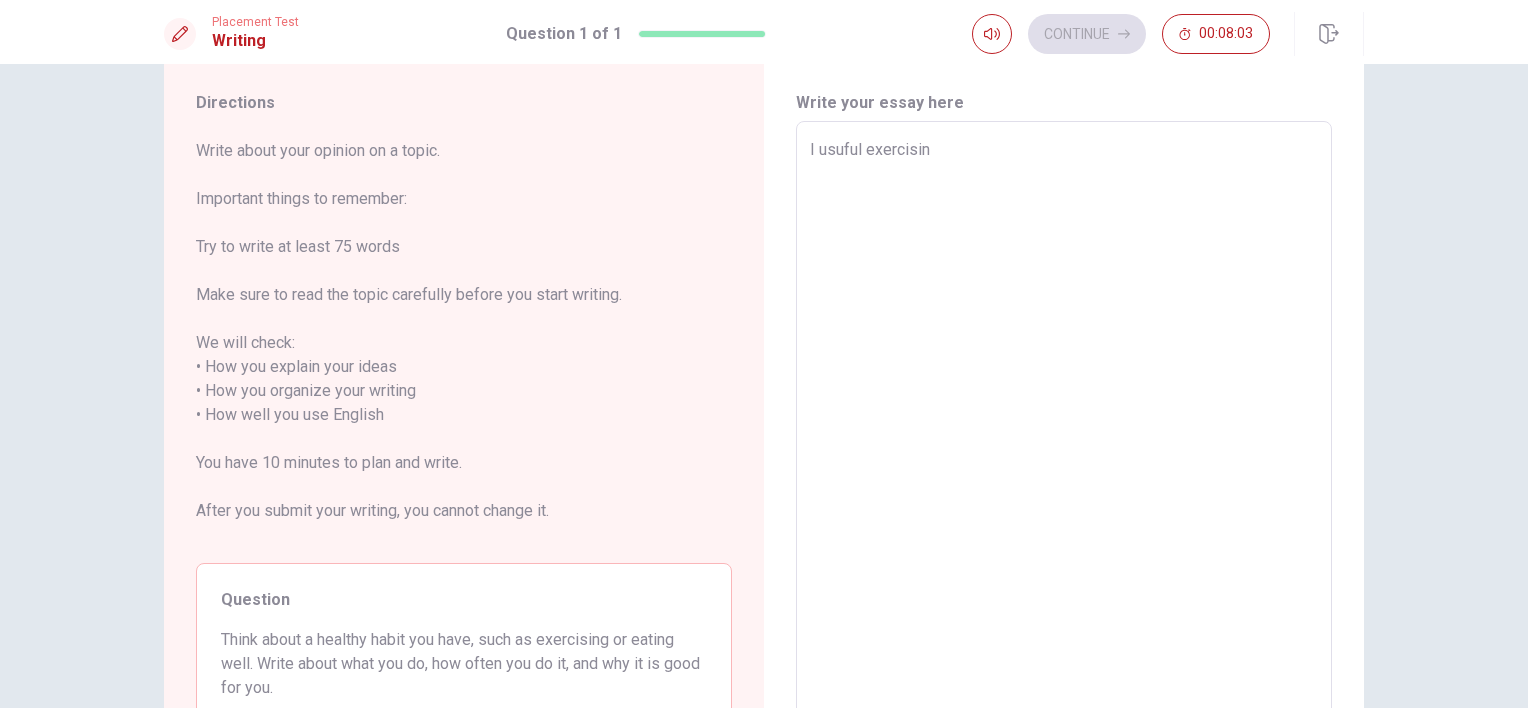type on "x" 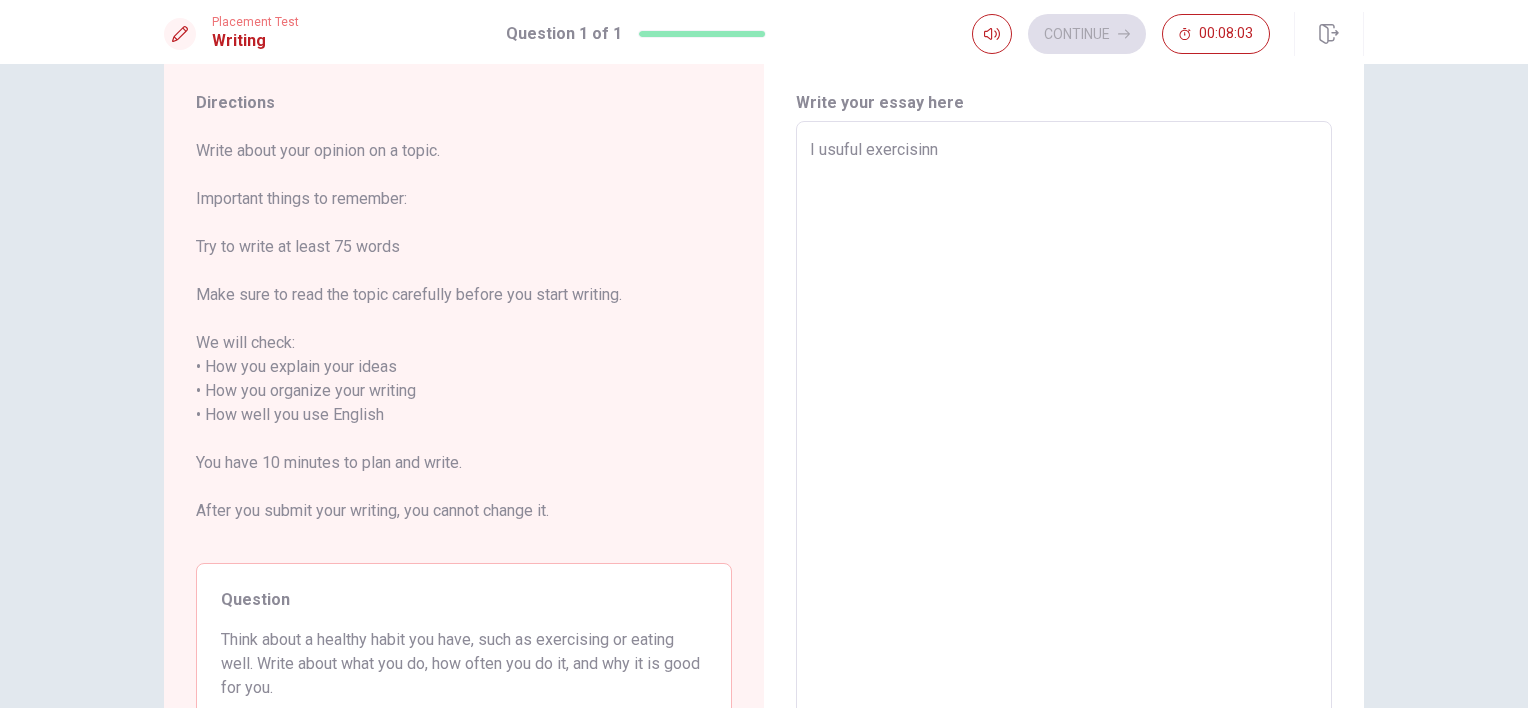 type on "x" 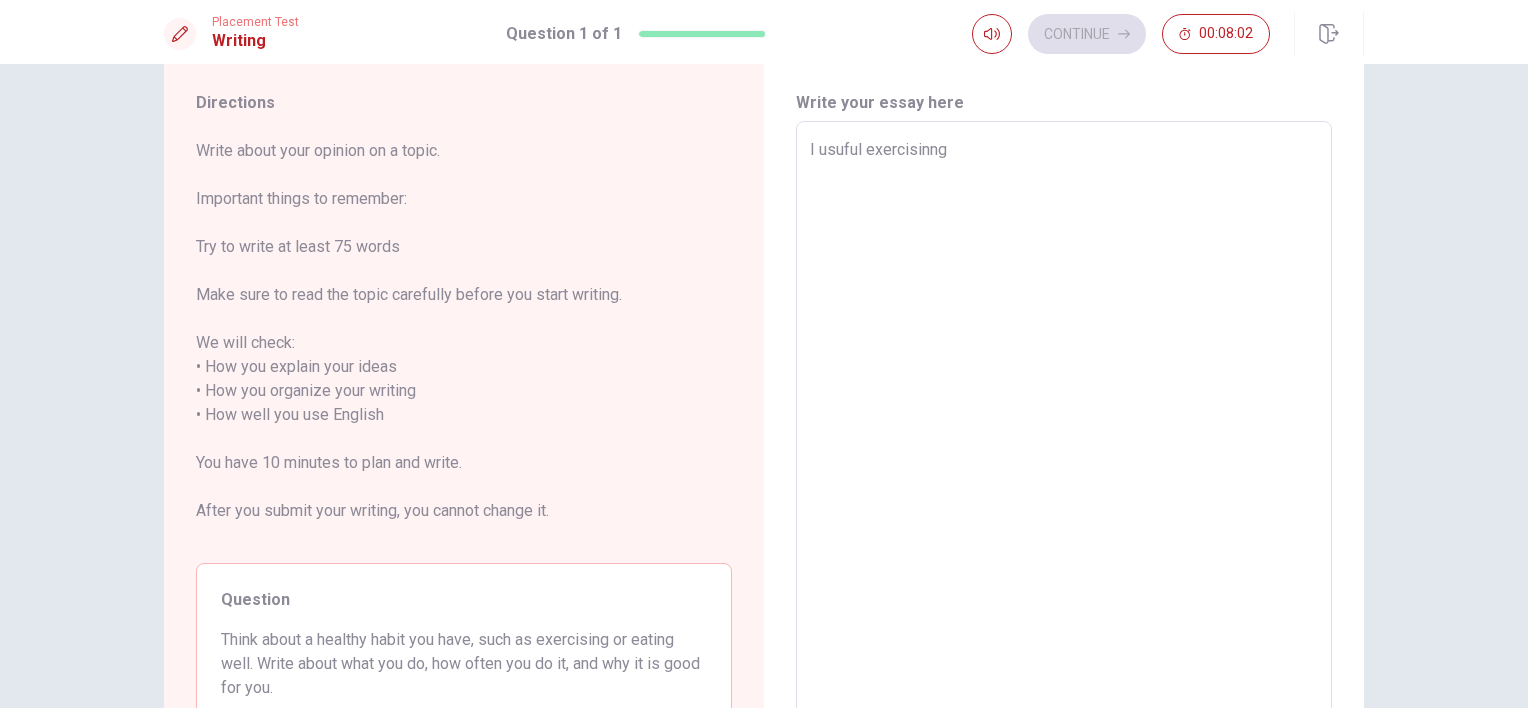 type on "x" 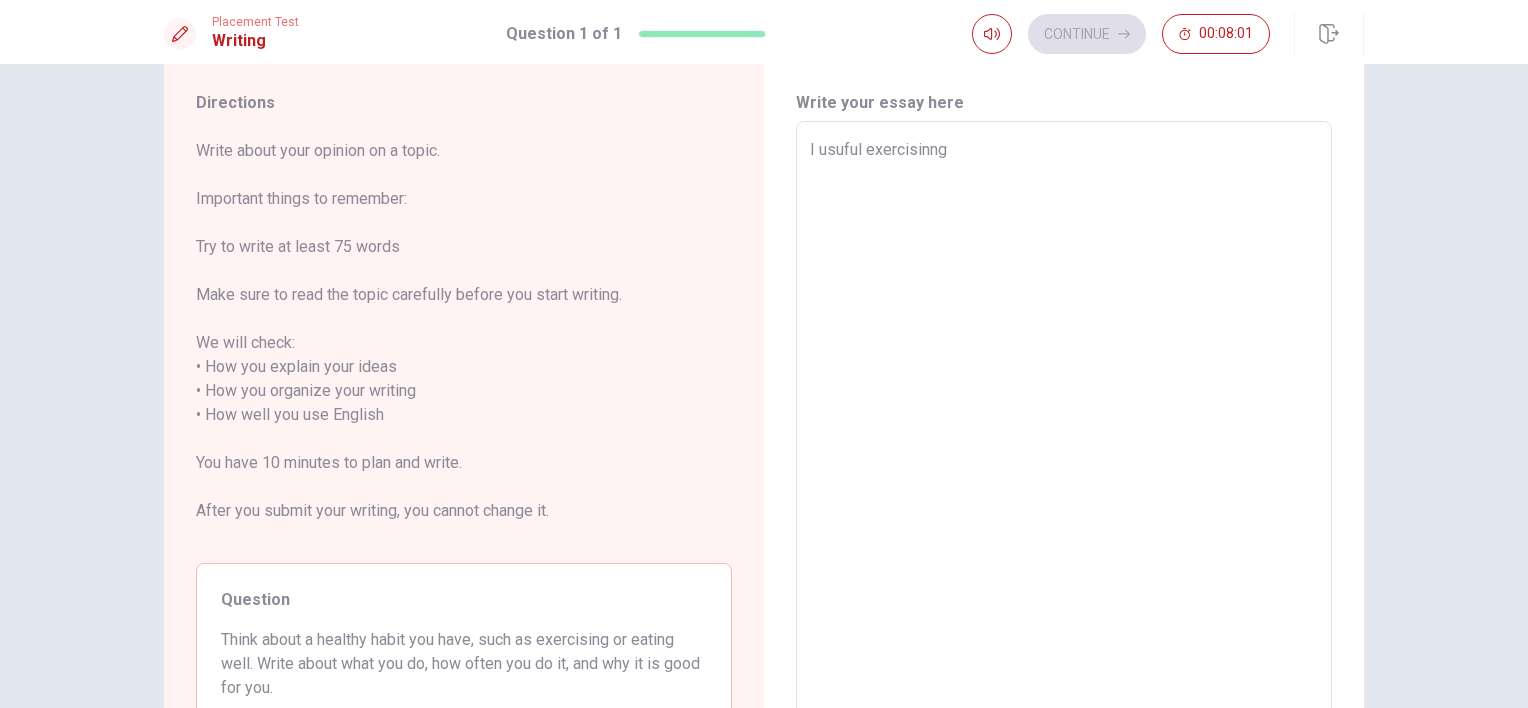 type on "I usuful exercisinn" 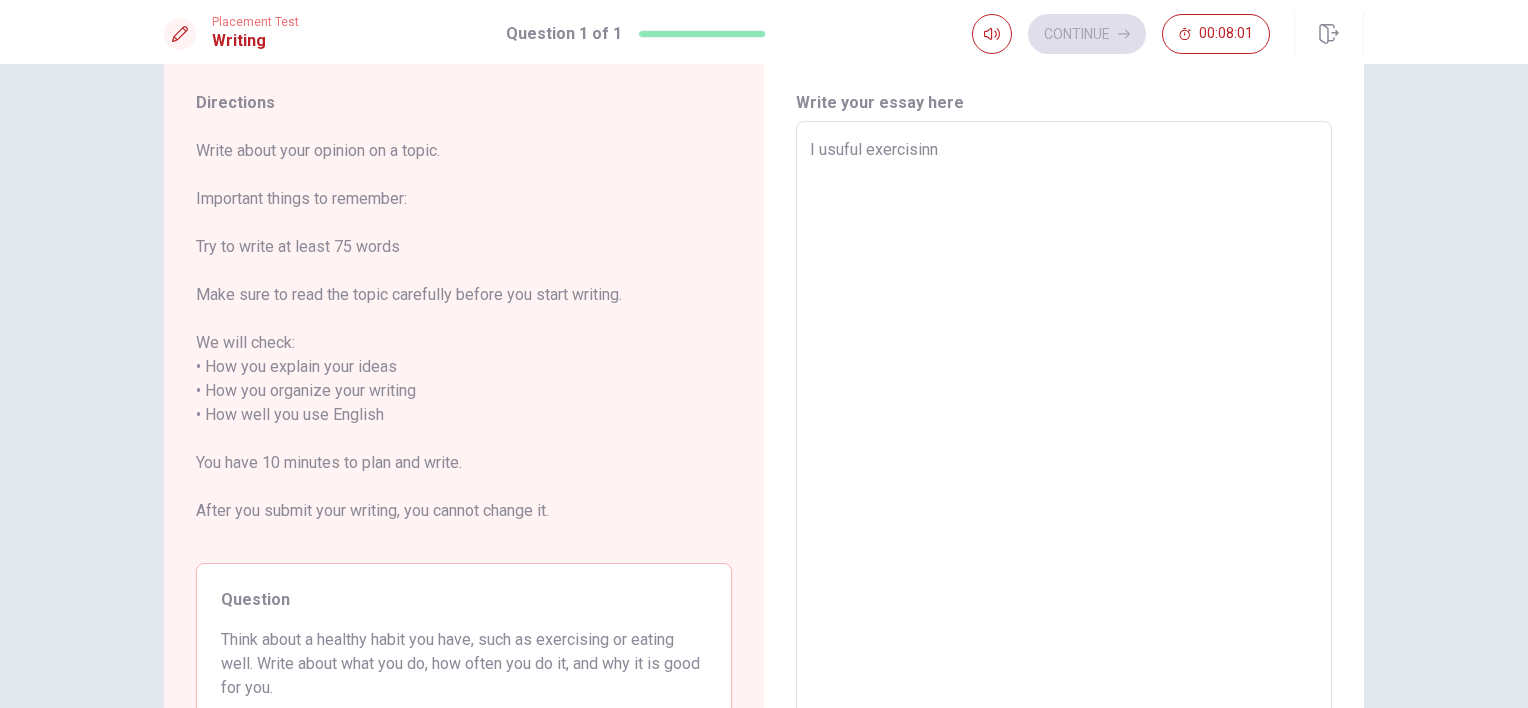 type on "x" 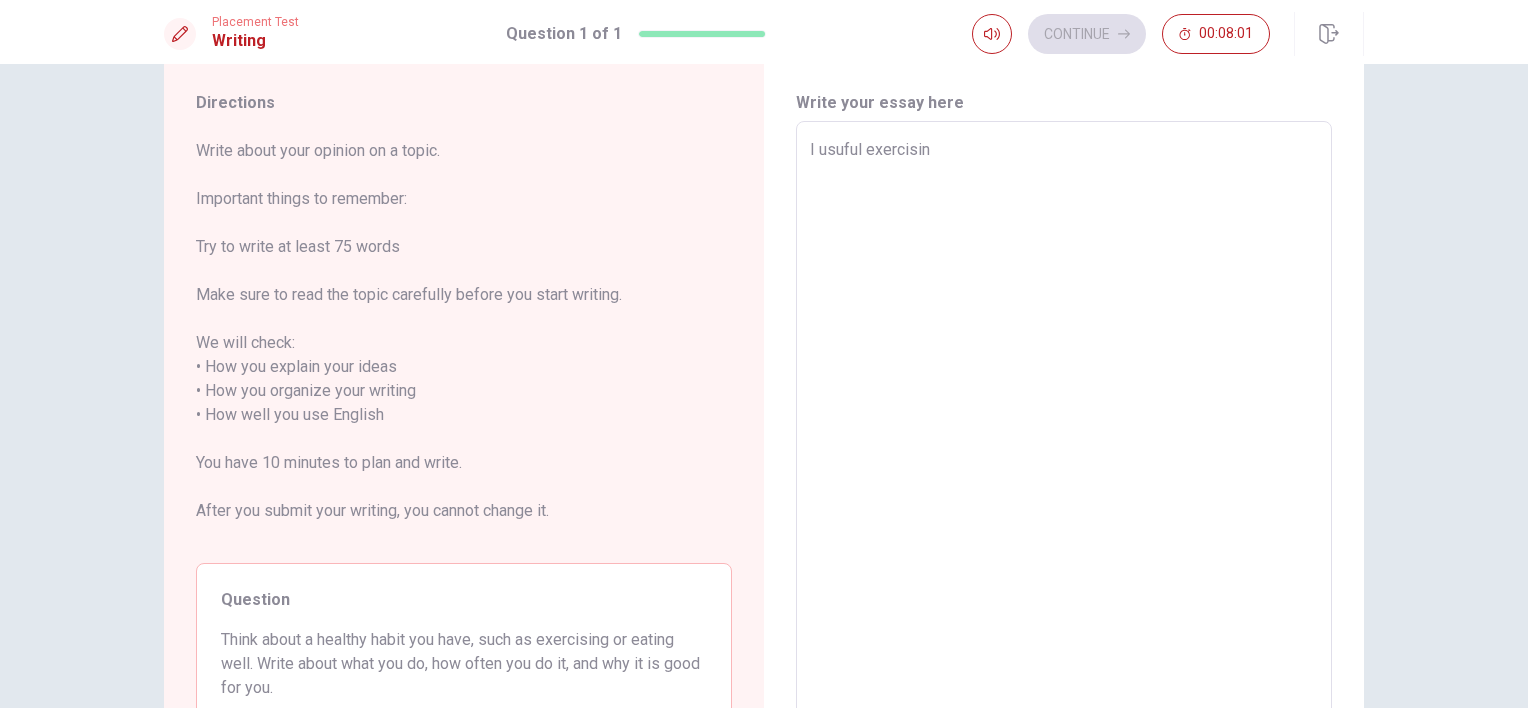 type on "x" 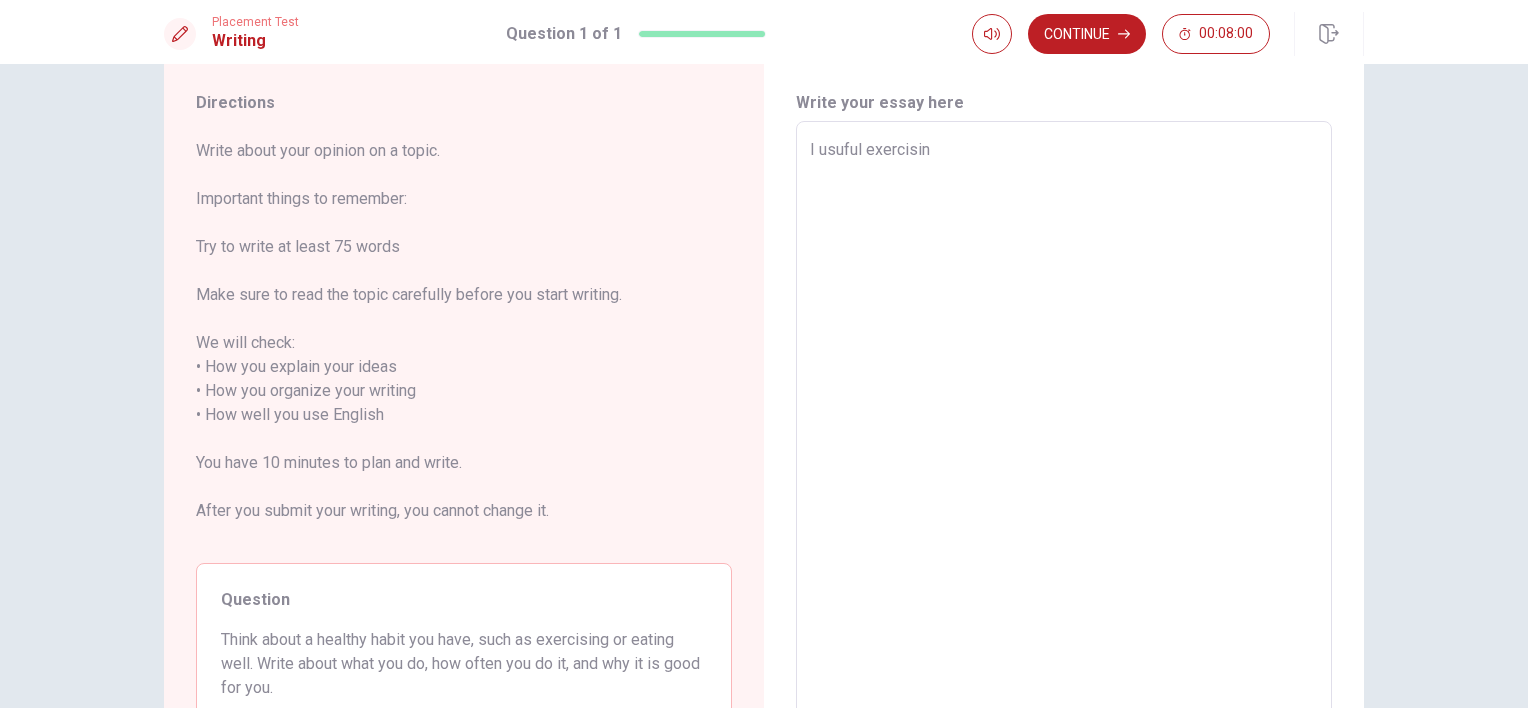 type on "I usuful exercising" 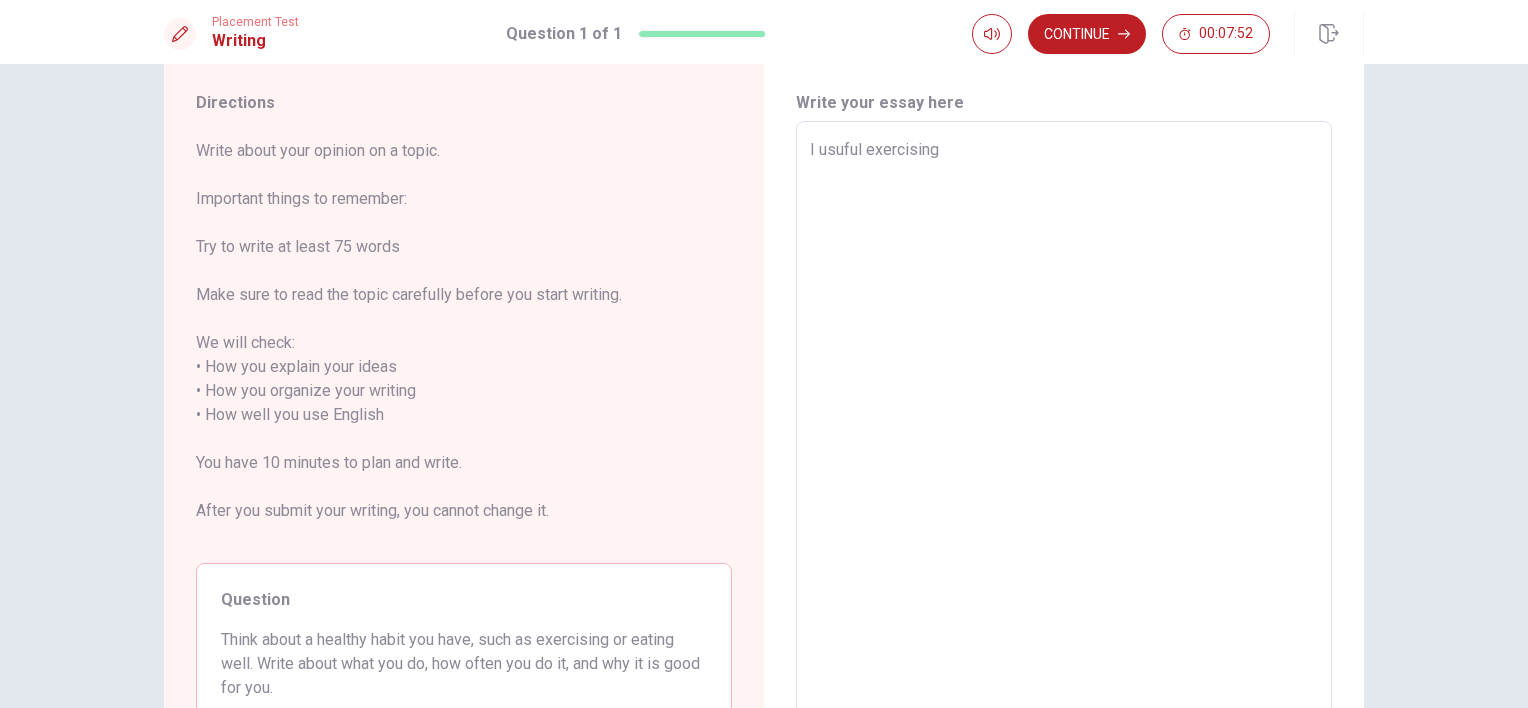 type on "x" 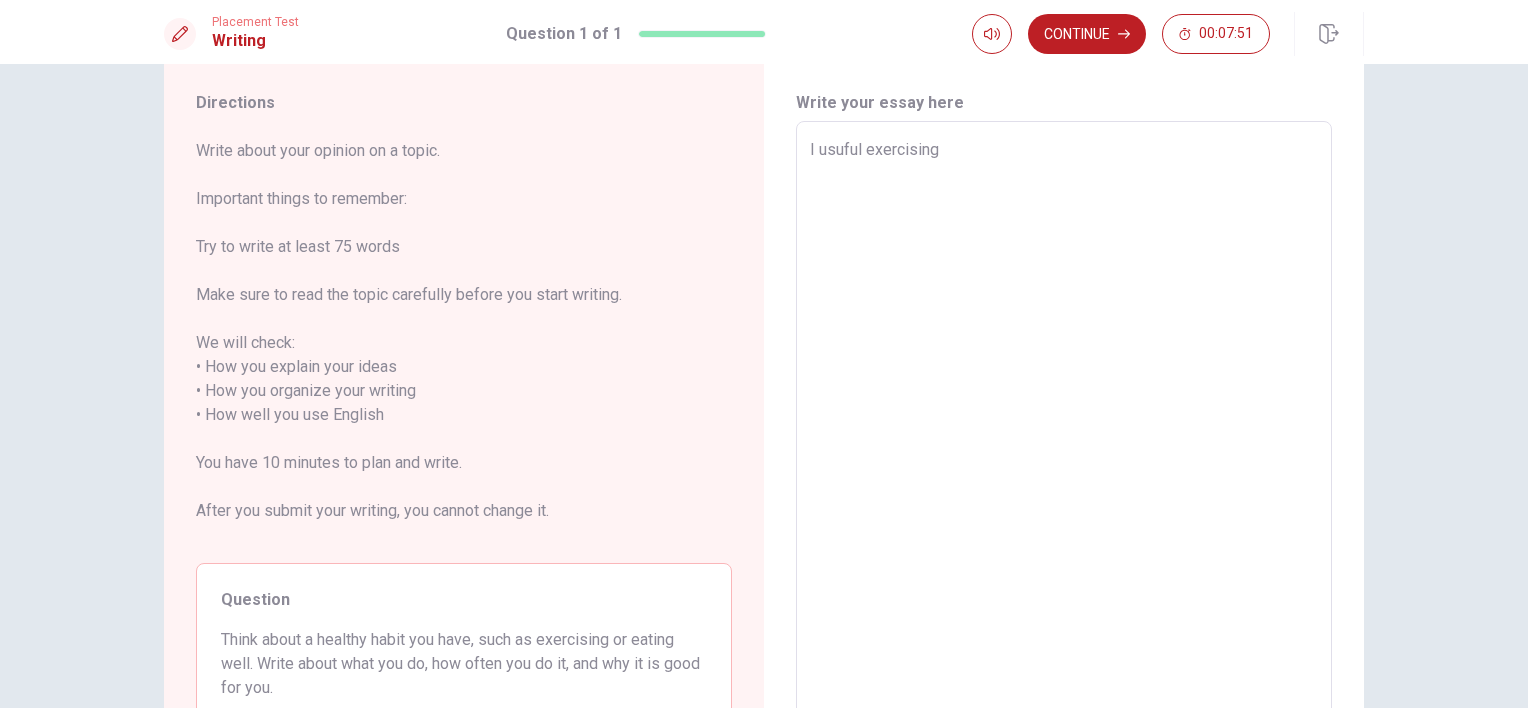 type on "I usuful exercisin" 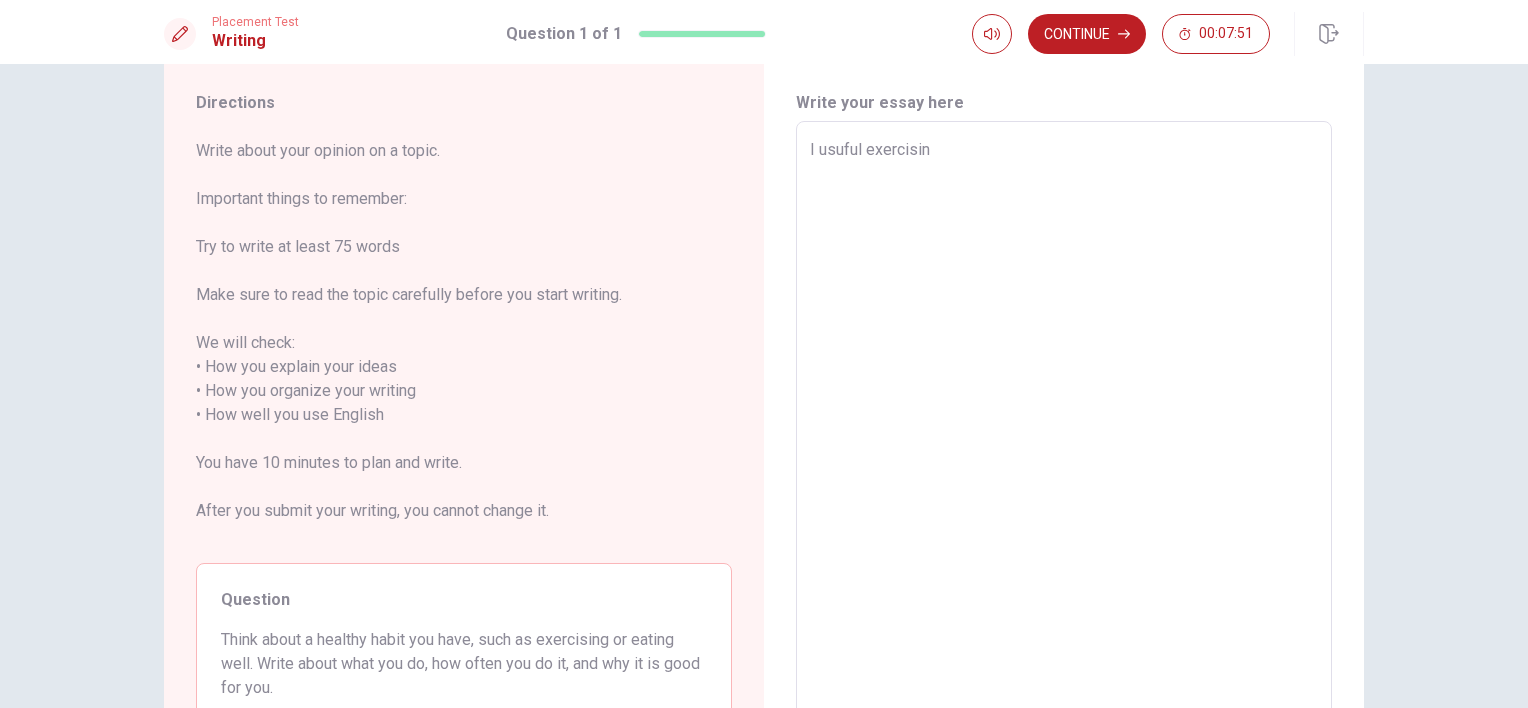 type on "x" 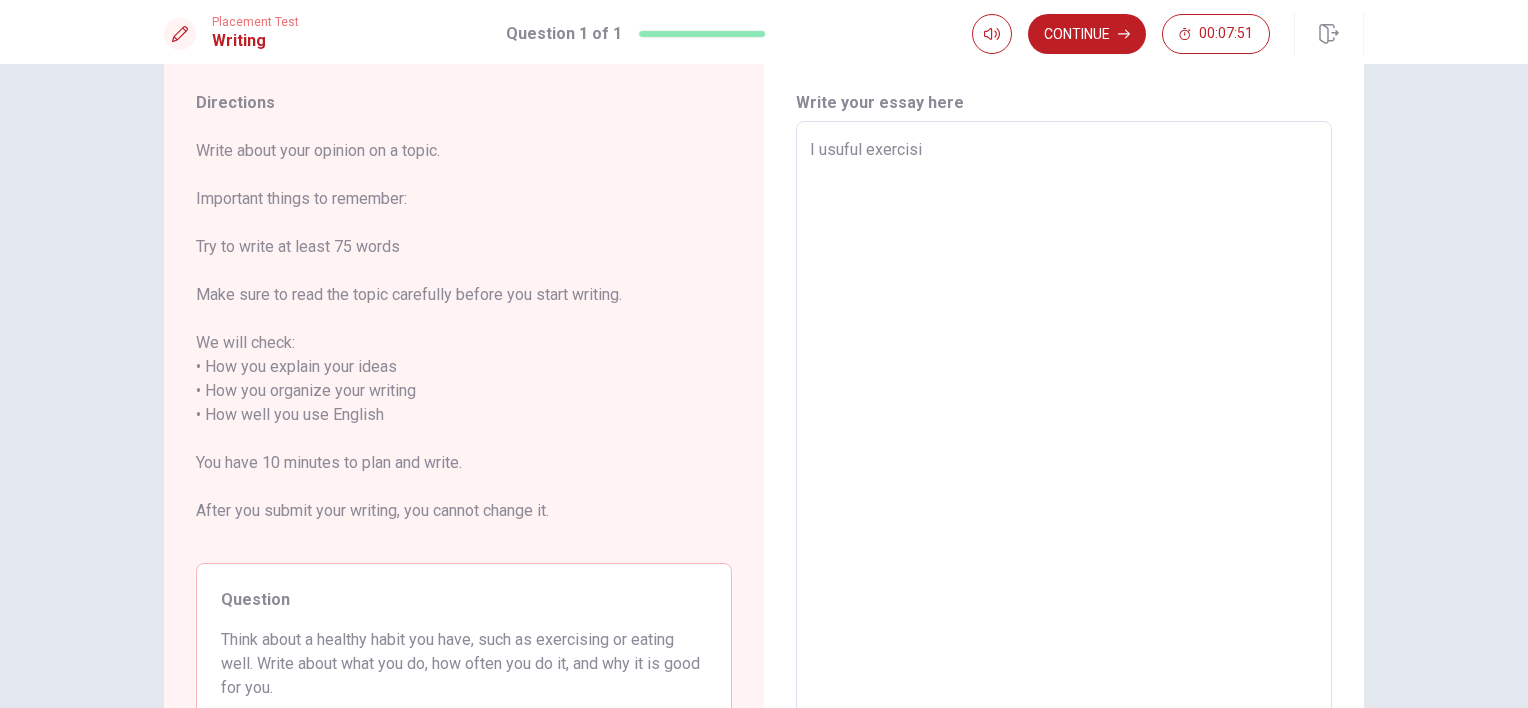 type on "x" 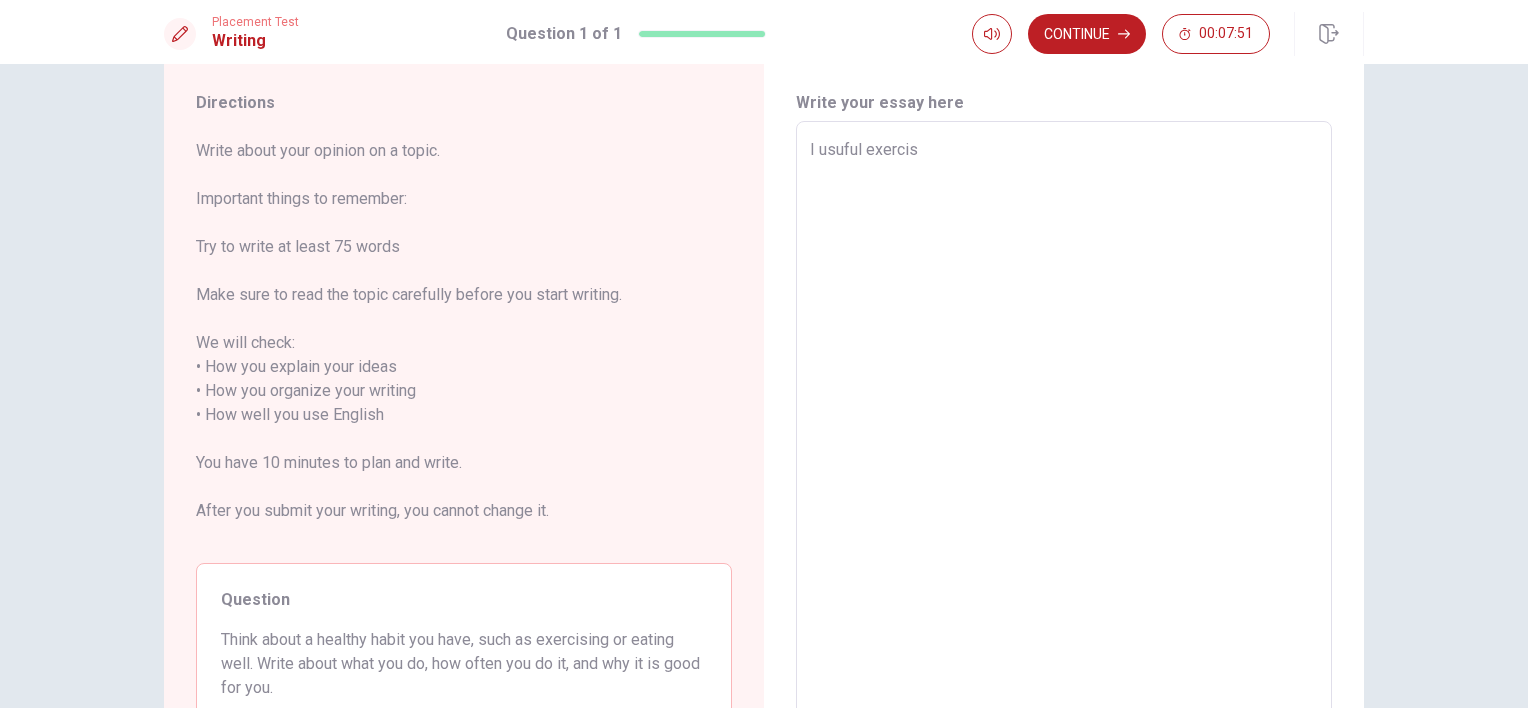 type on "x" 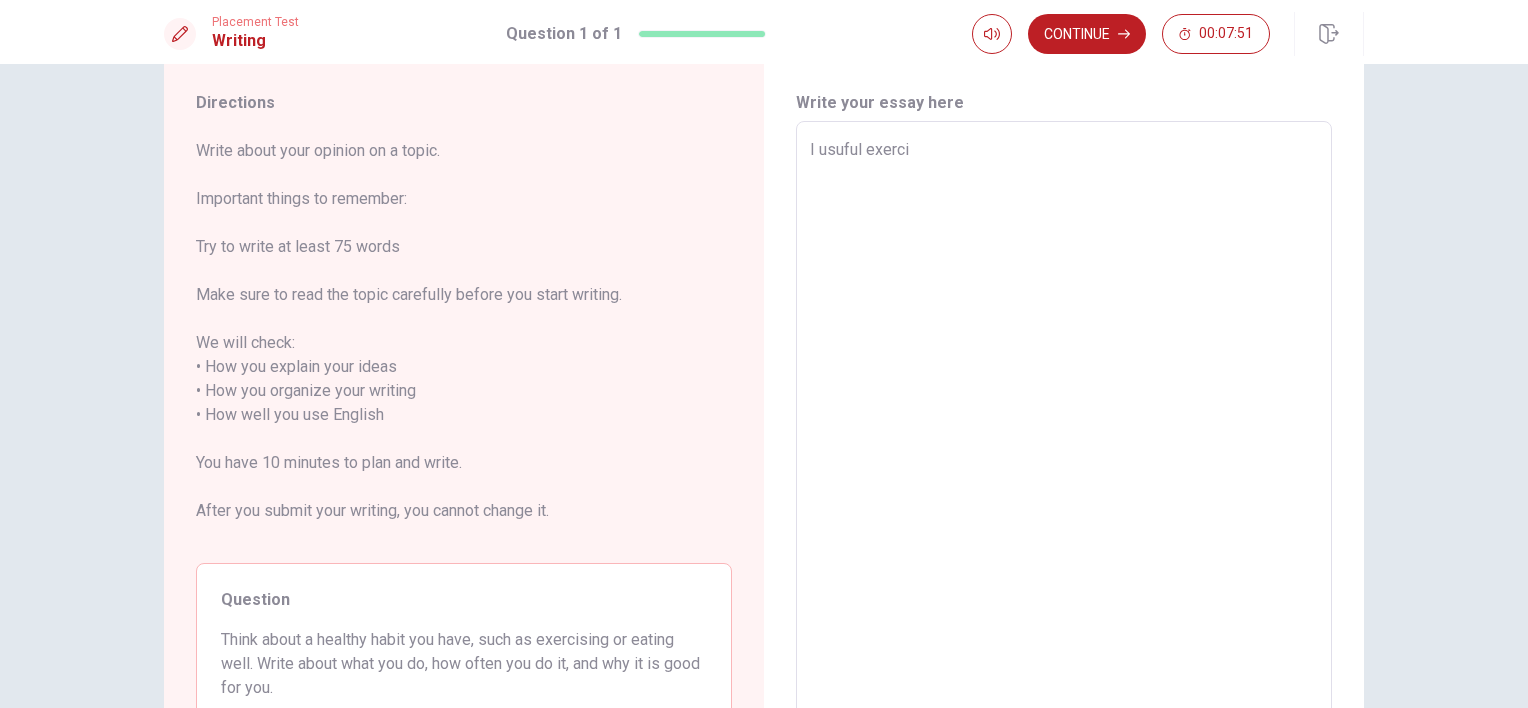 type on "x" 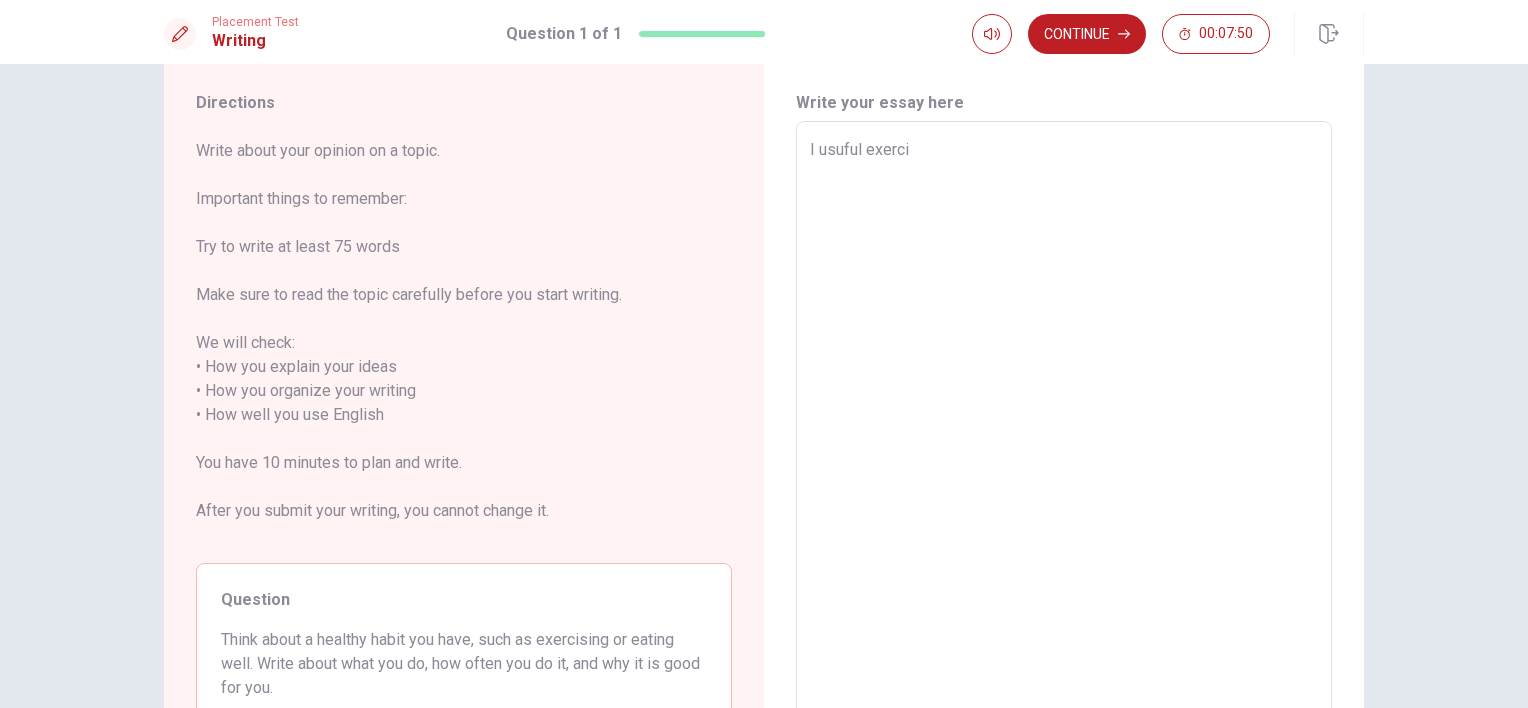 type on "I usuful exerc" 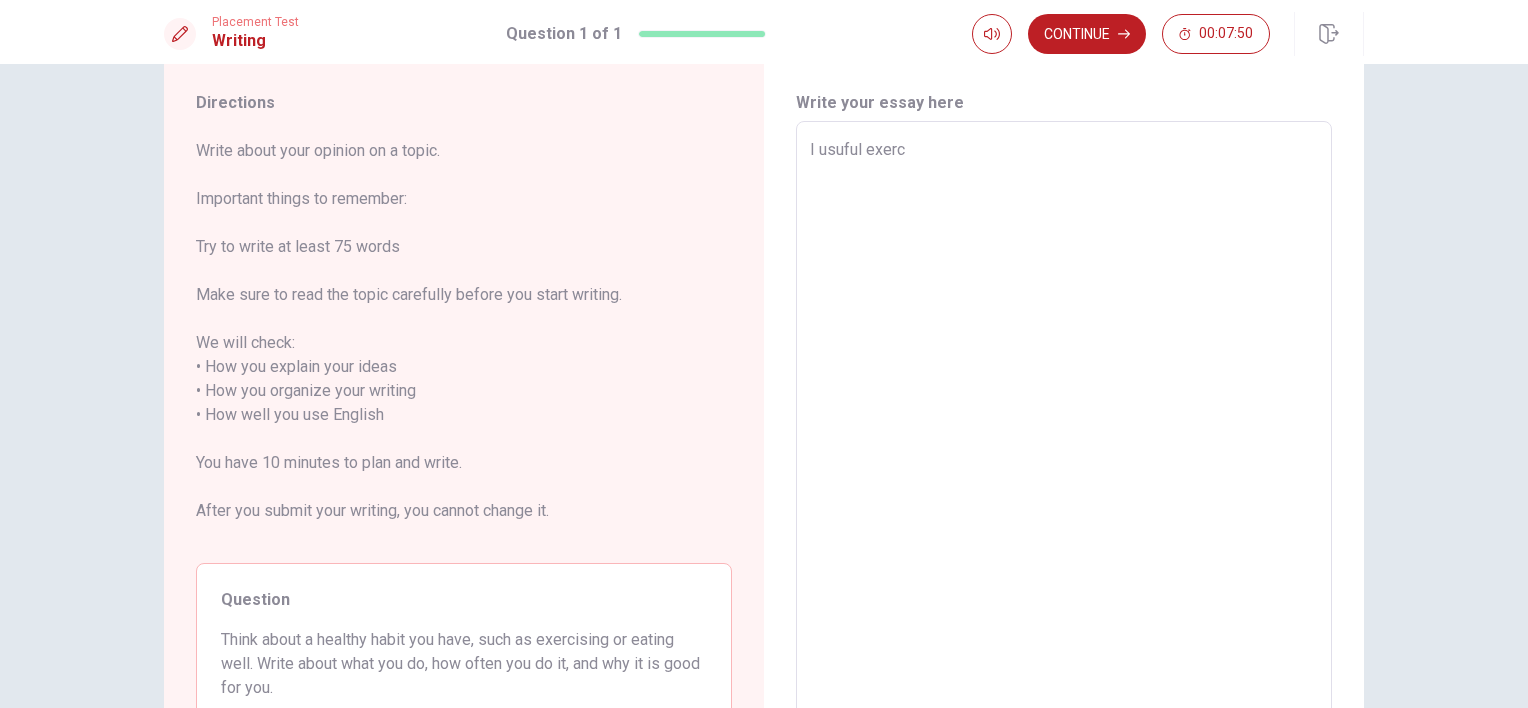 type on "x" 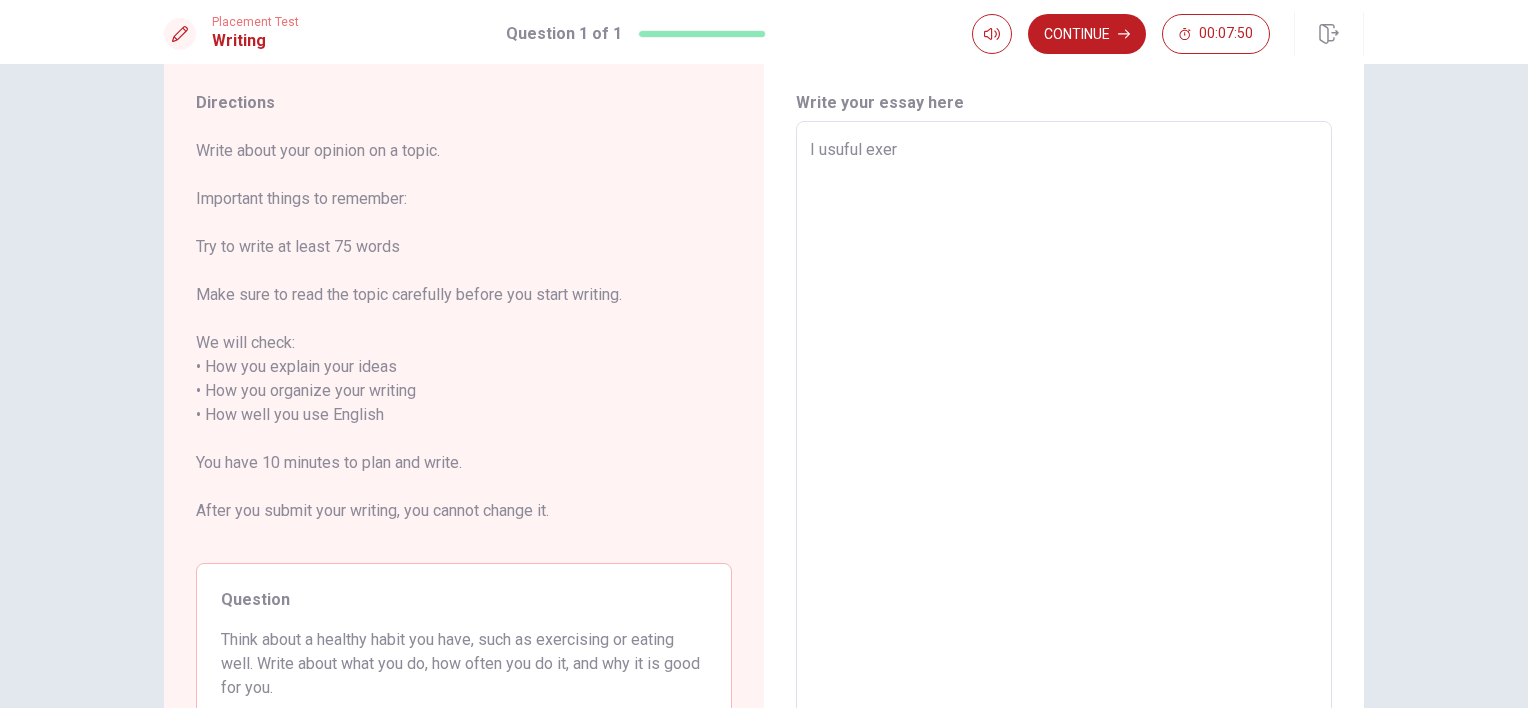 type on "x" 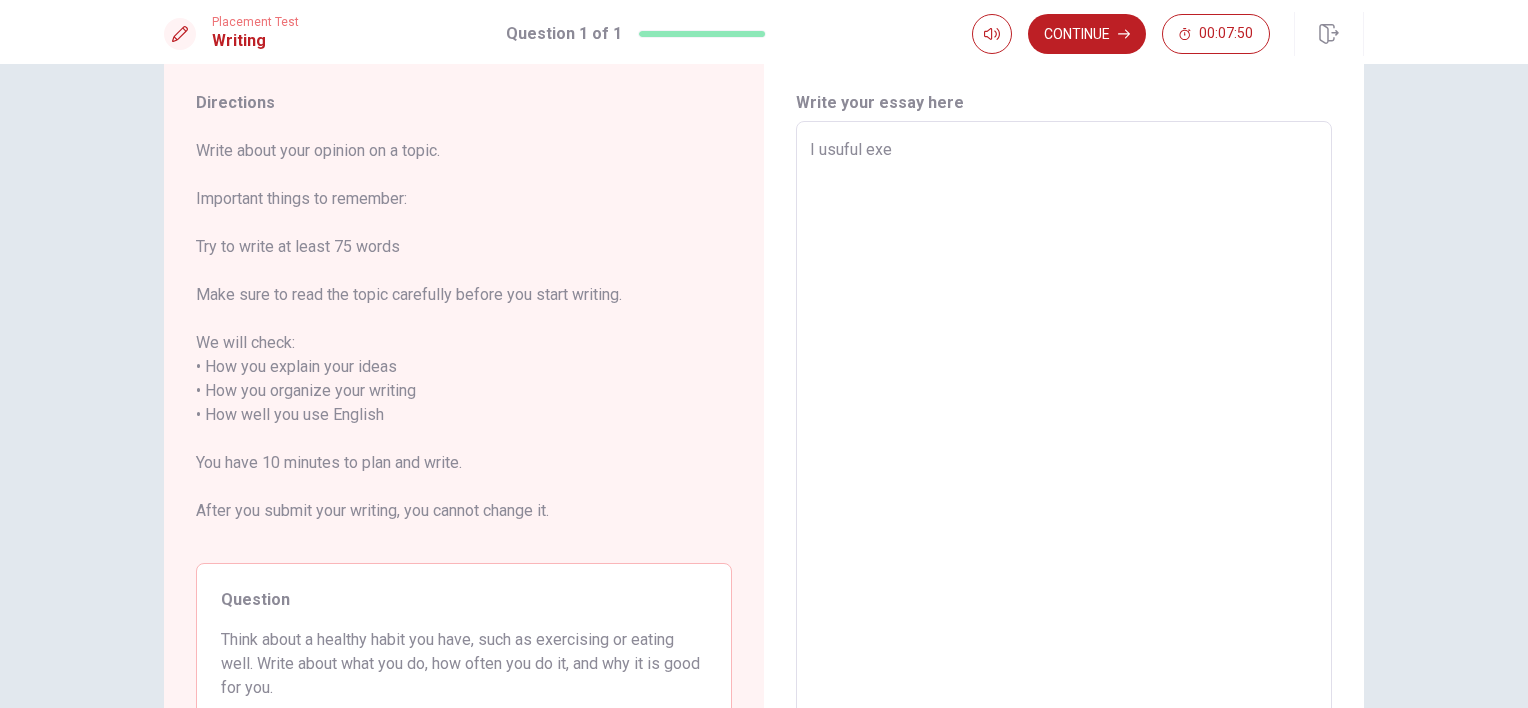 type on "x" 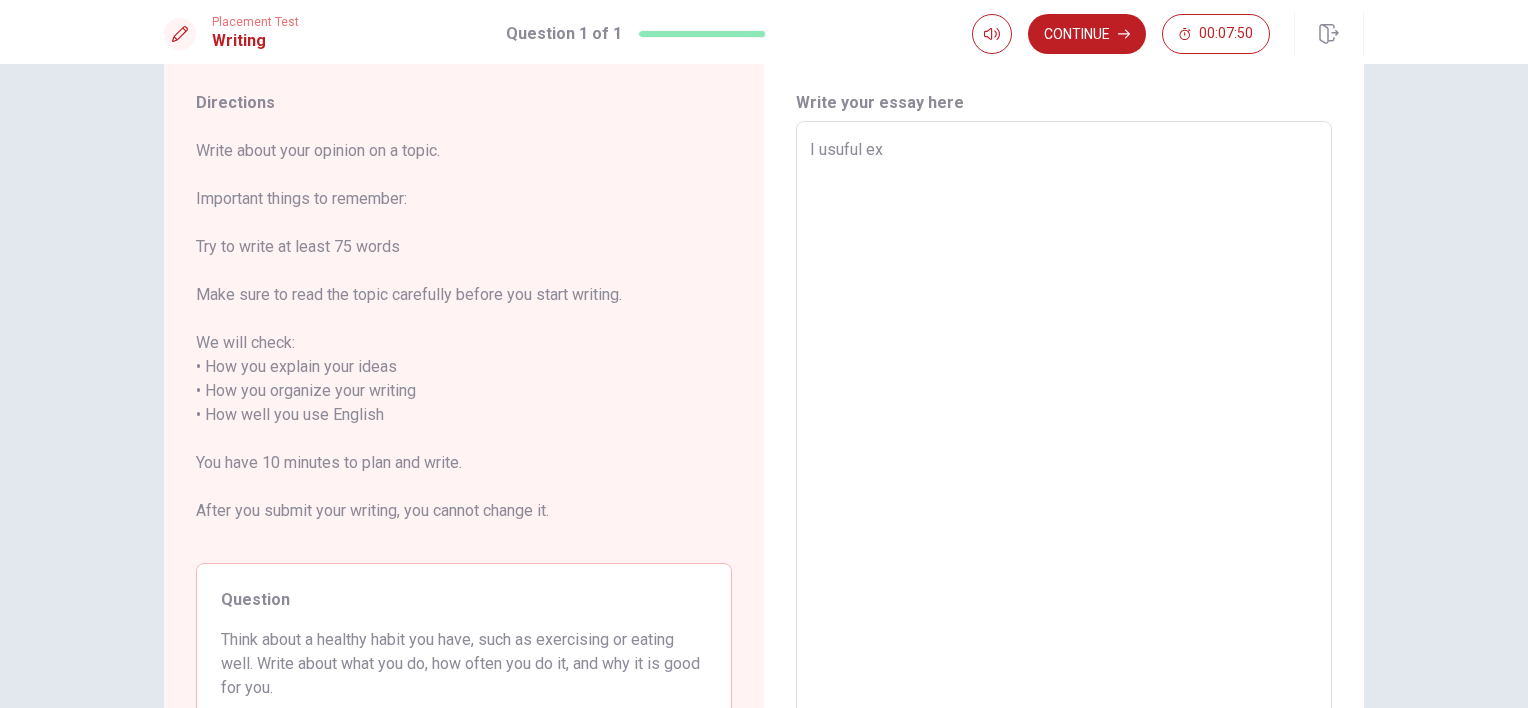 type on "x" 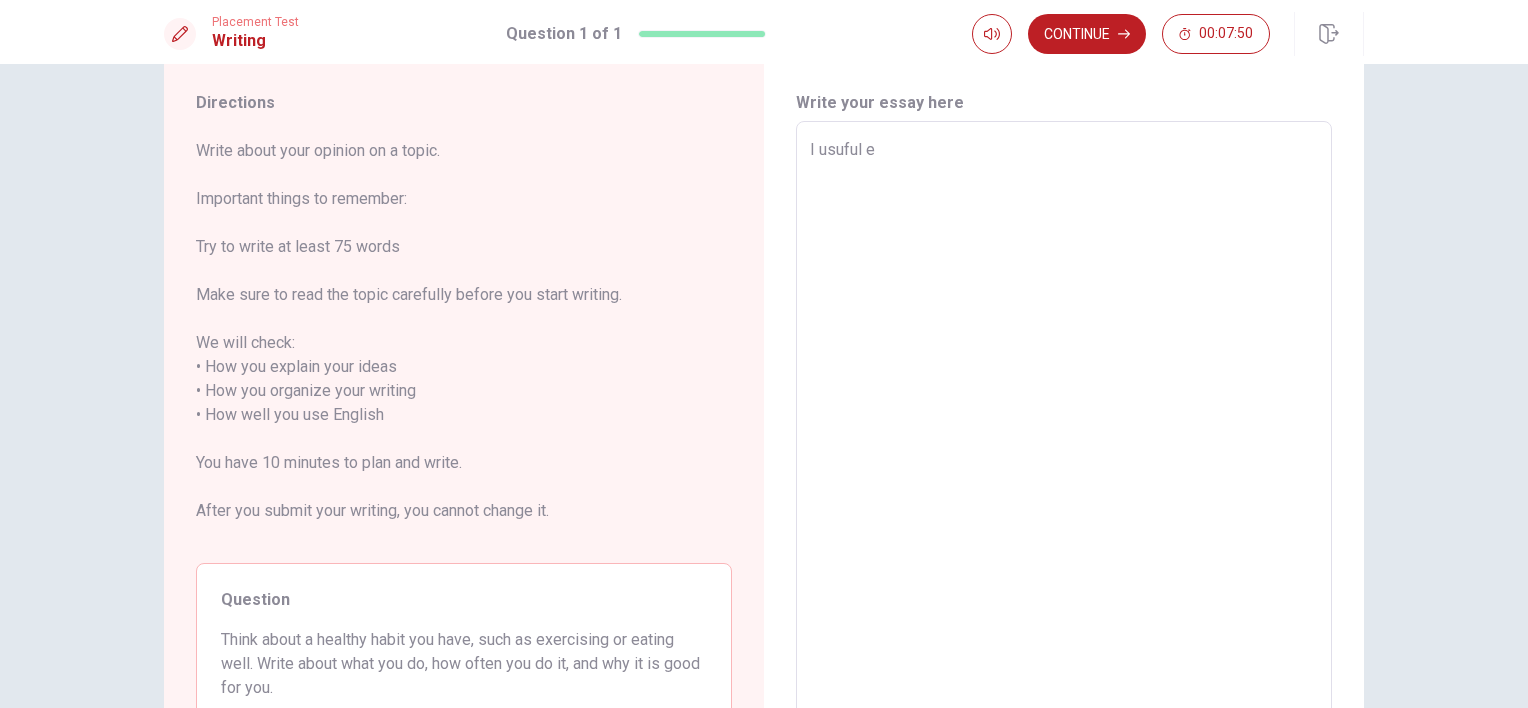 type on "x" 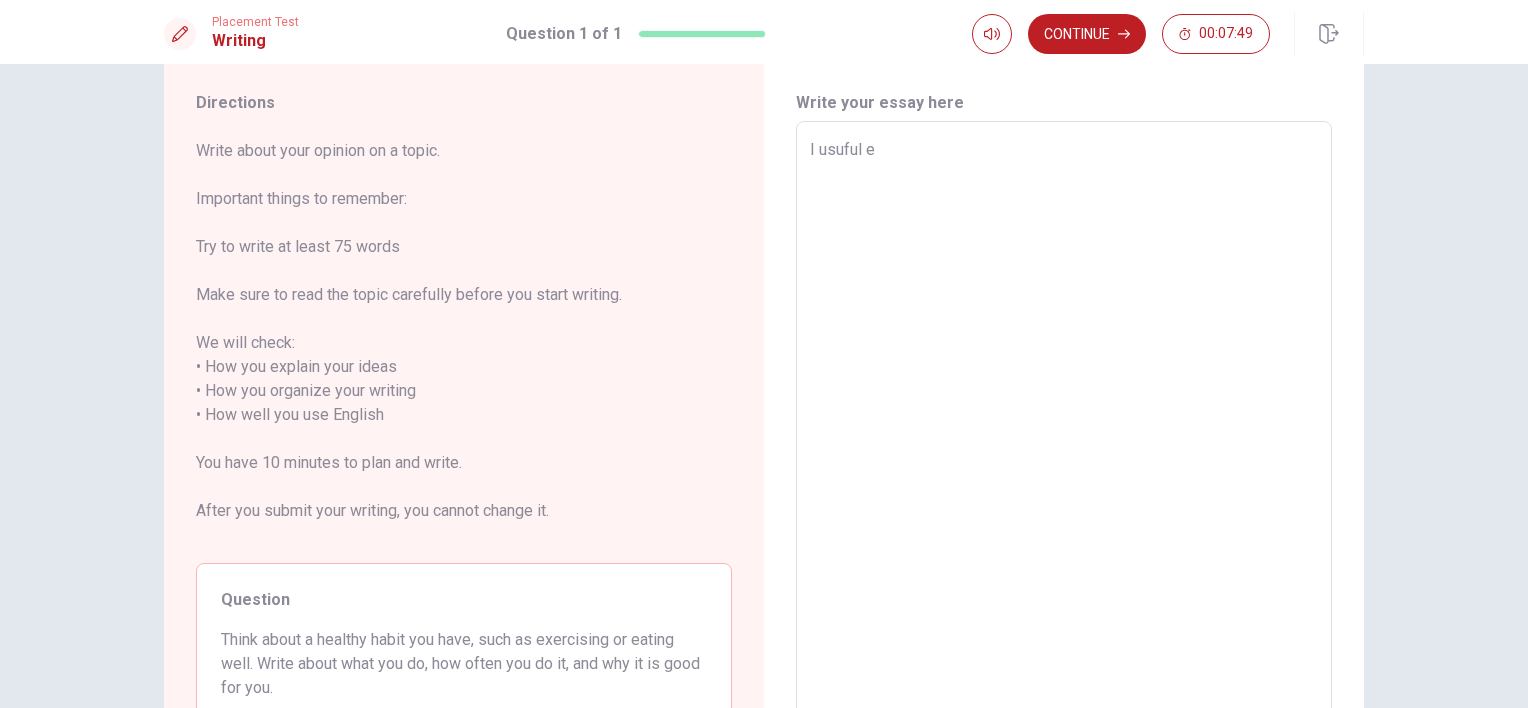 type on "I usuful" 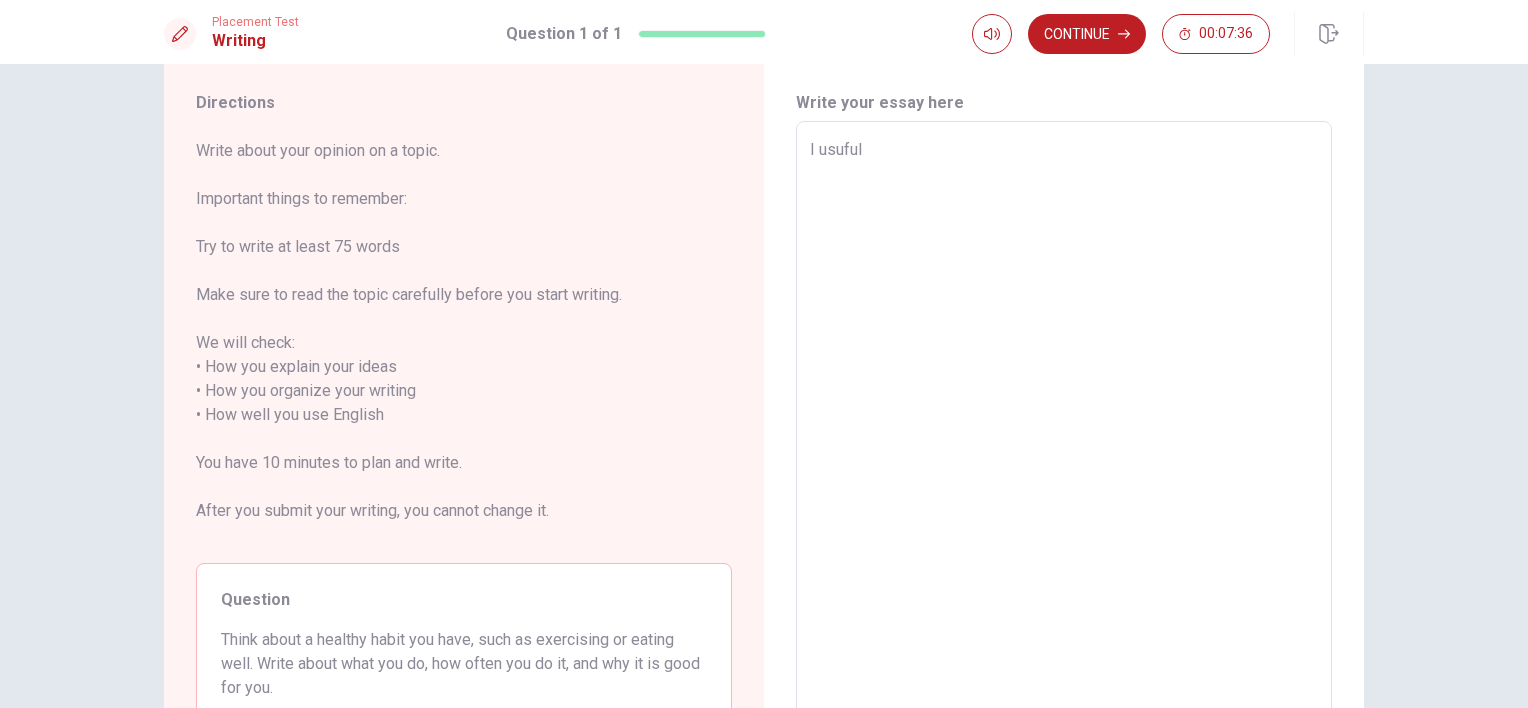 type on "x" 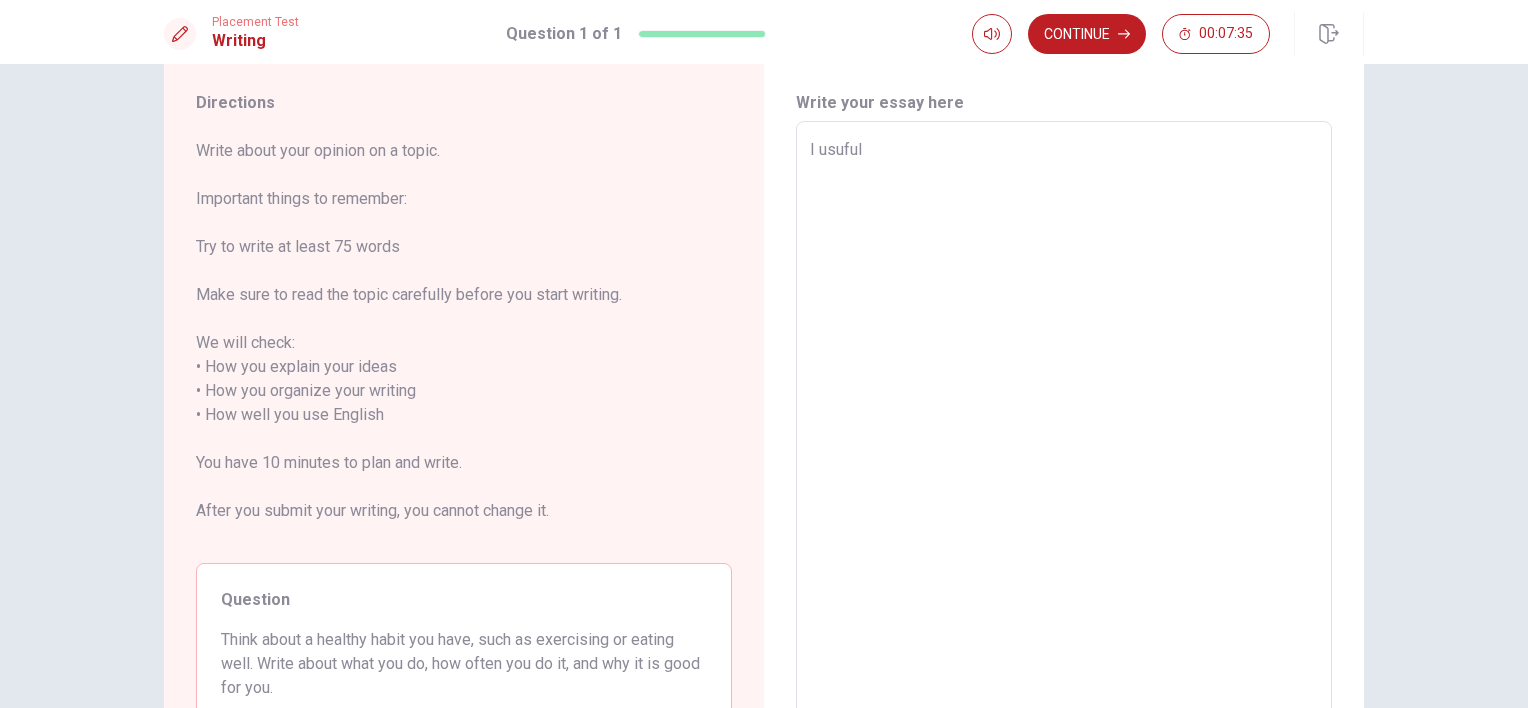 type on "I usuful" 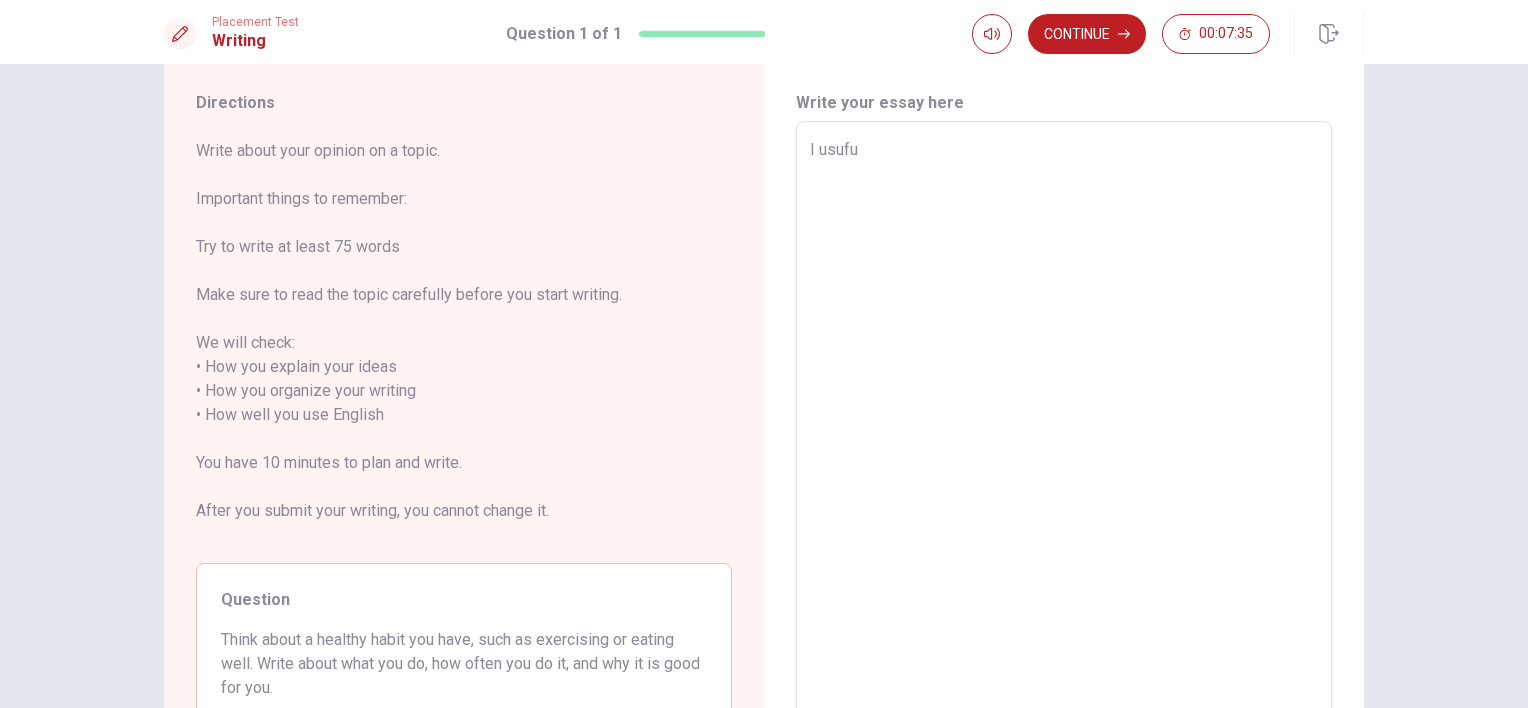 type on "x" 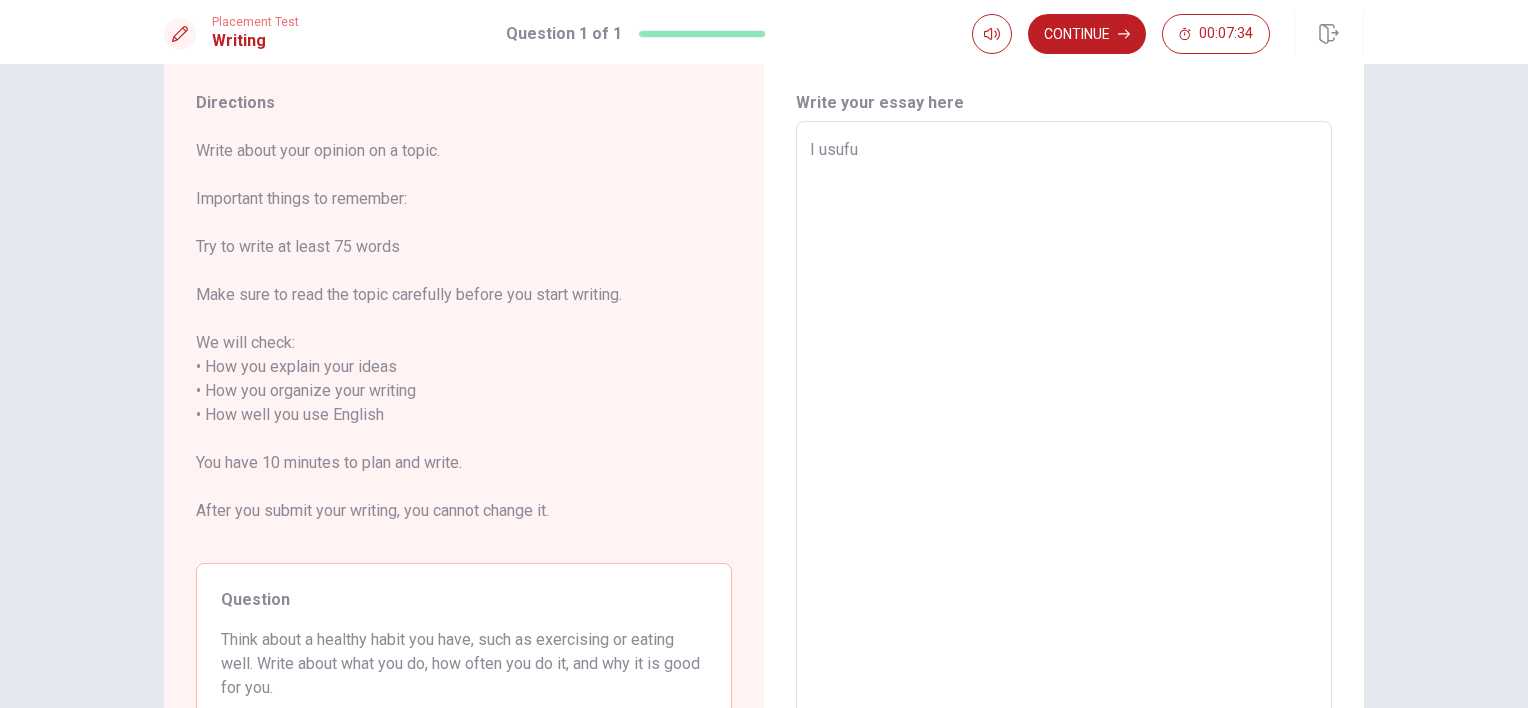 type on "I usuf" 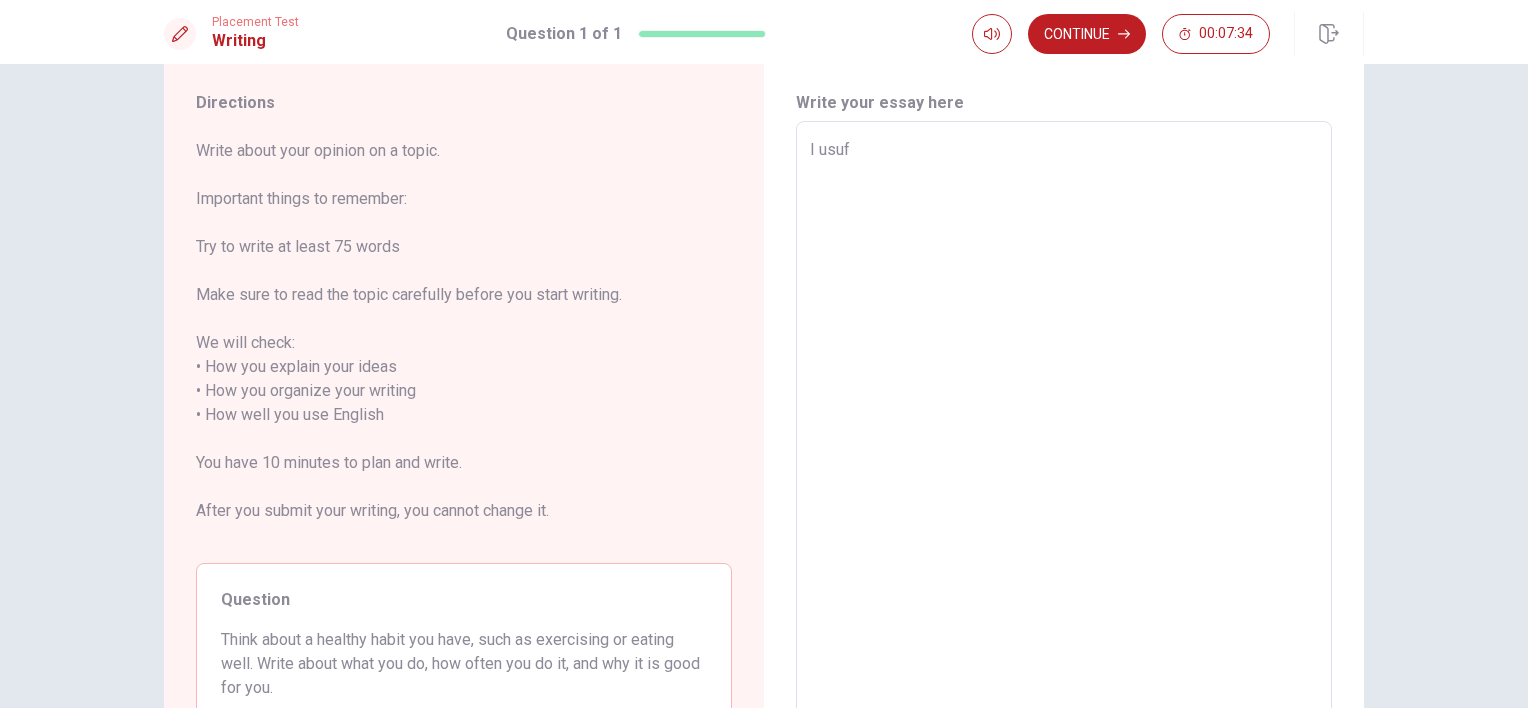 type on "x" 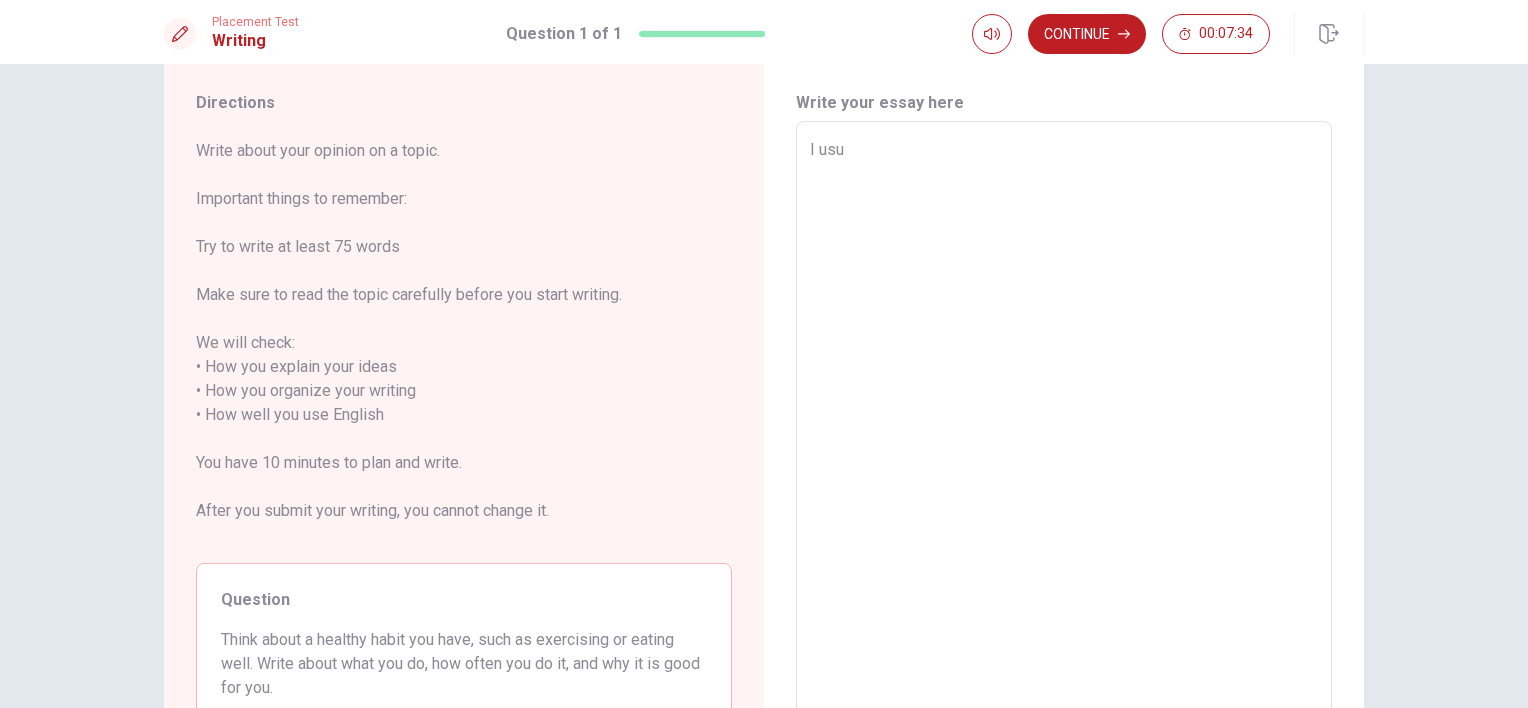 type on "x" 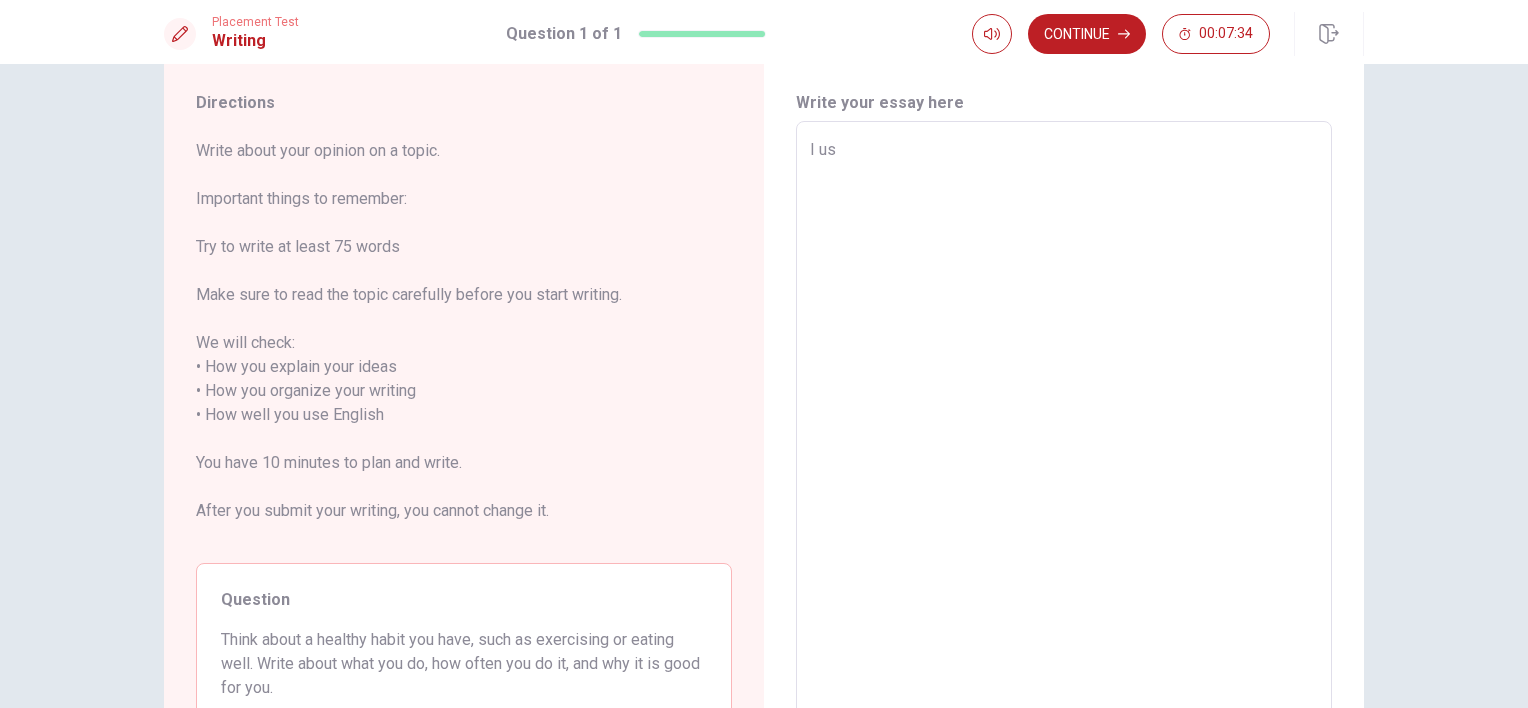 type on "x" 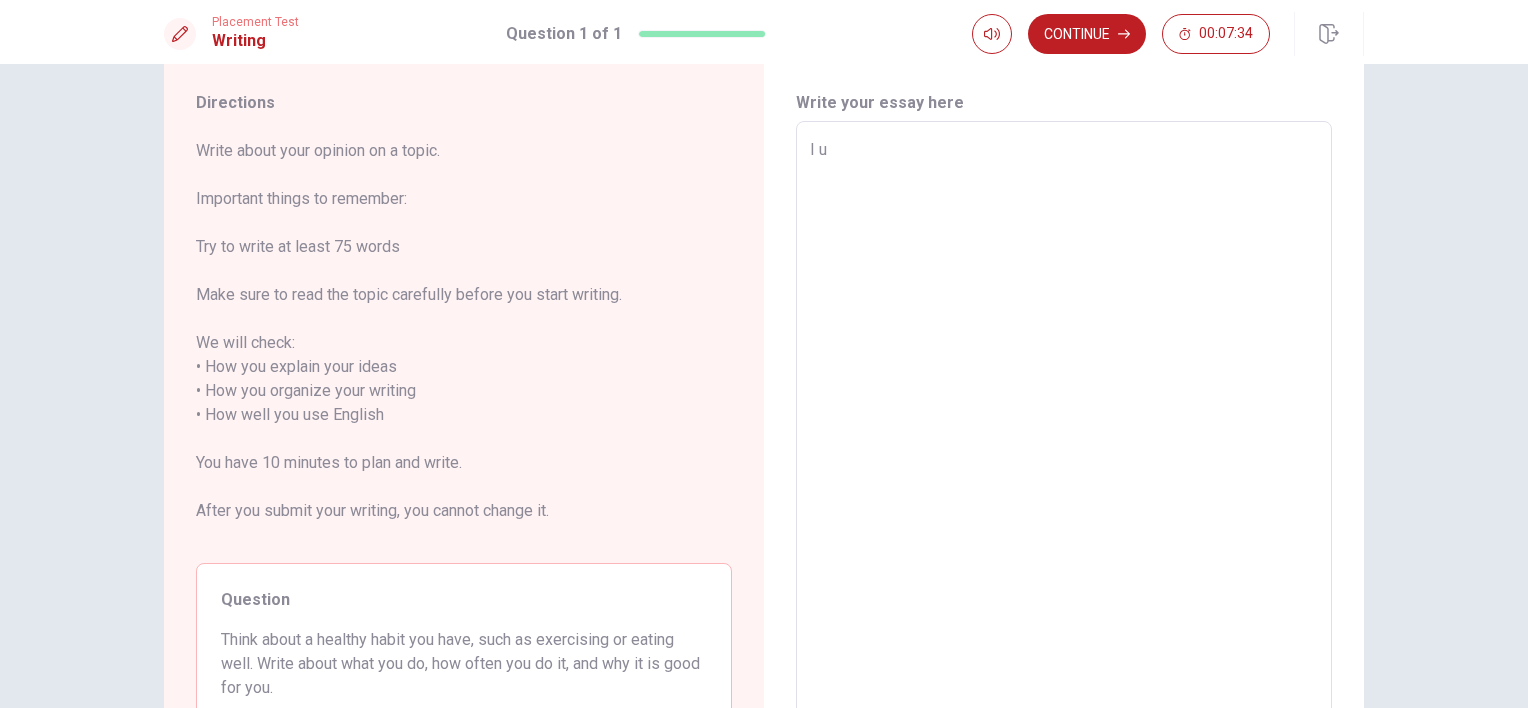 type on "x" 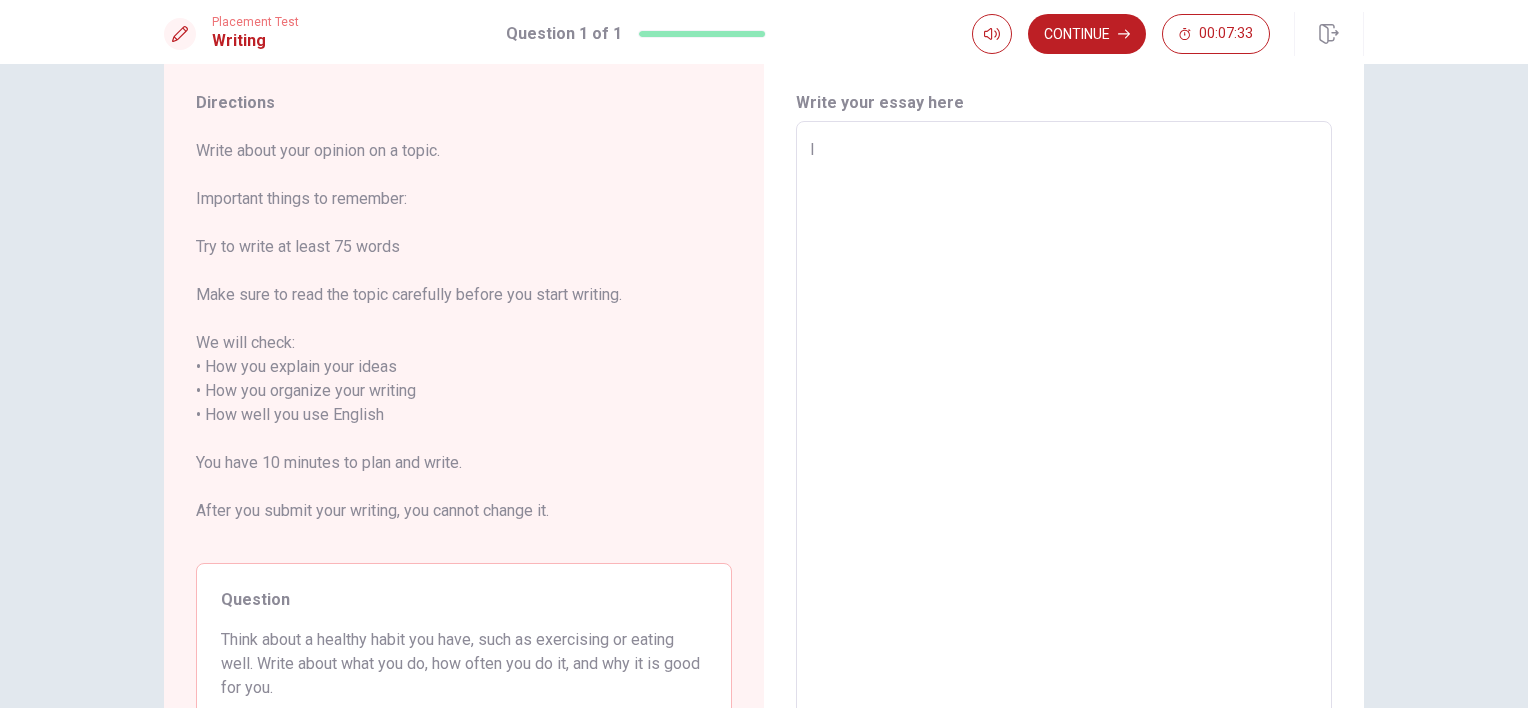 type on "x" 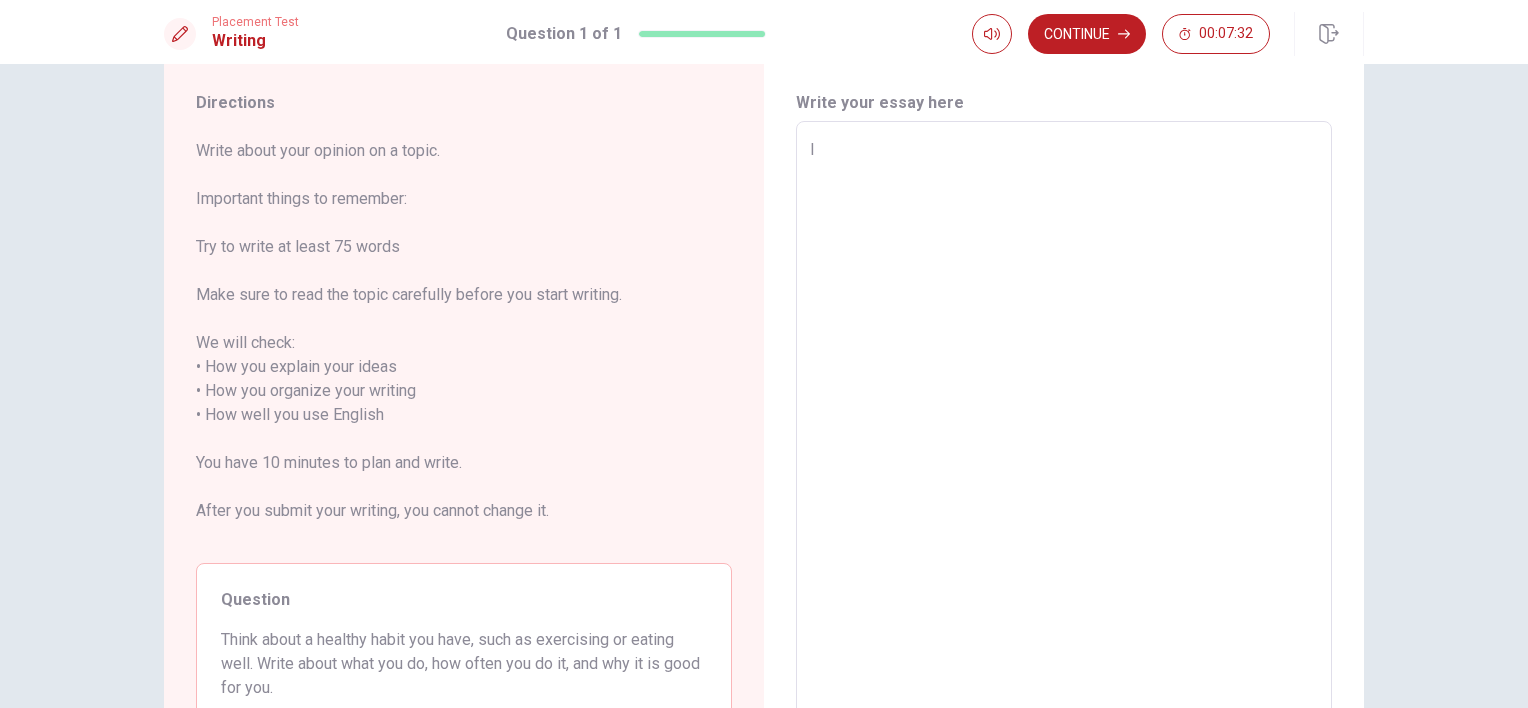 type on "I t" 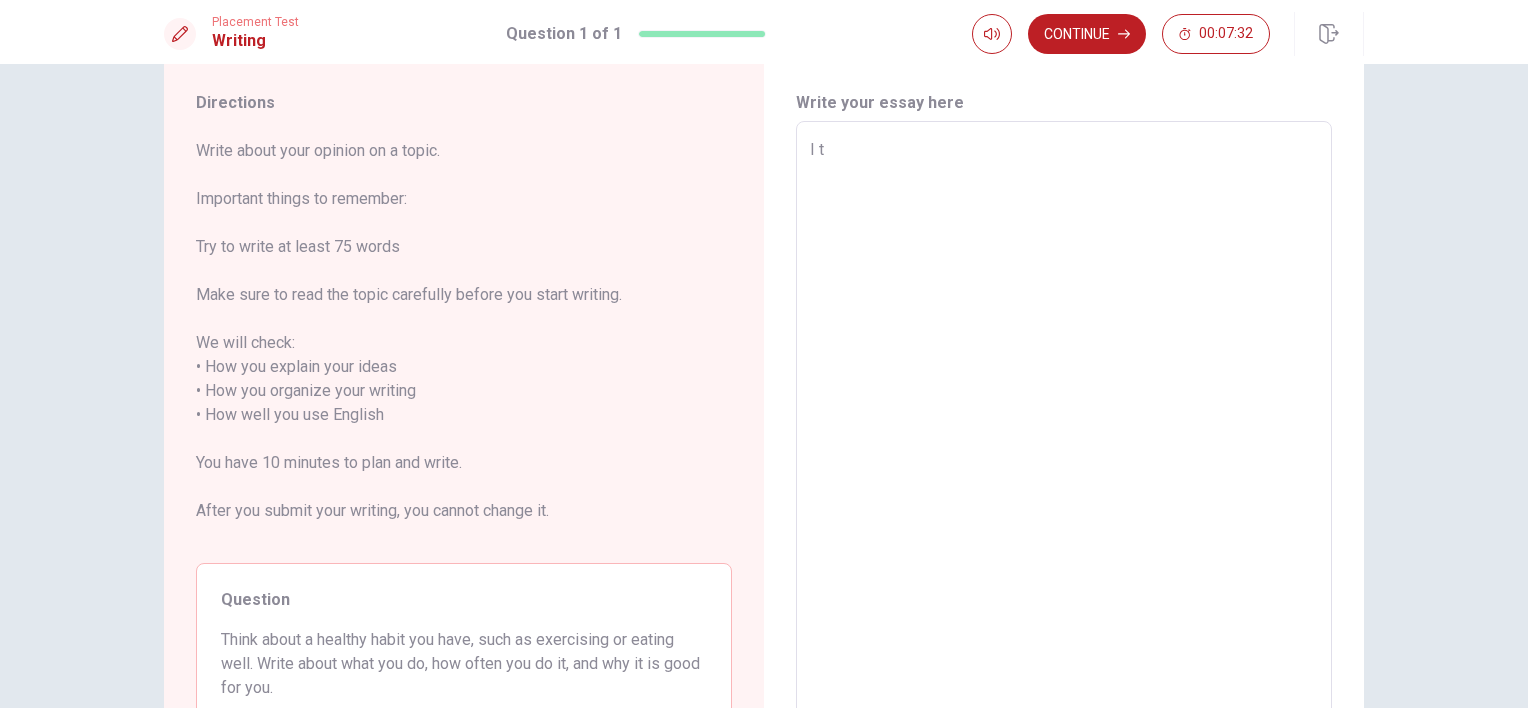 type on "x" 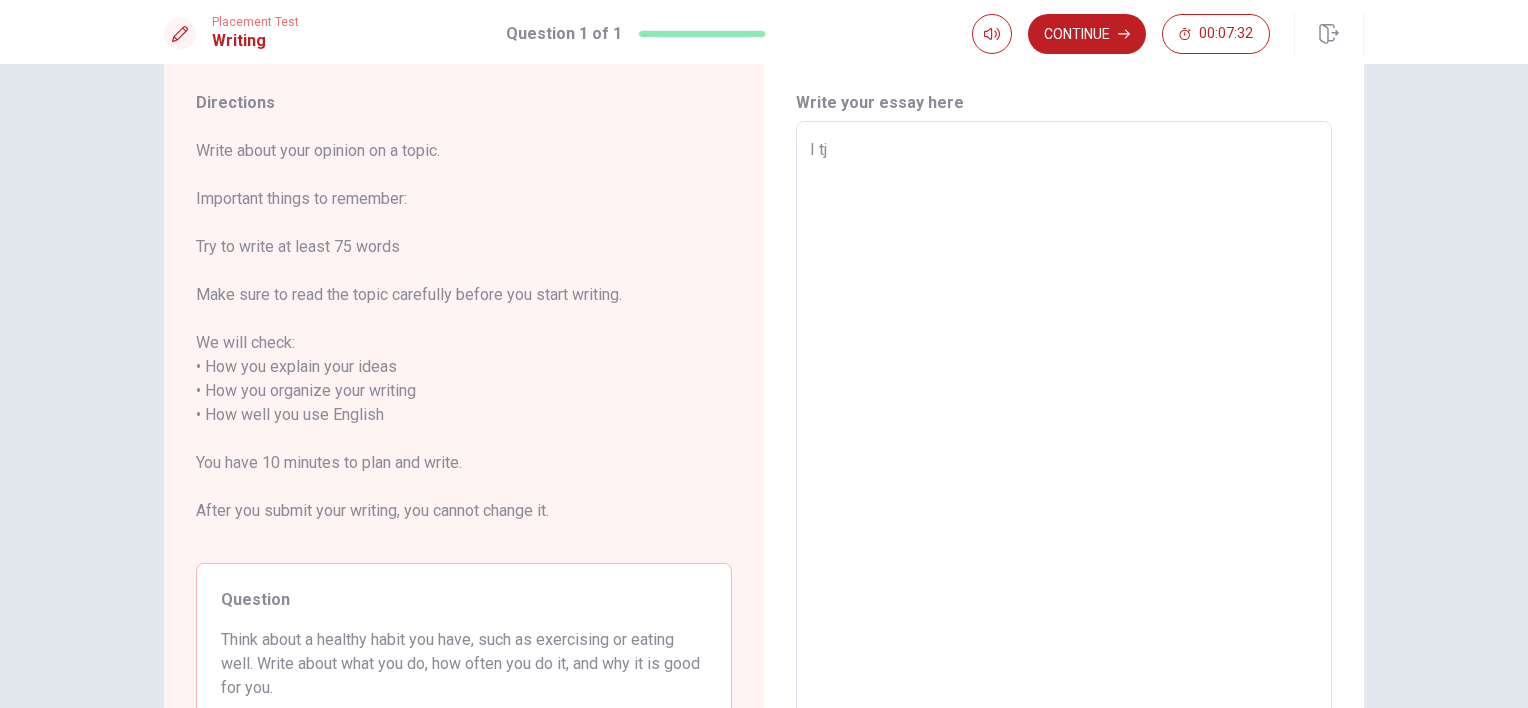 type on "x" 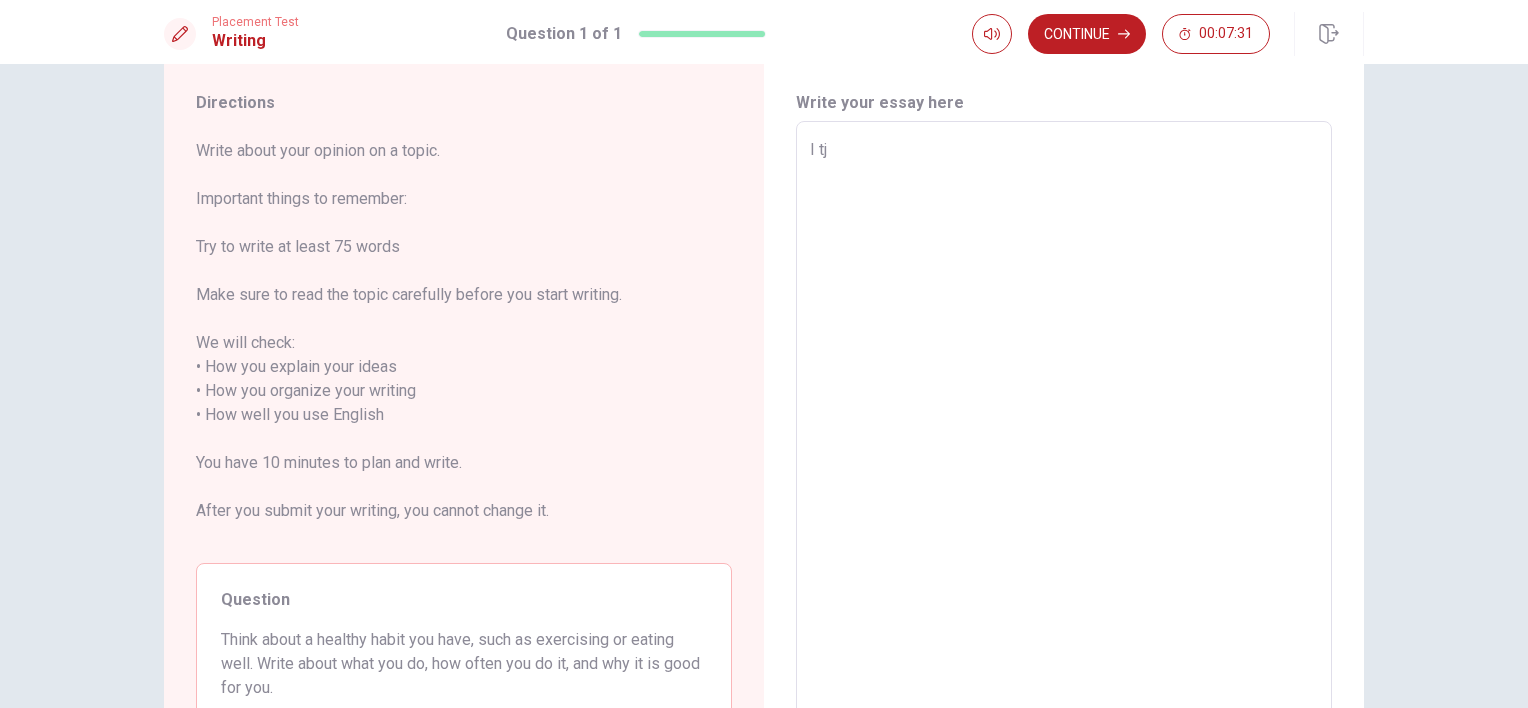 type on "I t" 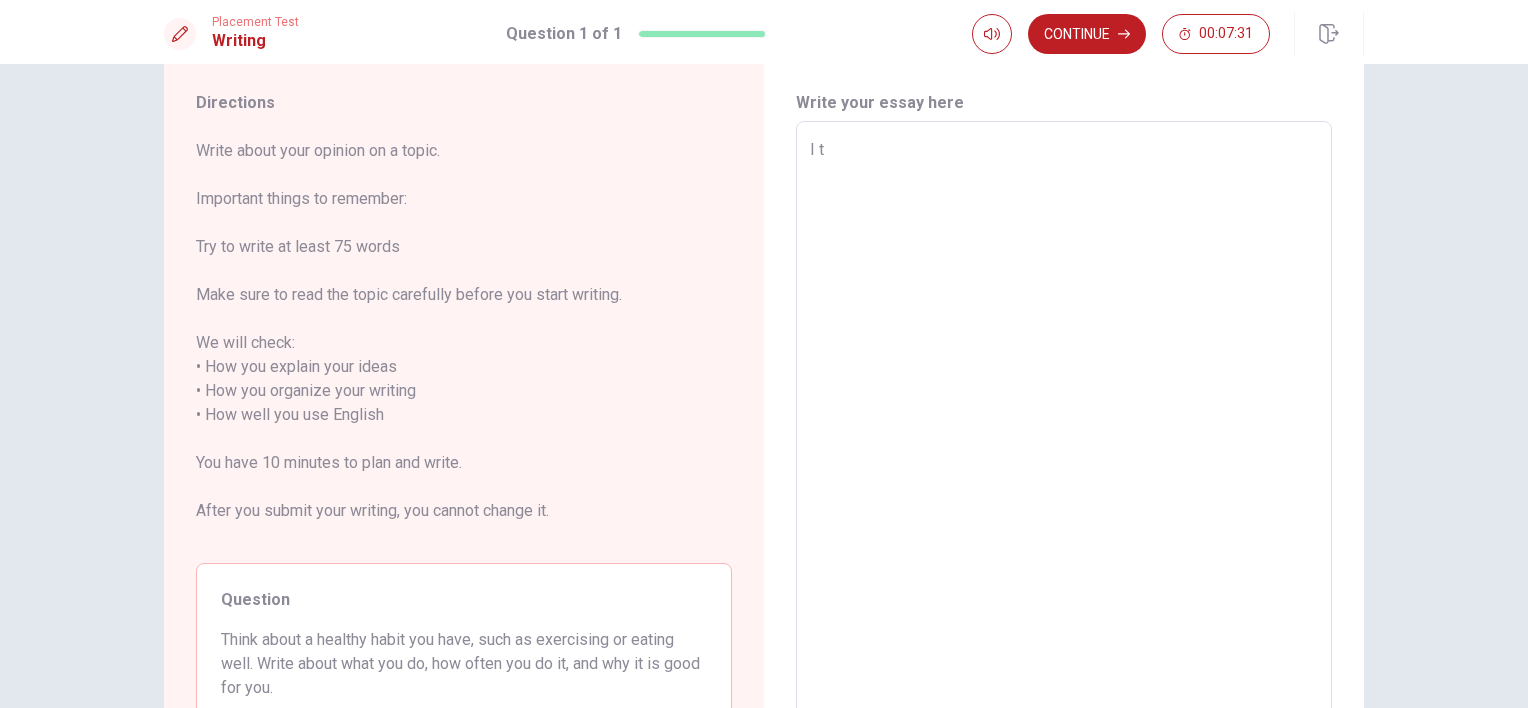 type on "x" 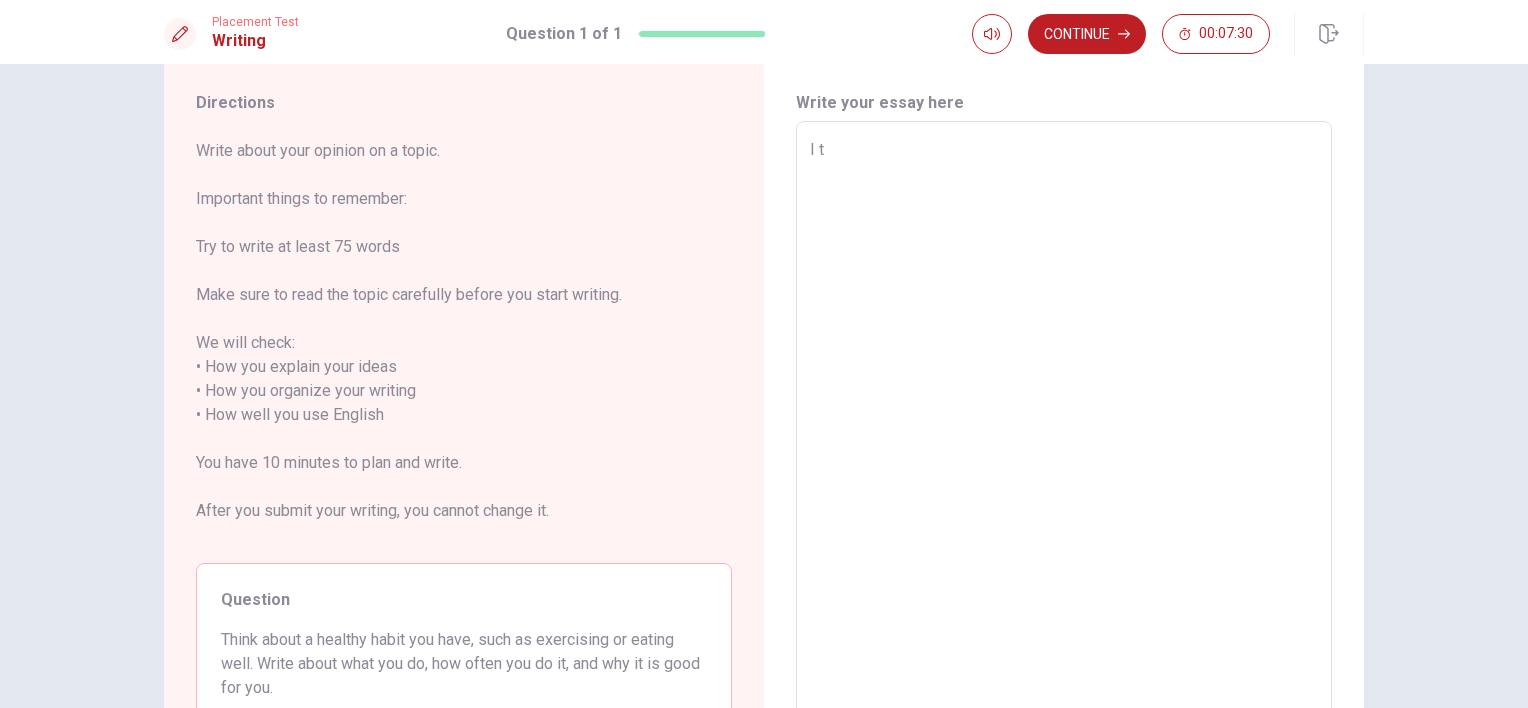 type on "I th" 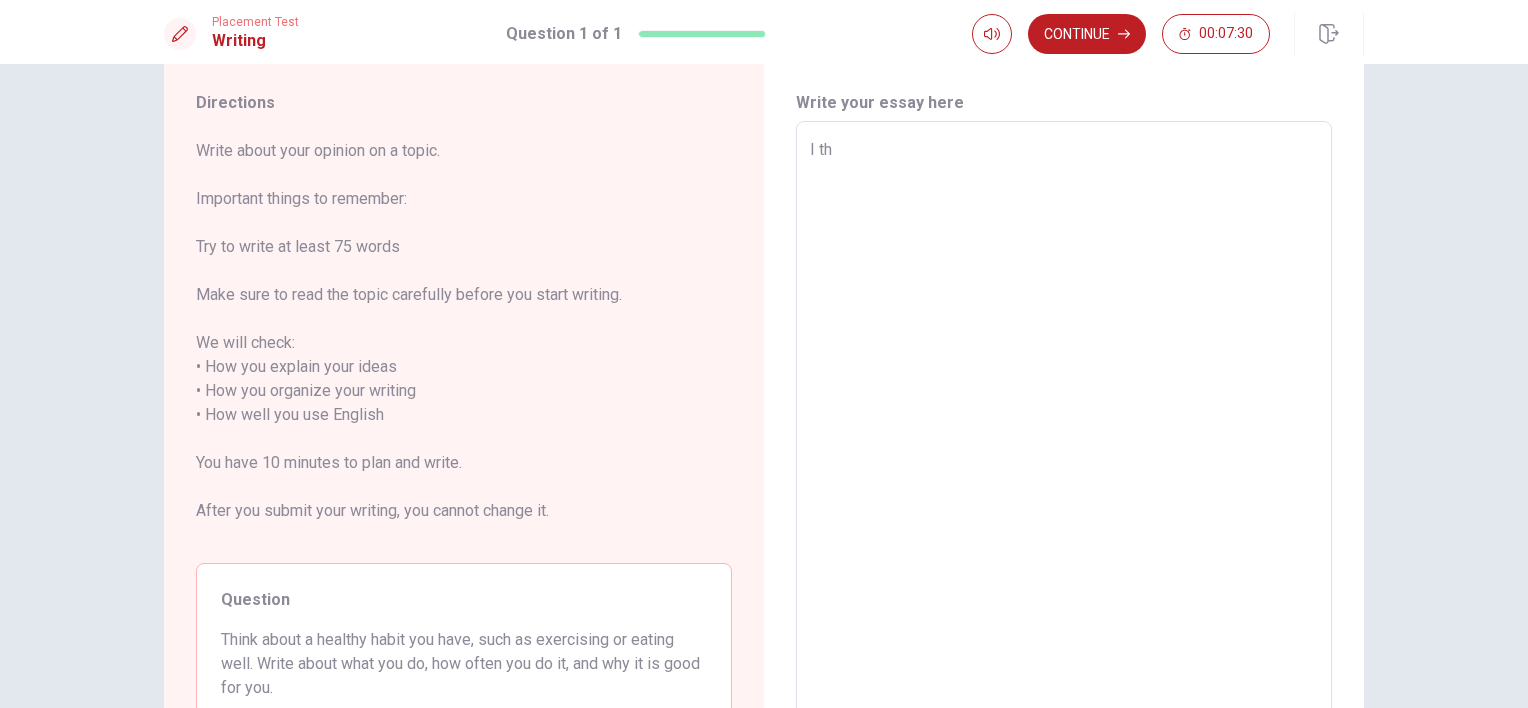 type on "x" 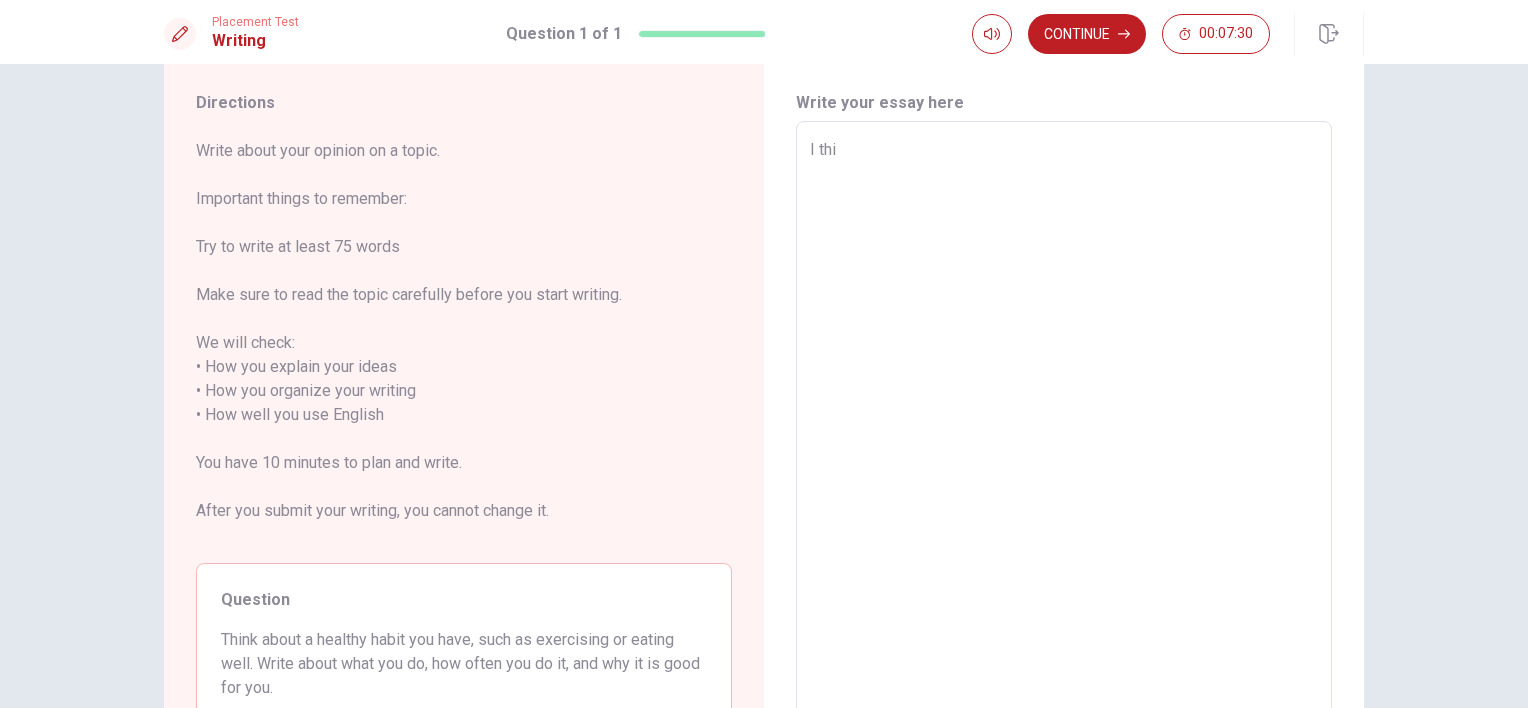 type on "x" 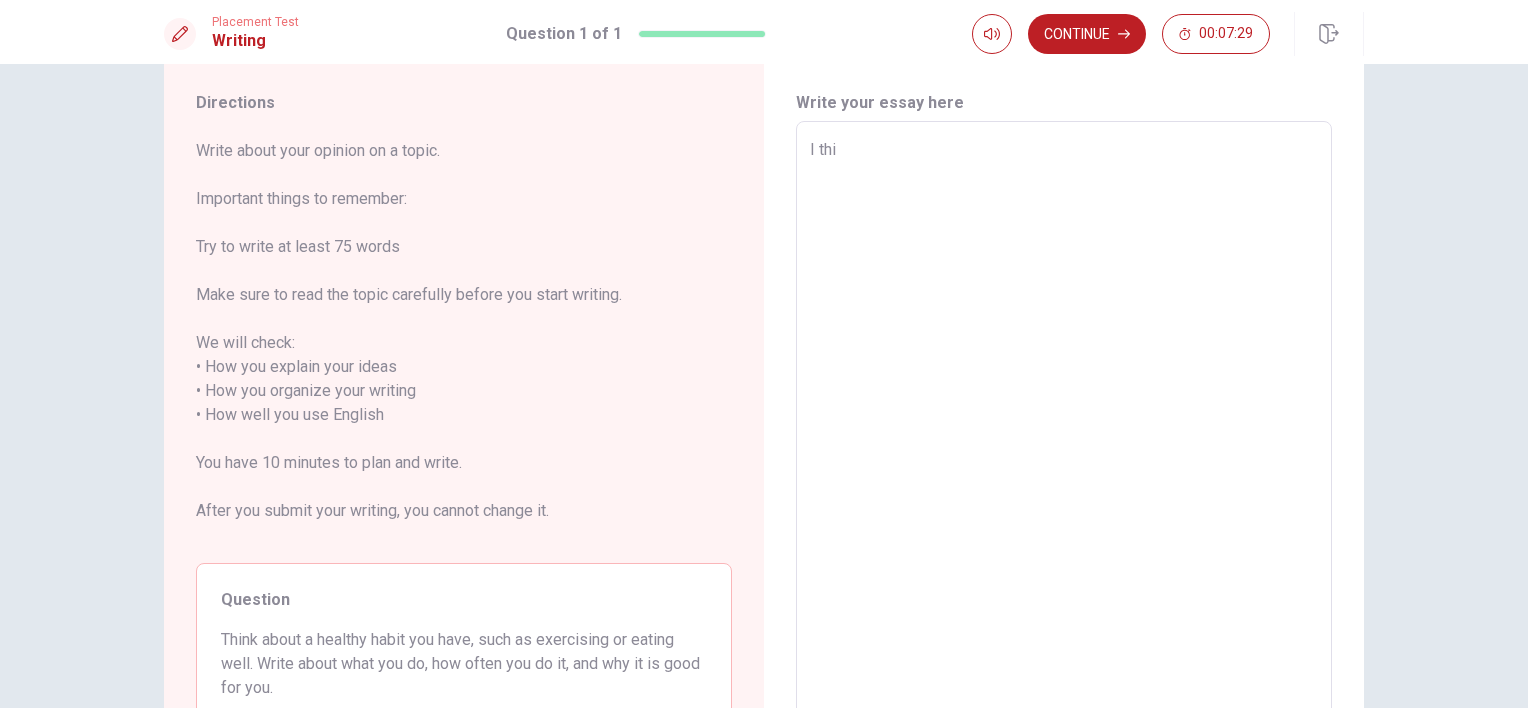 type on "I thin" 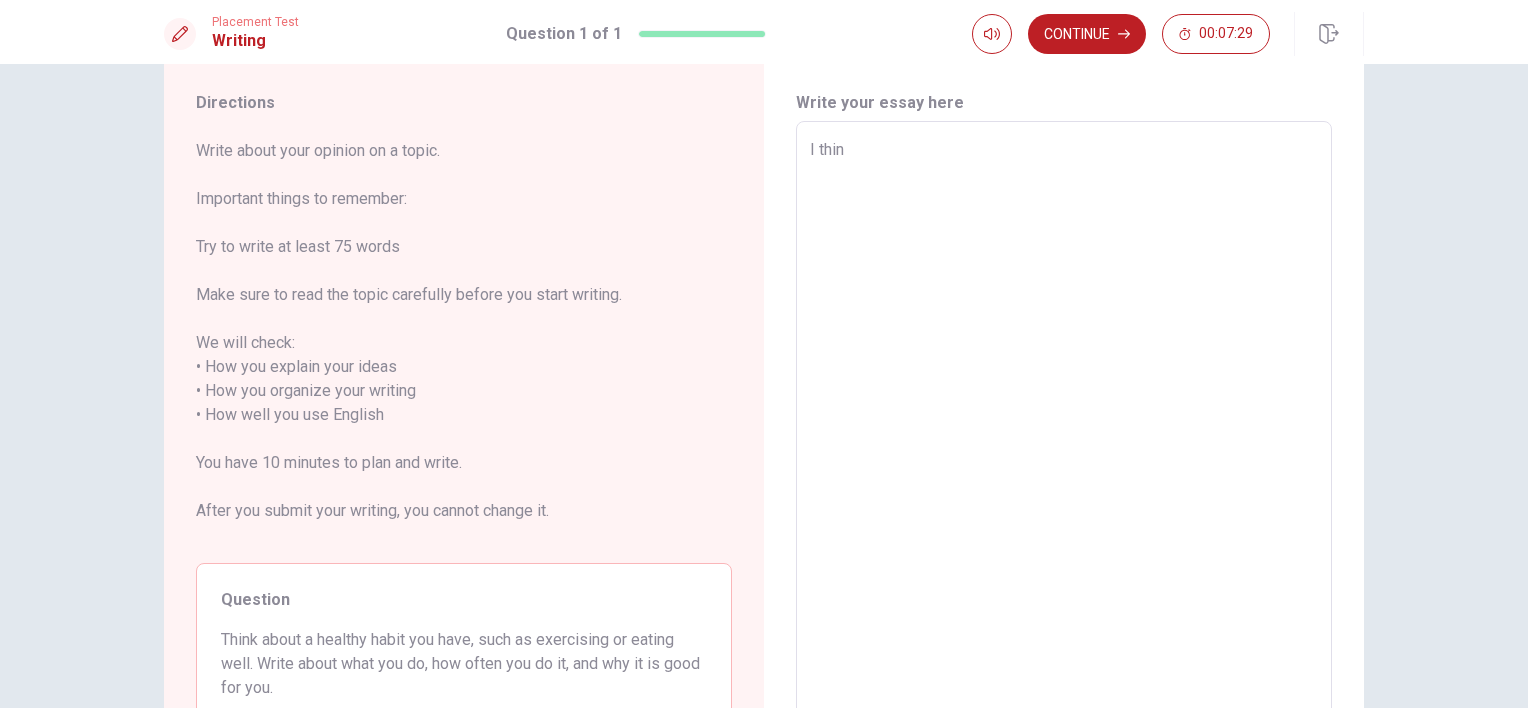 type on "x" 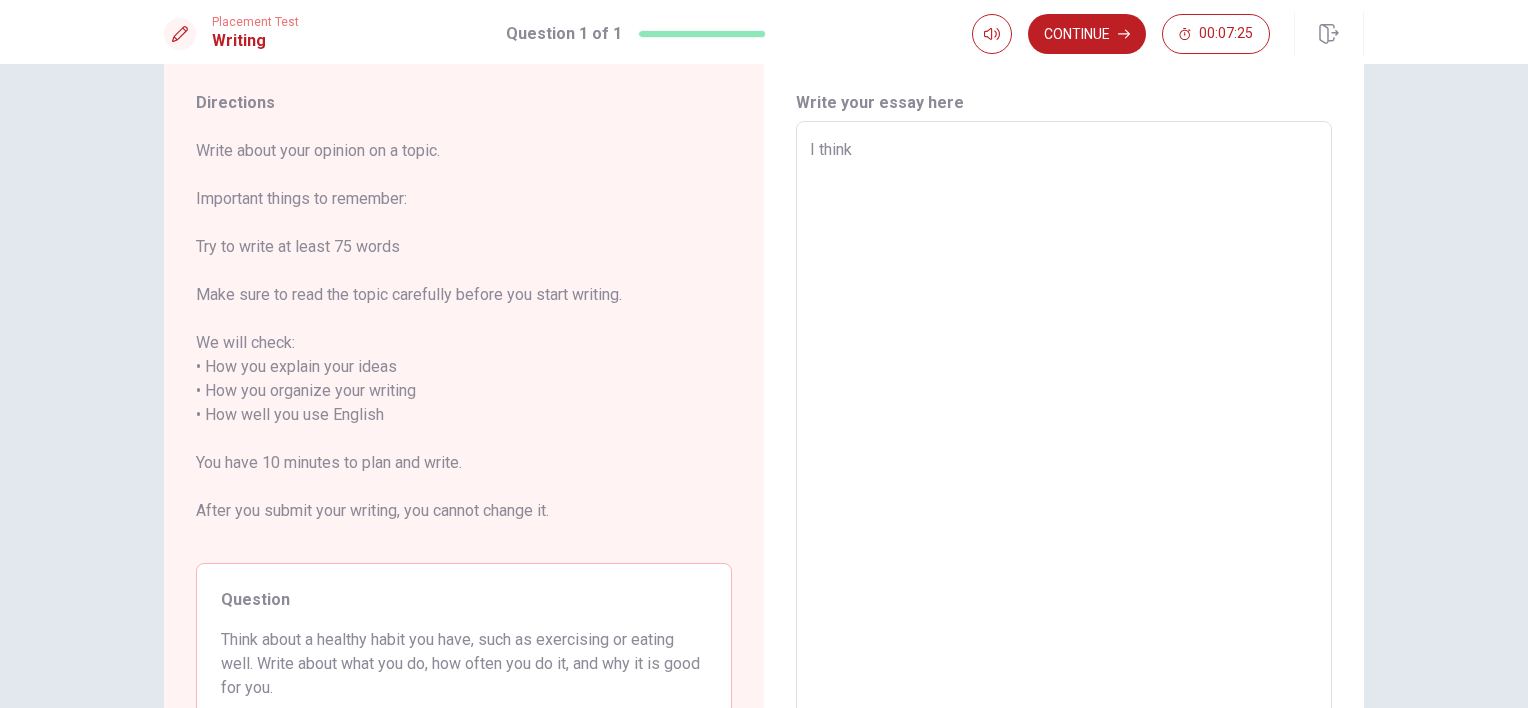 type on "x" 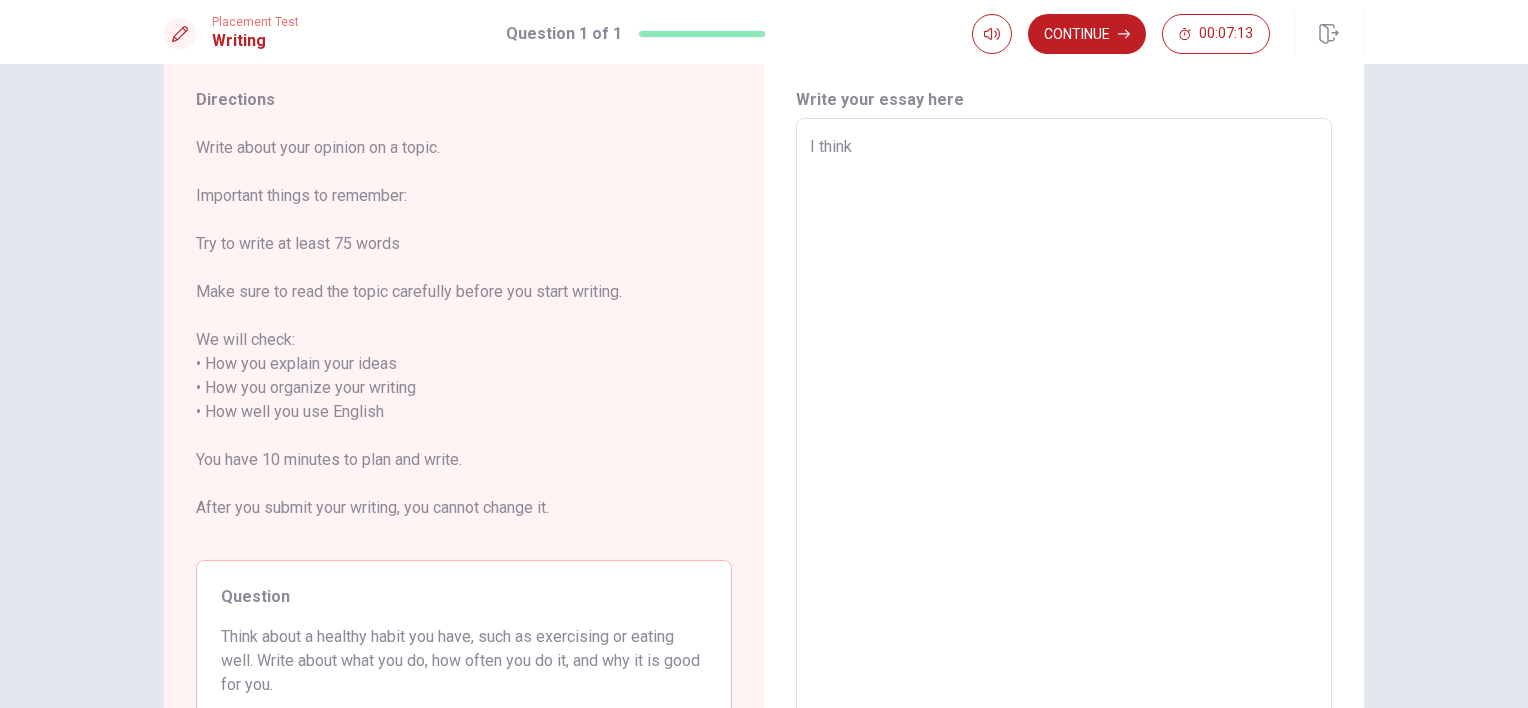 scroll, scrollTop: 0, scrollLeft: 0, axis: both 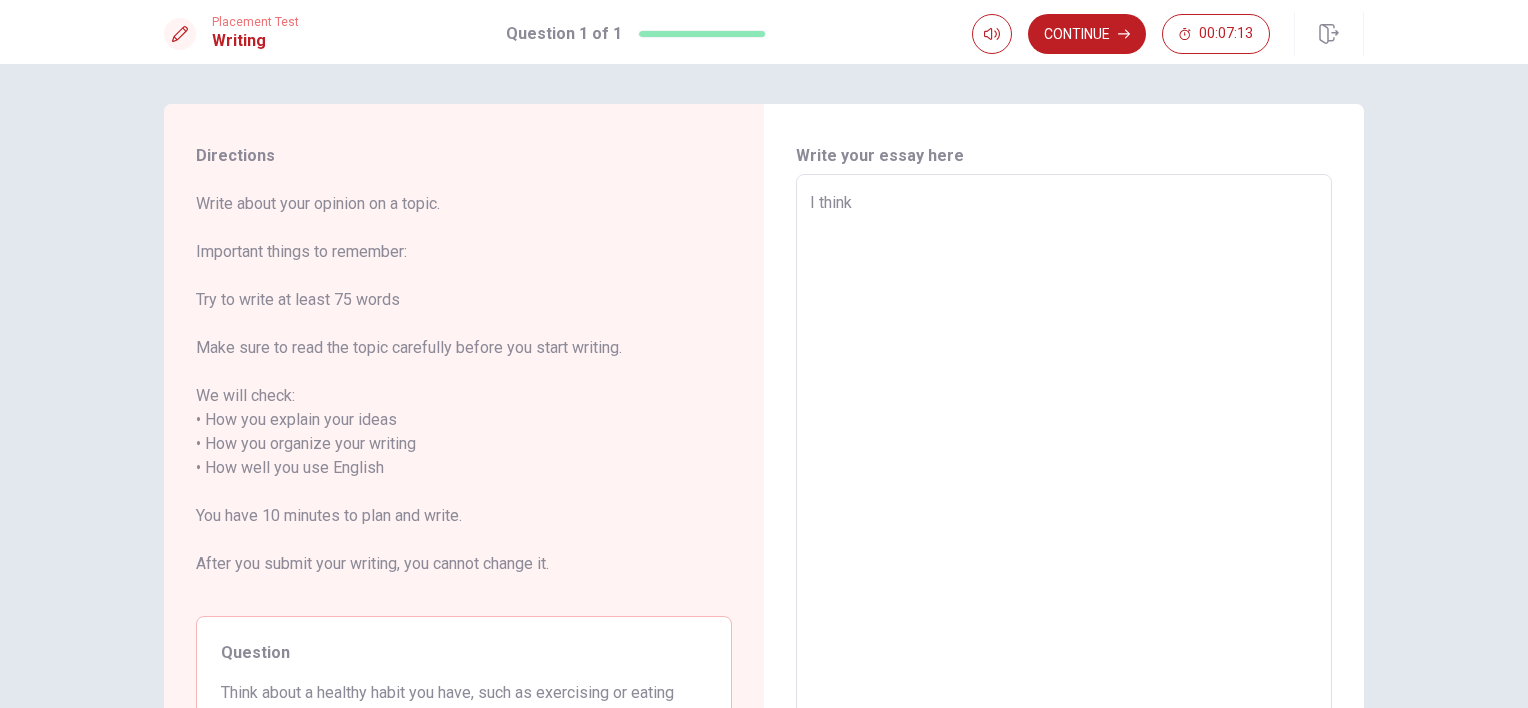 type on "x" 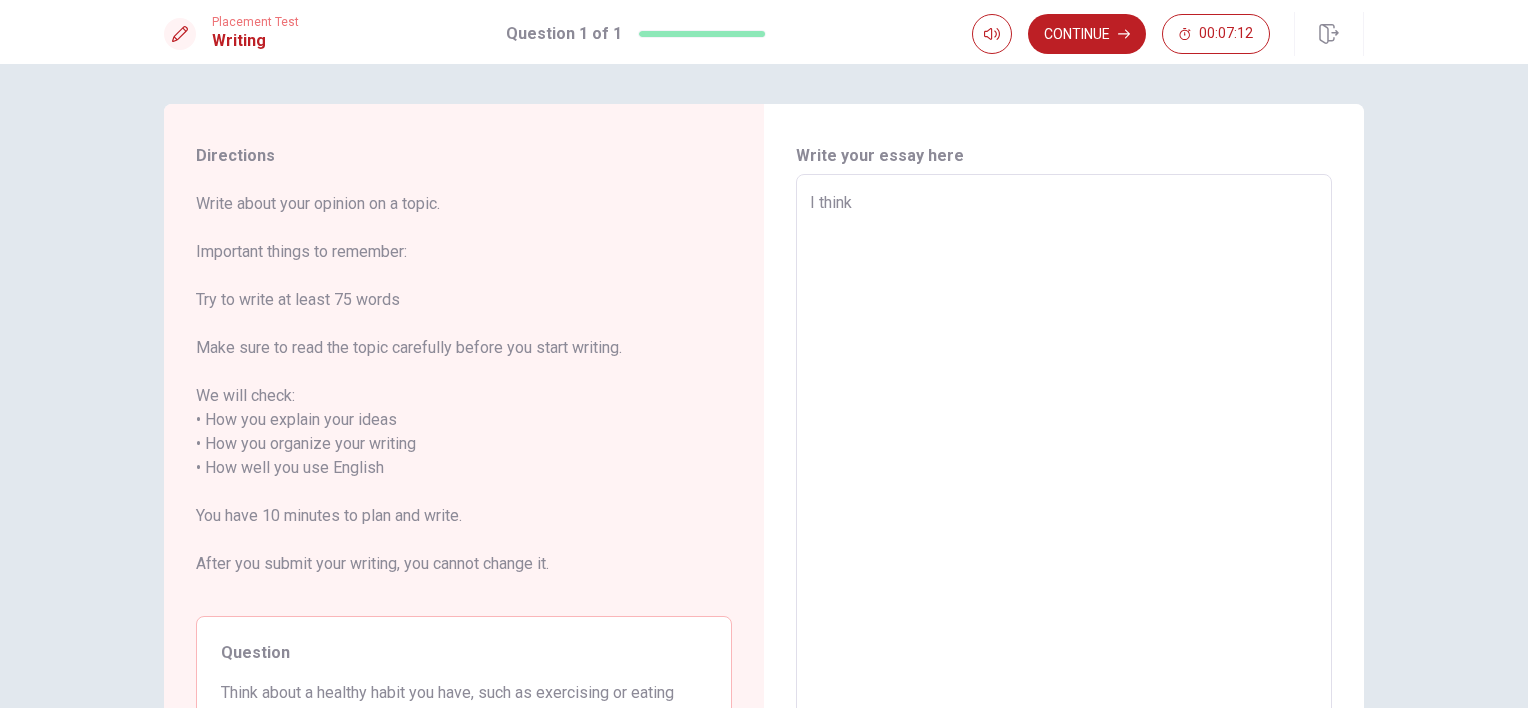 type on "I think" 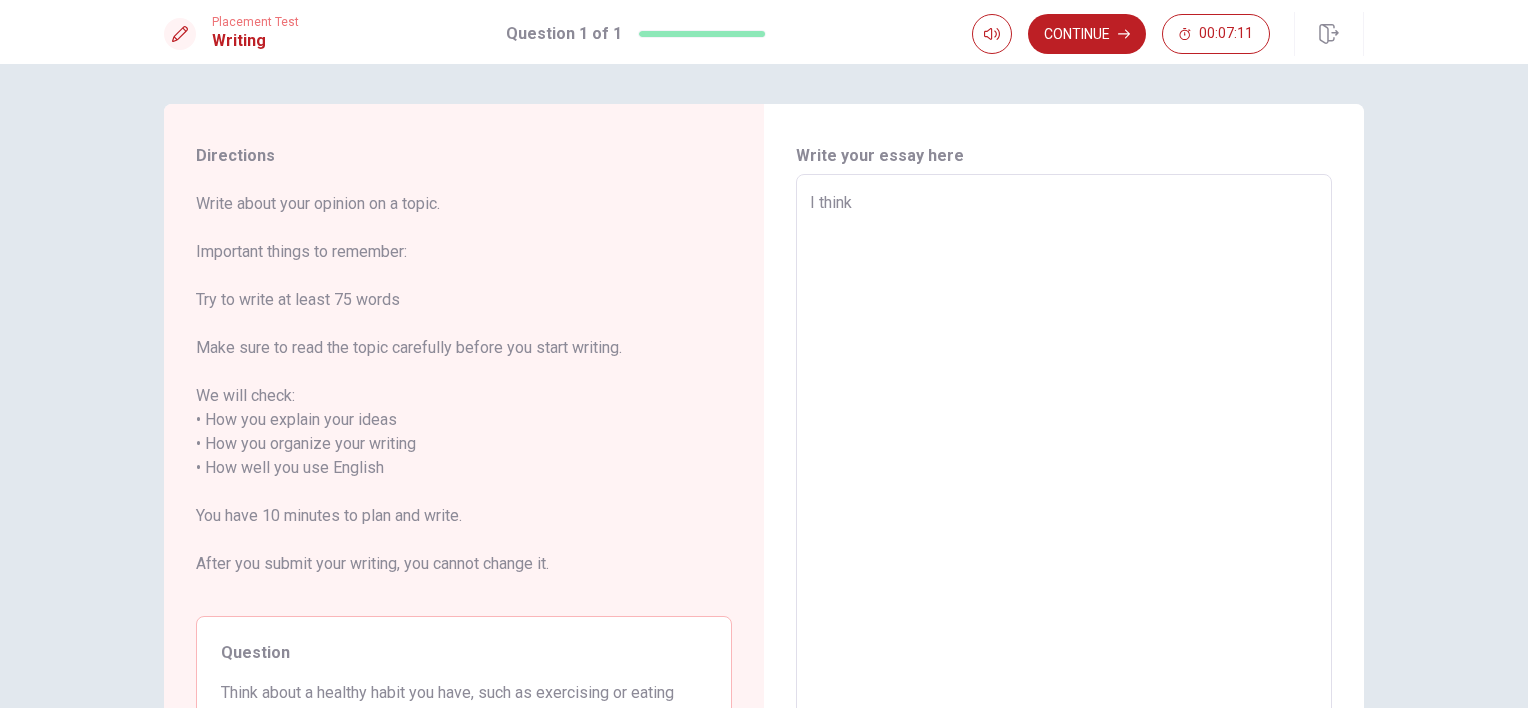 type on "I thin" 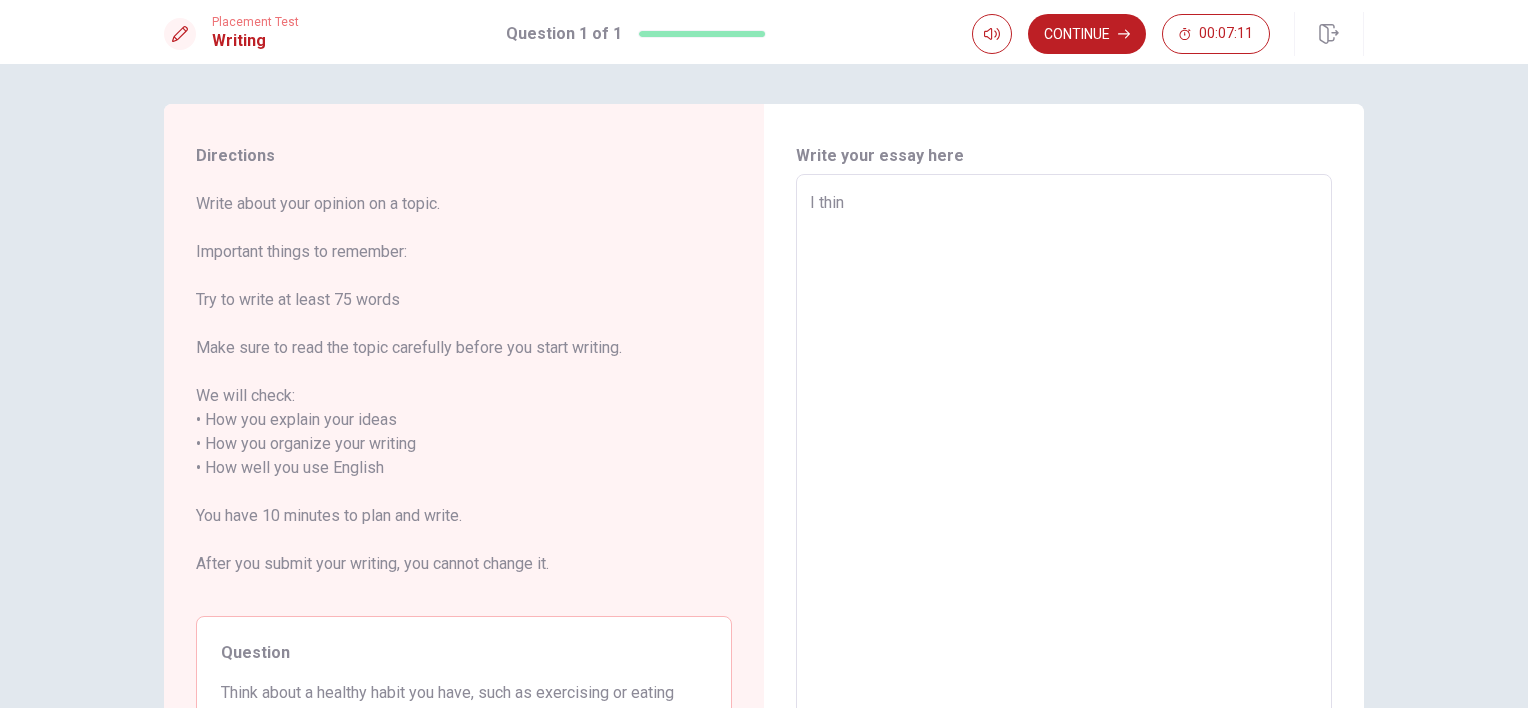 type on "x" 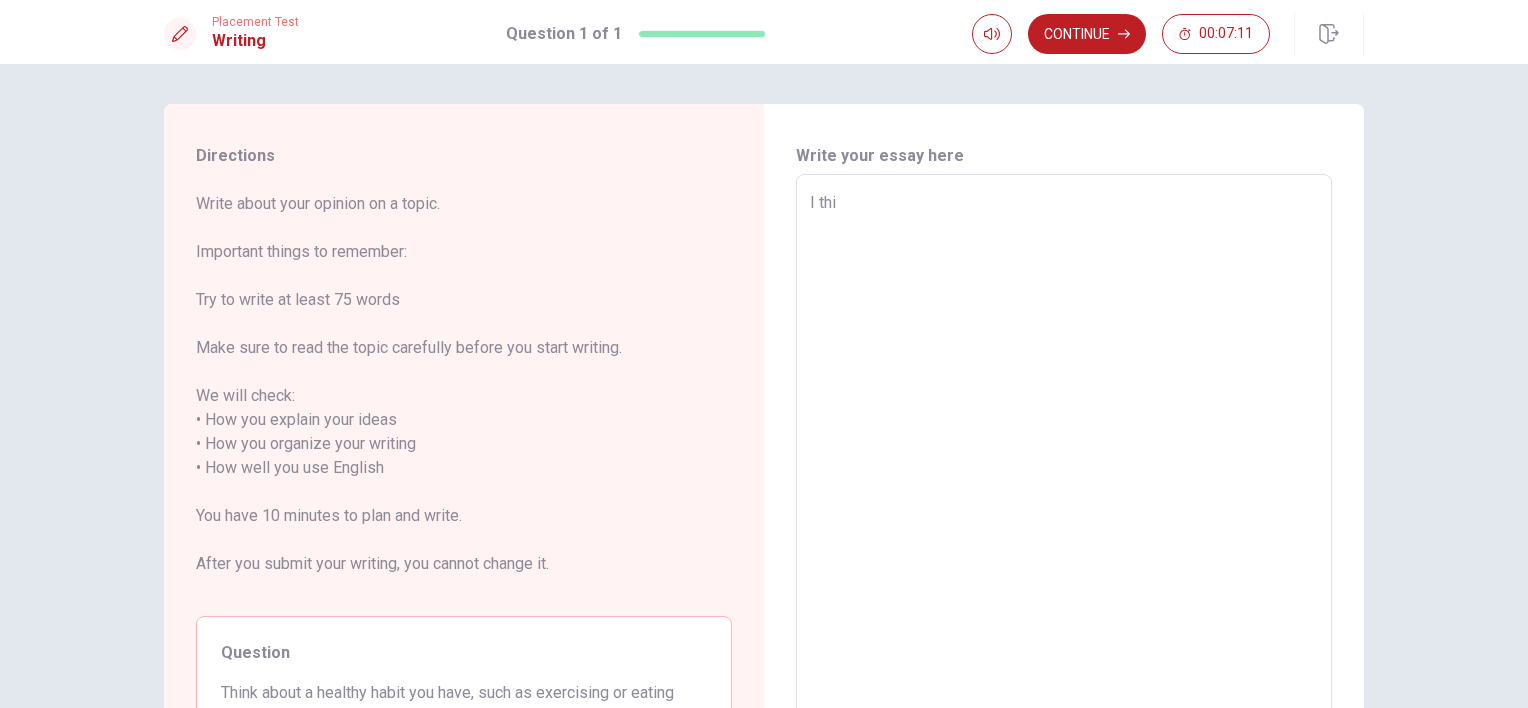 type on "x" 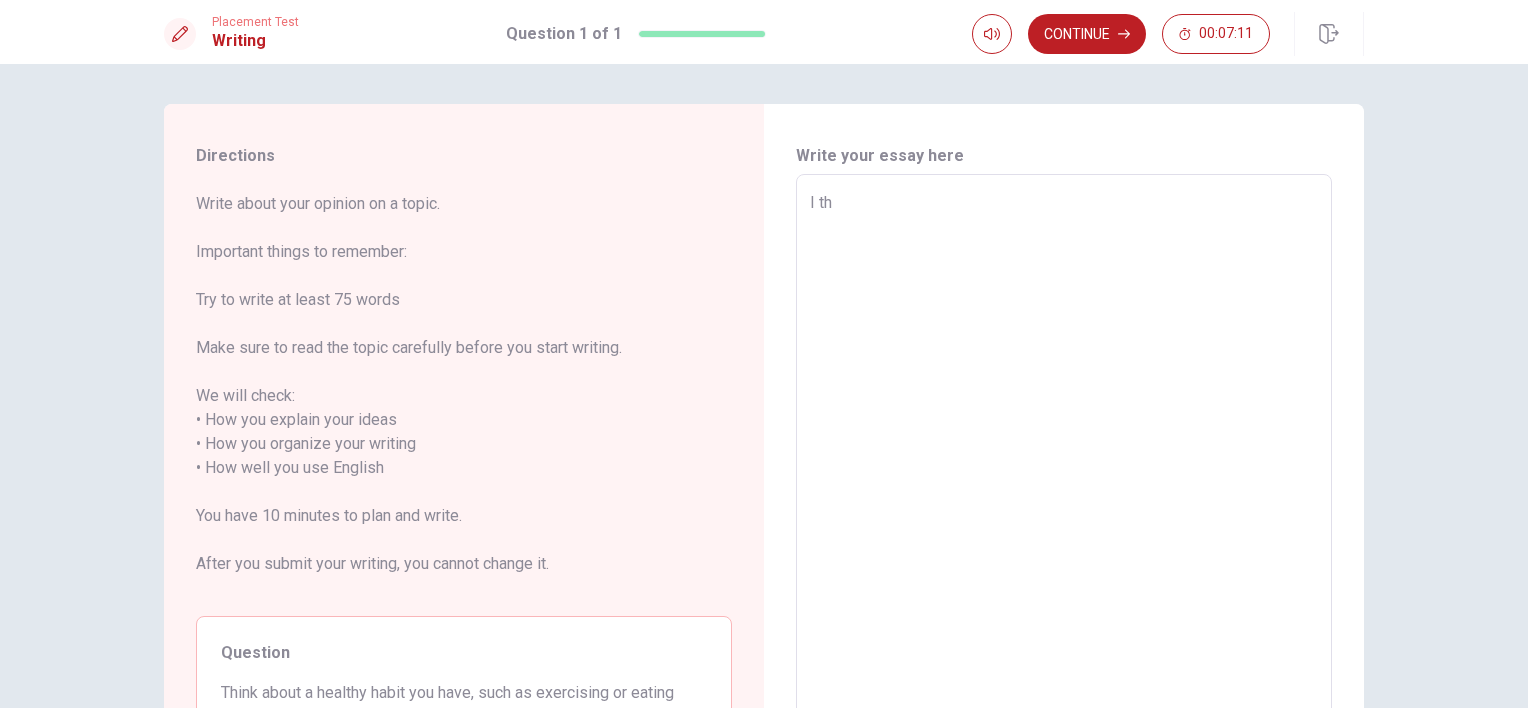 type on "x" 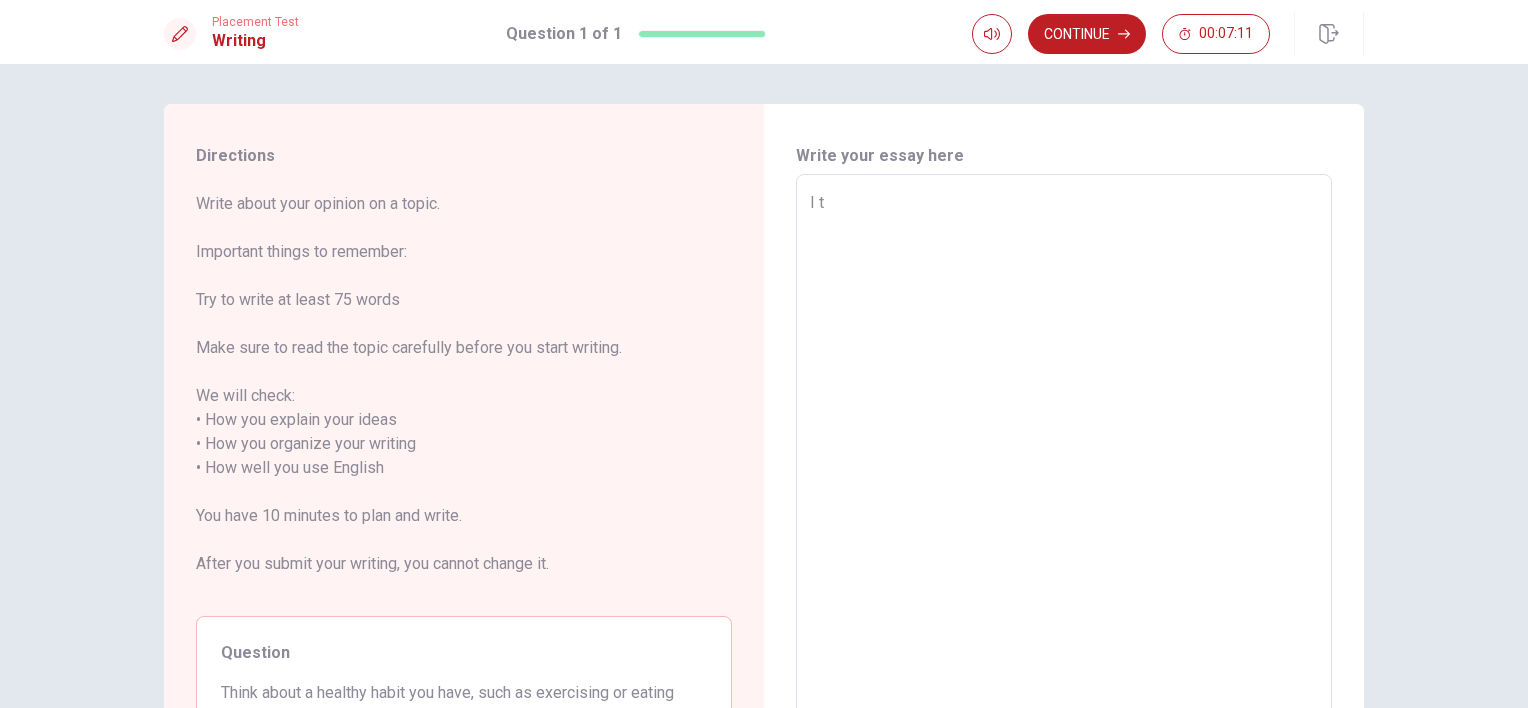 type on "x" 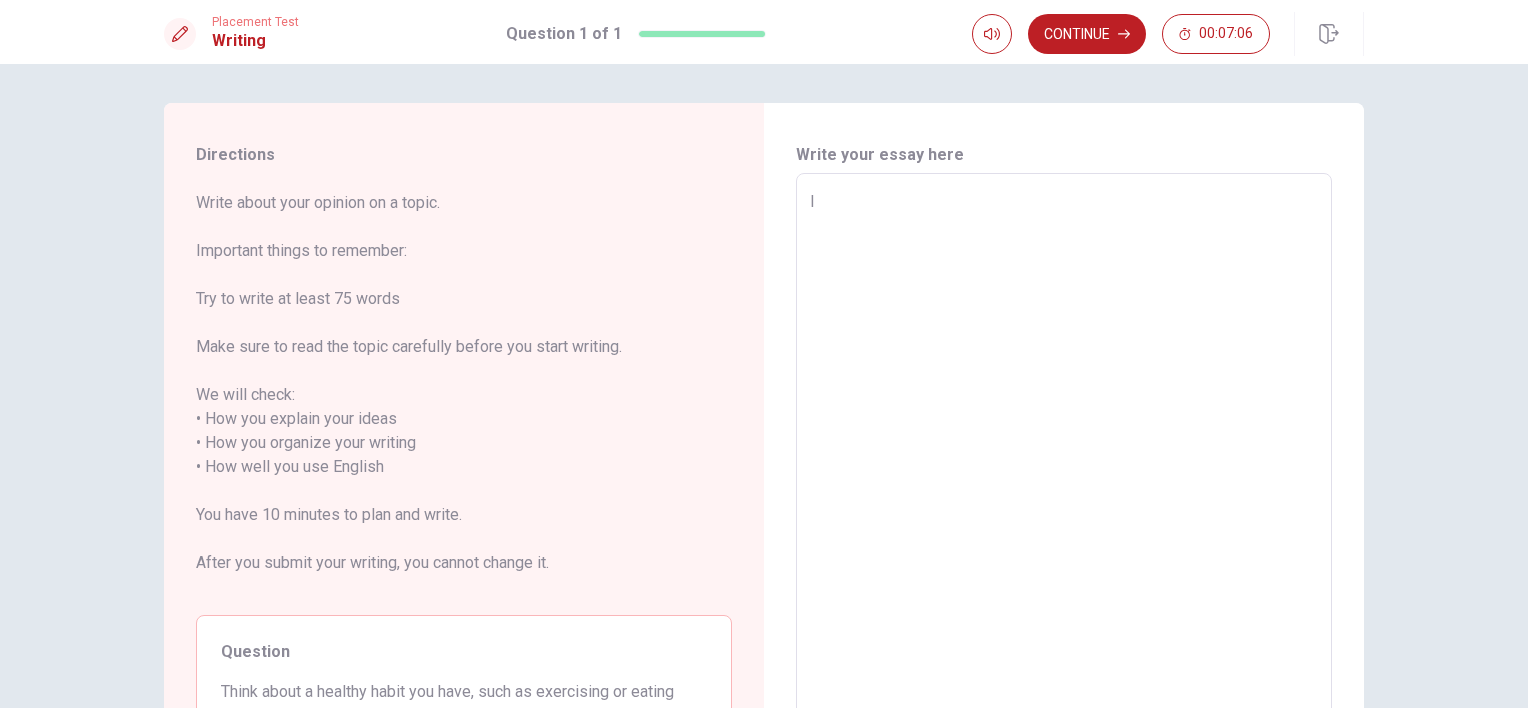 scroll, scrollTop: 0, scrollLeft: 0, axis: both 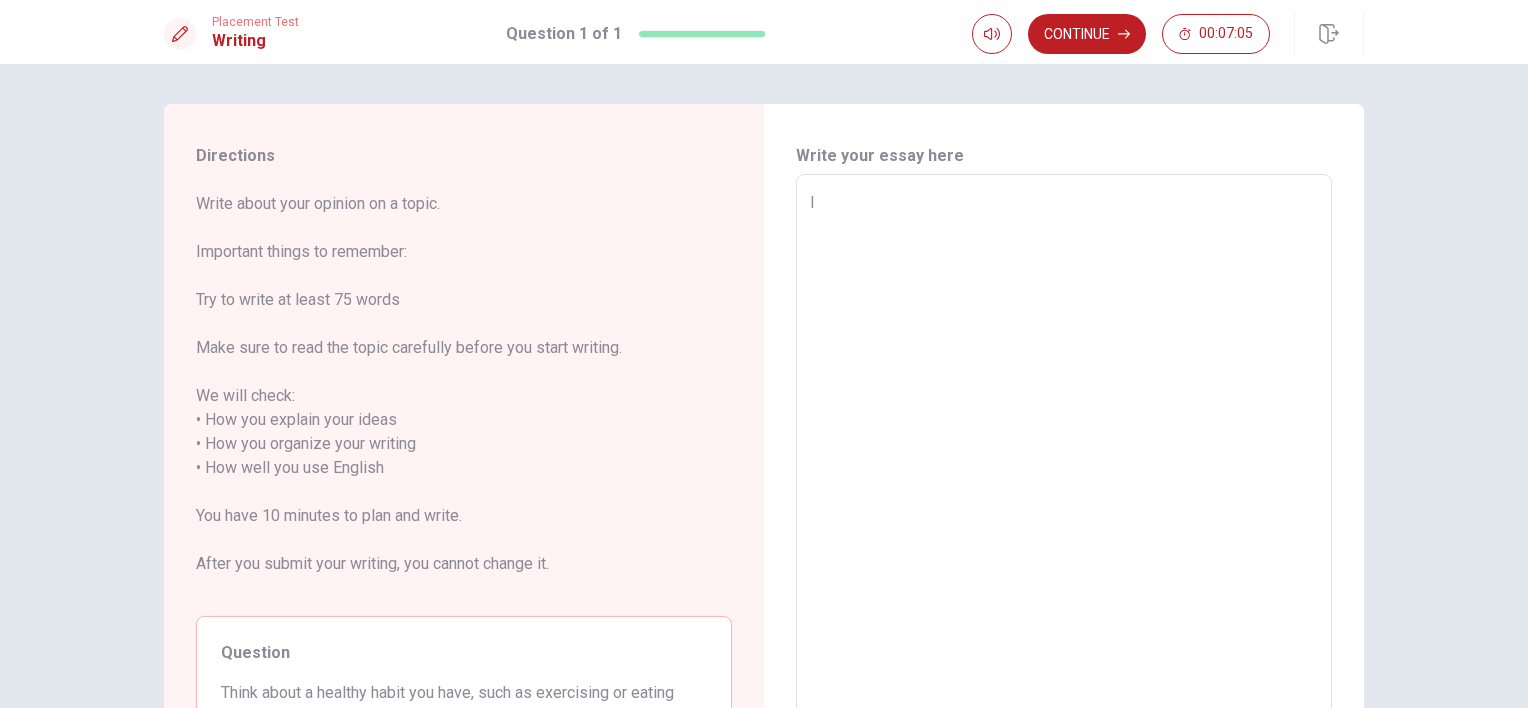 type on "x" 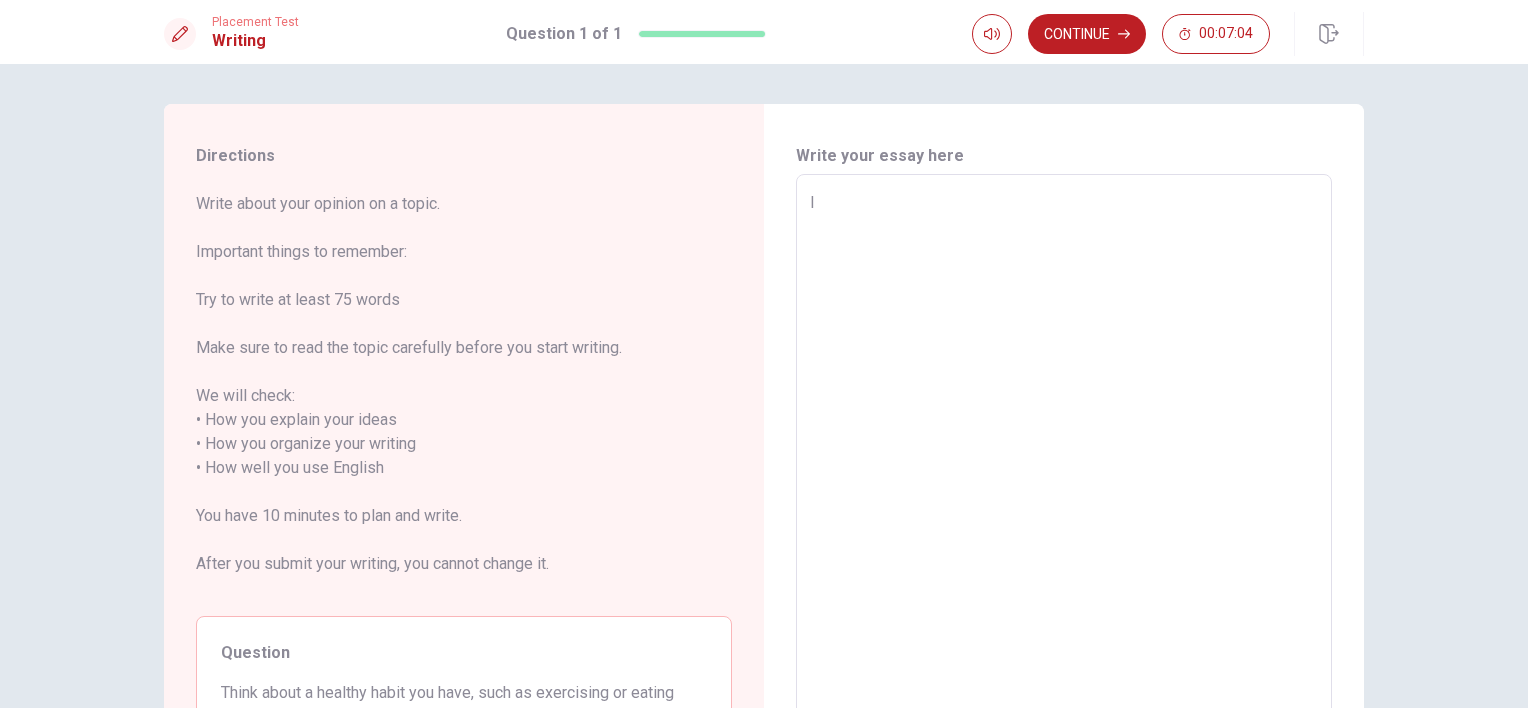 type on "I u" 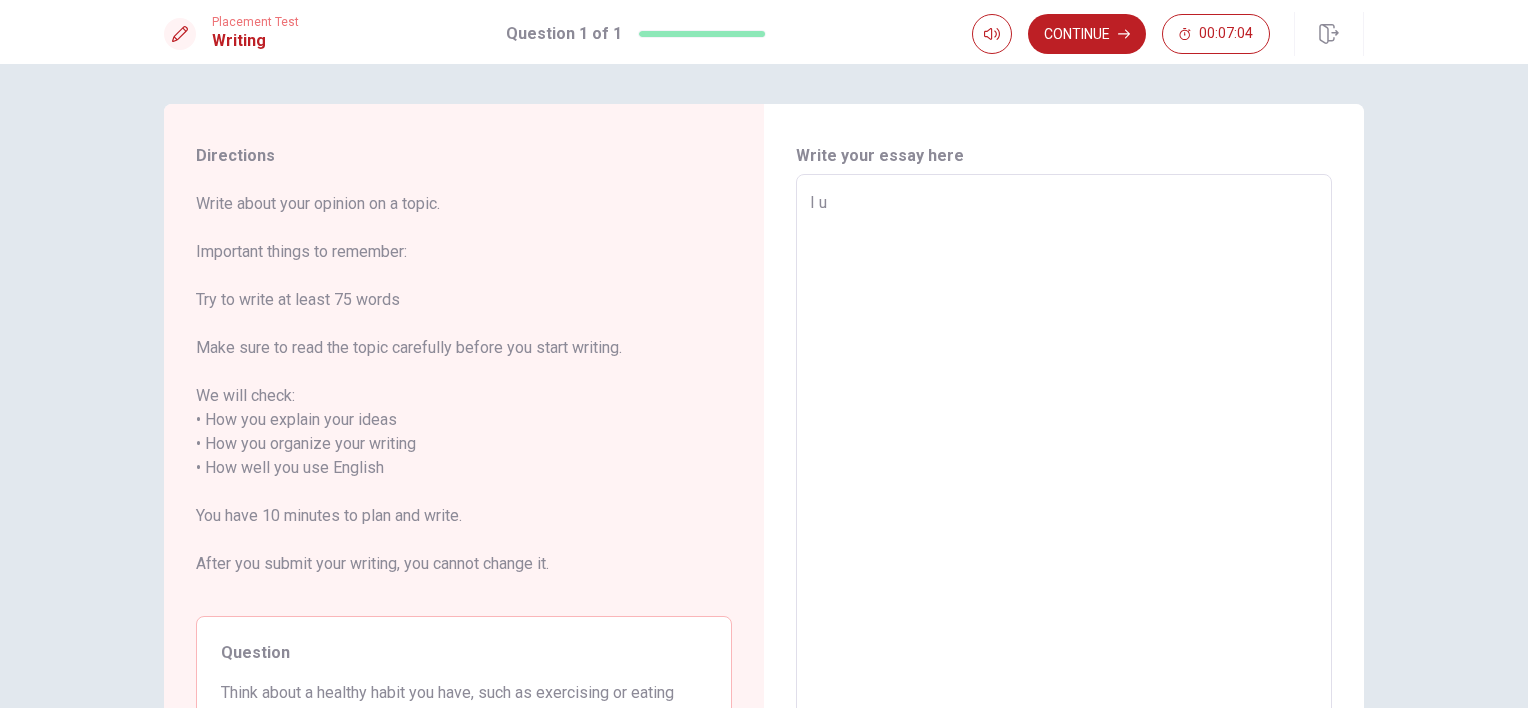 type on "x" 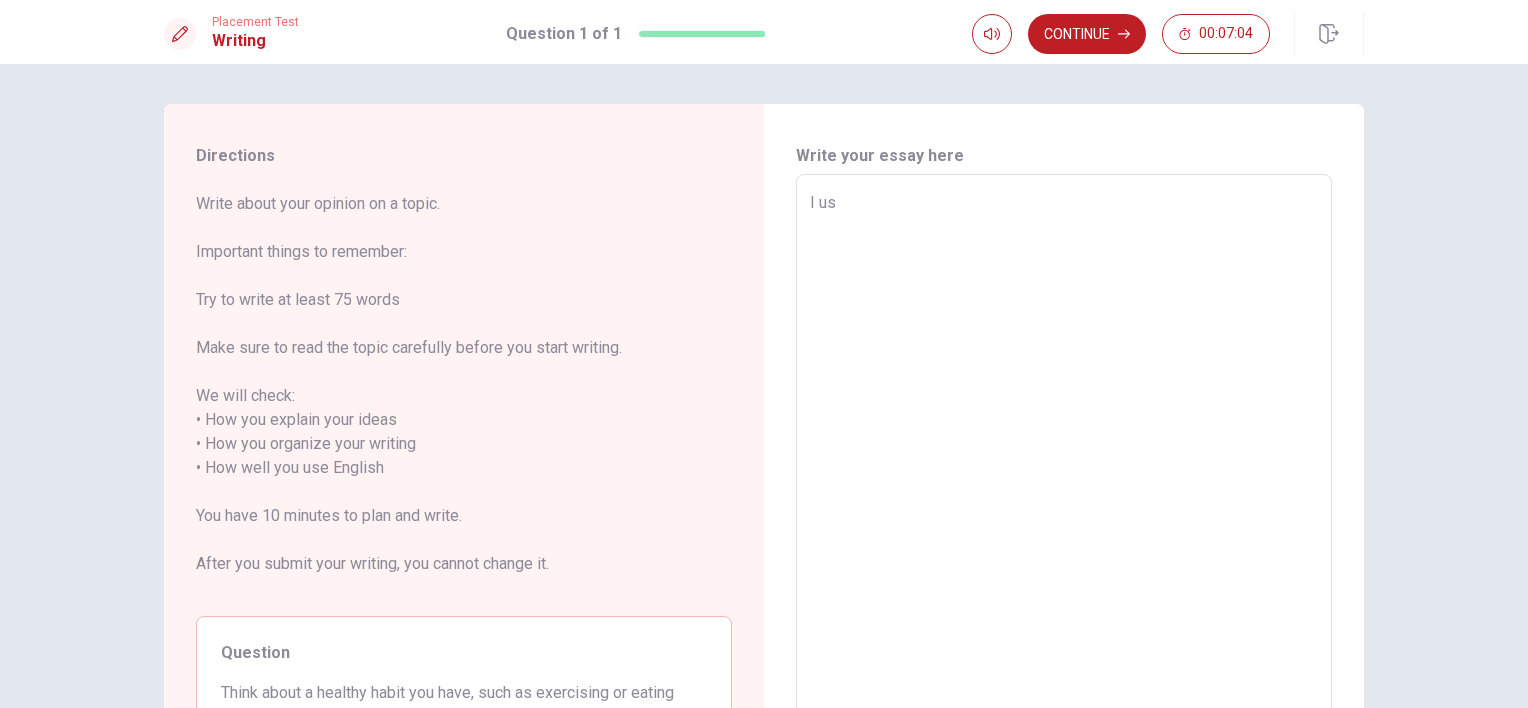 type on "x" 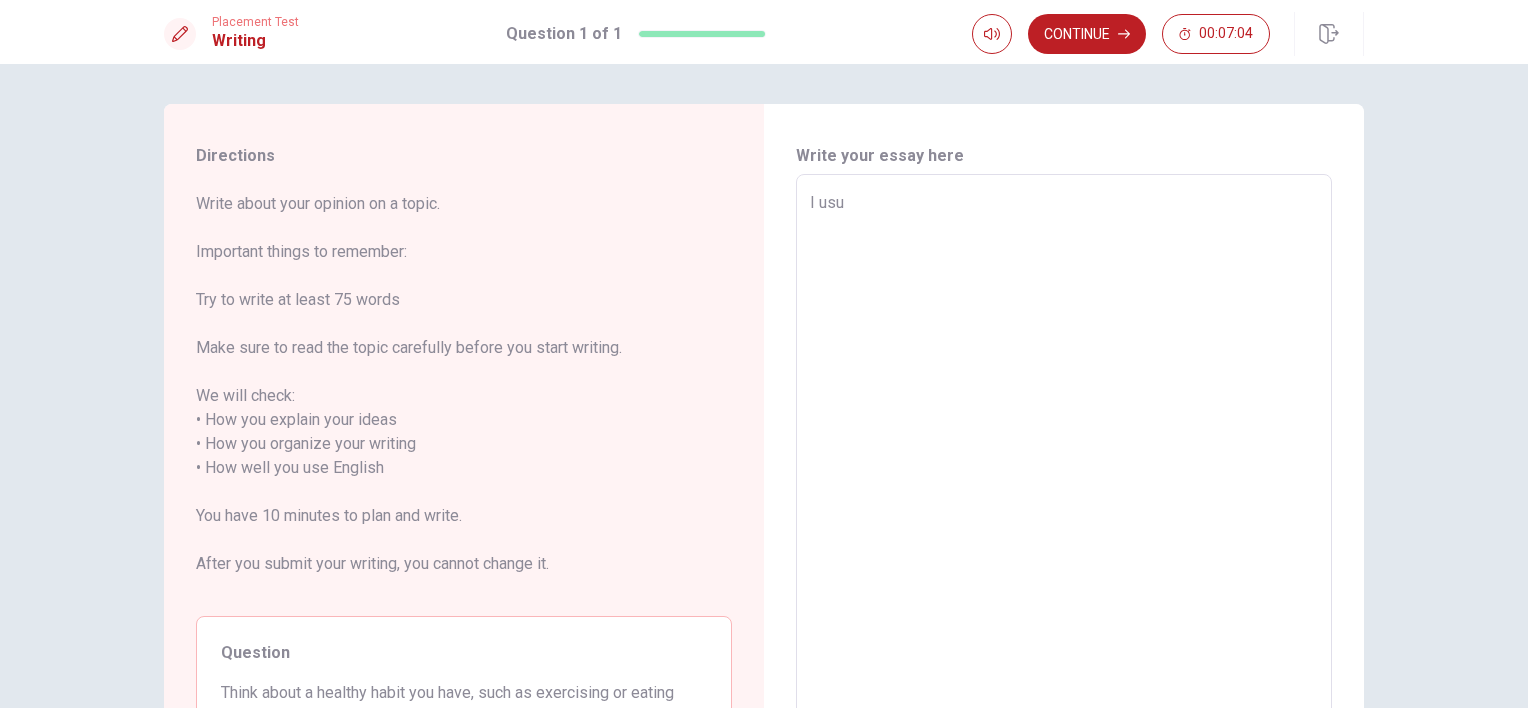 type on "x" 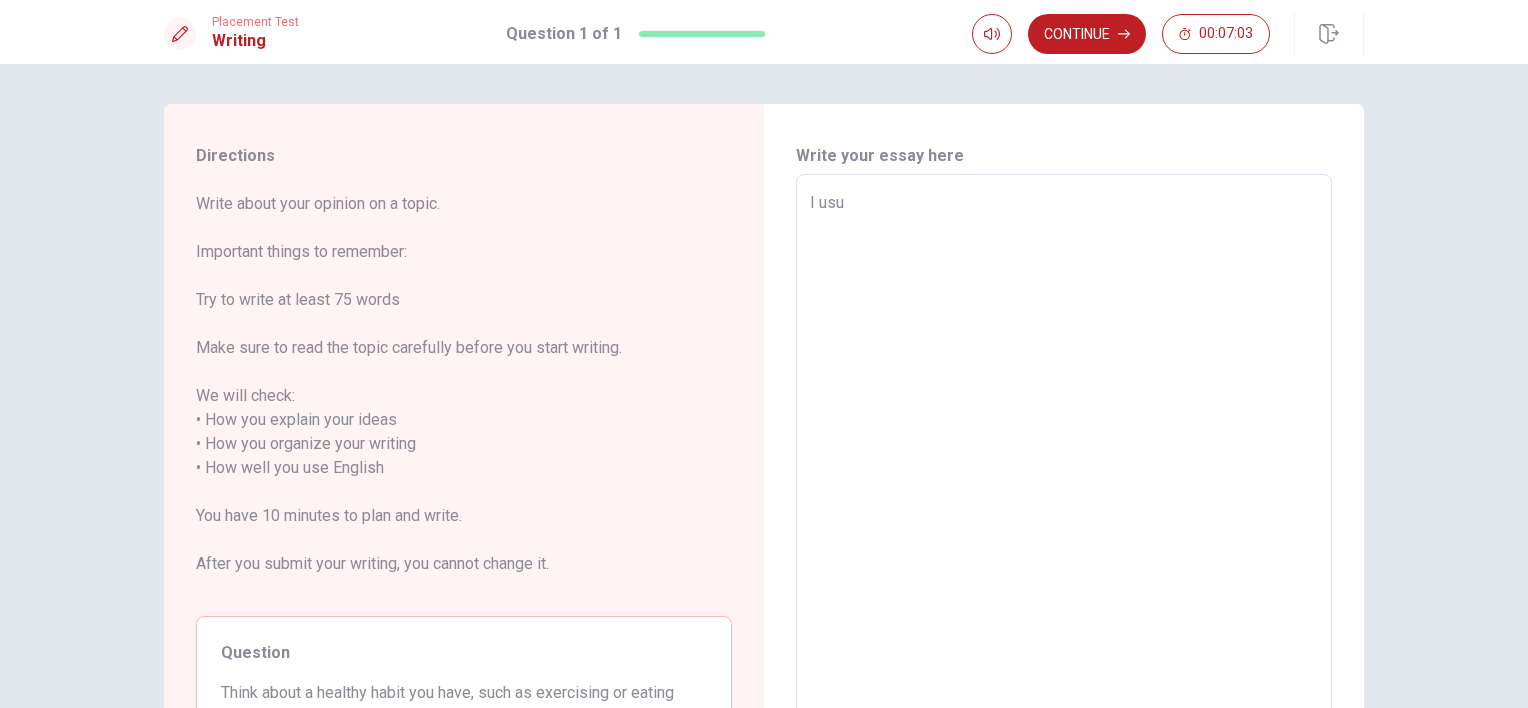 type on "I usuf" 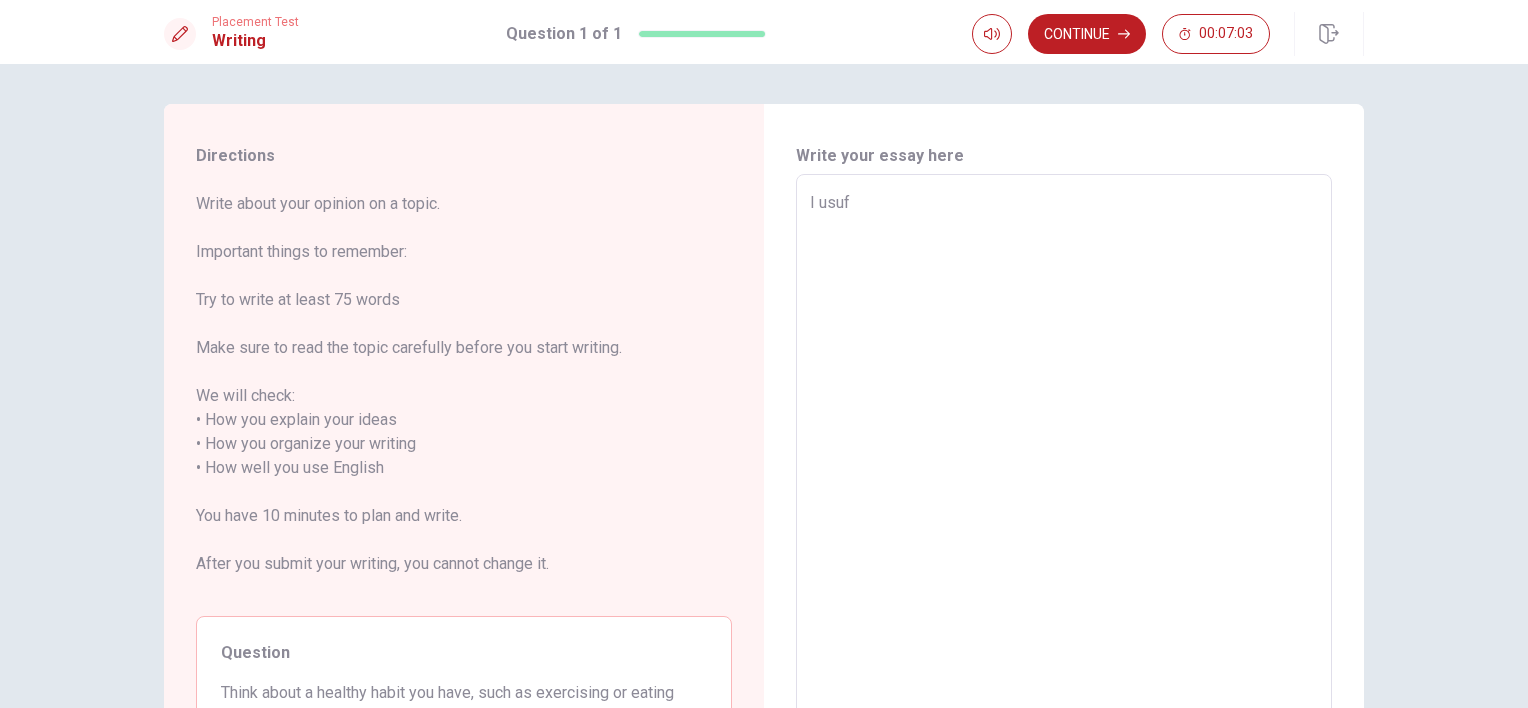 type on "x" 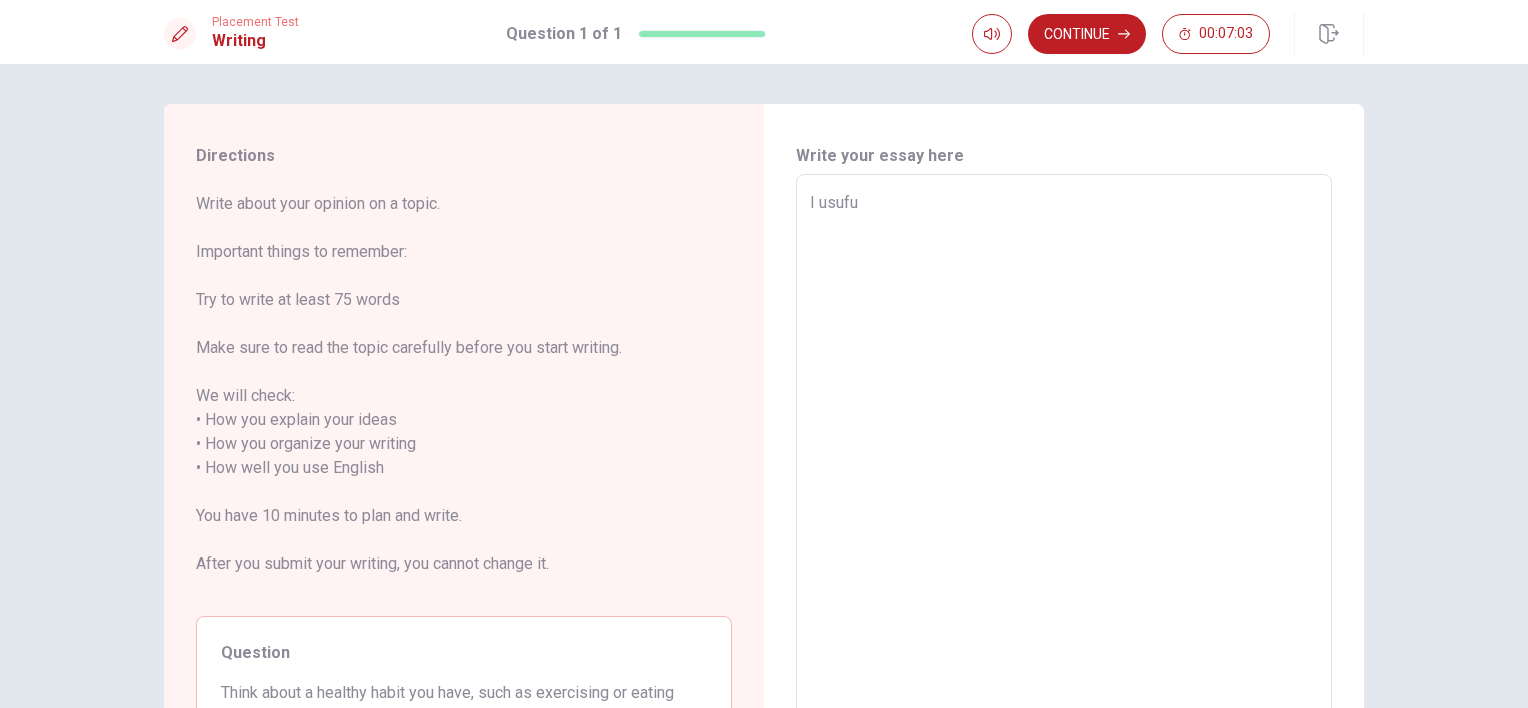 type on "x" 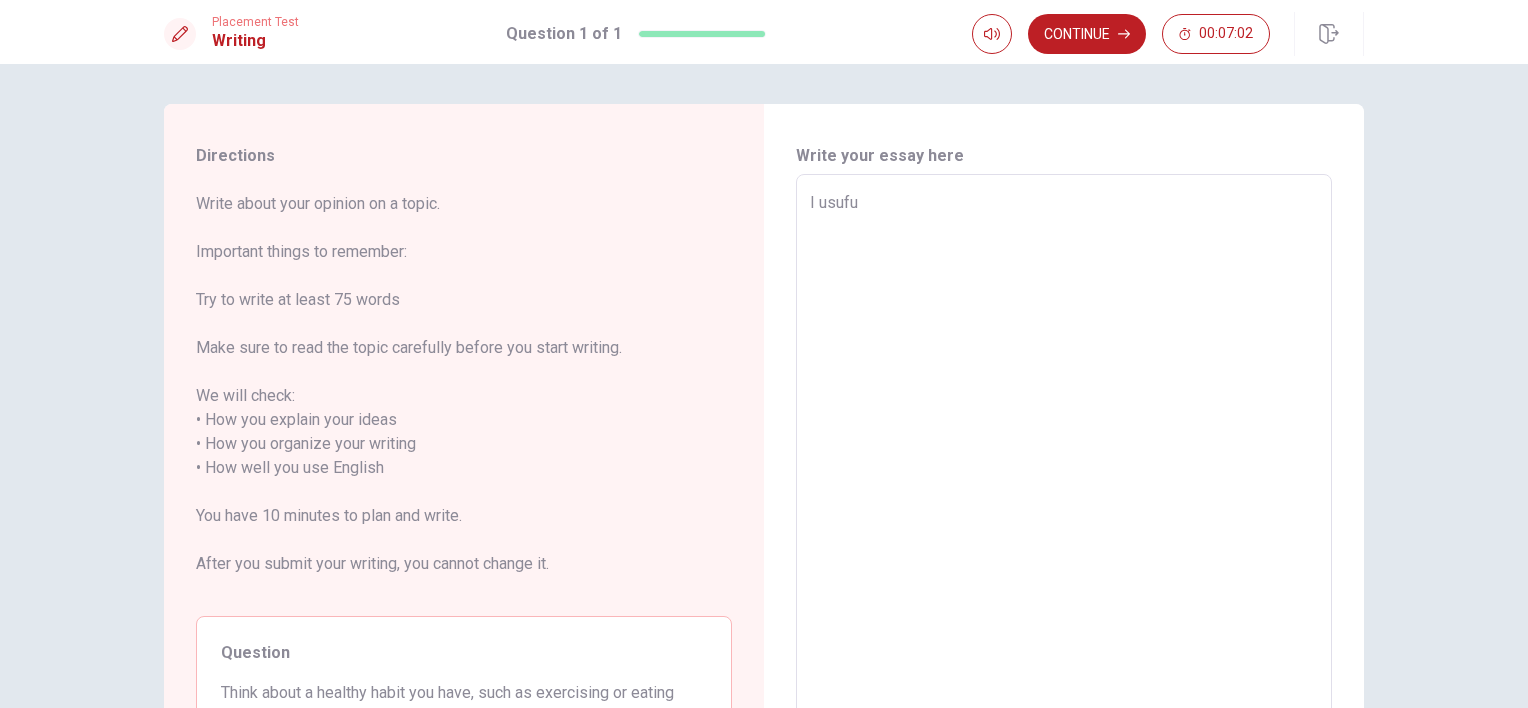 type on "I usufui" 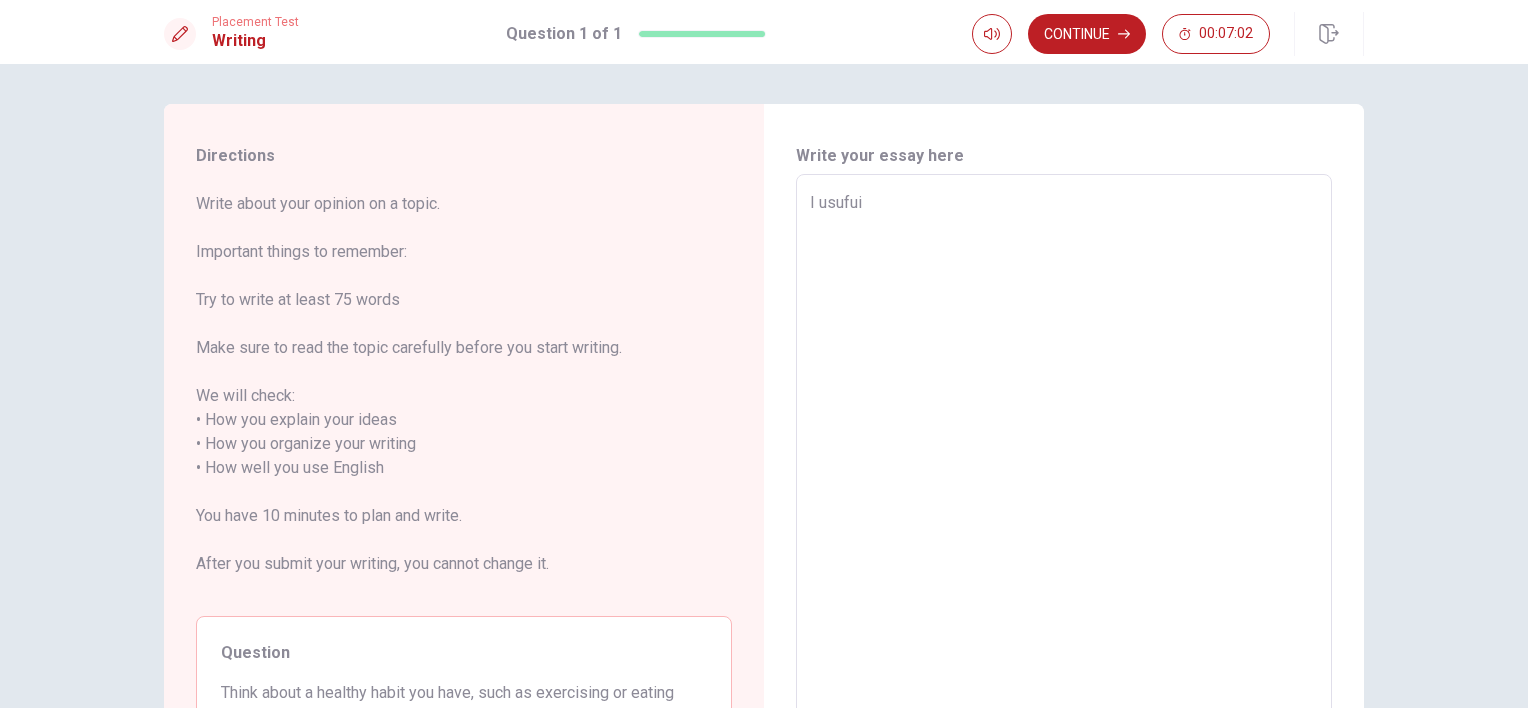 type on "x" 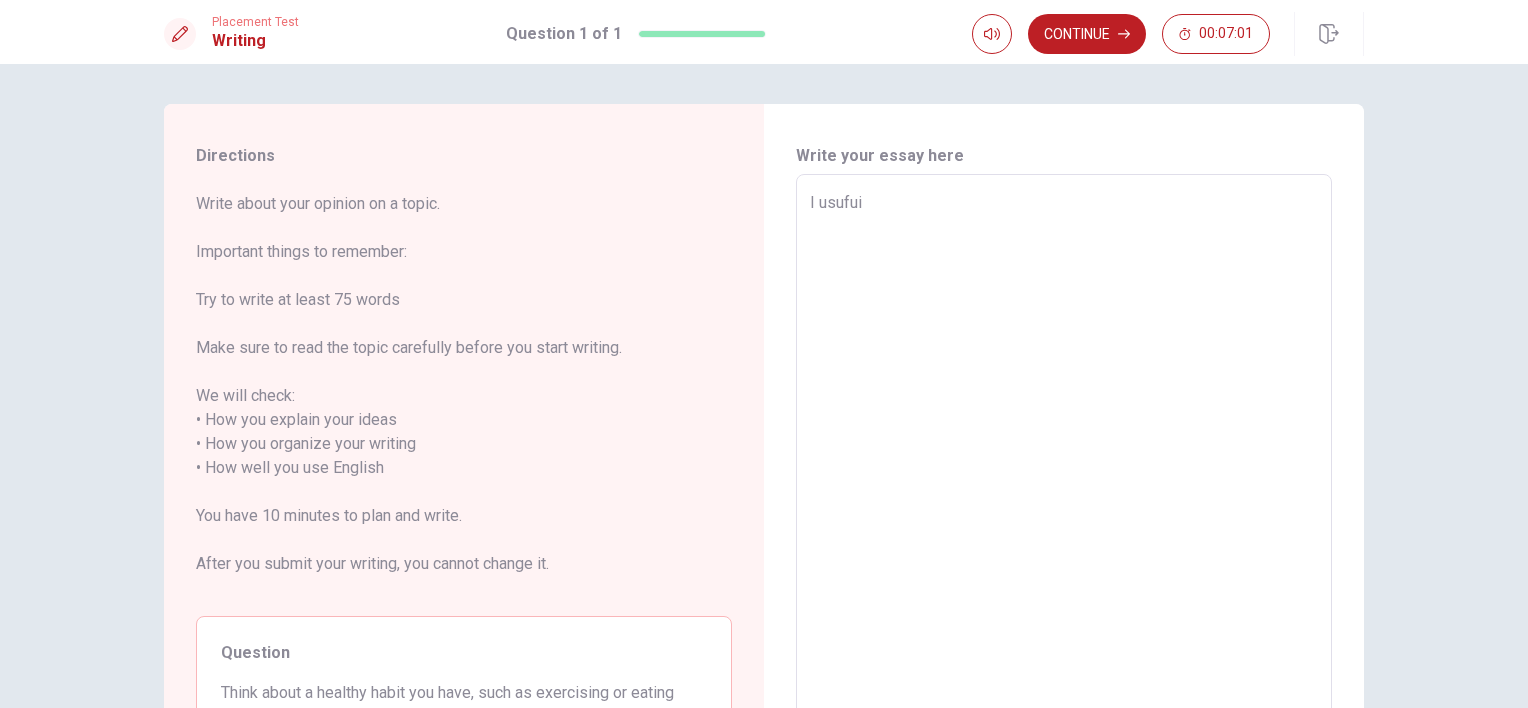 type on "I usufu" 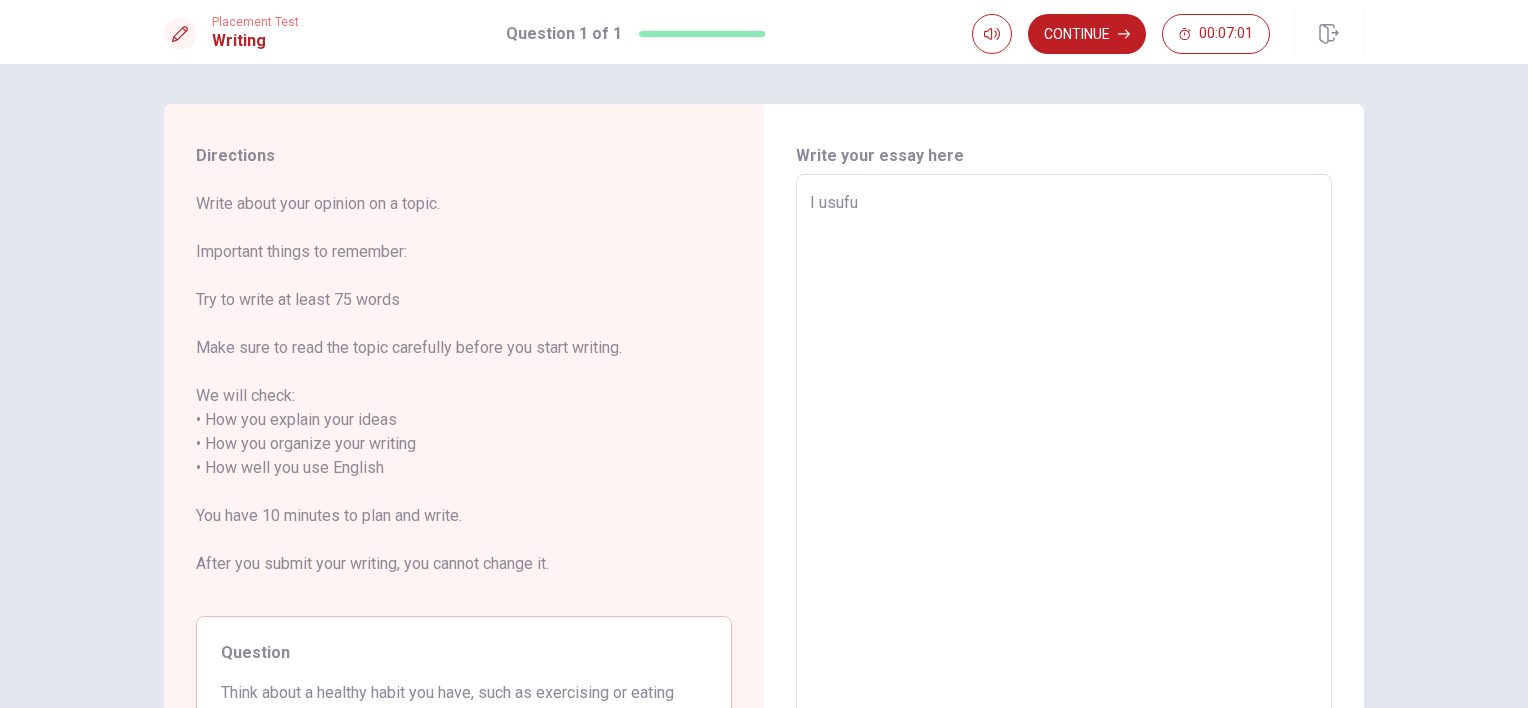 type on "x" 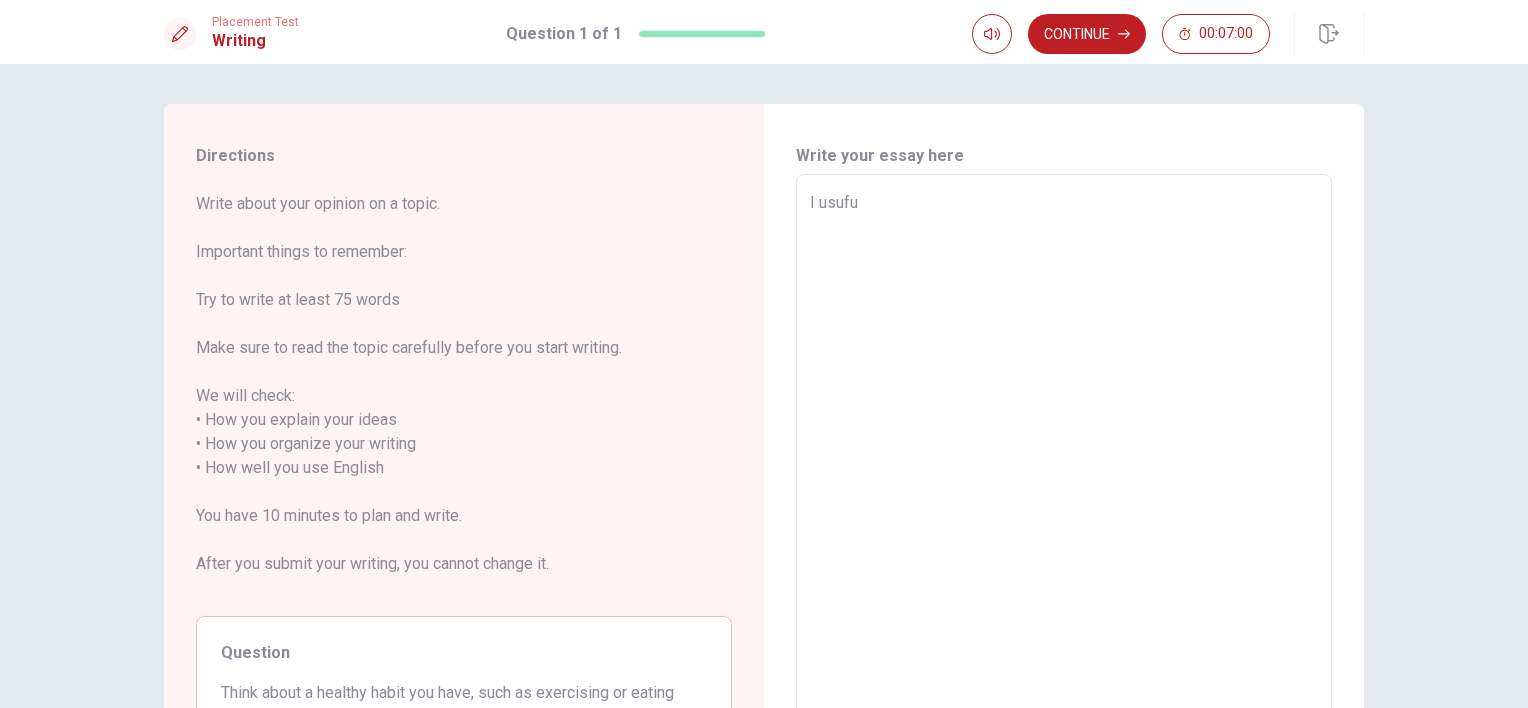 type on "I usufui" 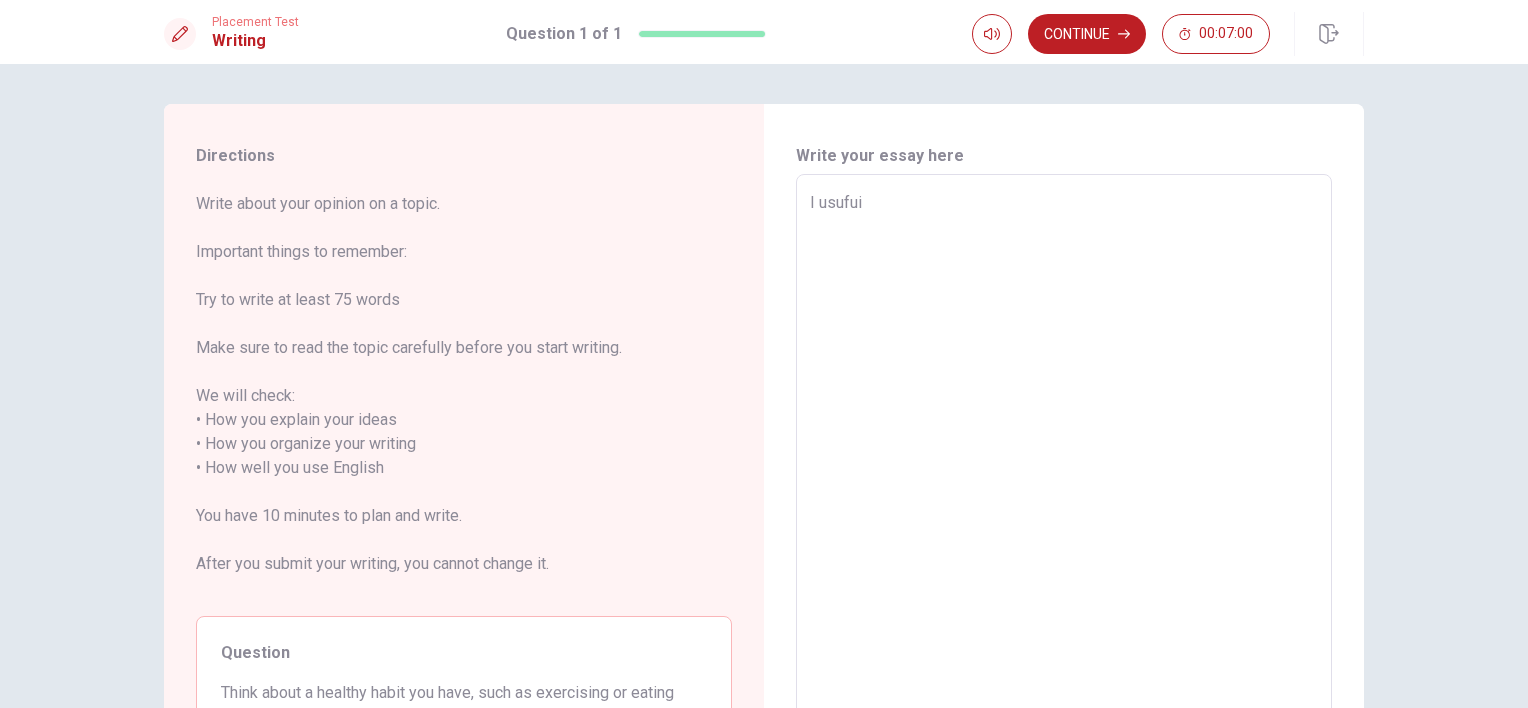 type on "x" 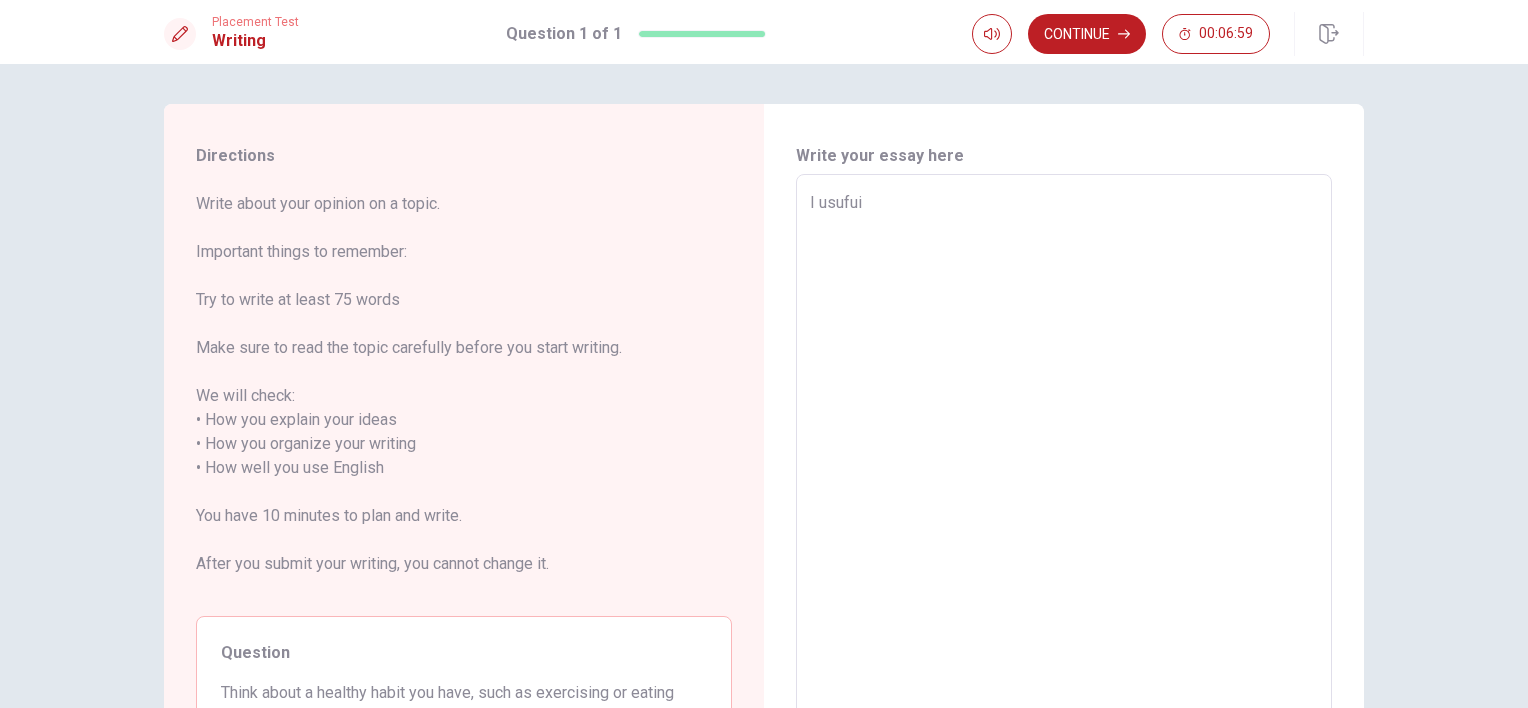 type on "I usufu" 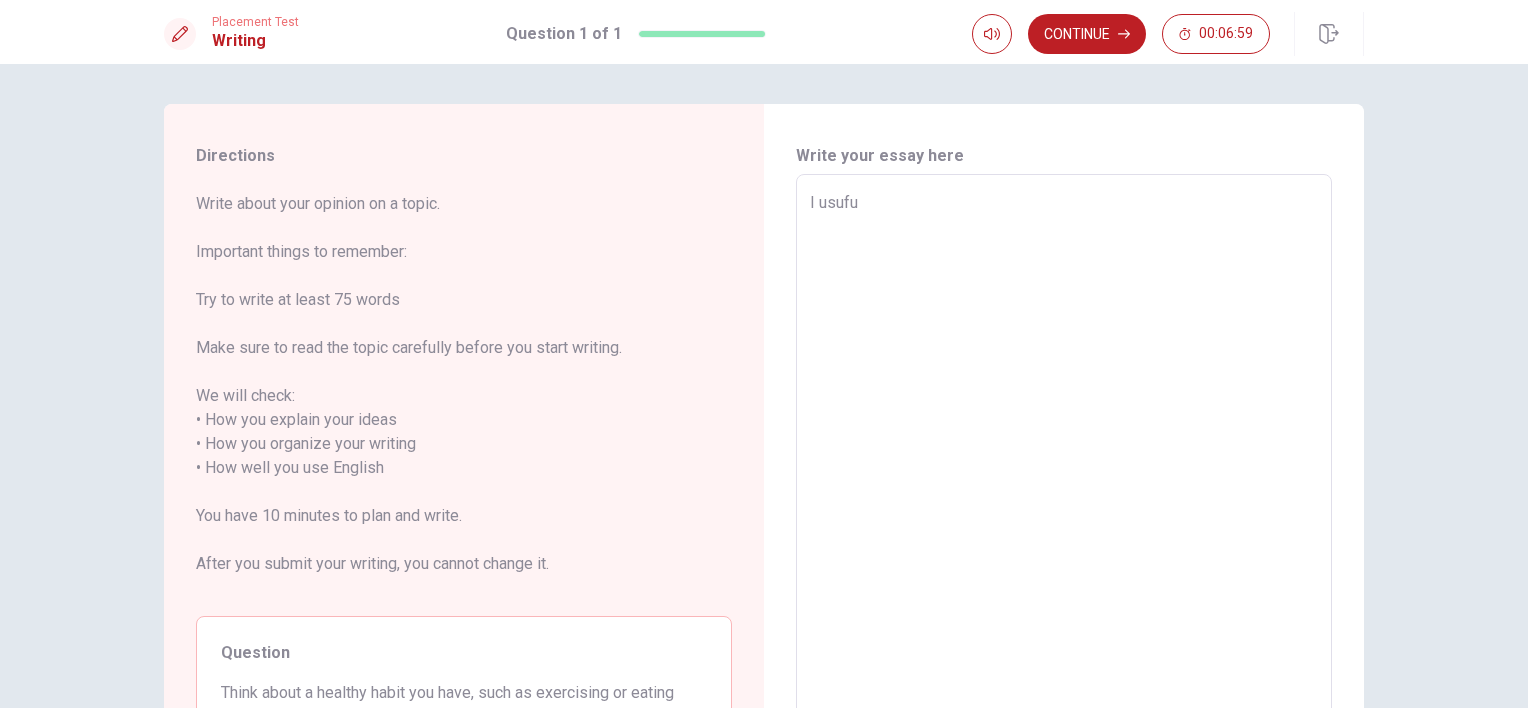 type on "x" 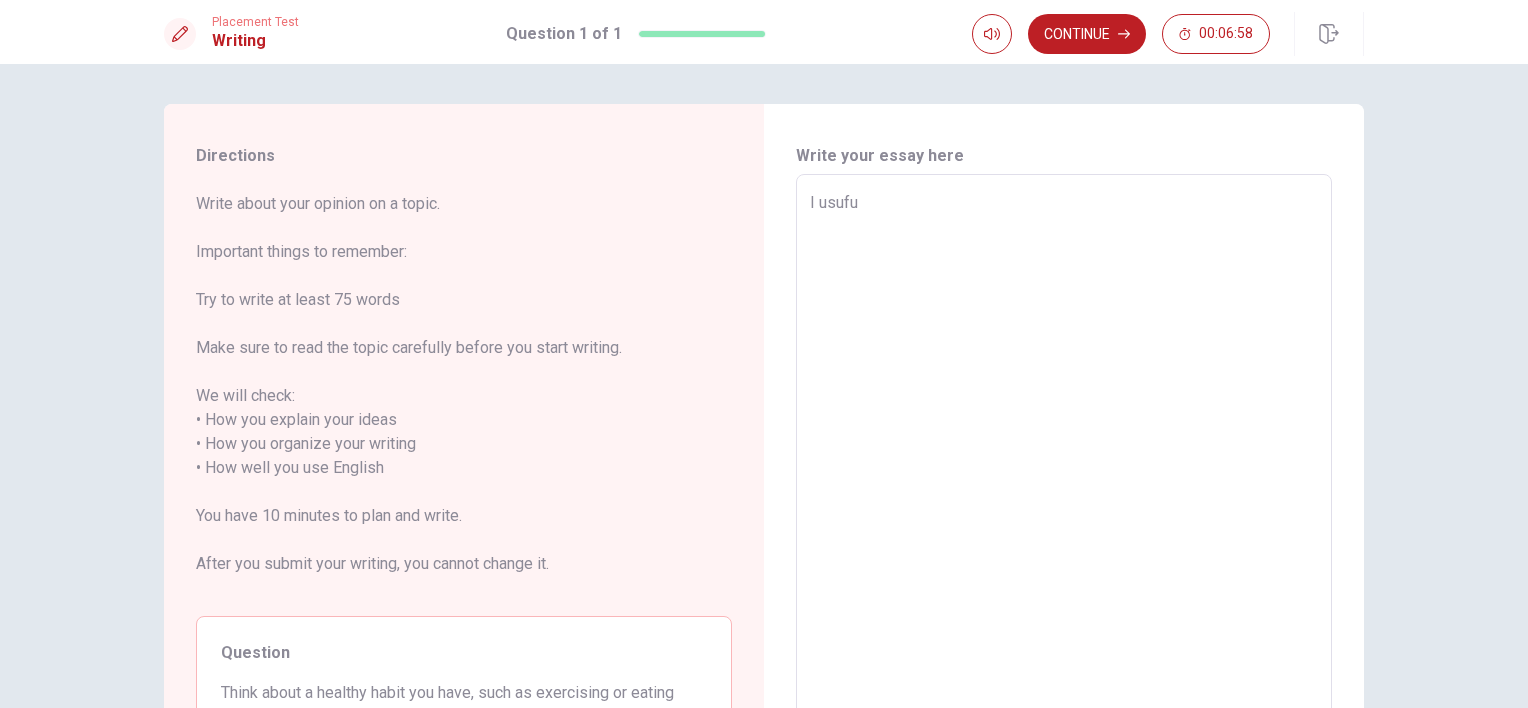 type on "I usuful" 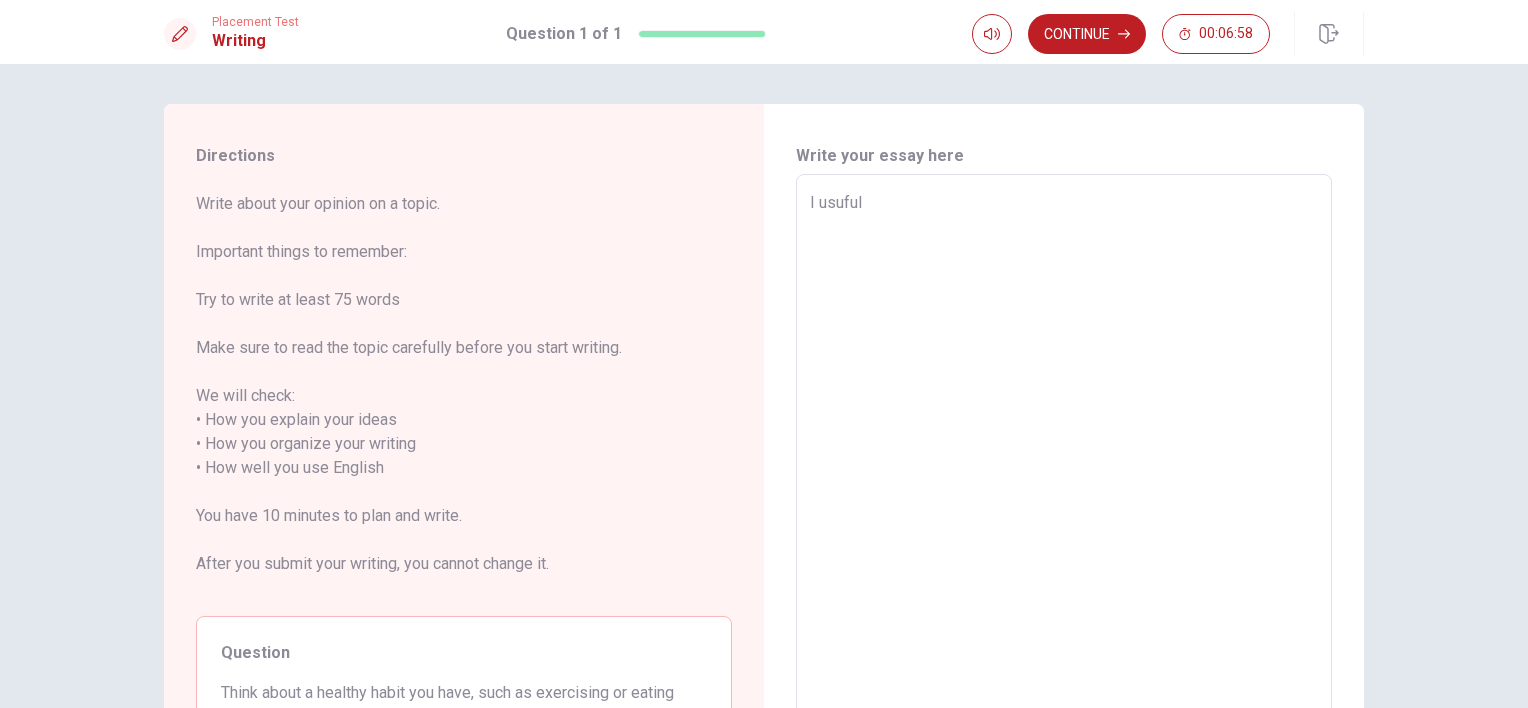 type on "x" 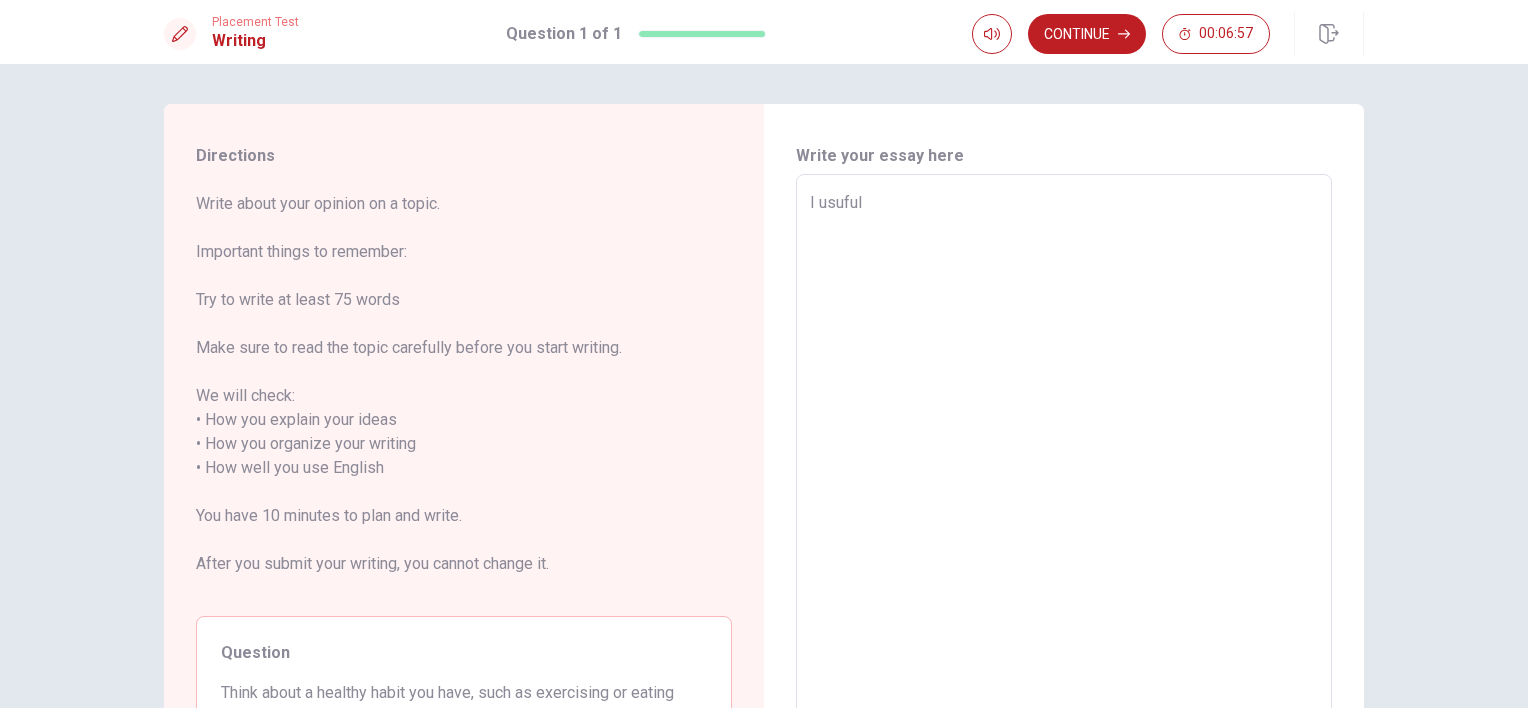type on "I usuful" 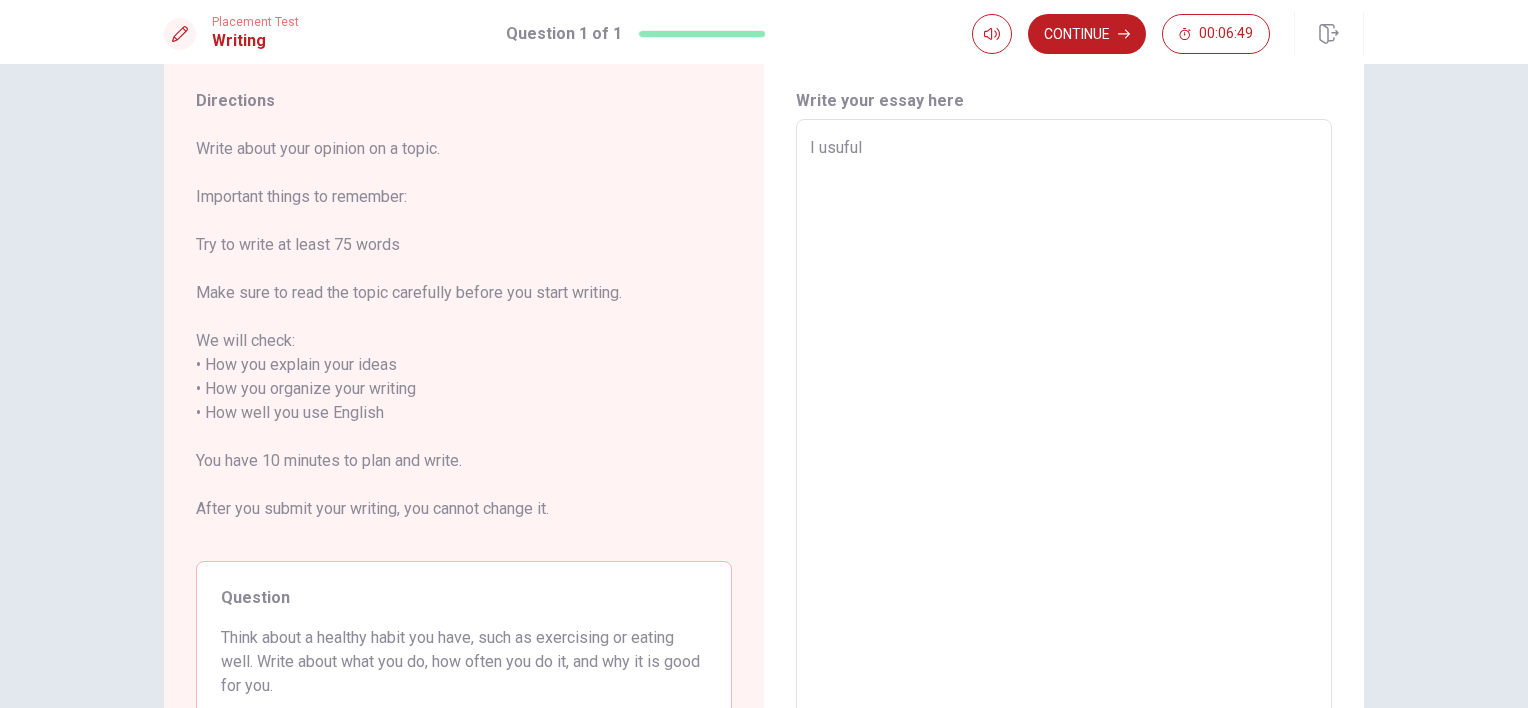 scroll, scrollTop: 100, scrollLeft: 0, axis: vertical 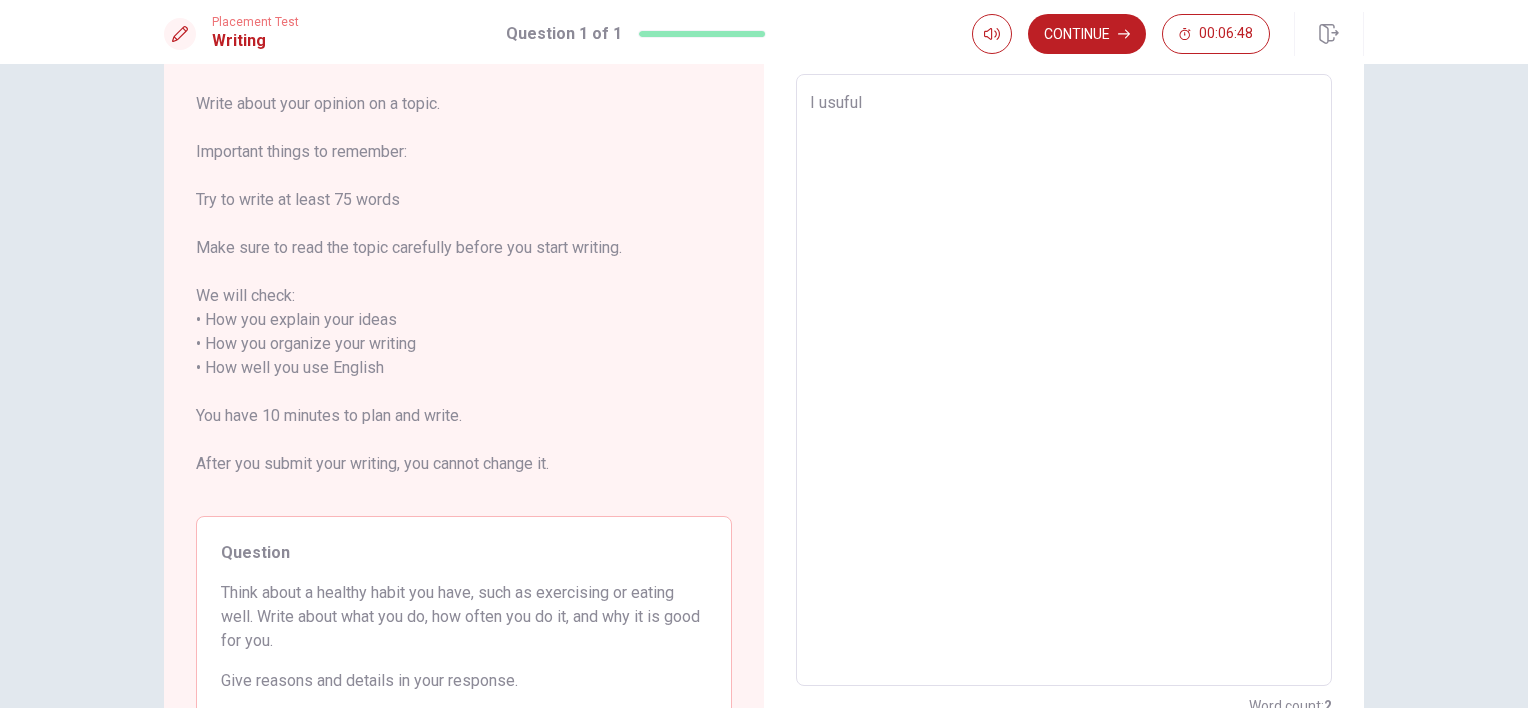 type on "x" 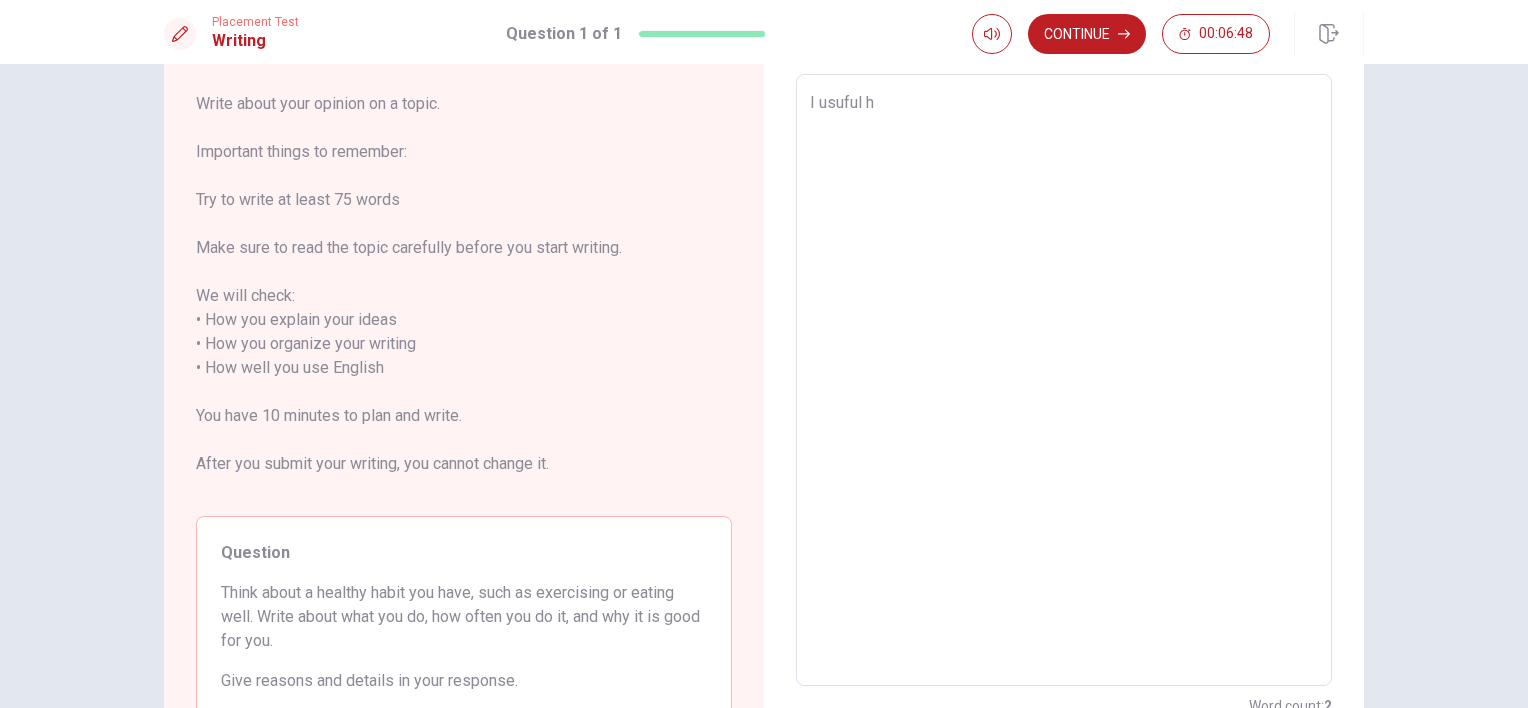 type on "x" 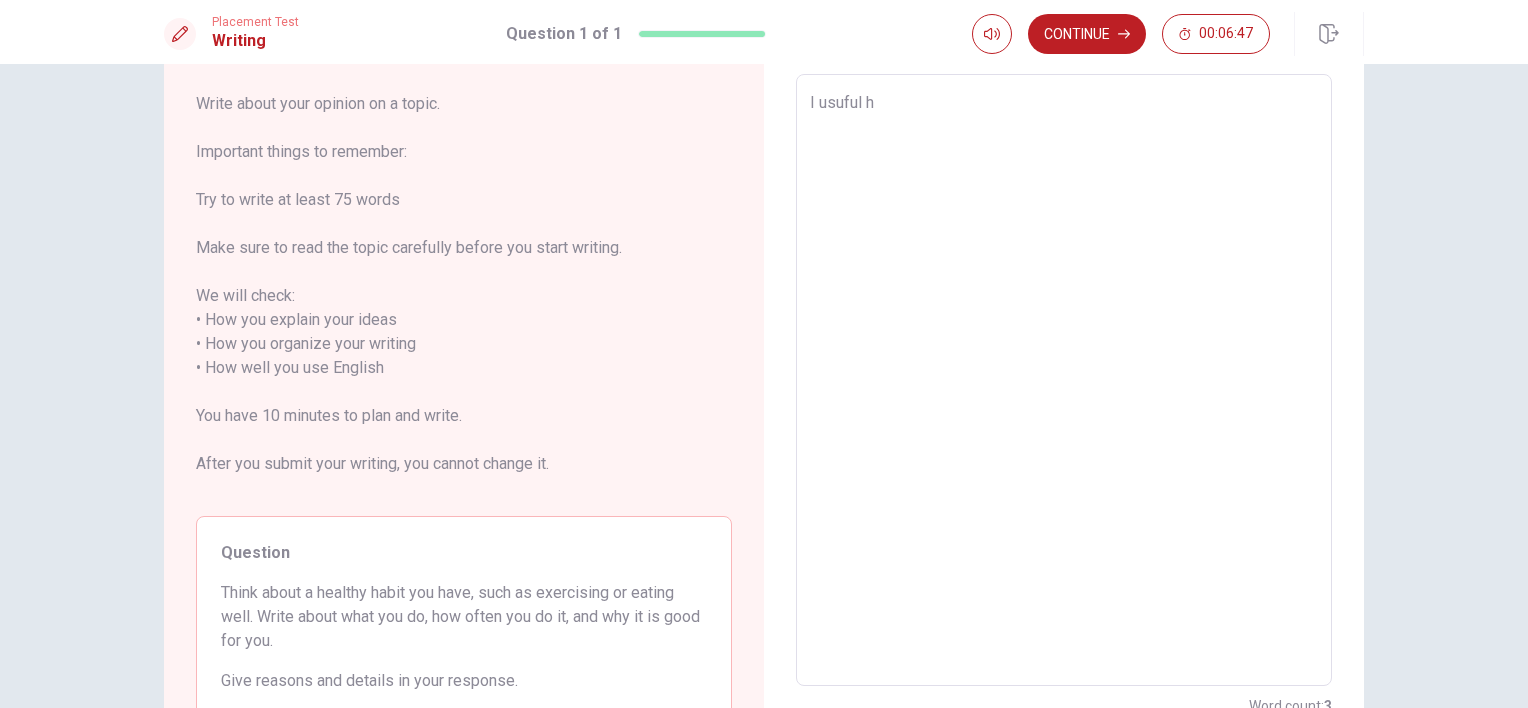type on "I usuful ha" 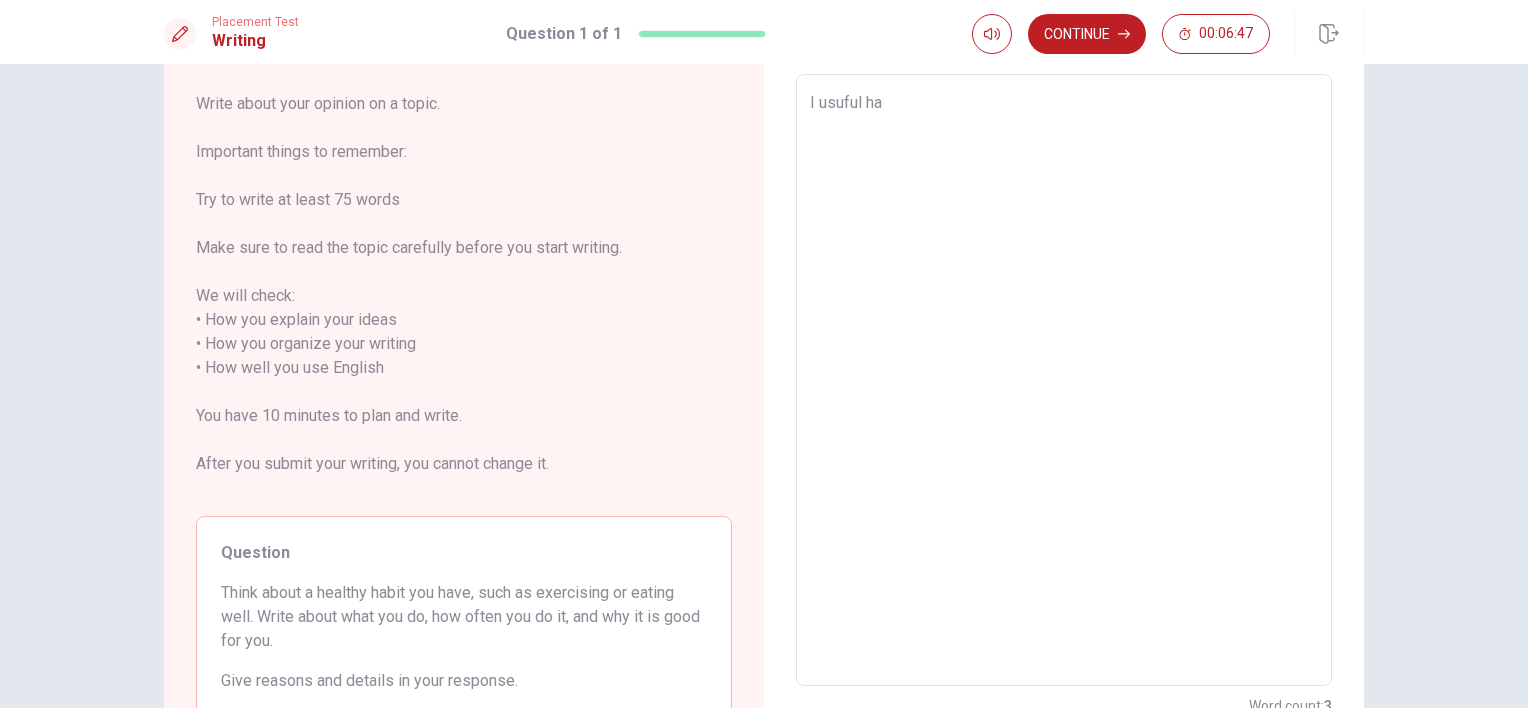 type on "x" 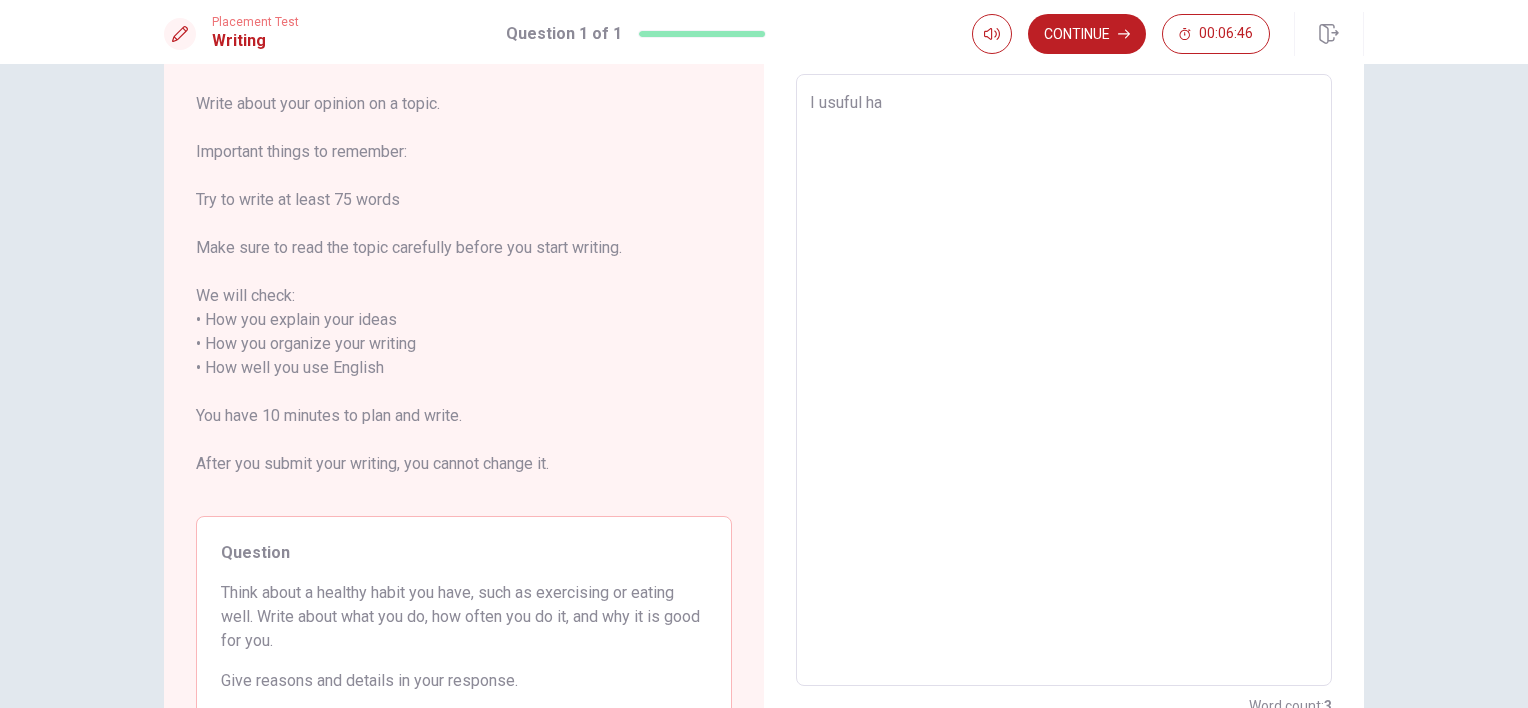 type on "I usuful hav" 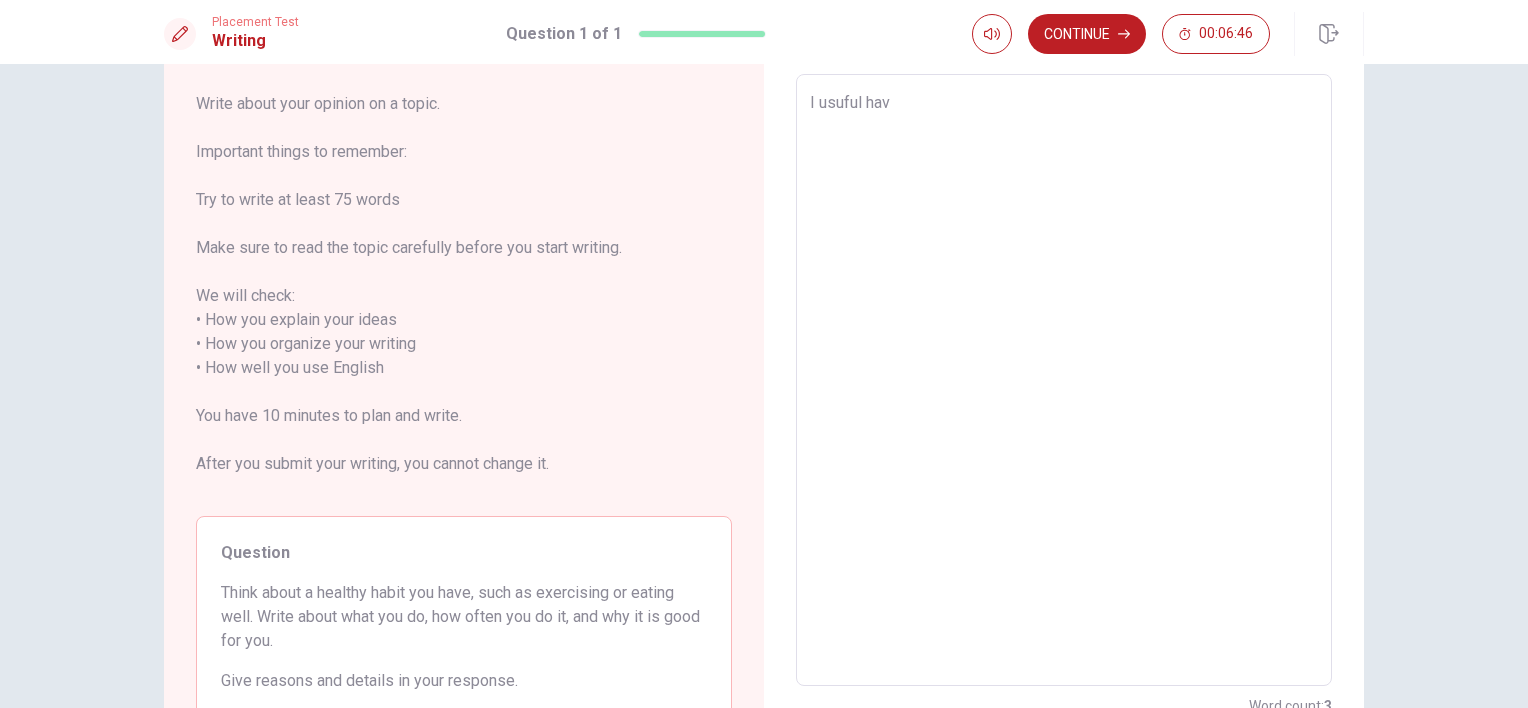 type on "x" 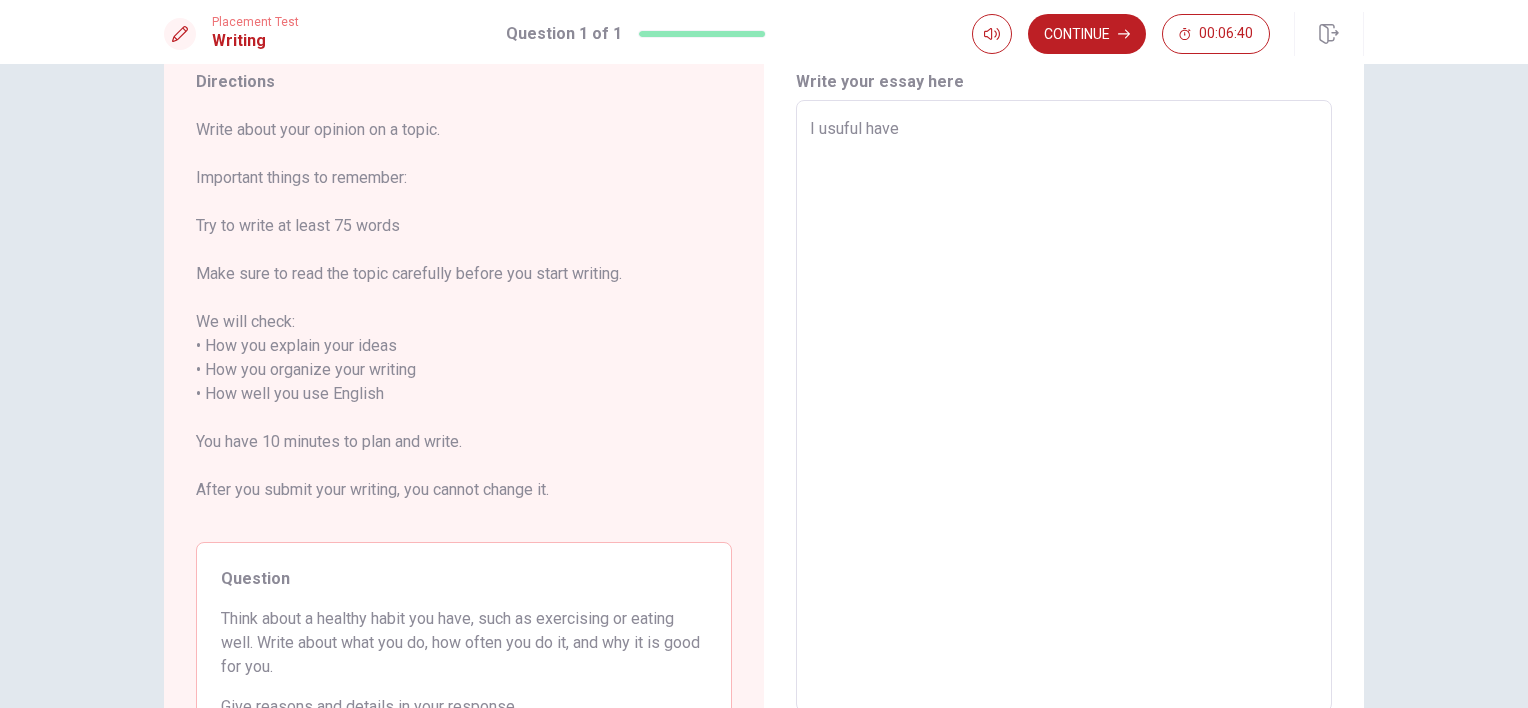 scroll, scrollTop: 53, scrollLeft: 0, axis: vertical 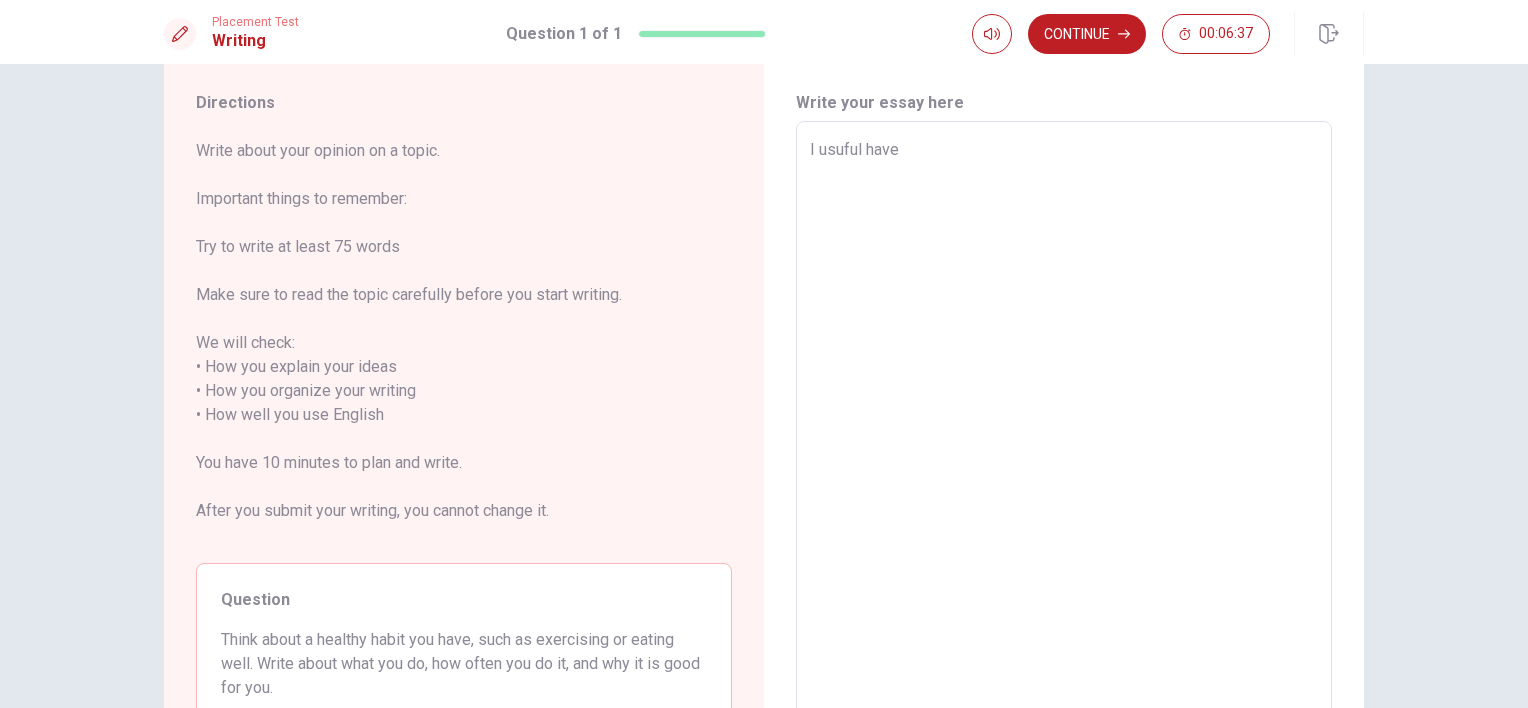 type on "x" 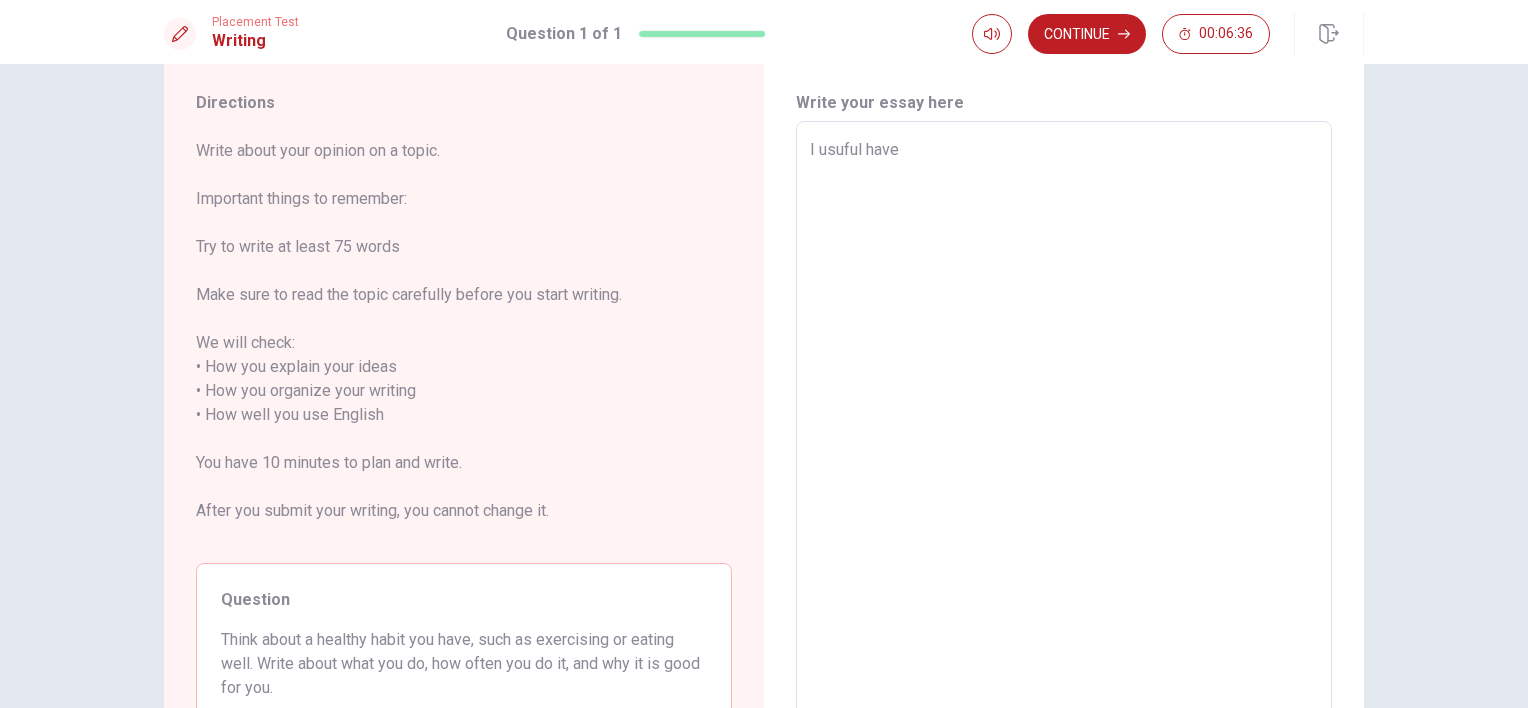 type on "I usuful haveh" 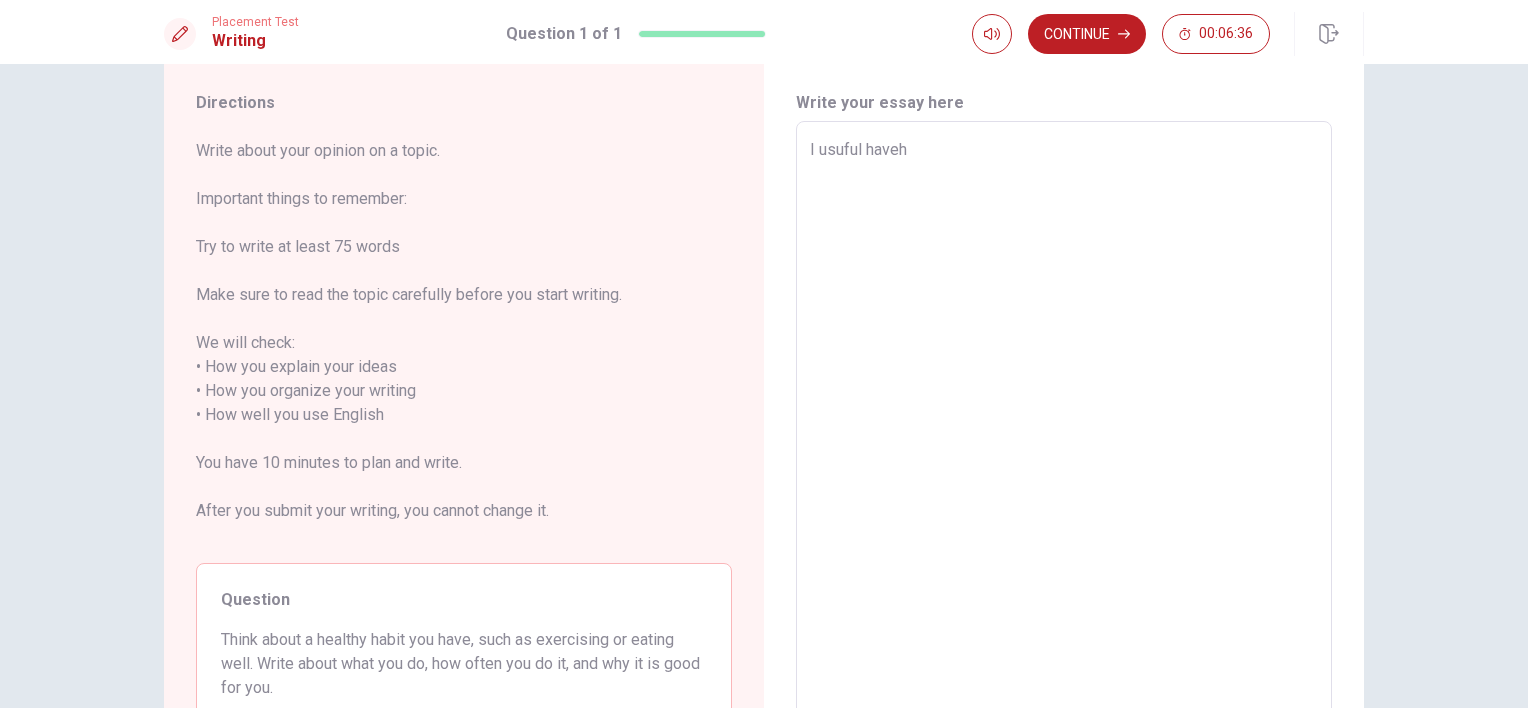 type on "x" 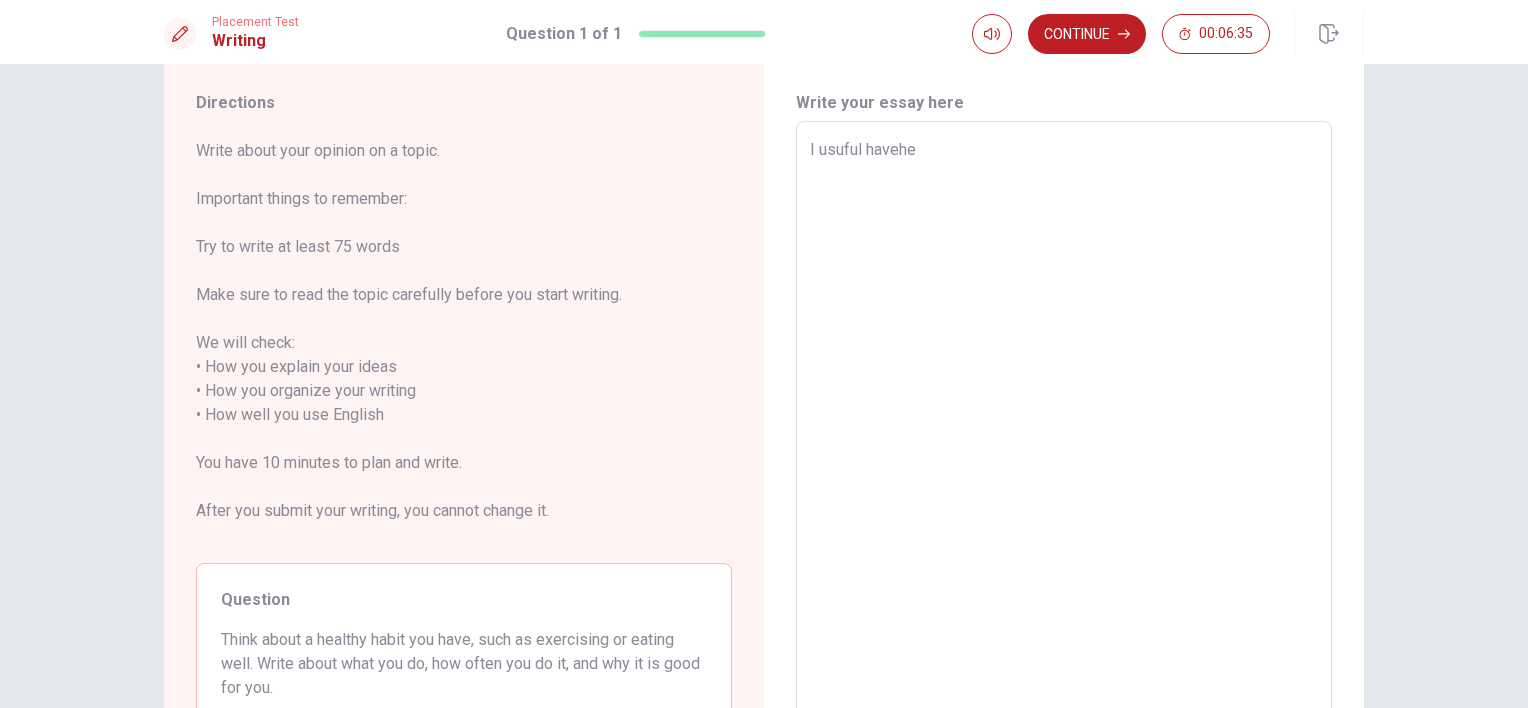 type on "x" 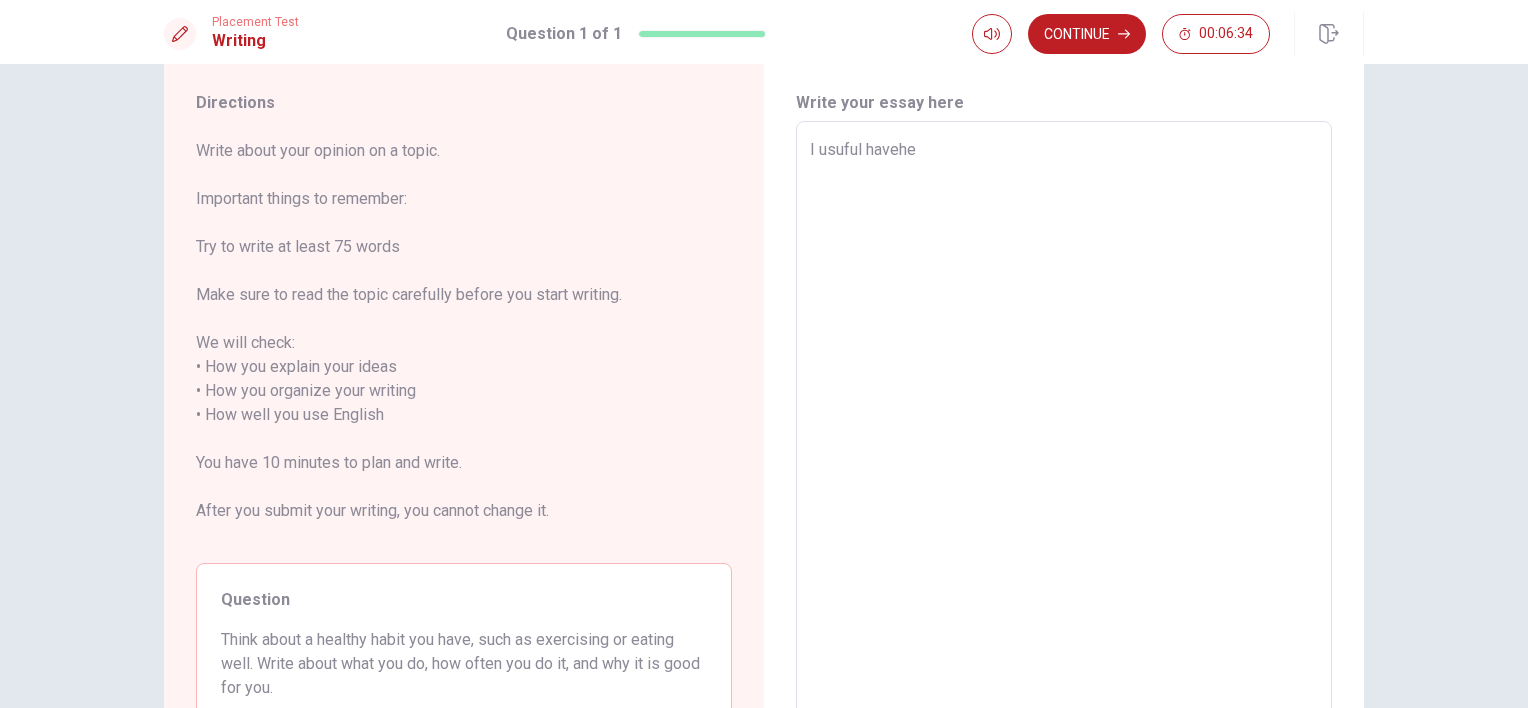 type on "I usuful havehea" 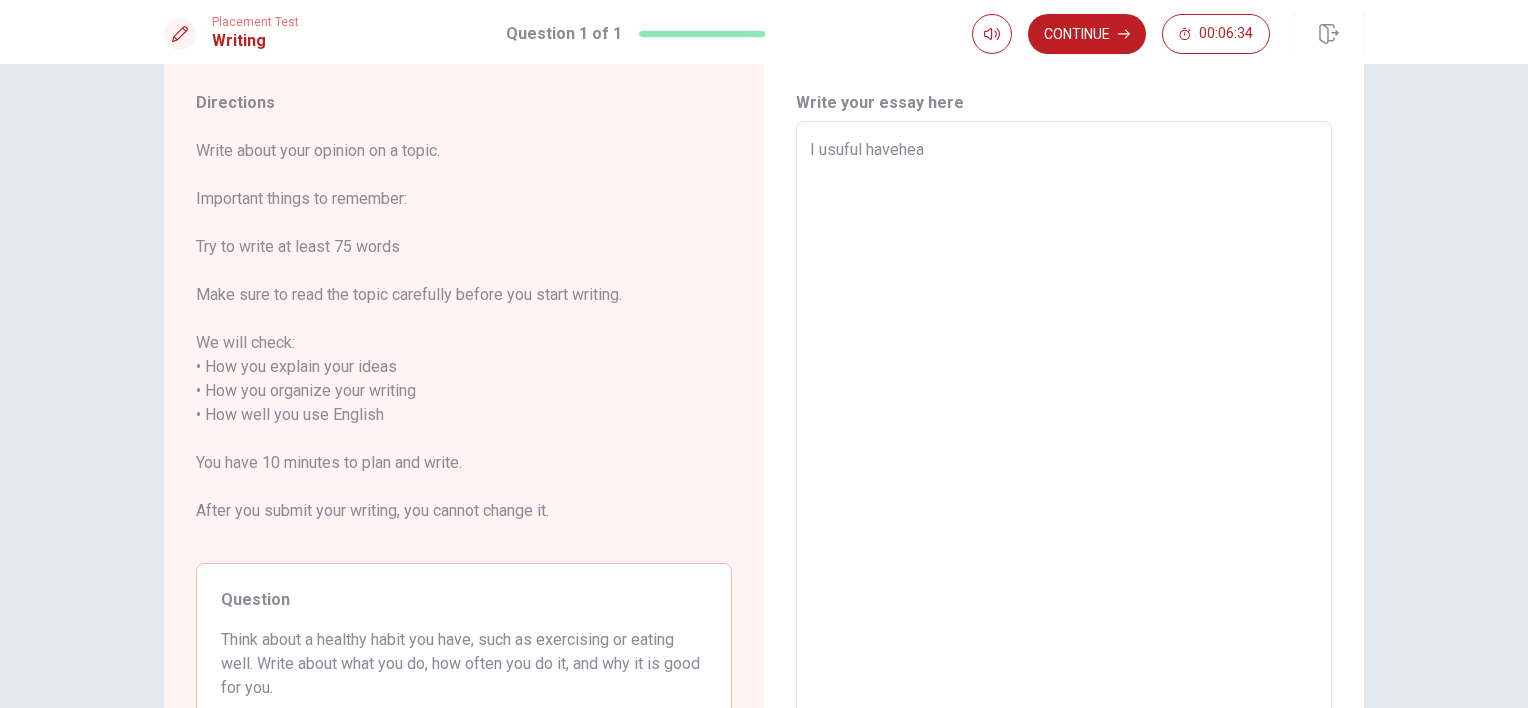 type on "x" 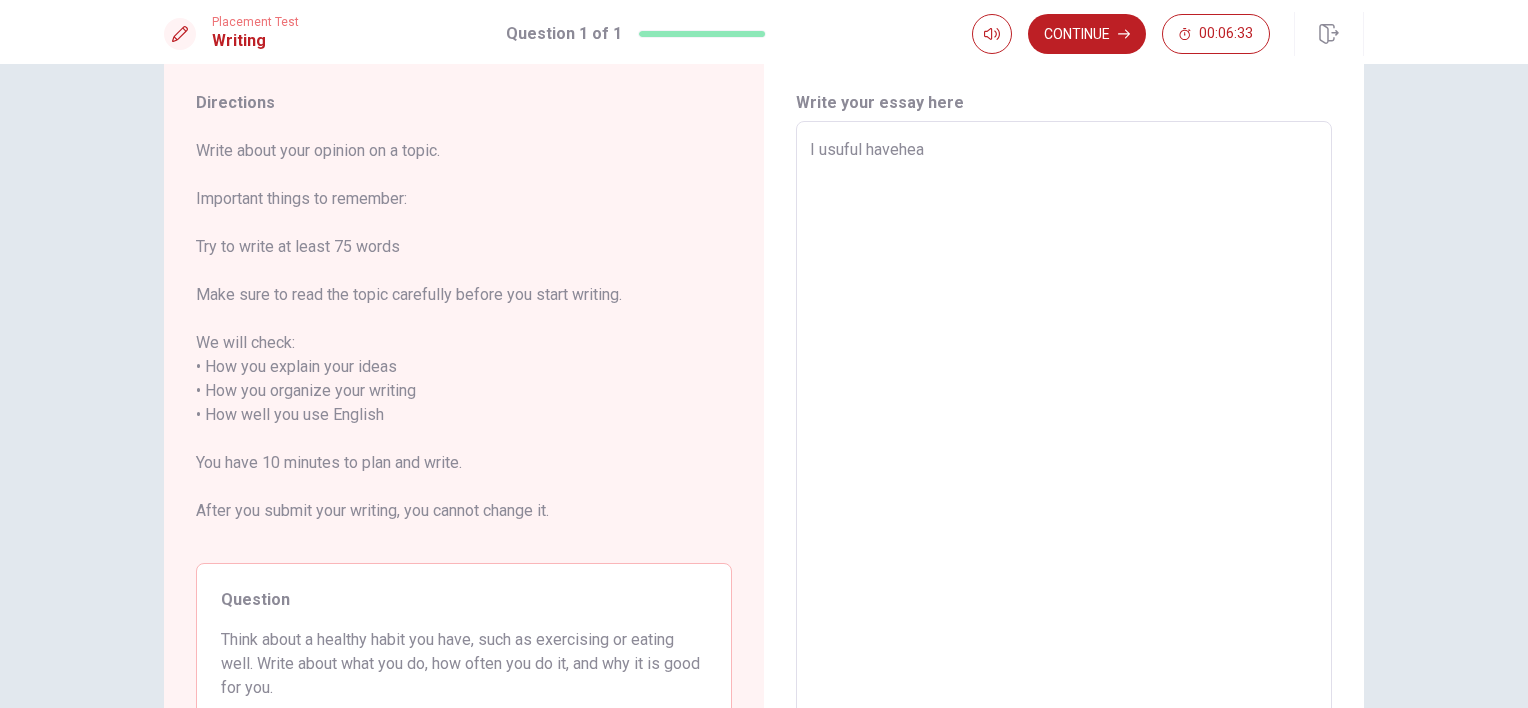 type on "I usuful haveheal" 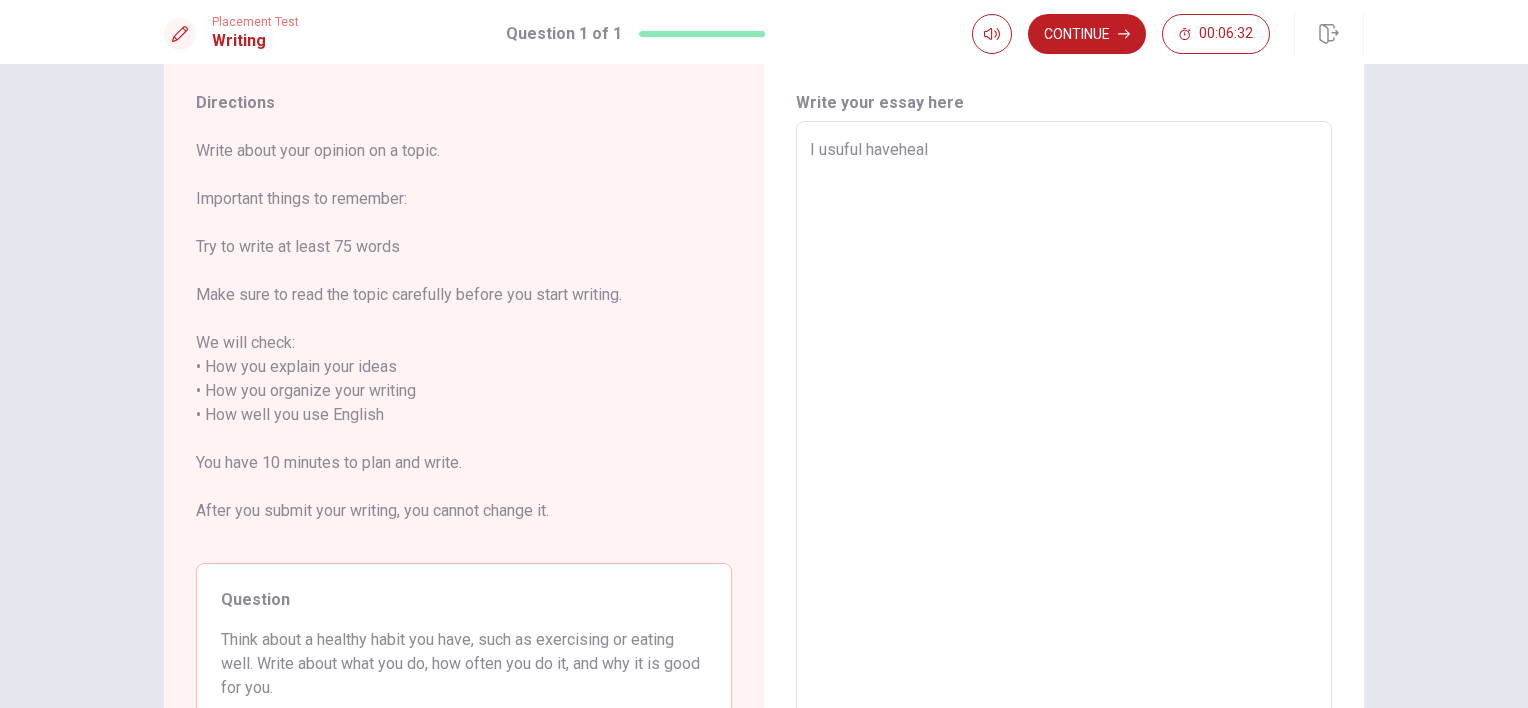 type on "x" 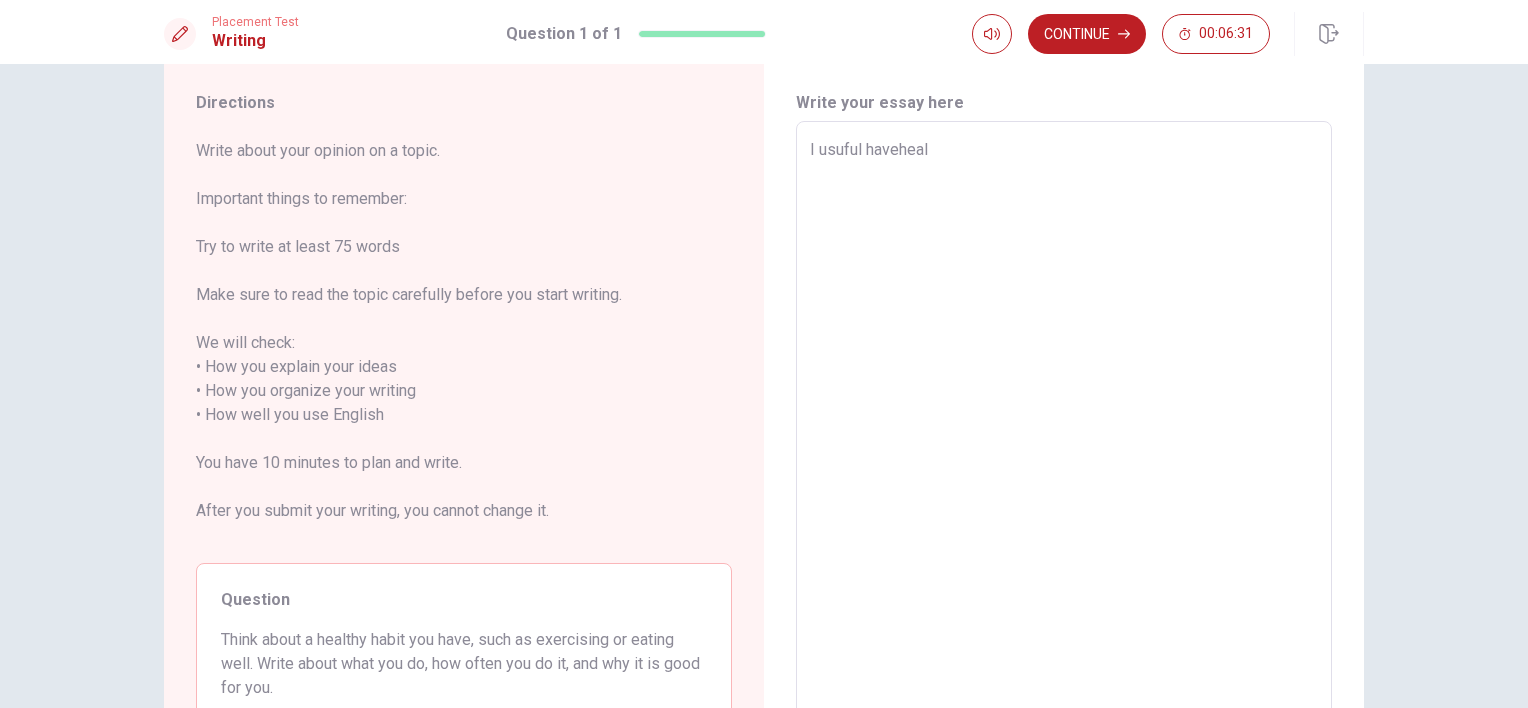 type on "I usuful havehealt" 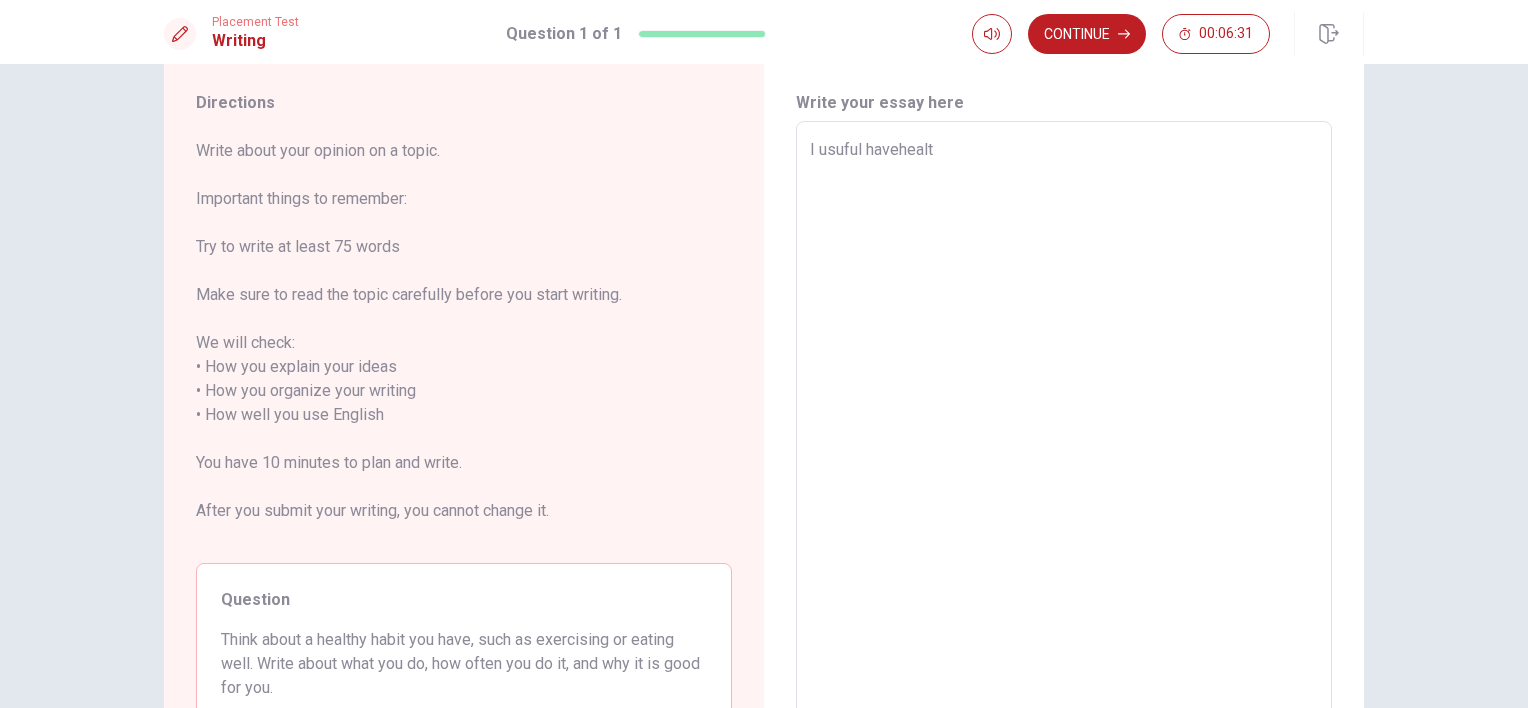 type on "x" 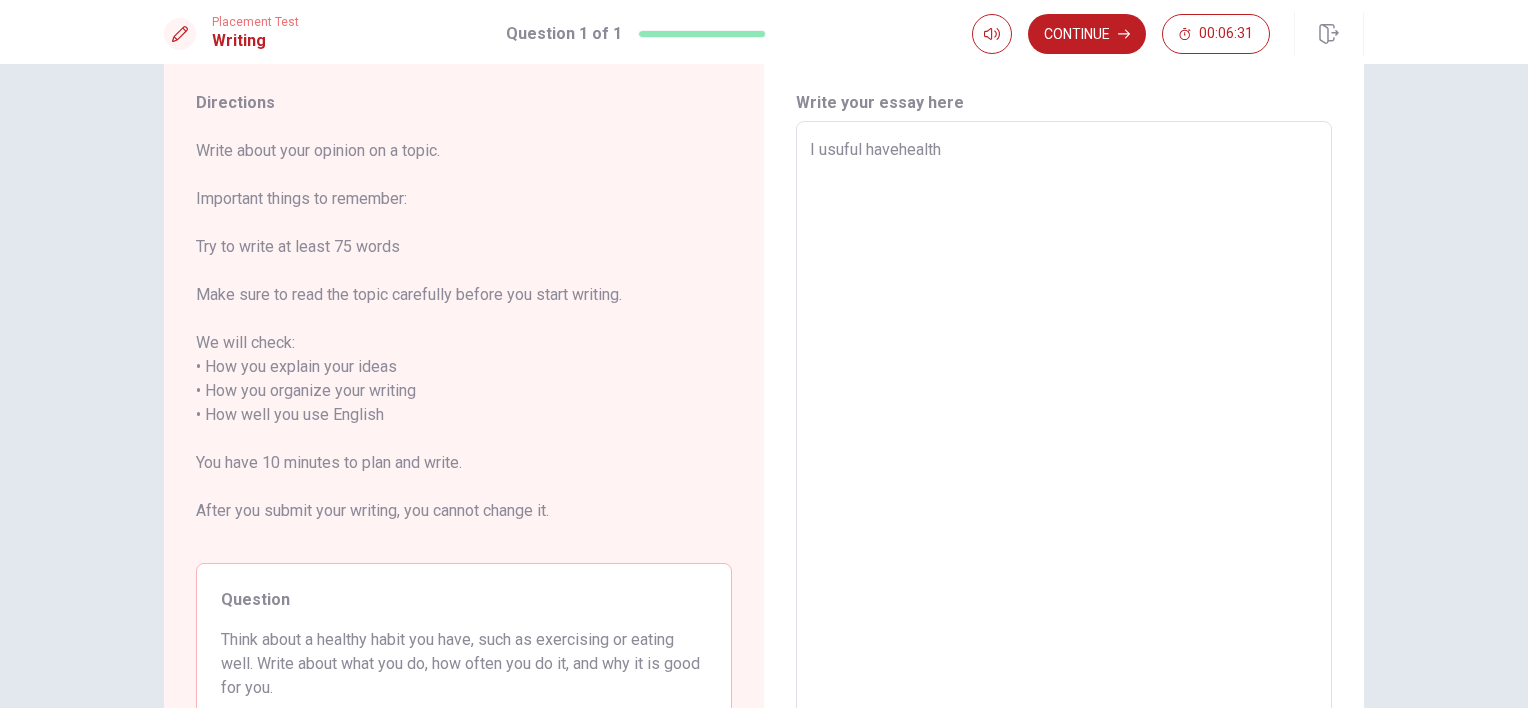 type on "x" 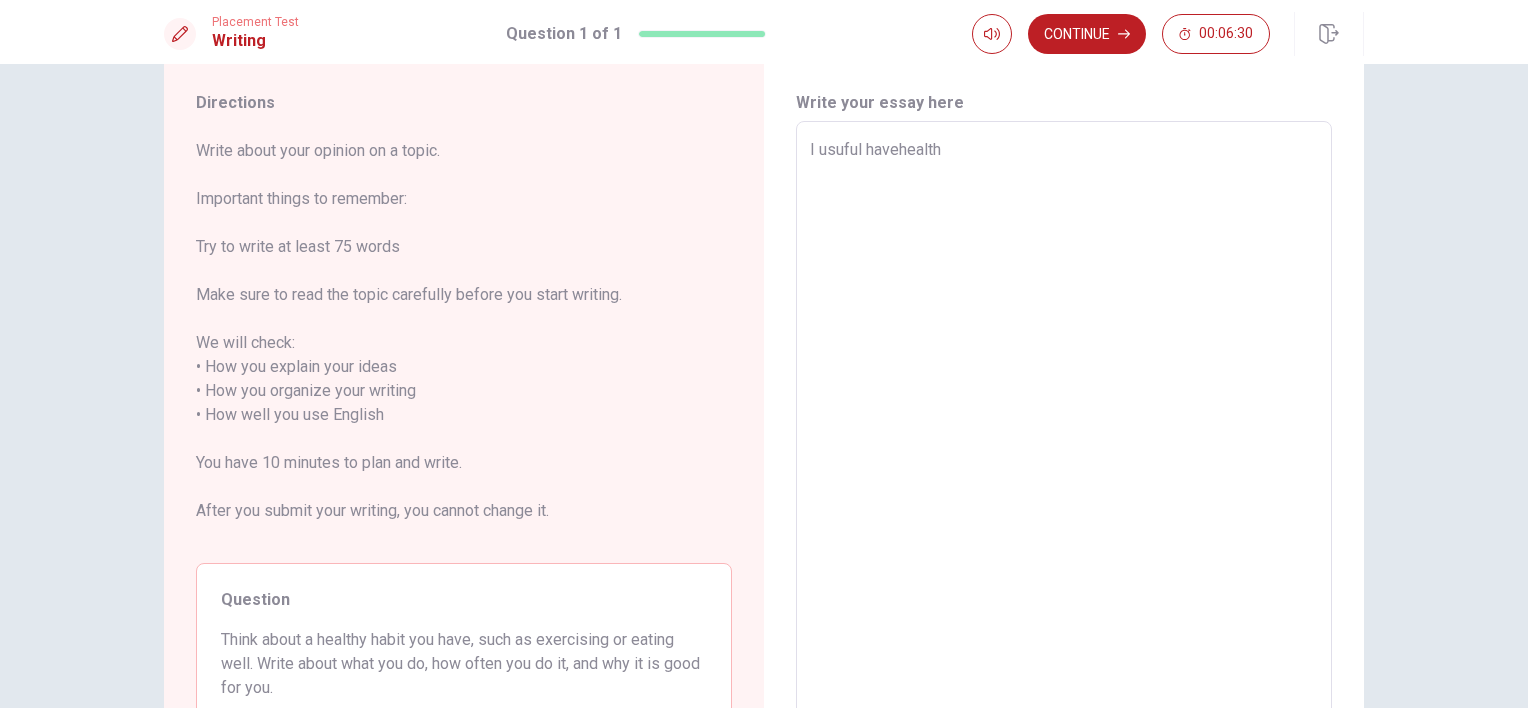 type on "I usuful havehealthy" 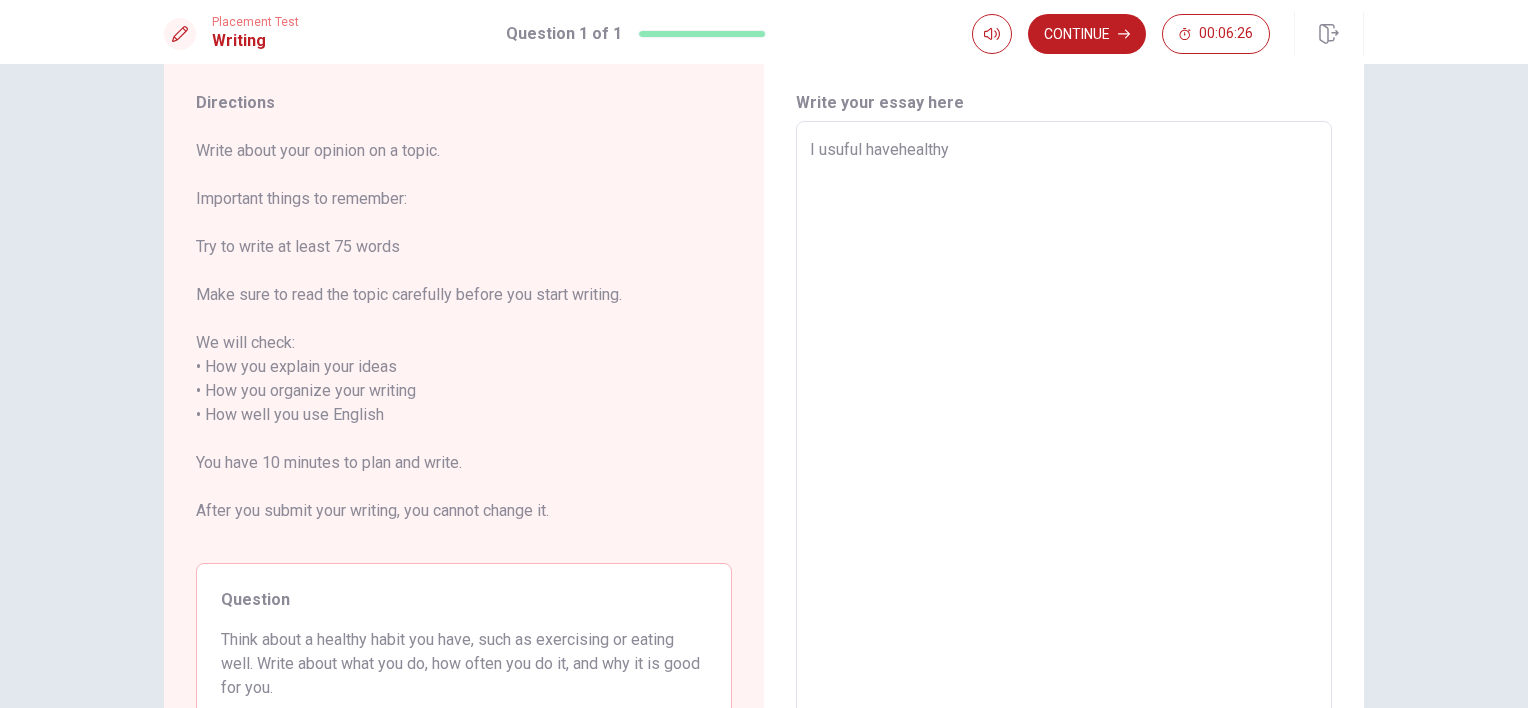 click on "I usuful havehealthy" at bounding box center (1064, 427) 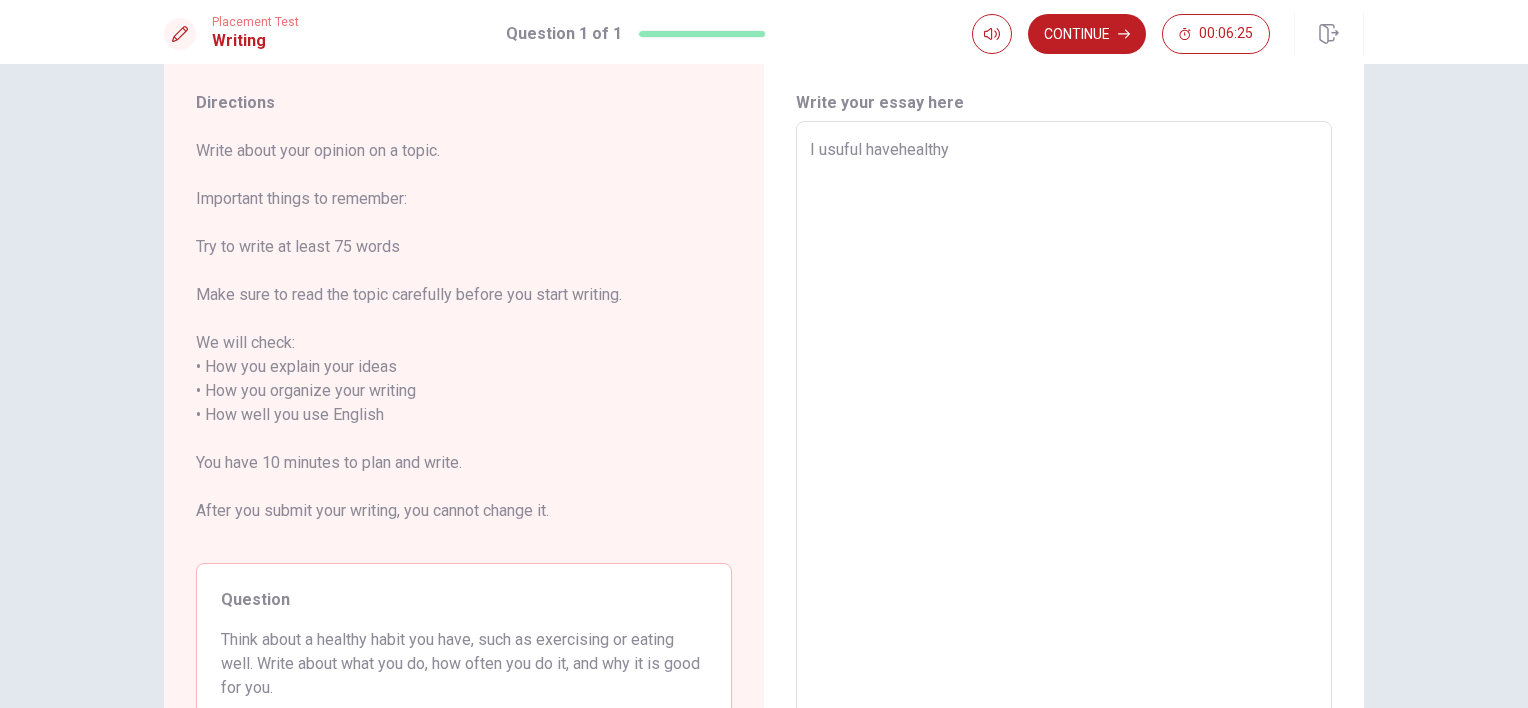 type on "I usuful have healthy" 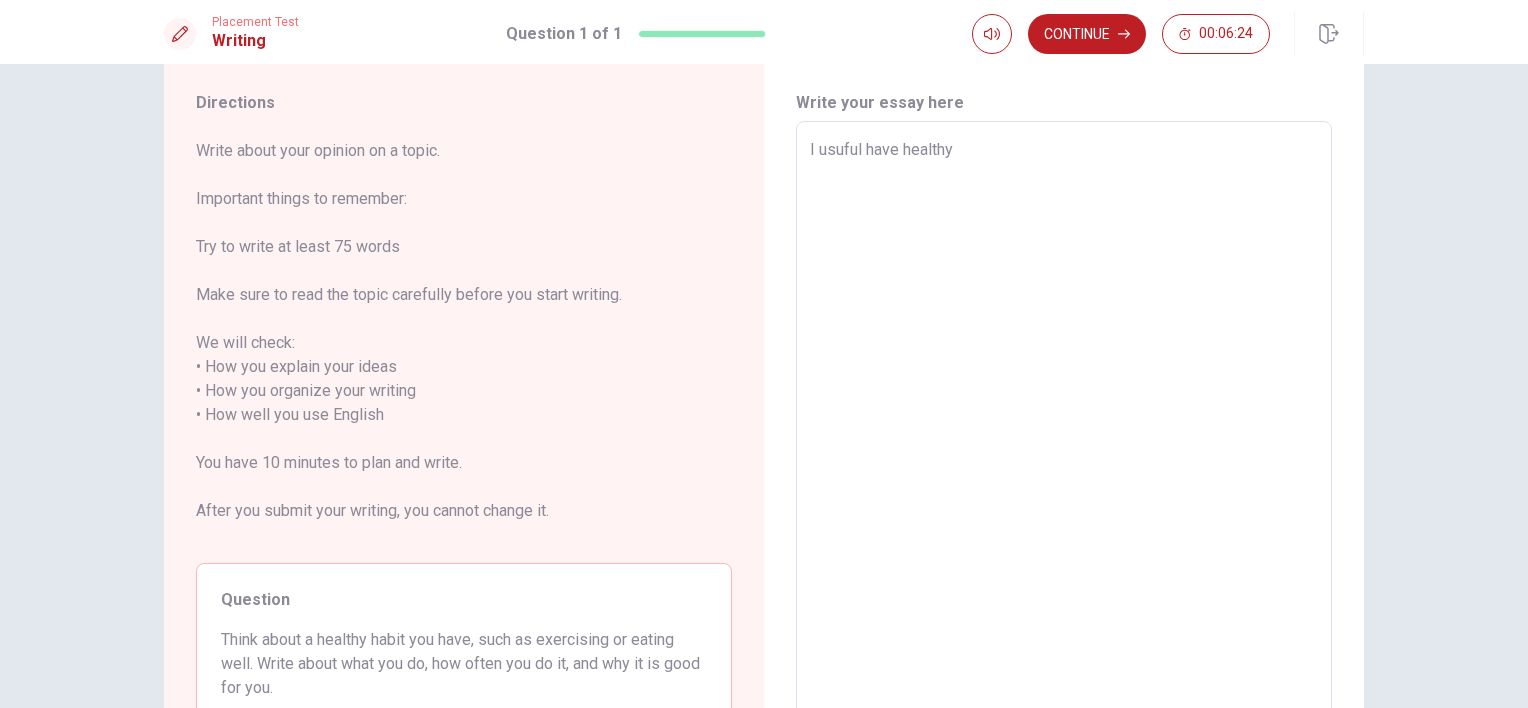 click on "I usuful have healthy" at bounding box center [1064, 427] 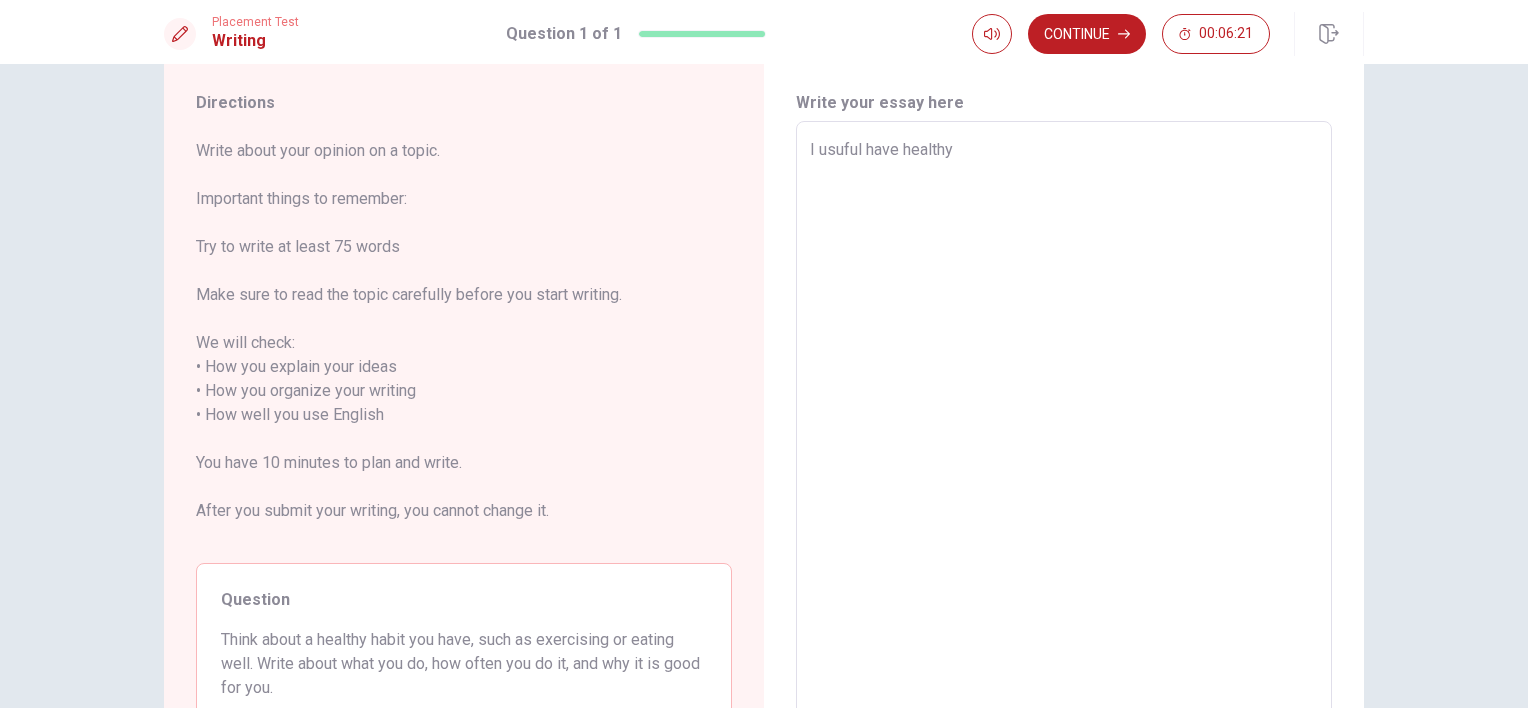 type on "x" 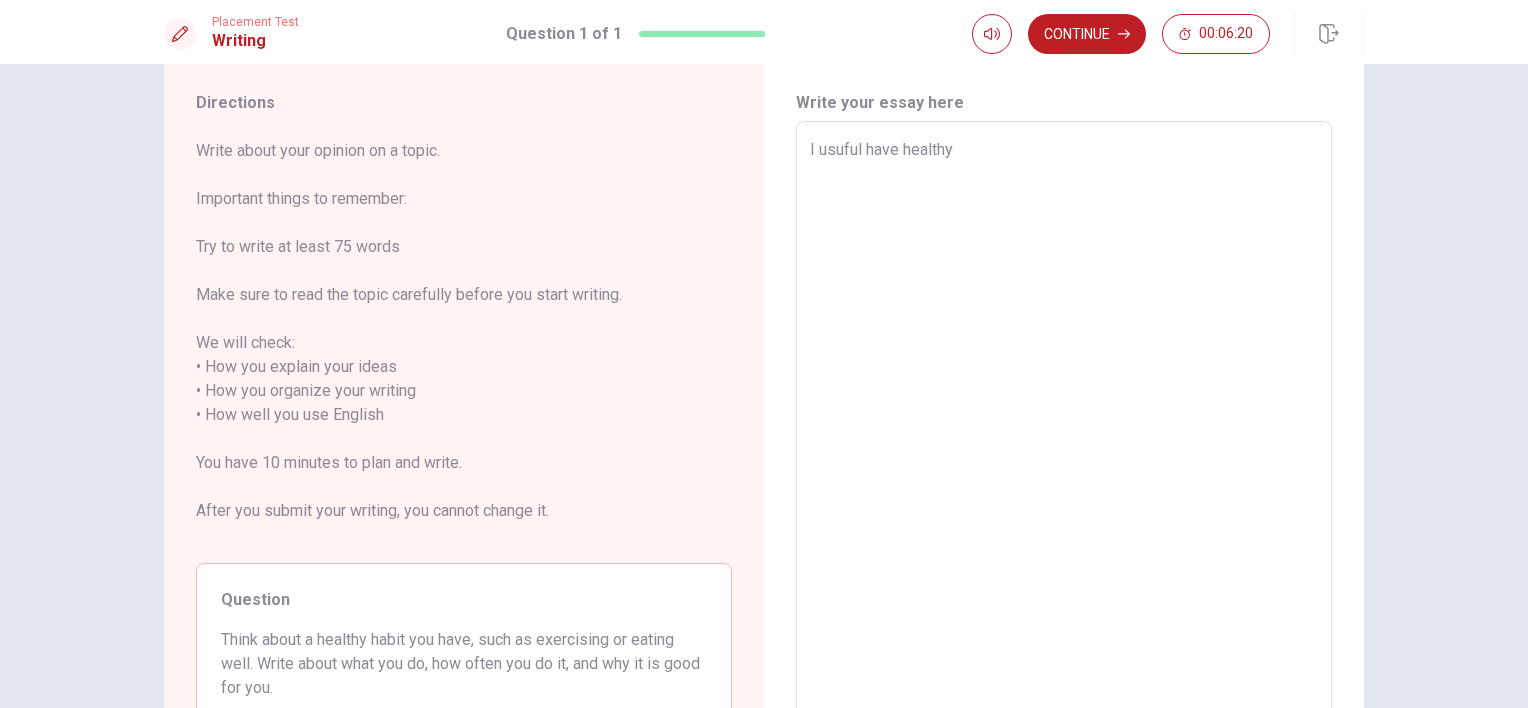 type on "I usuful have healthy" 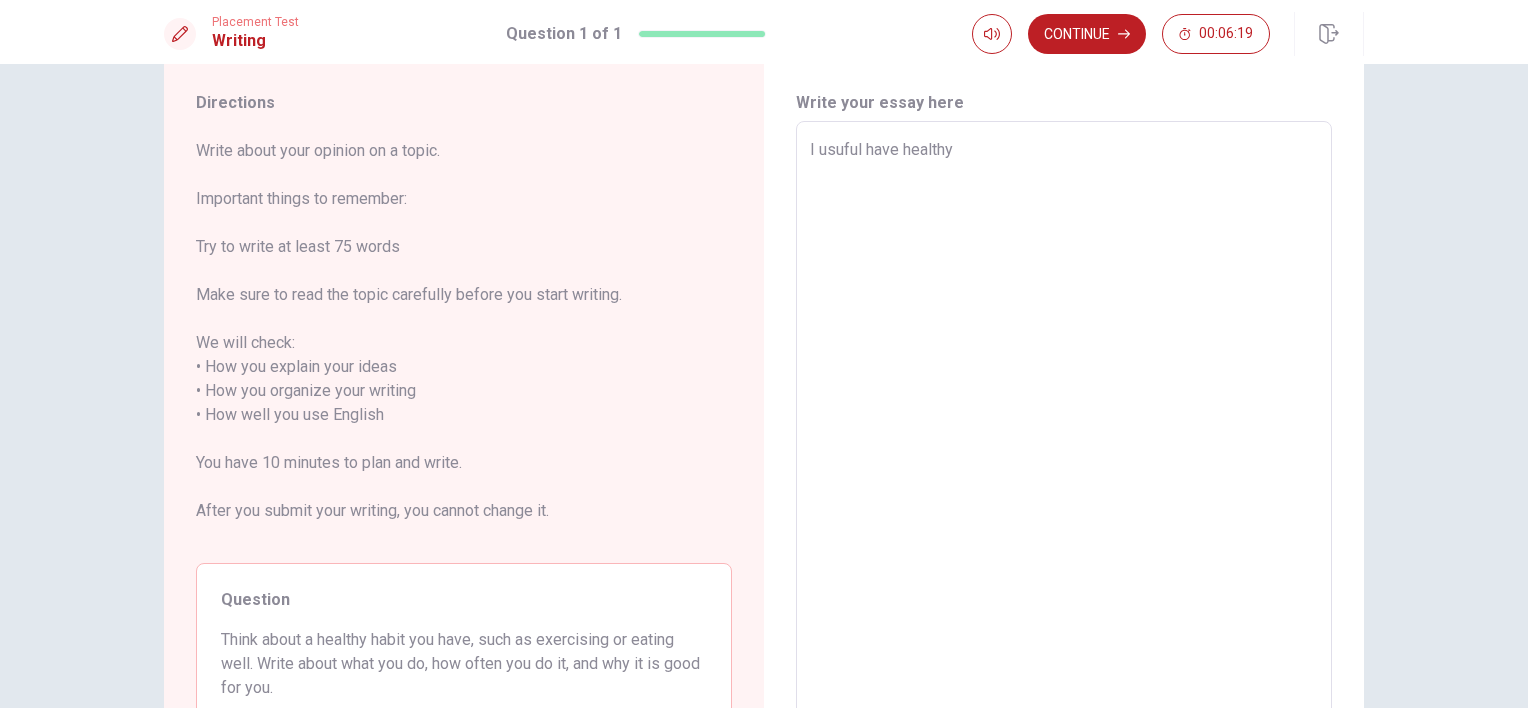 type on "I usuful have healthy h" 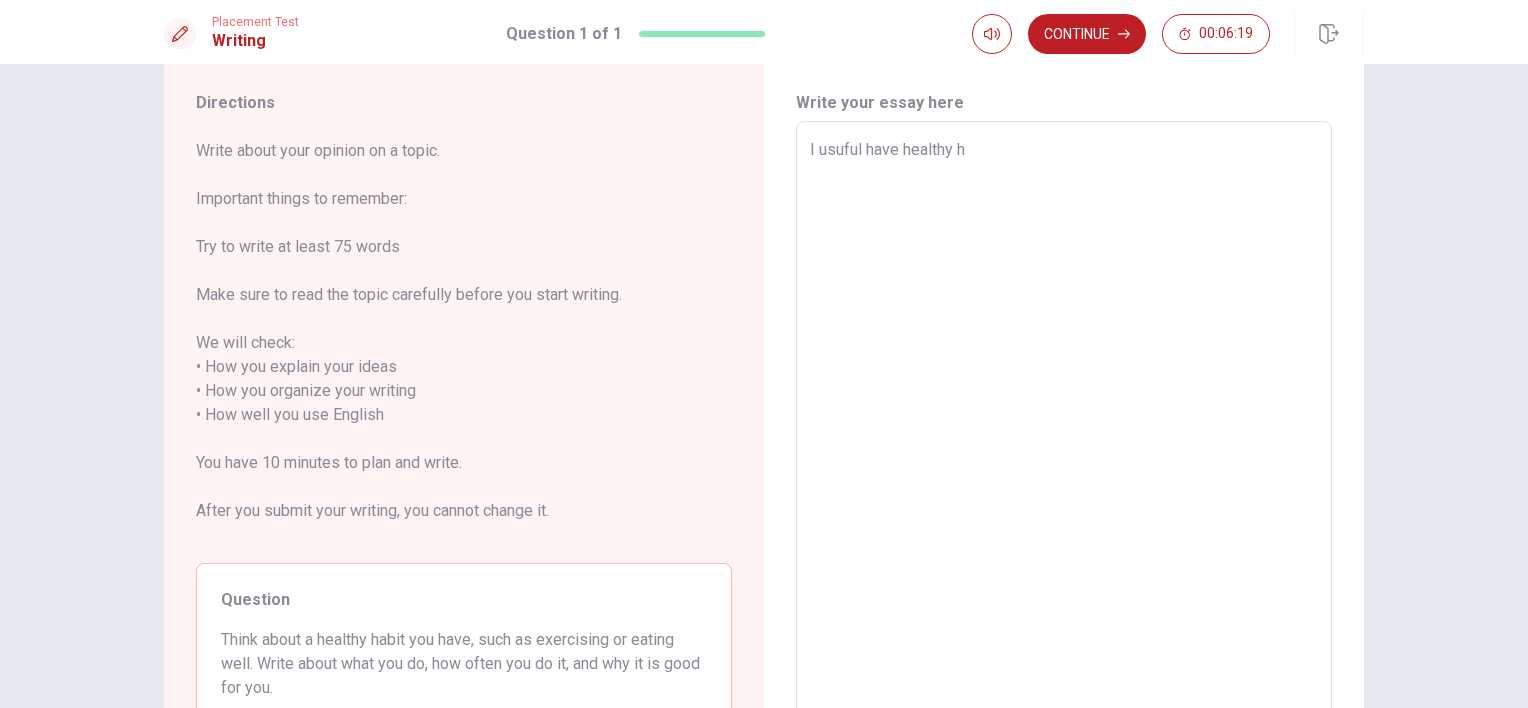 type on "x" 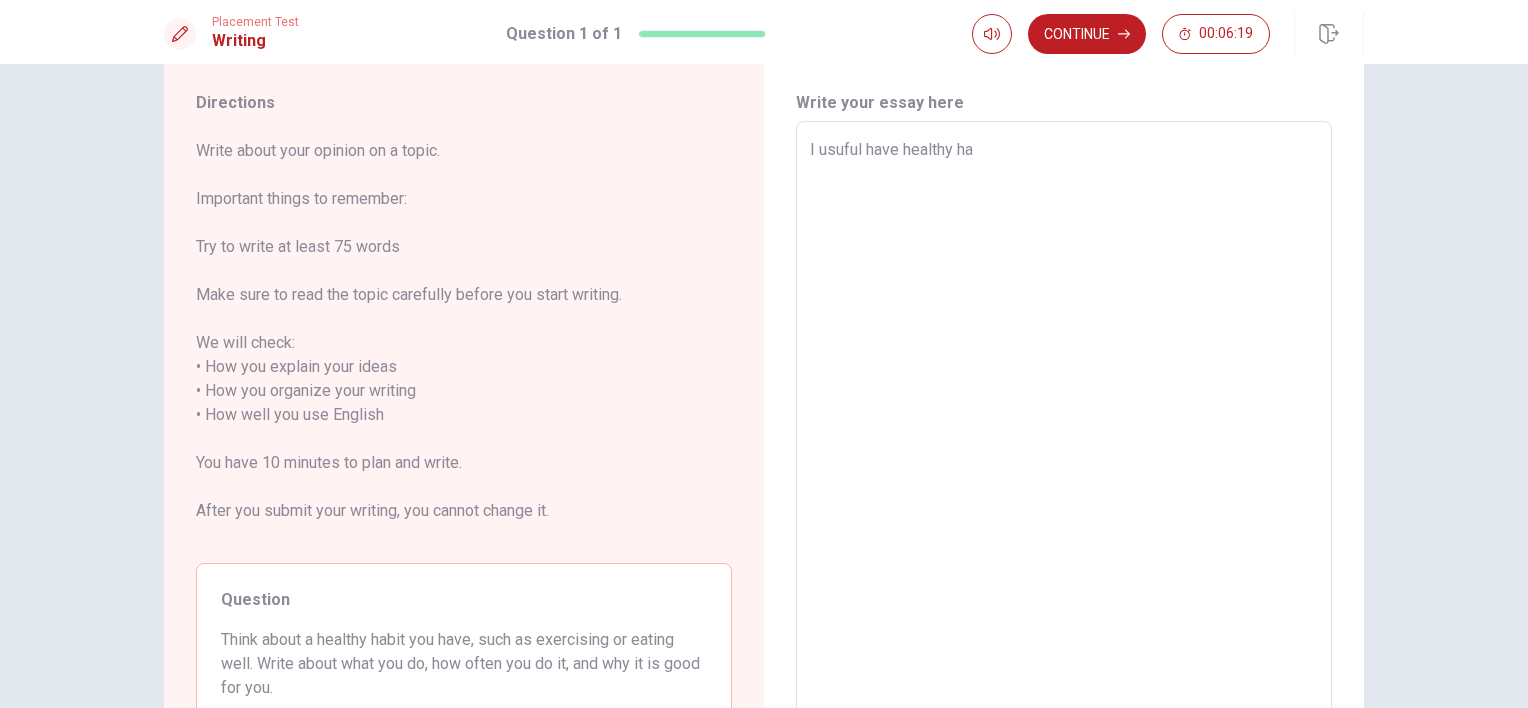 type on "x" 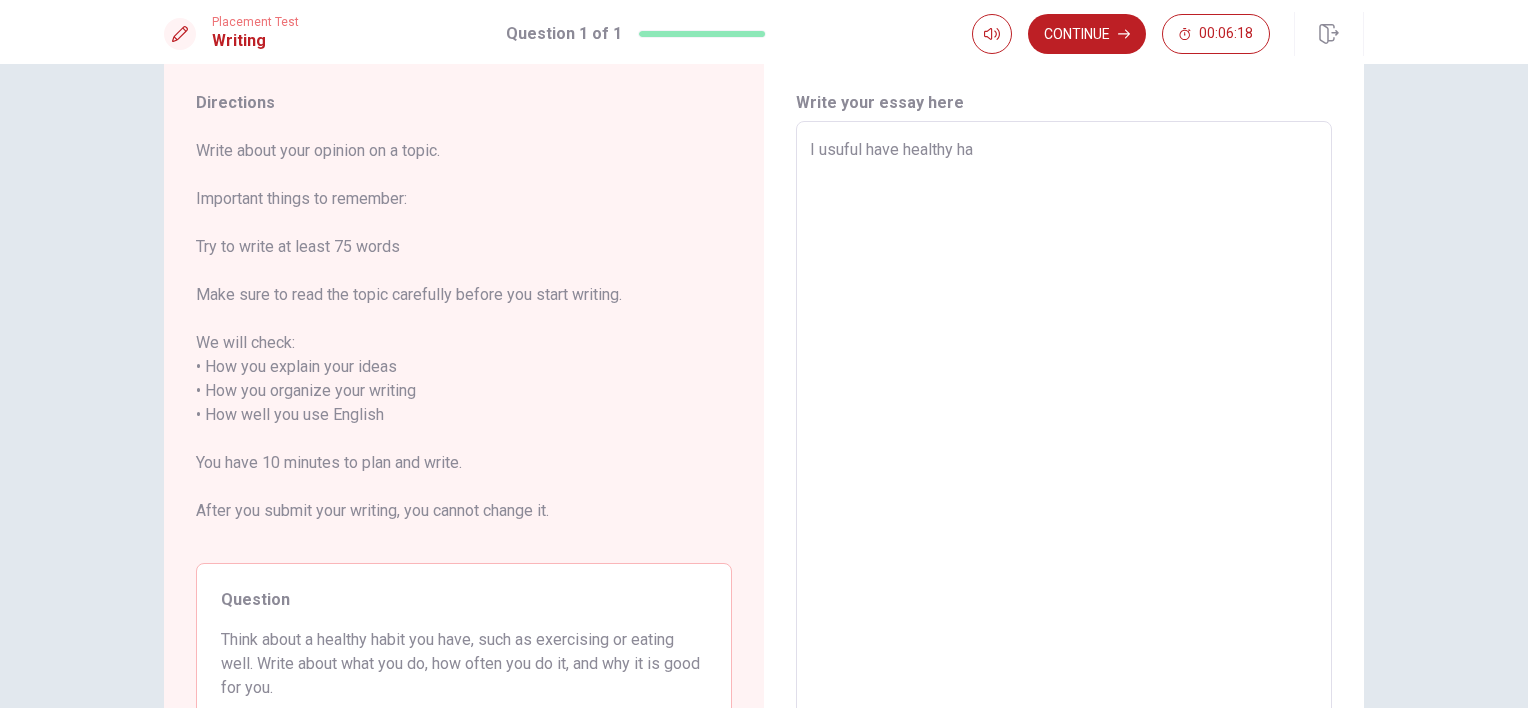 type on "I usuful have healthy hab" 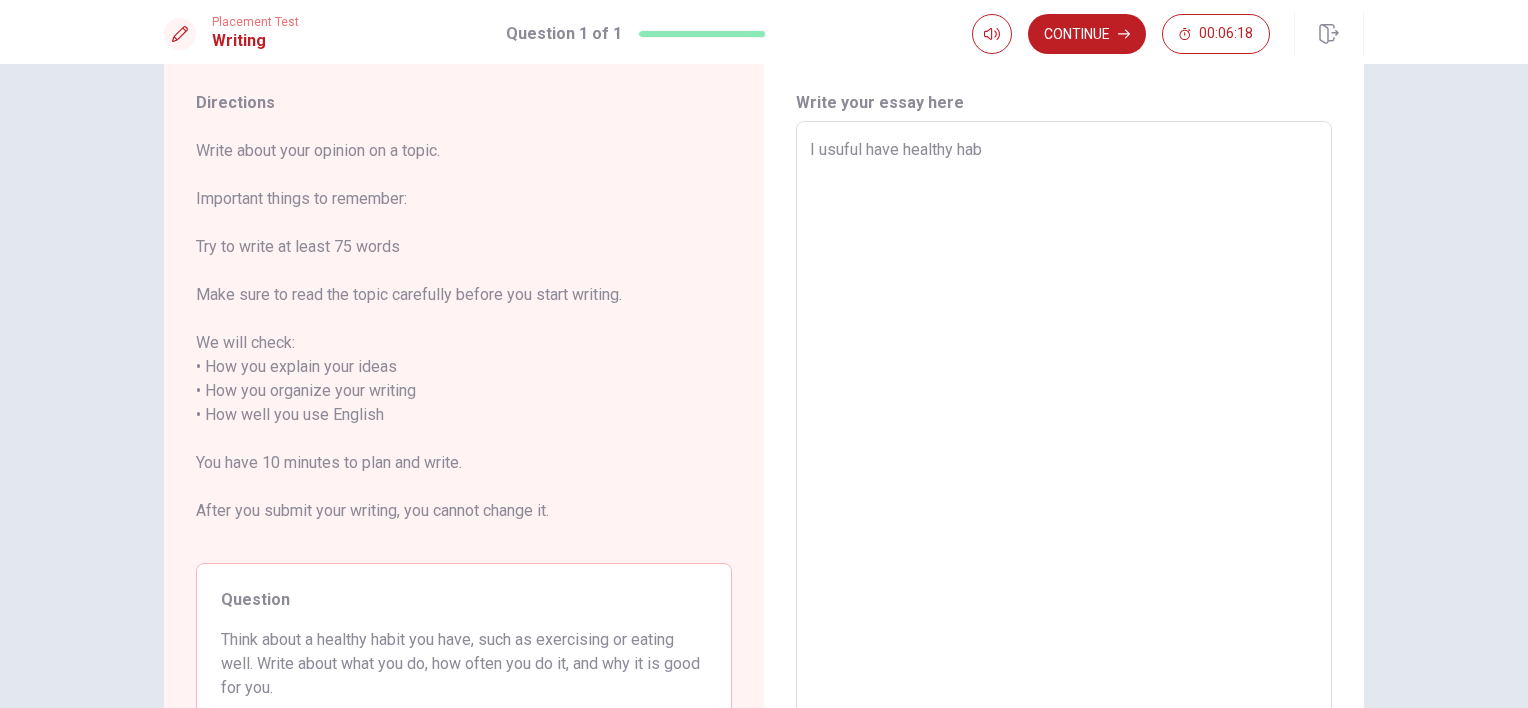 type on "x" 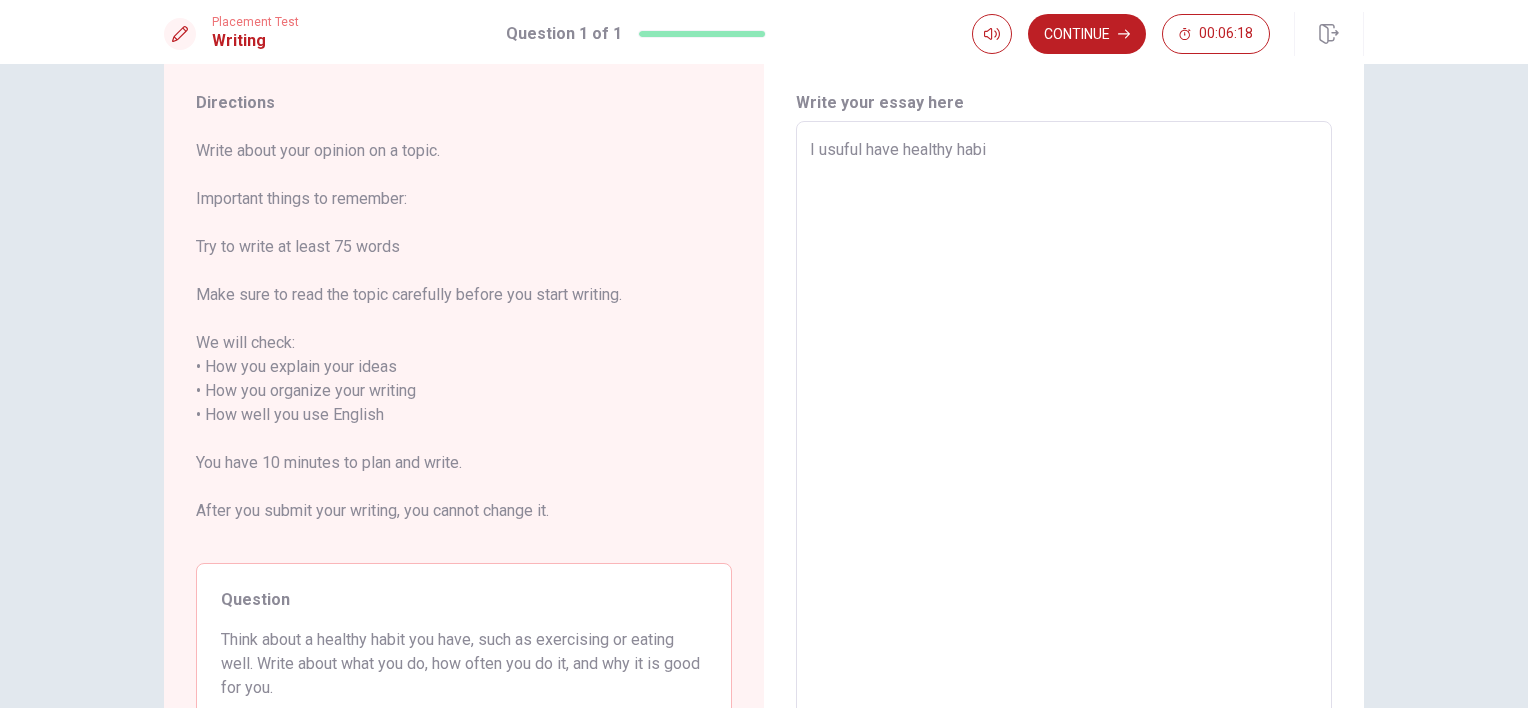 type on "x" 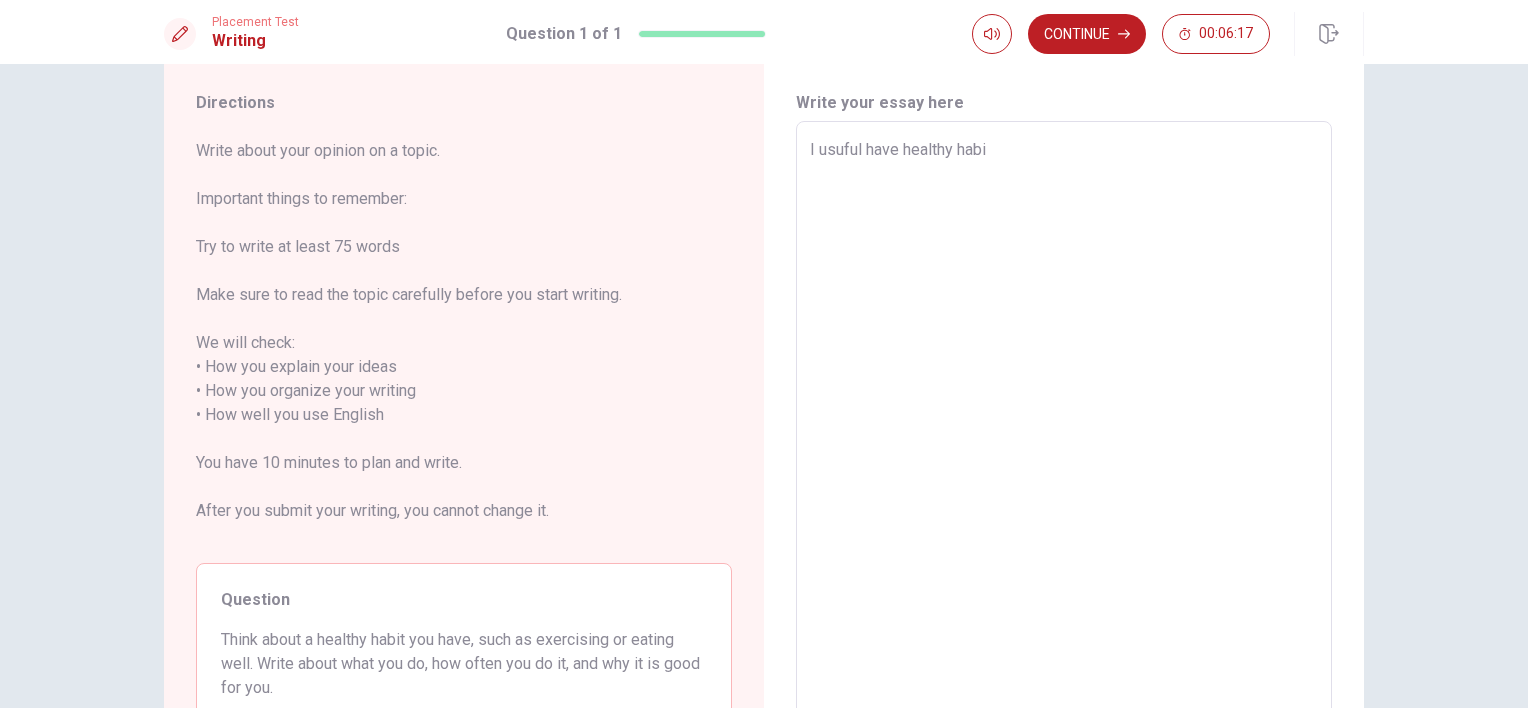 type on "I usuful have healthy habit" 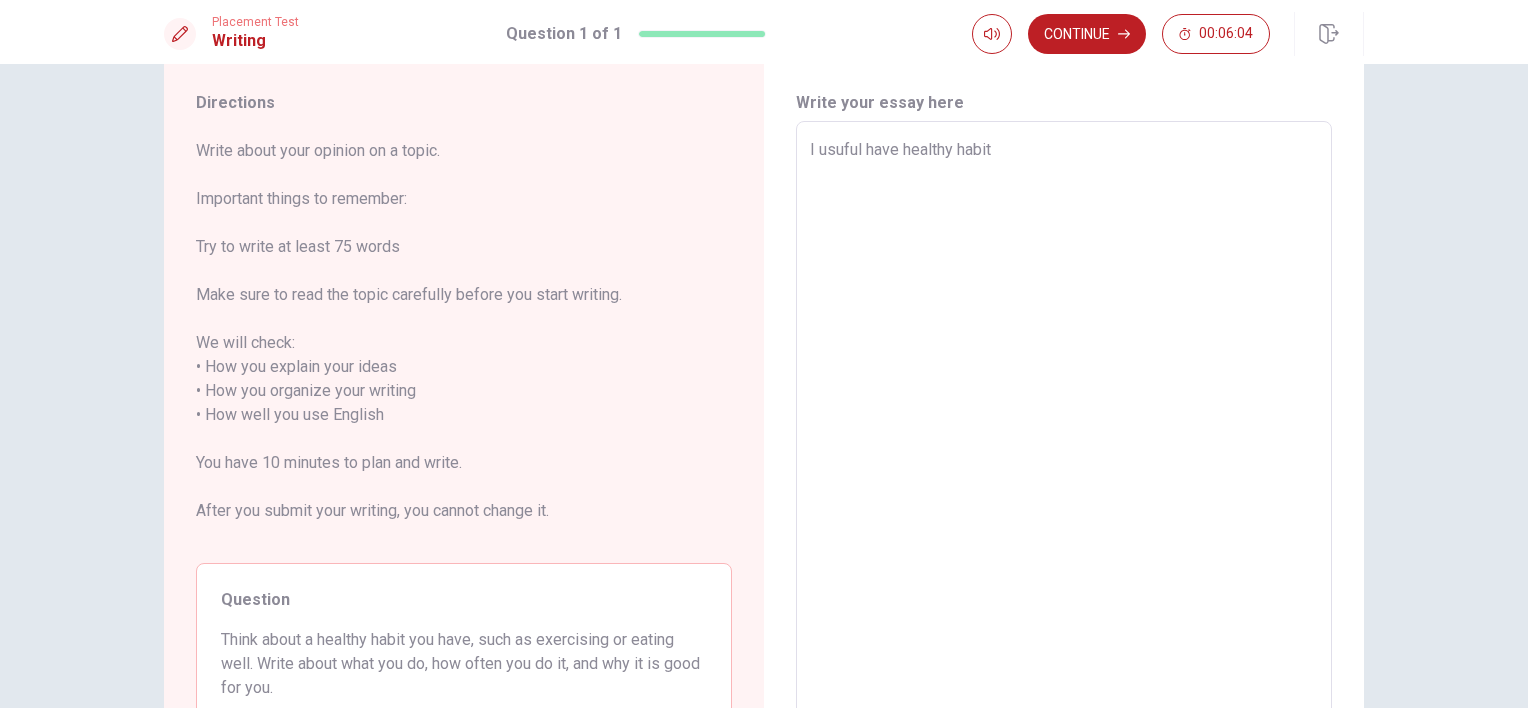 type on "x" 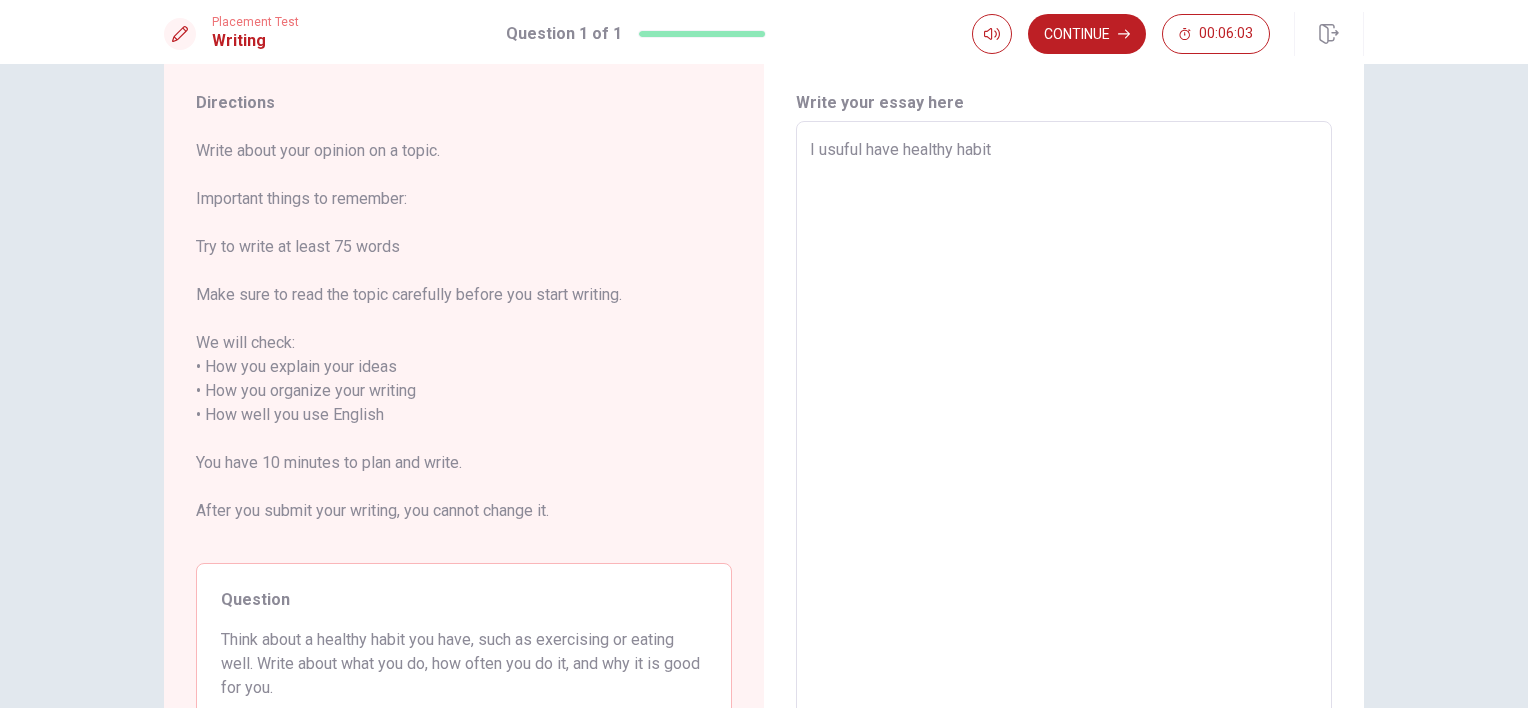 type on "I usuful have healthy habit" 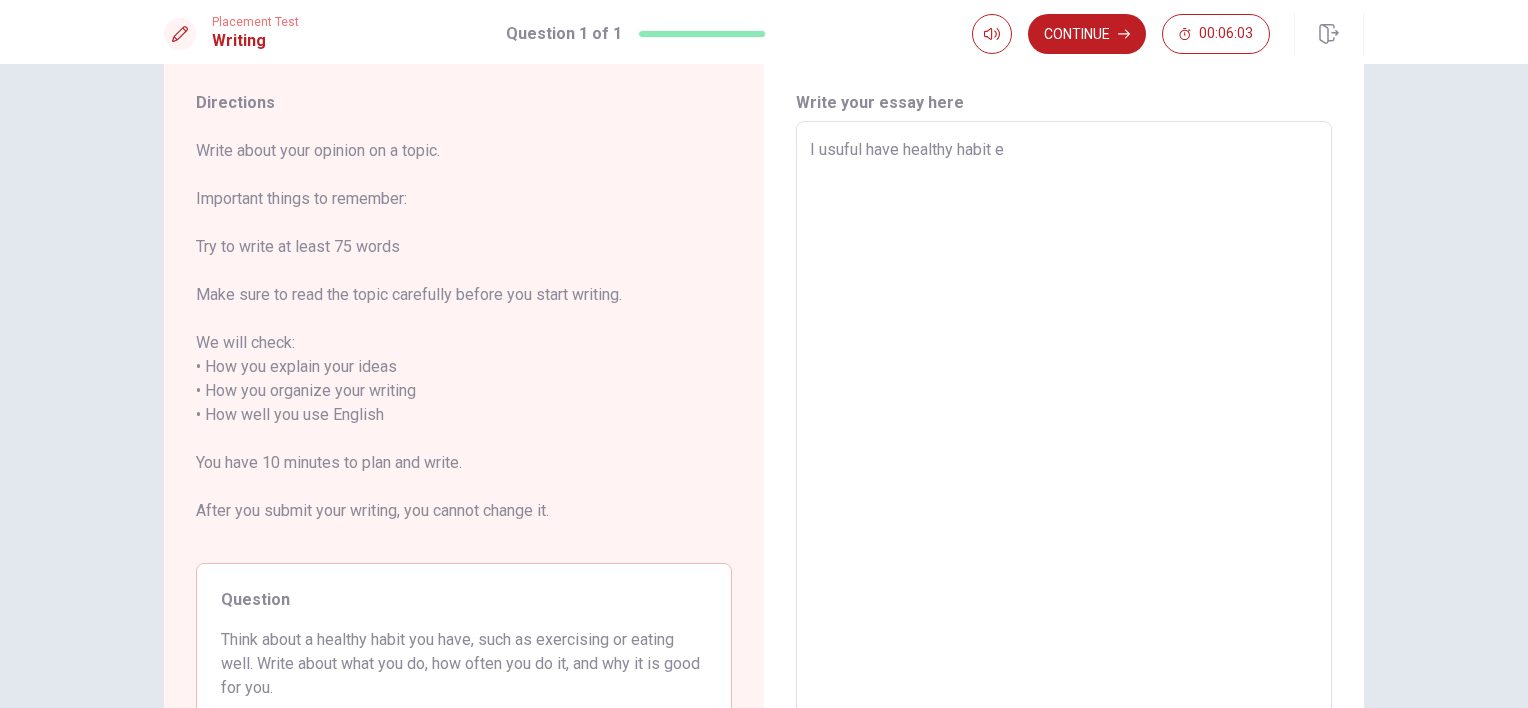 type on "x" 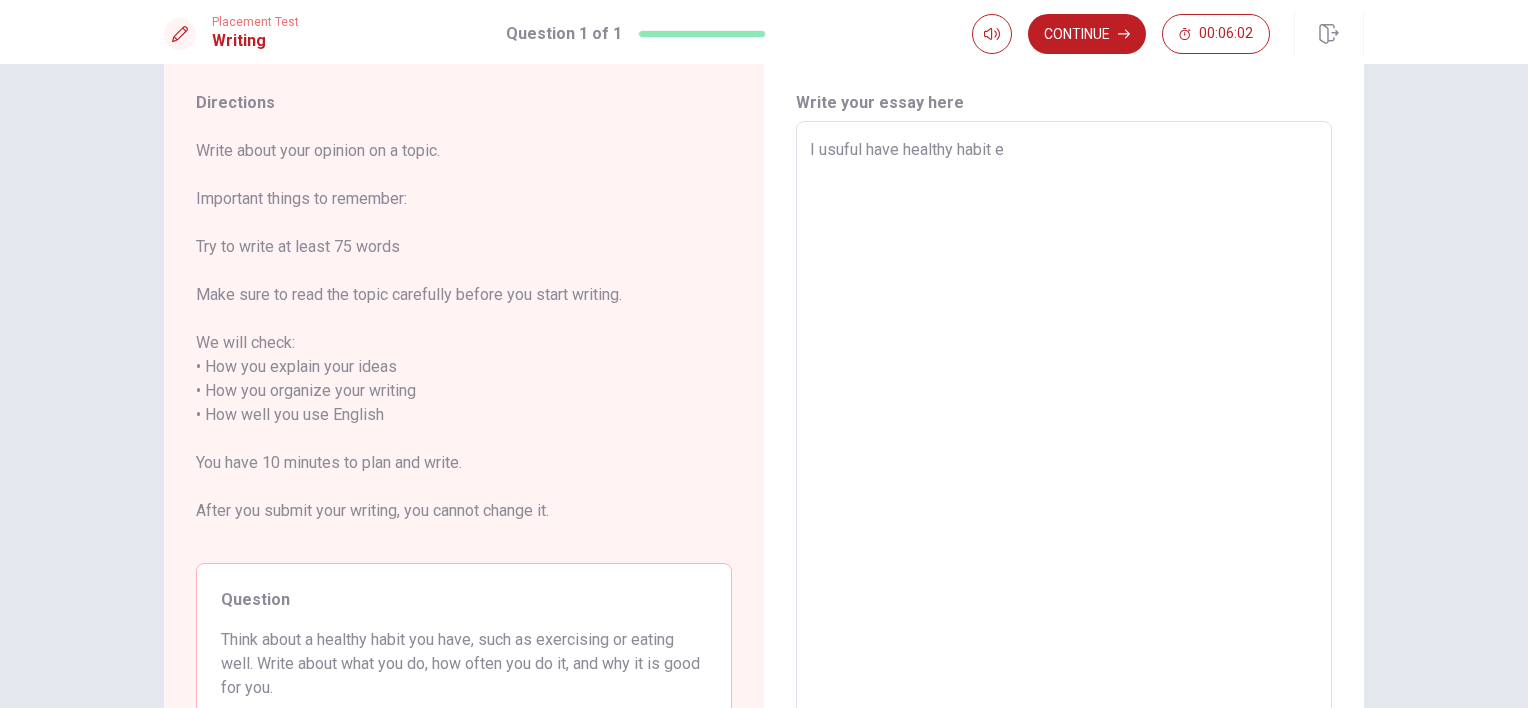 type on "I usuful have healthy habit ea" 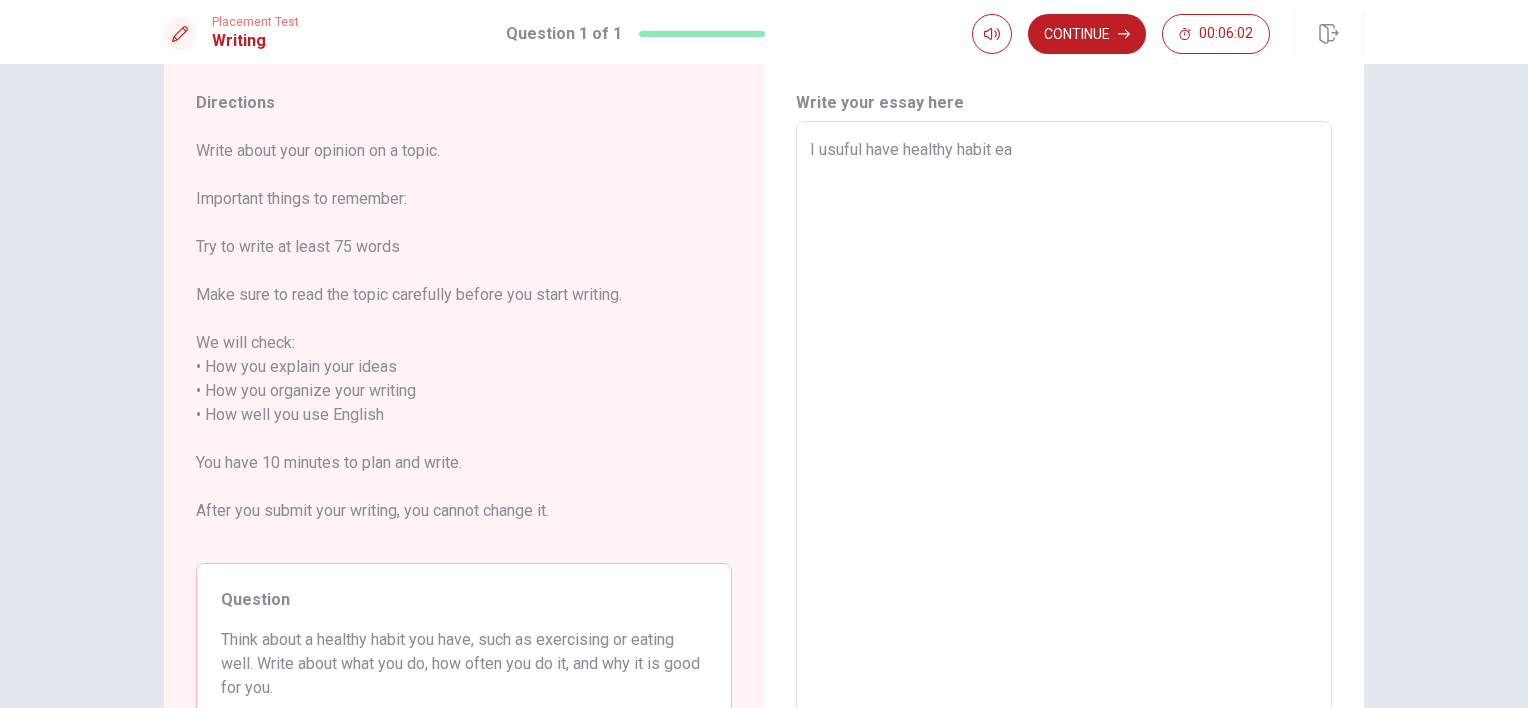 type on "x" 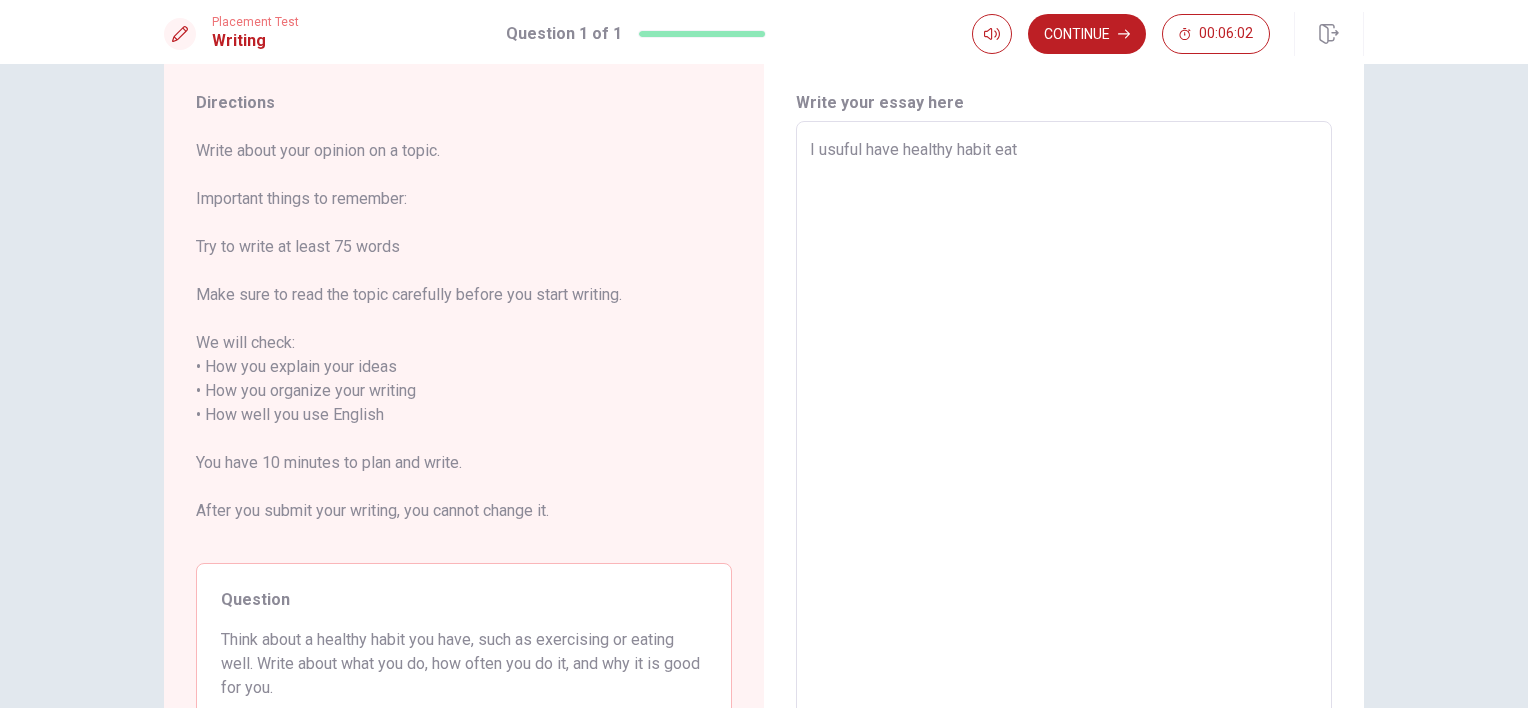type on "x" 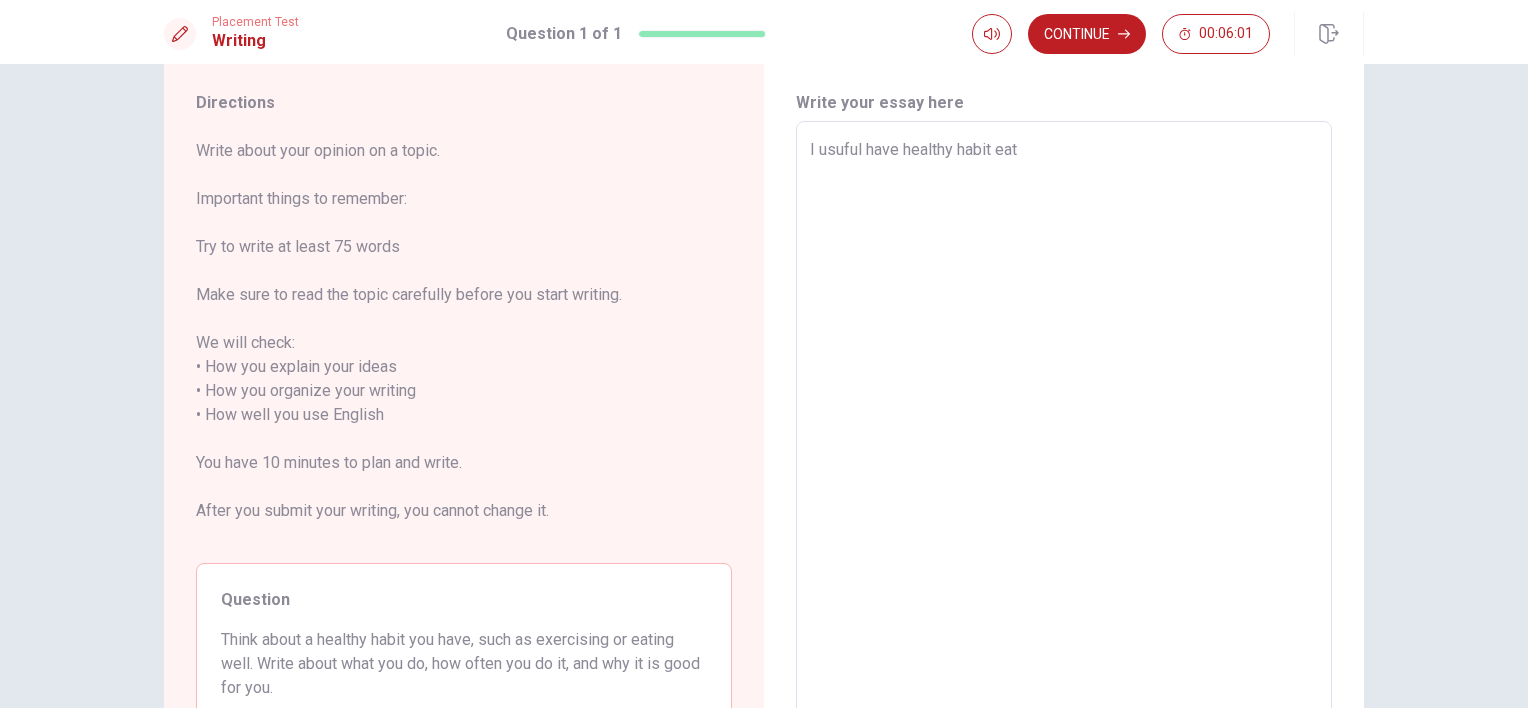 type on "I usuful have healthy habit eati" 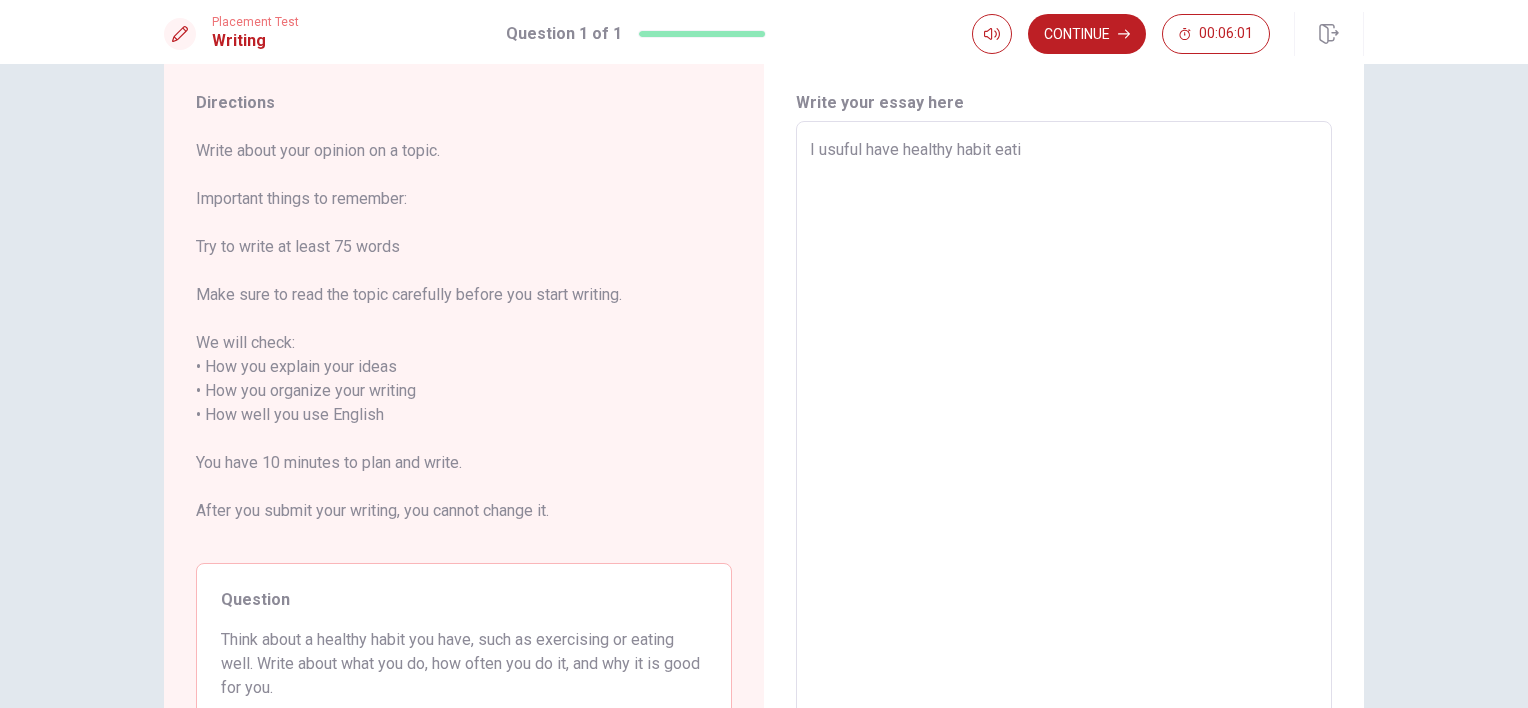type on "x" 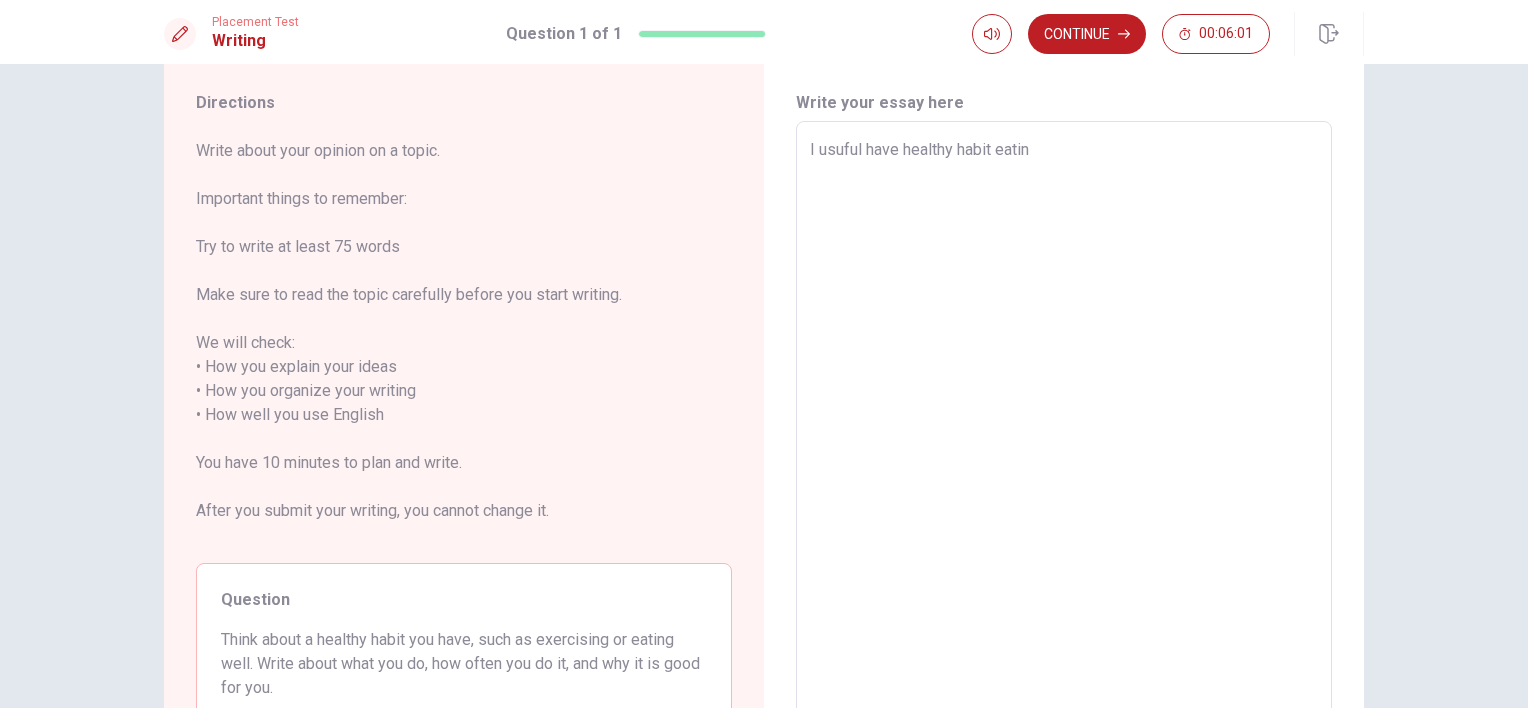 type 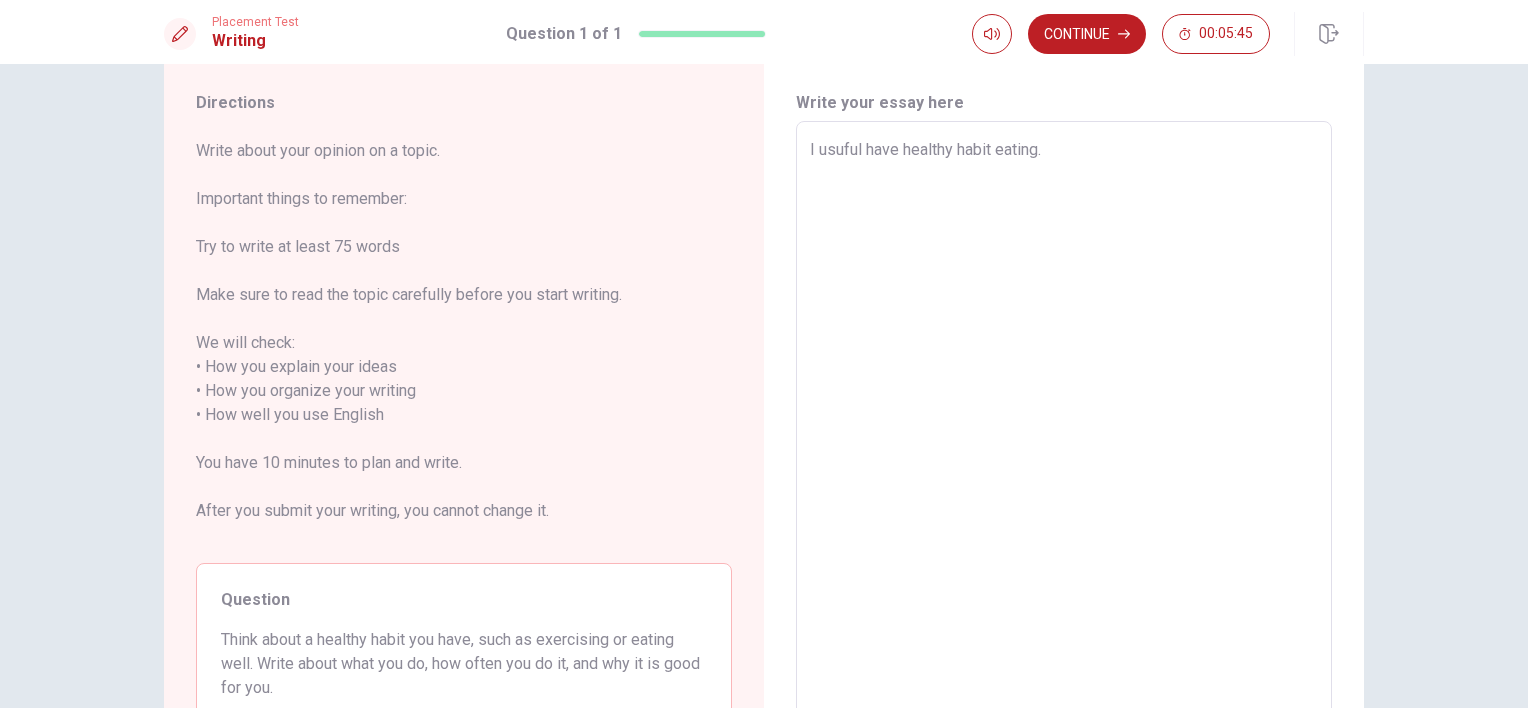 click on "I usuful have healthy habit eating." at bounding box center (1064, 427) 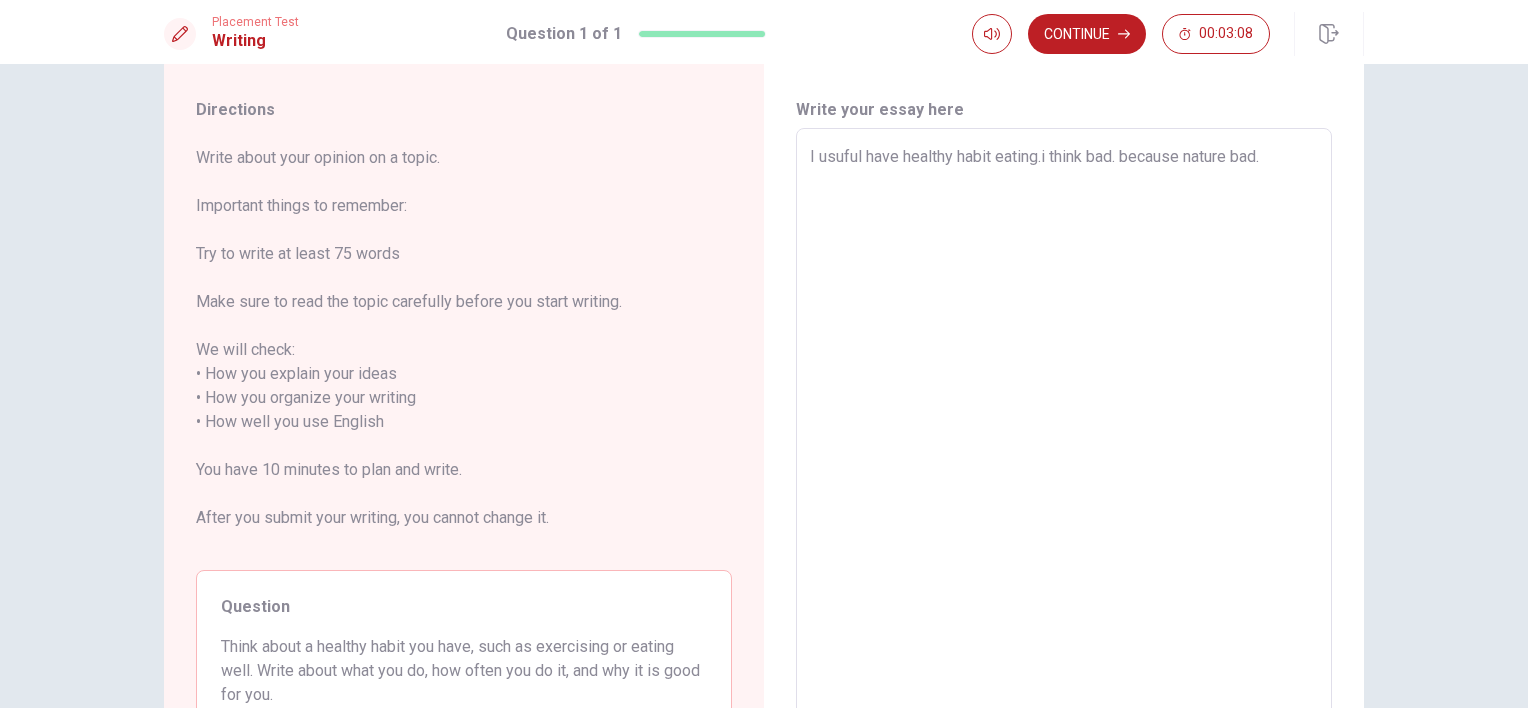 scroll, scrollTop: 0, scrollLeft: 0, axis: both 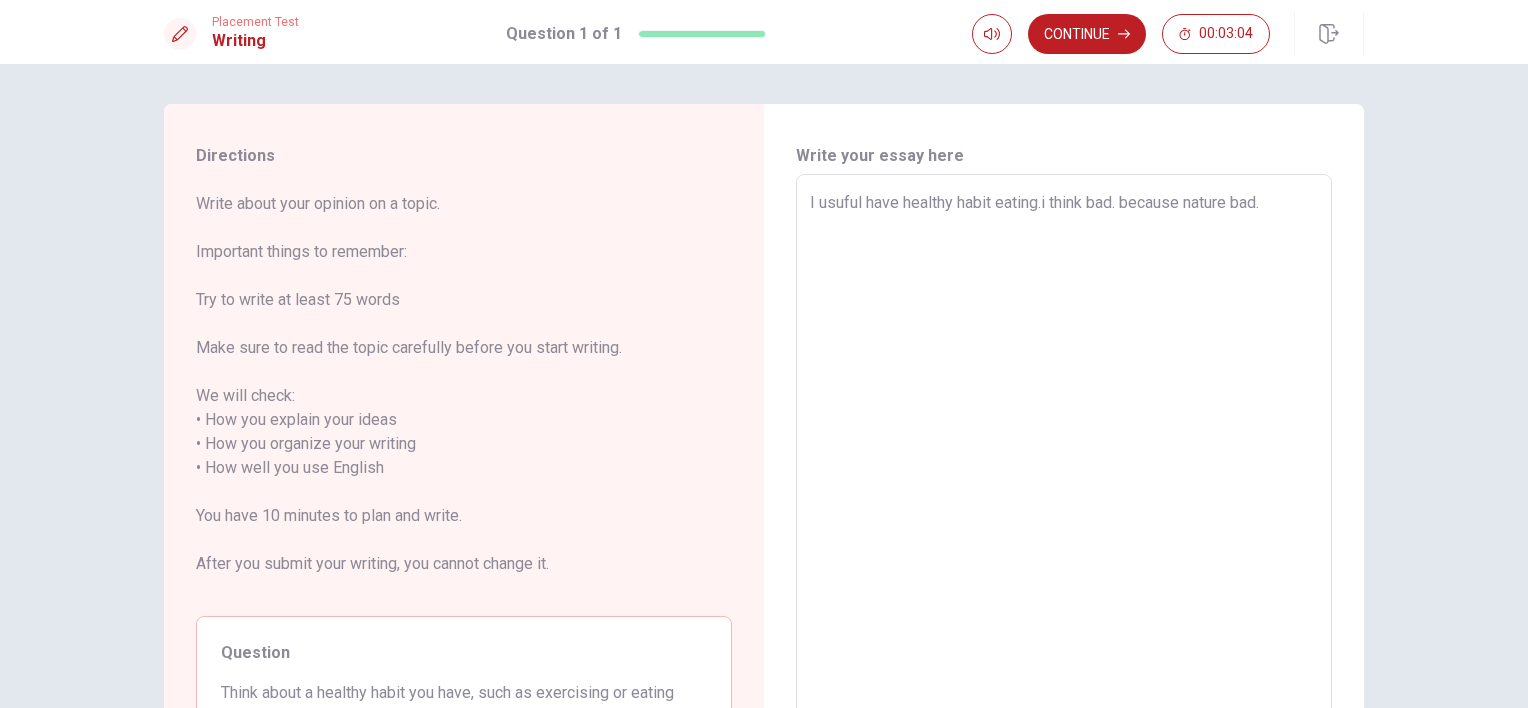 click on "I usuful have healthy habit eating.i think bad. because nature bad." at bounding box center [1064, 480] 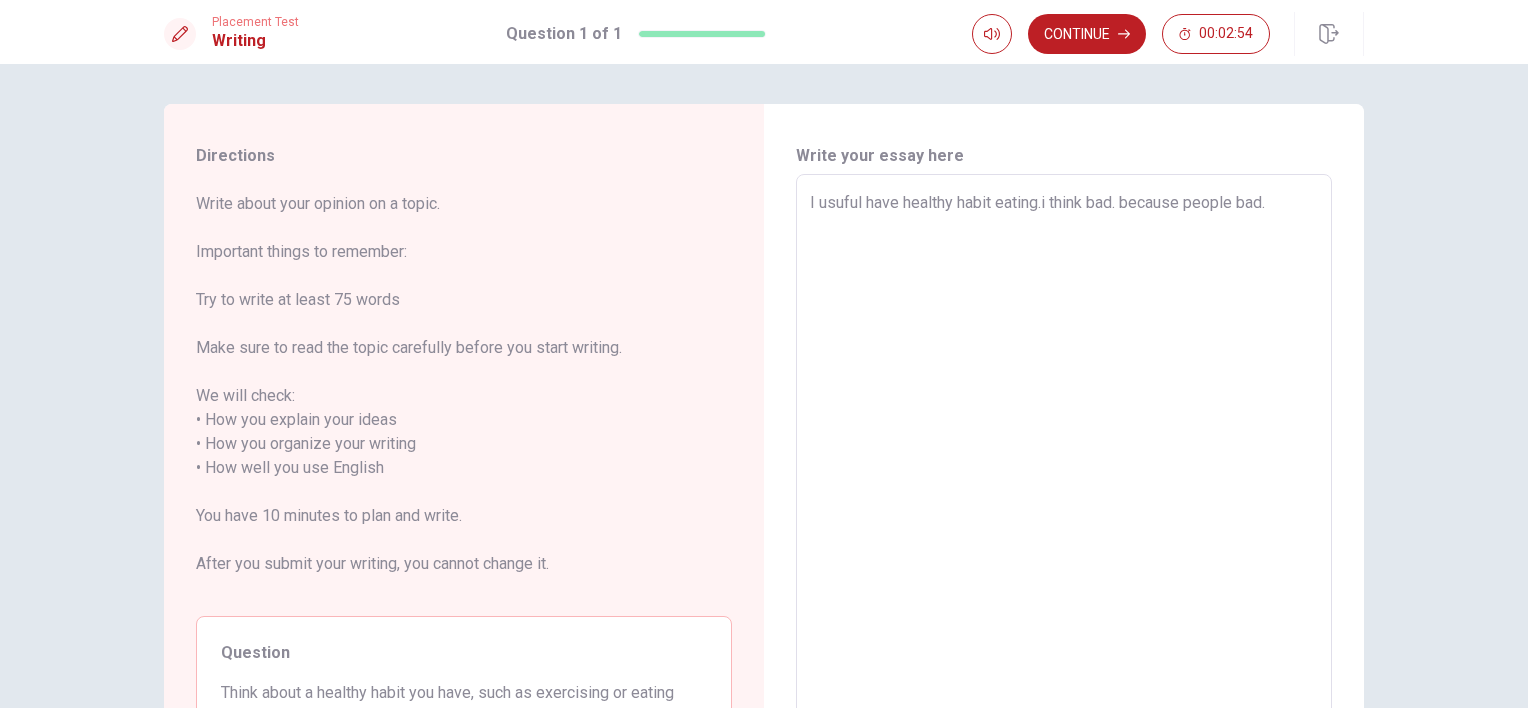 click on "I usuful have healthy habit eating.i think bad. because people bad." at bounding box center [1064, 480] 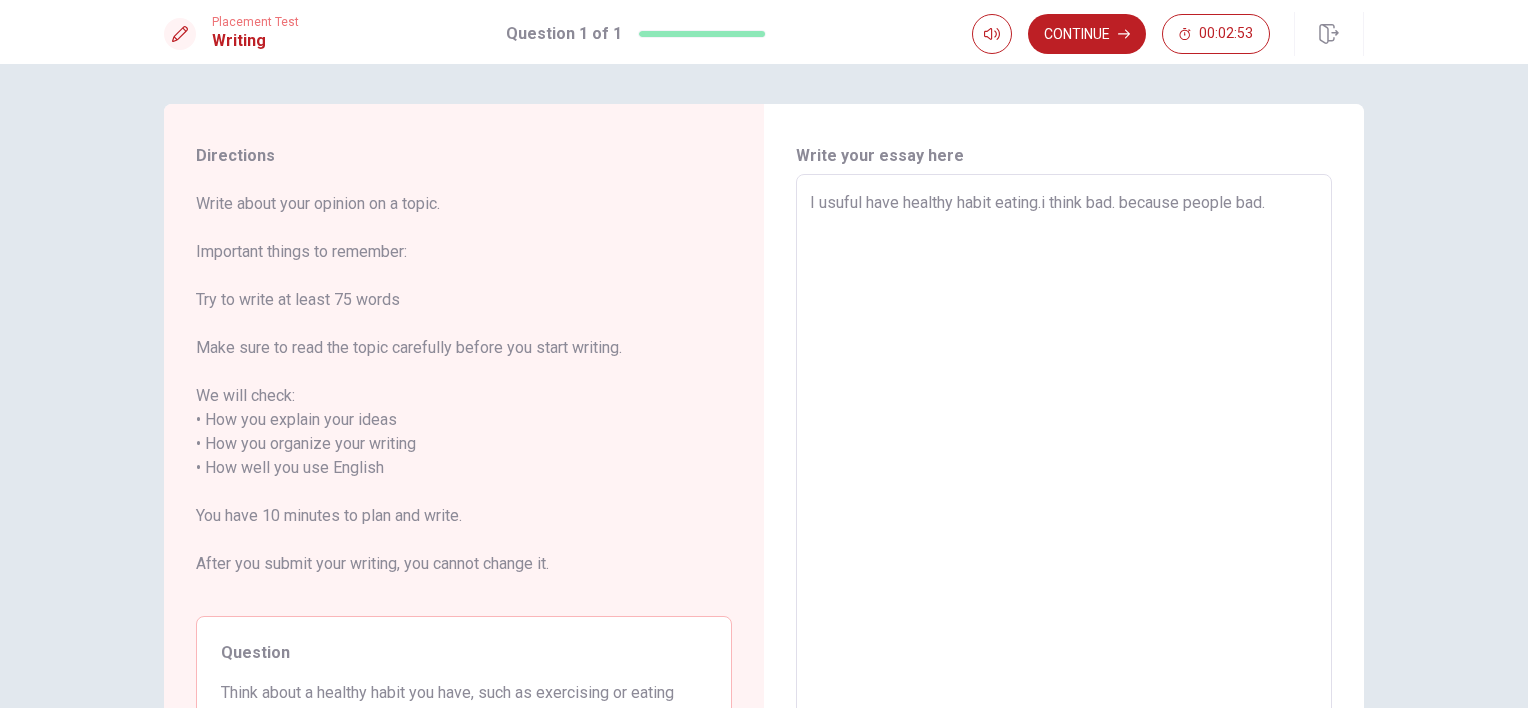 click on "I usuful have healthy habit eating.i think bad. because people bad." at bounding box center [1064, 480] 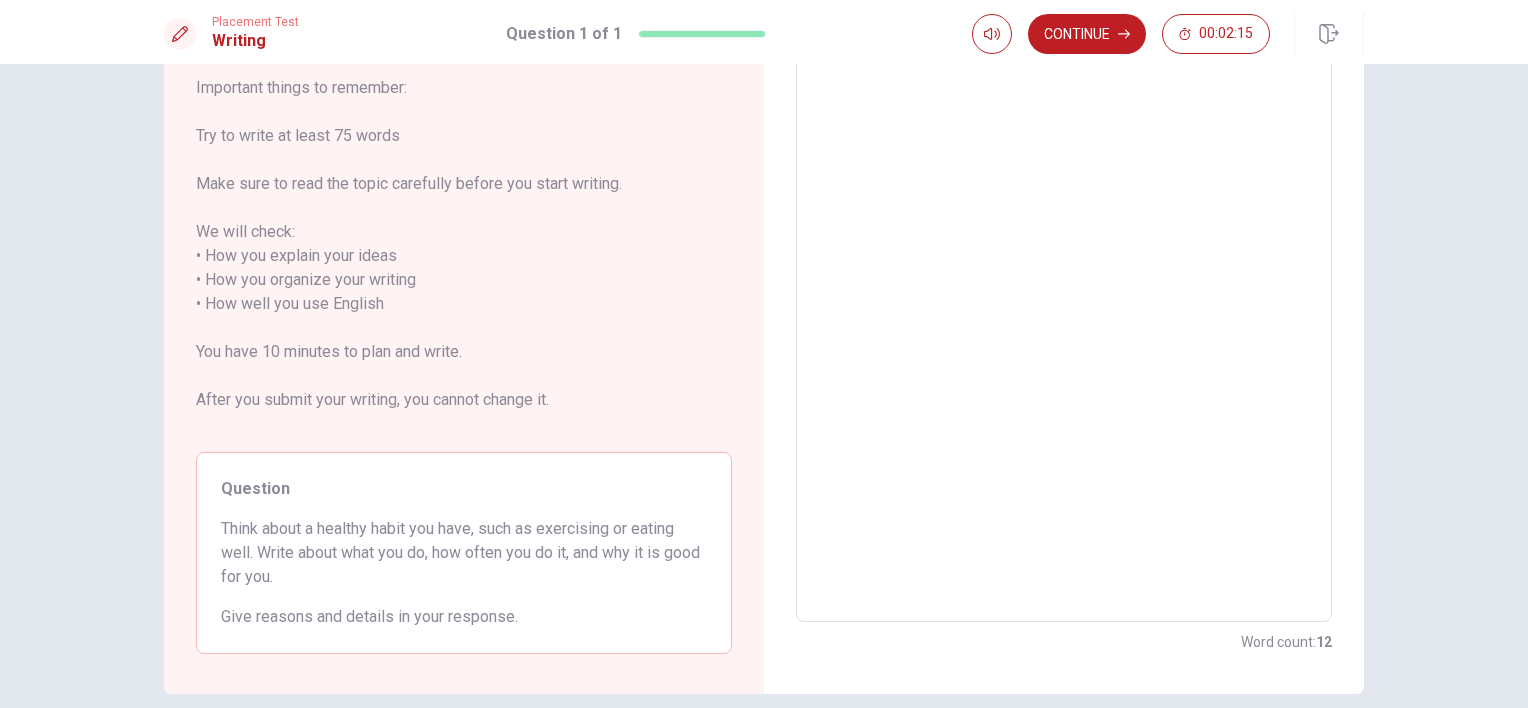 scroll, scrollTop: 200, scrollLeft: 0, axis: vertical 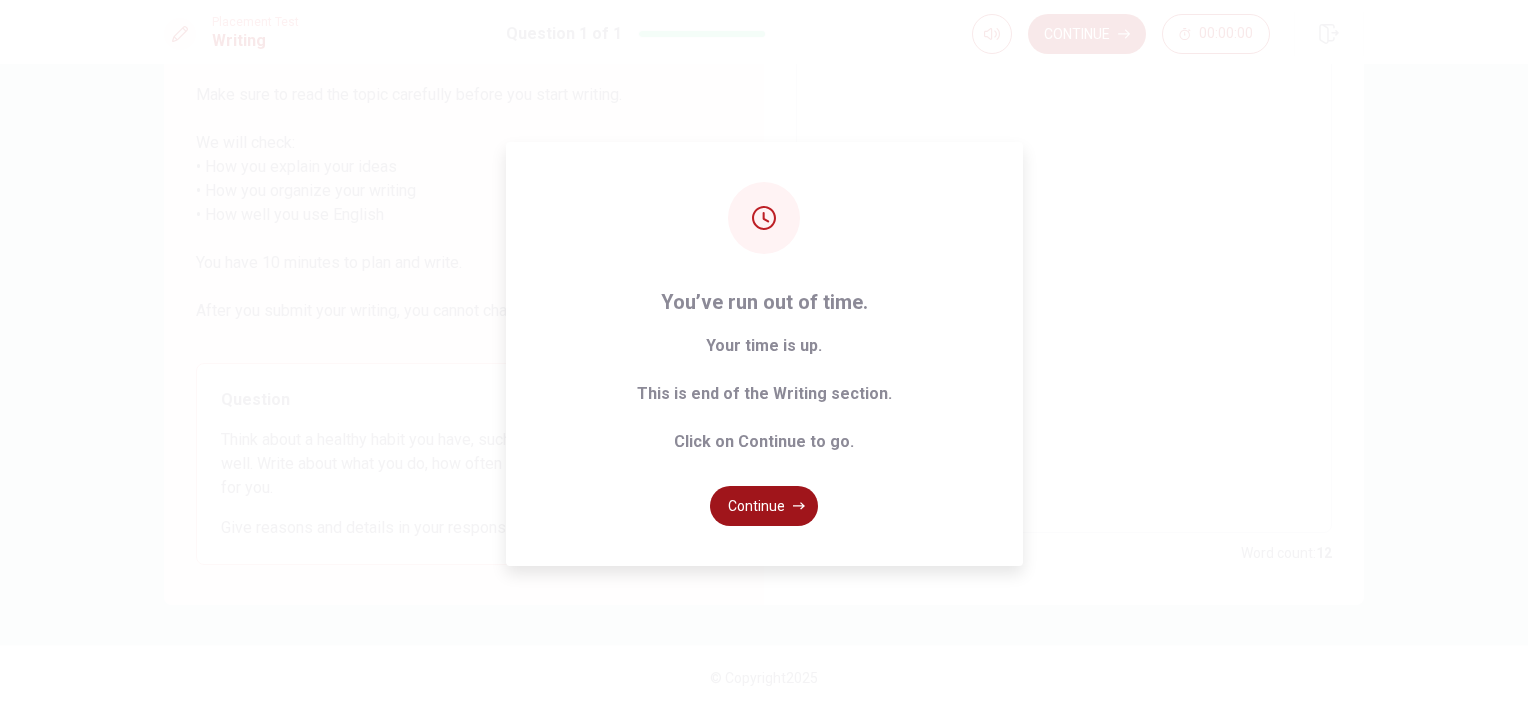click on "Continue" at bounding box center [764, 506] 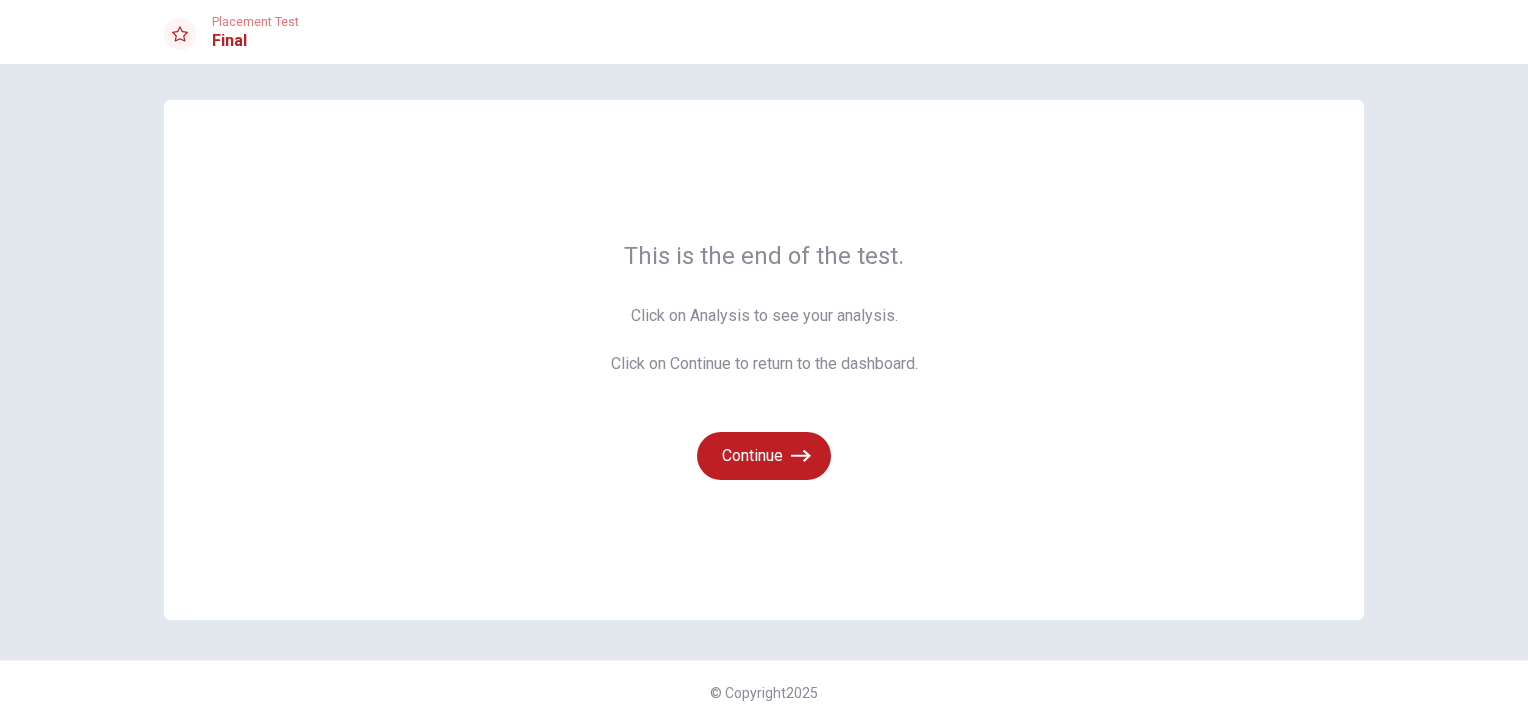 scroll, scrollTop: 0, scrollLeft: 0, axis: both 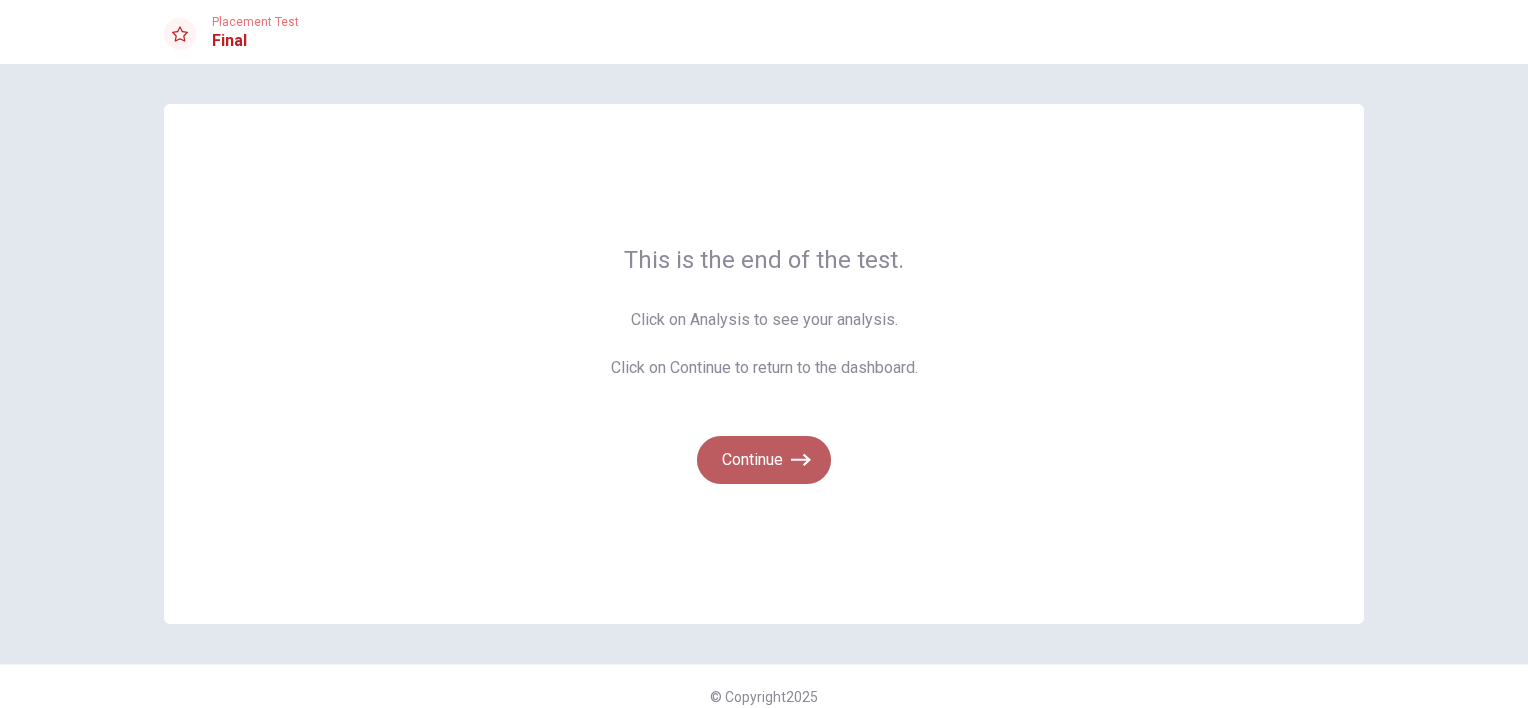 click on "Continue" at bounding box center (764, 460) 